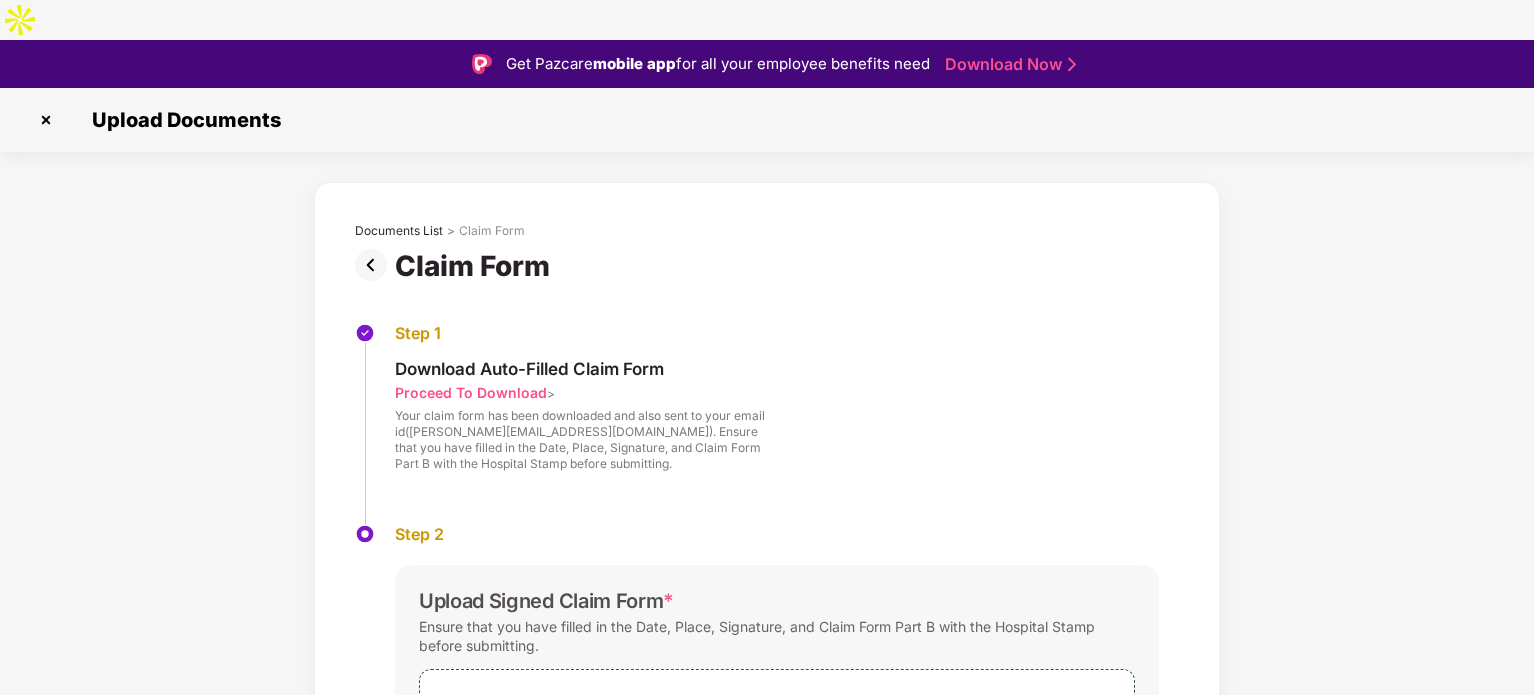 scroll, scrollTop: 0, scrollLeft: 0, axis: both 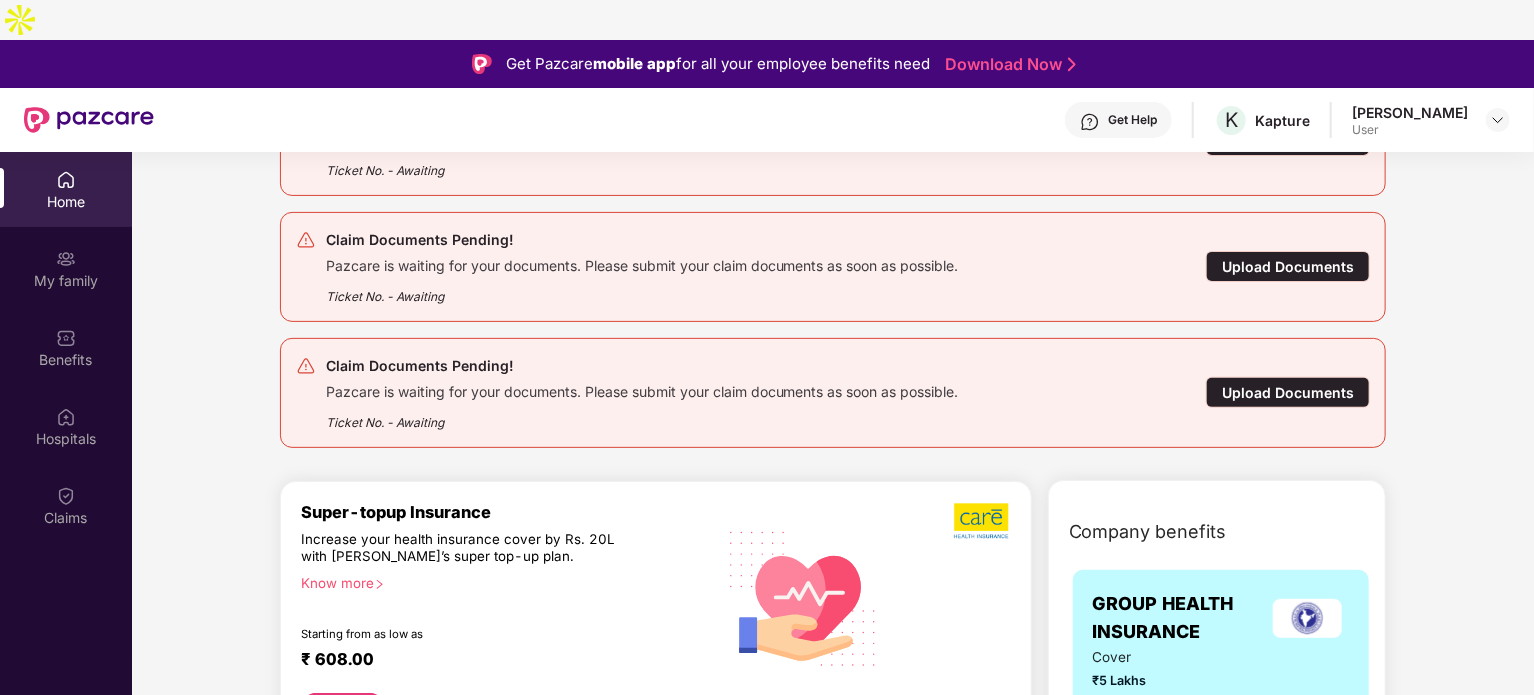 click on "Upload Documents" at bounding box center (1288, 392) 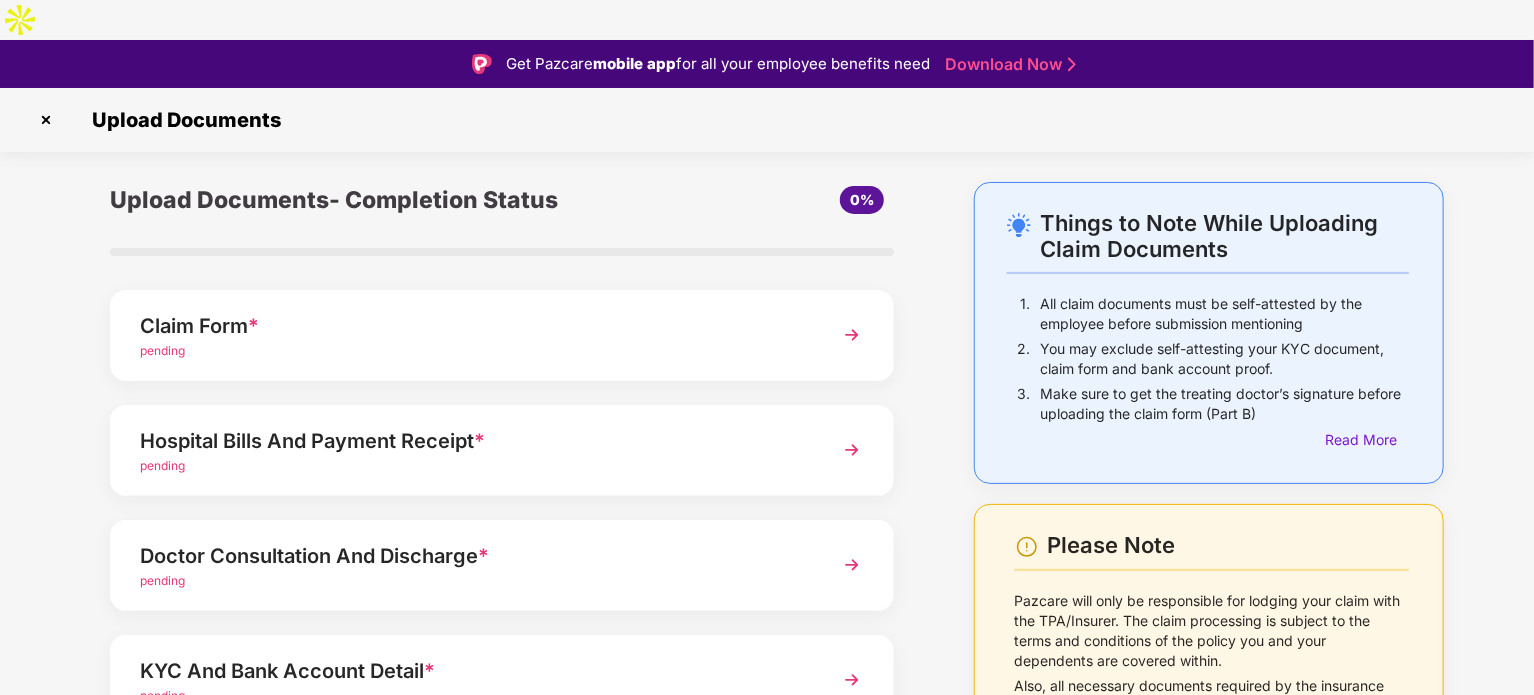 scroll, scrollTop: 100, scrollLeft: 0, axis: vertical 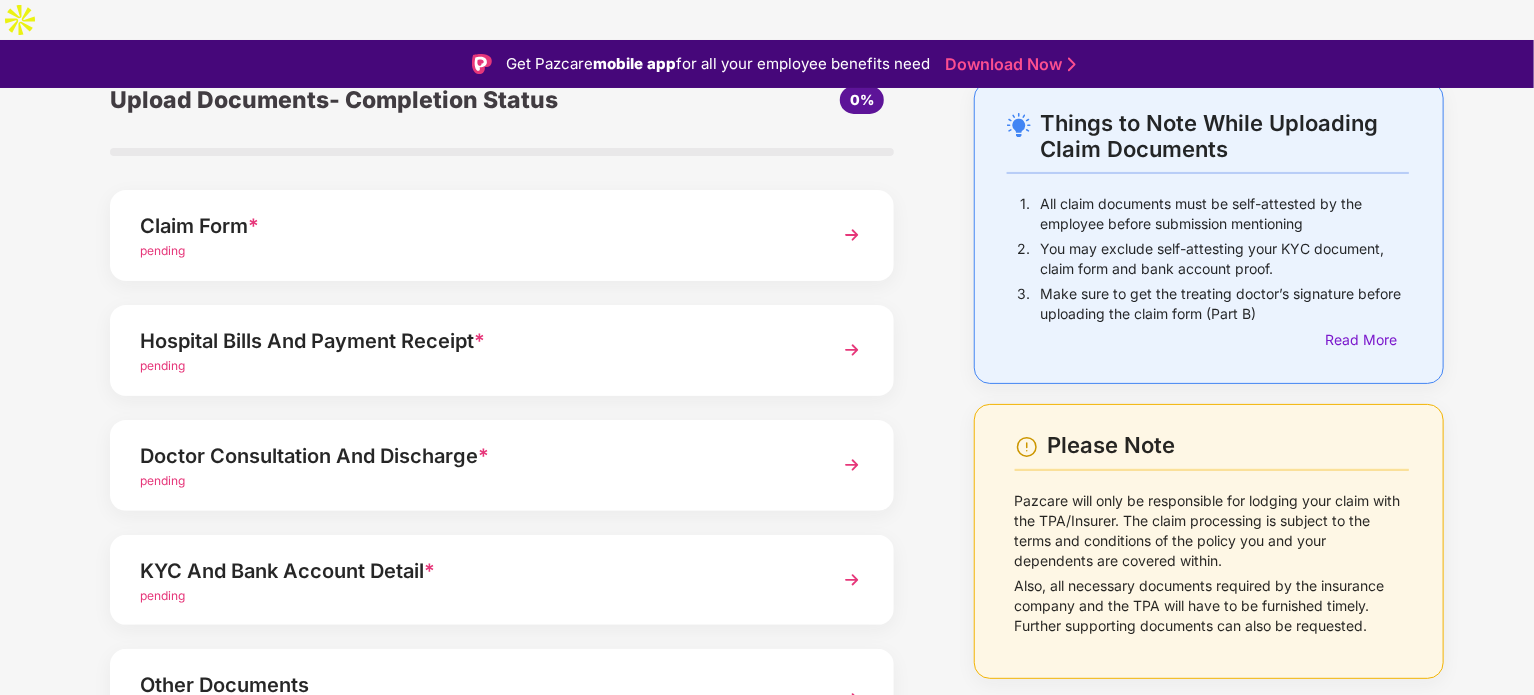 click on "pending" at bounding box center [471, 481] 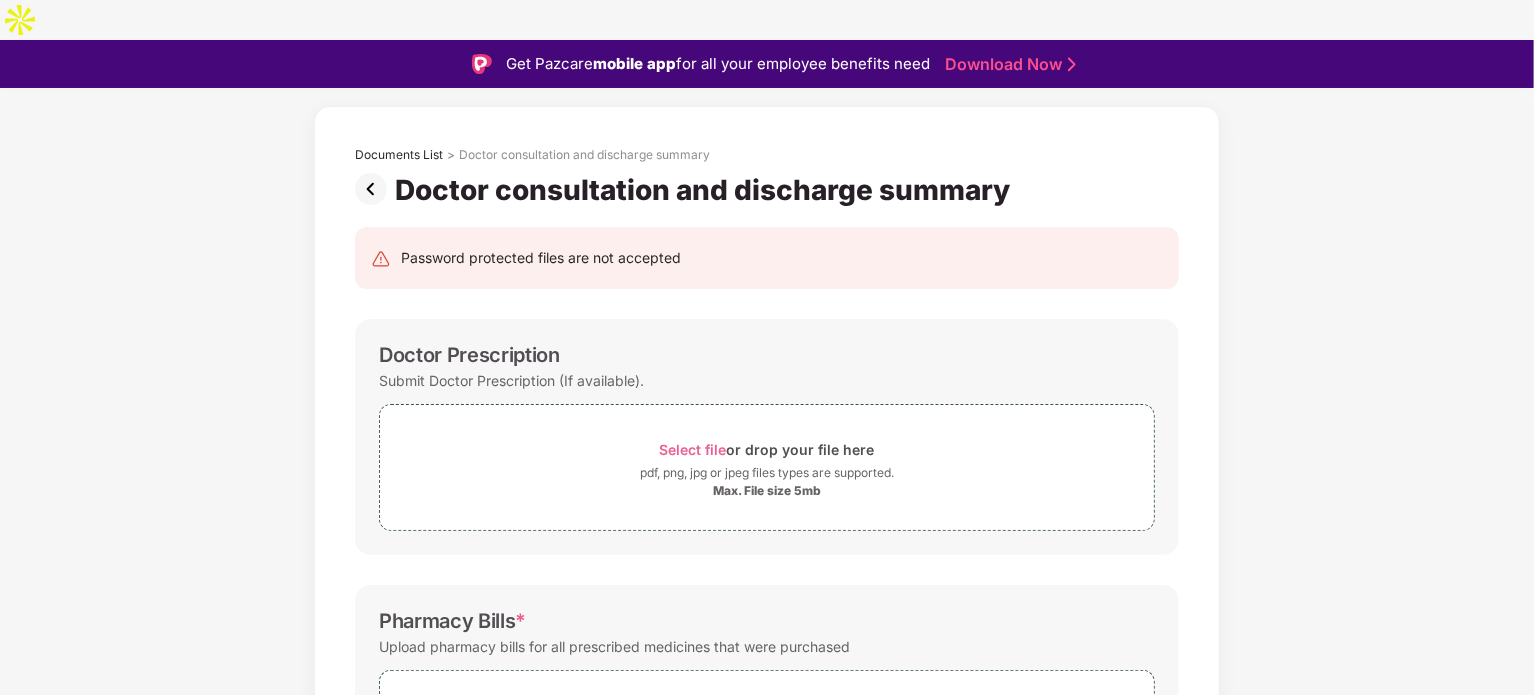 scroll, scrollTop: 0, scrollLeft: 0, axis: both 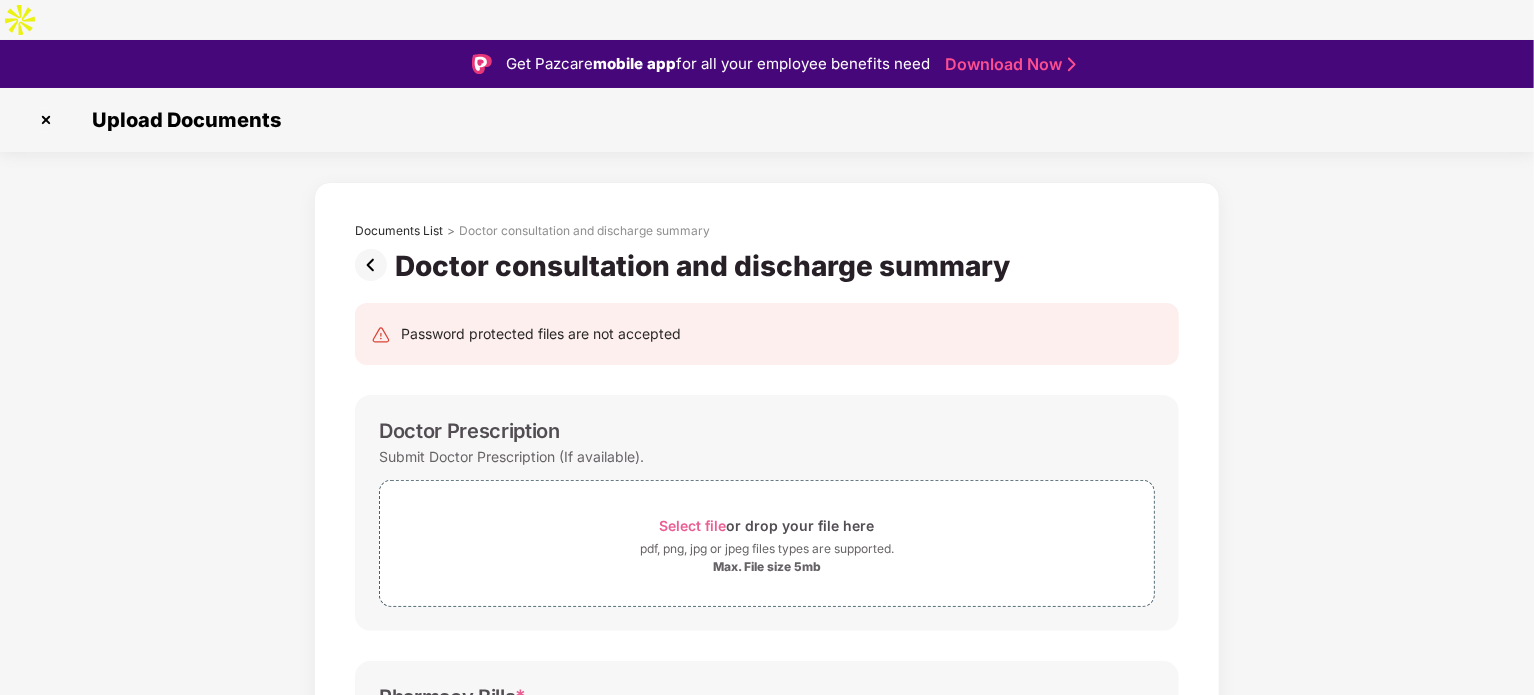 click at bounding box center (46, 120) 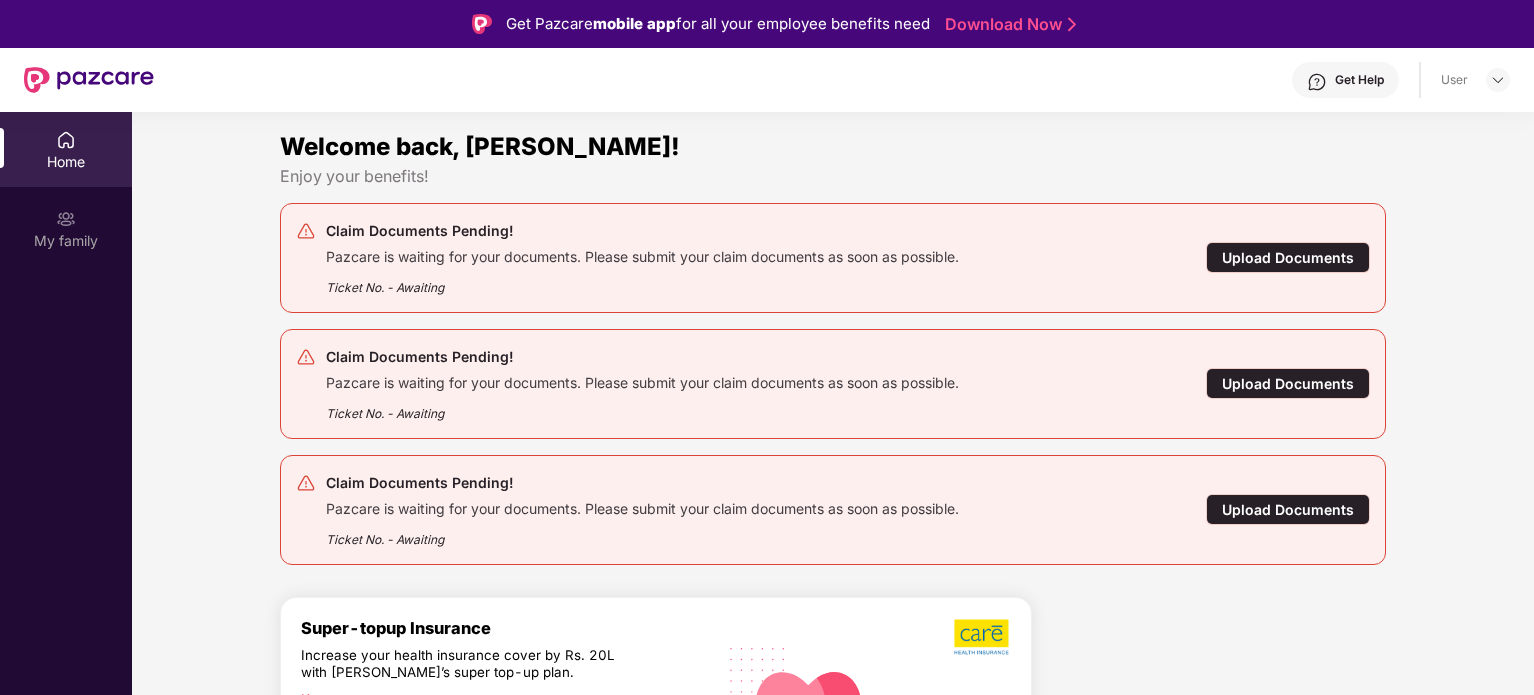 scroll, scrollTop: 0, scrollLeft: 0, axis: both 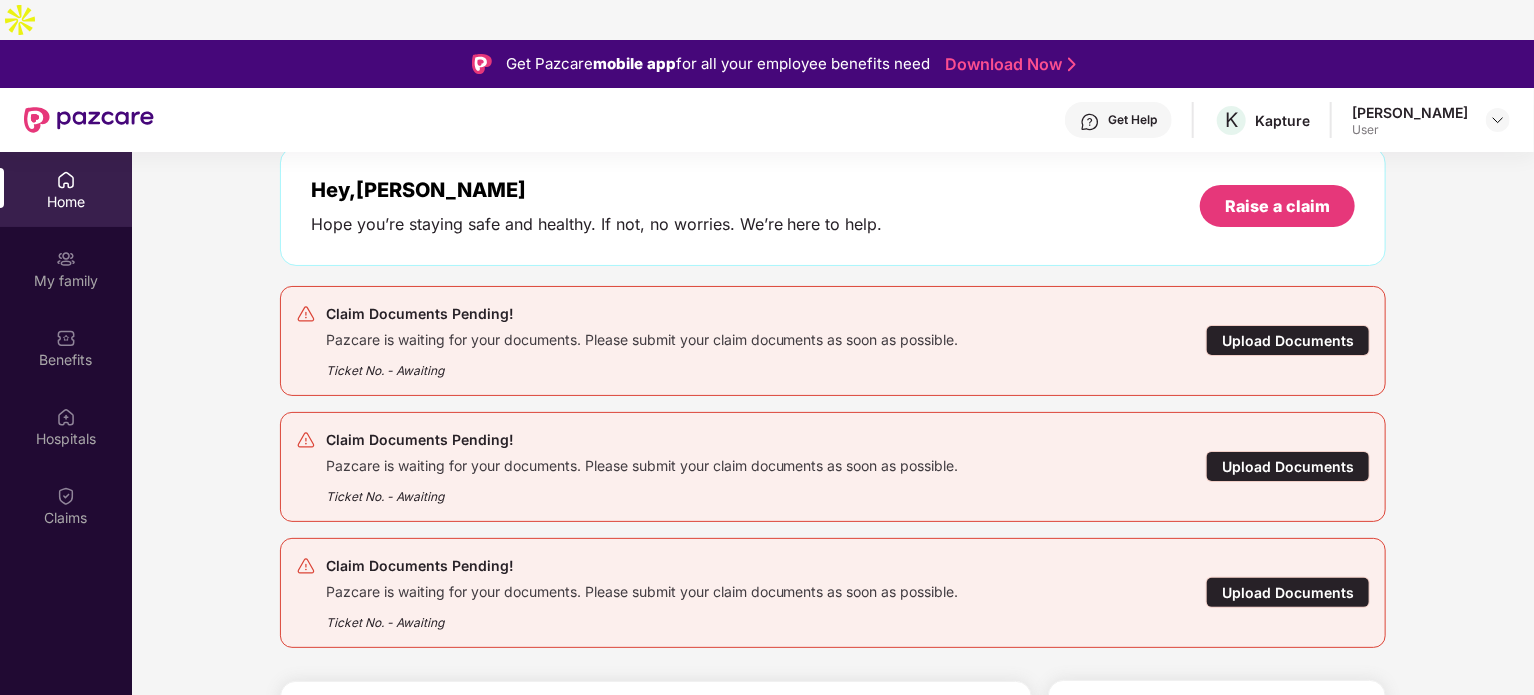 click on "Upload Documents" at bounding box center (1288, 340) 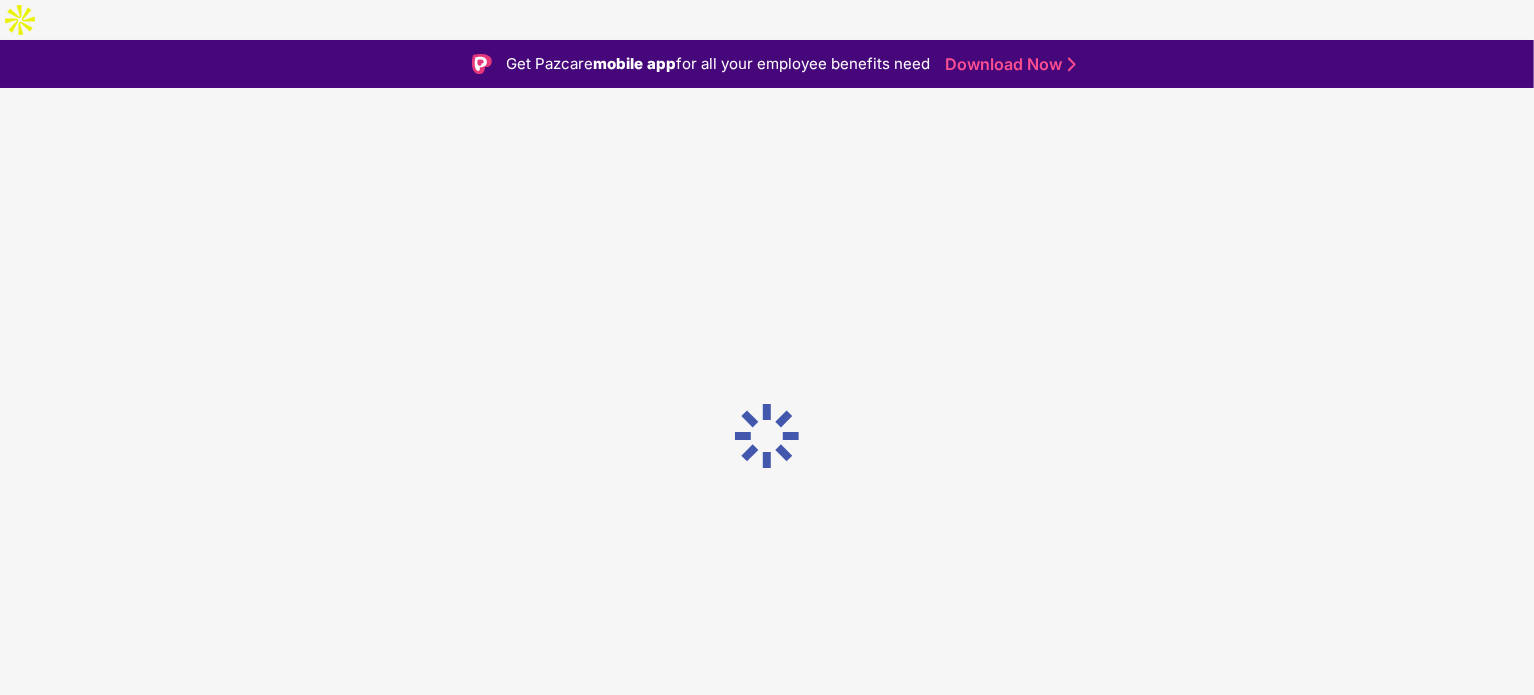scroll, scrollTop: 0, scrollLeft: 0, axis: both 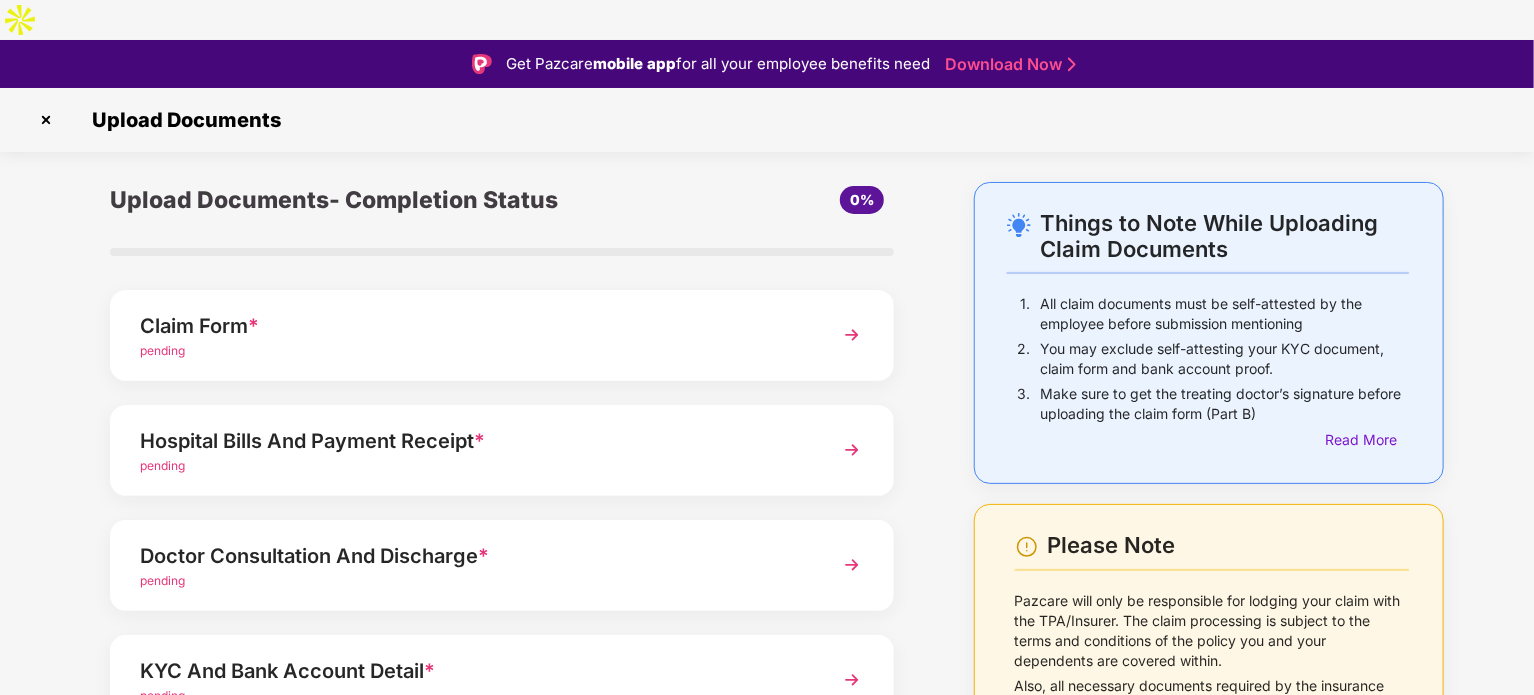 click on "pending" at bounding box center [471, 351] 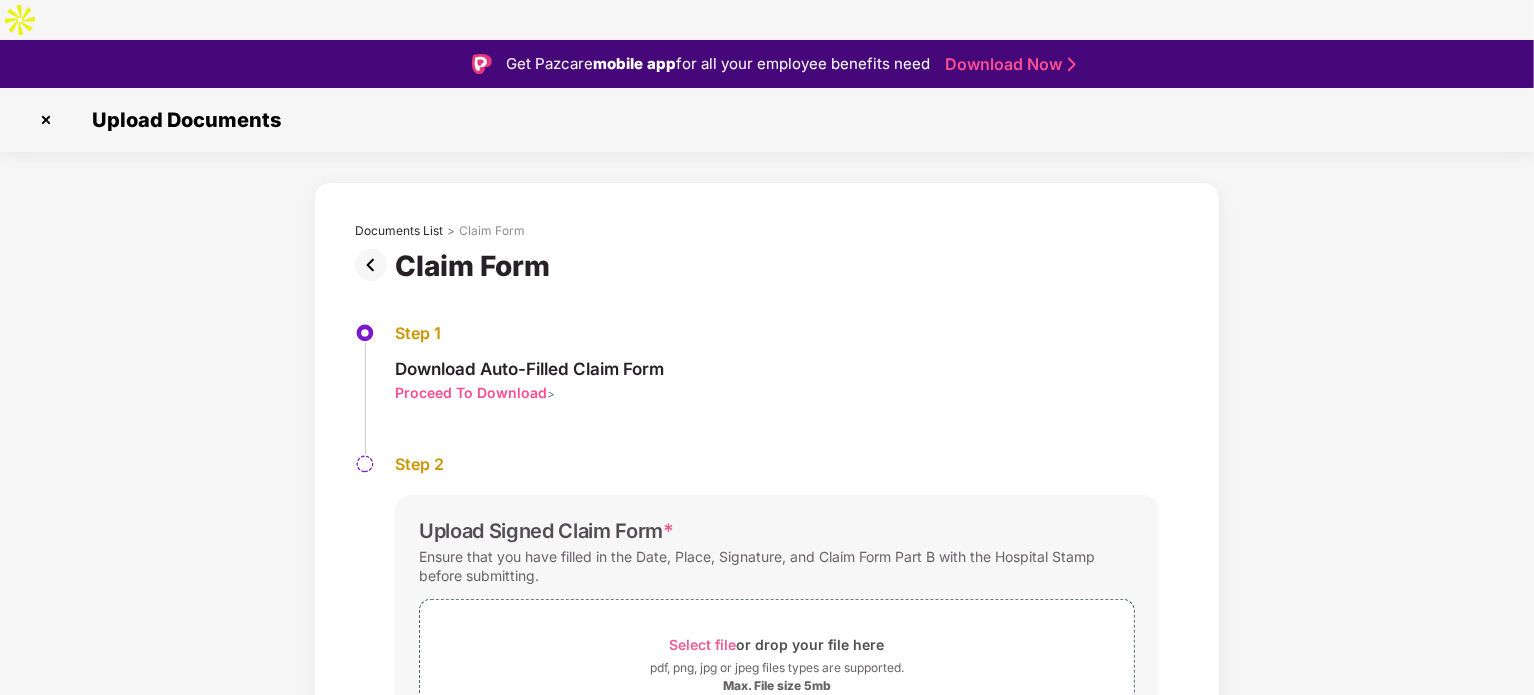 scroll, scrollTop: 76, scrollLeft: 0, axis: vertical 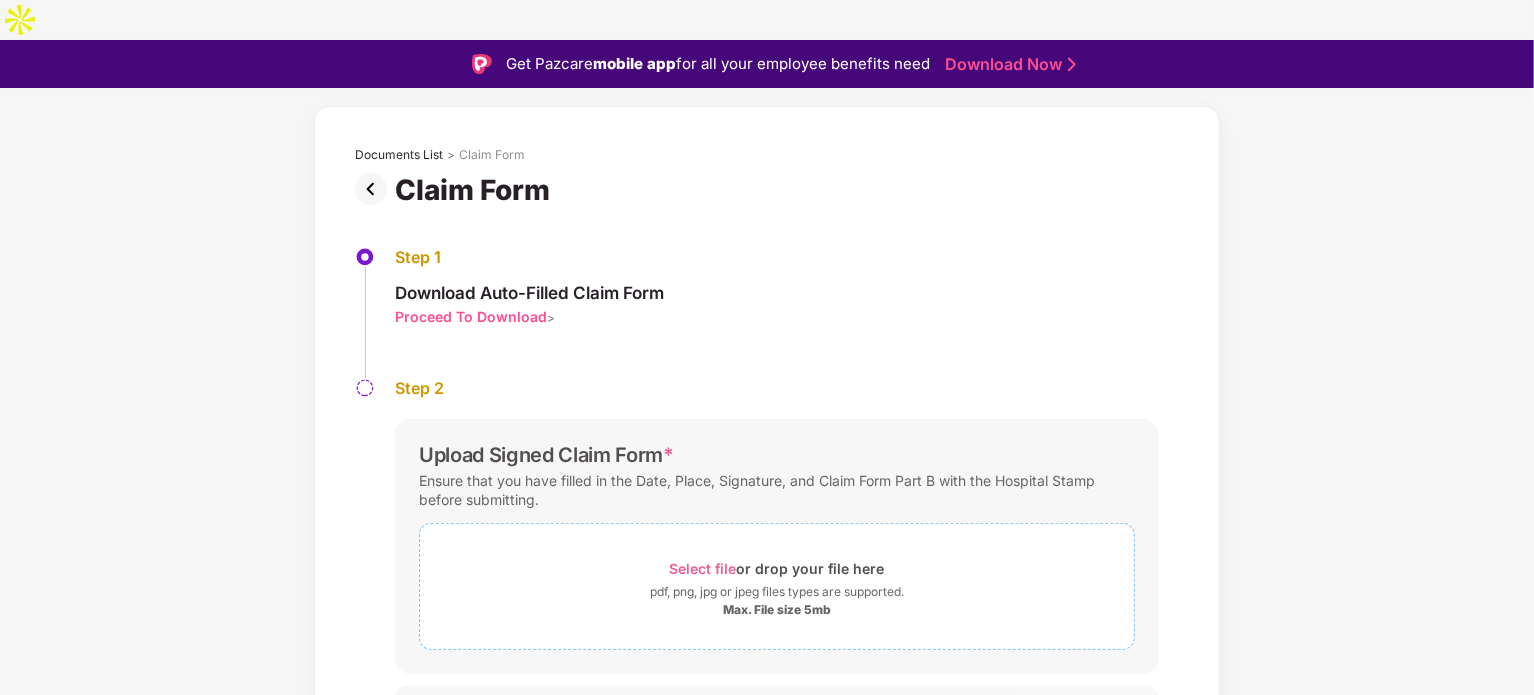 click on "Select file" at bounding box center (703, 568) 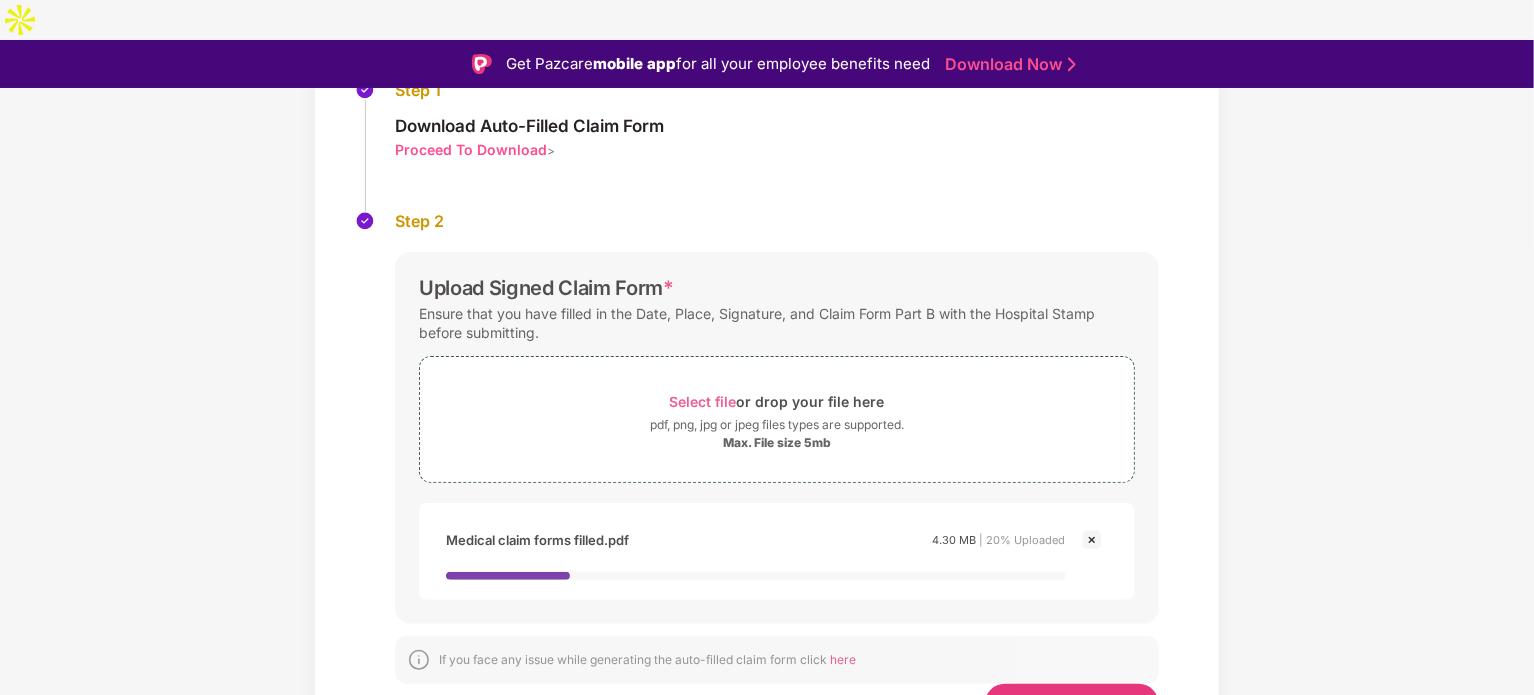 scroll, scrollTop: 244, scrollLeft: 0, axis: vertical 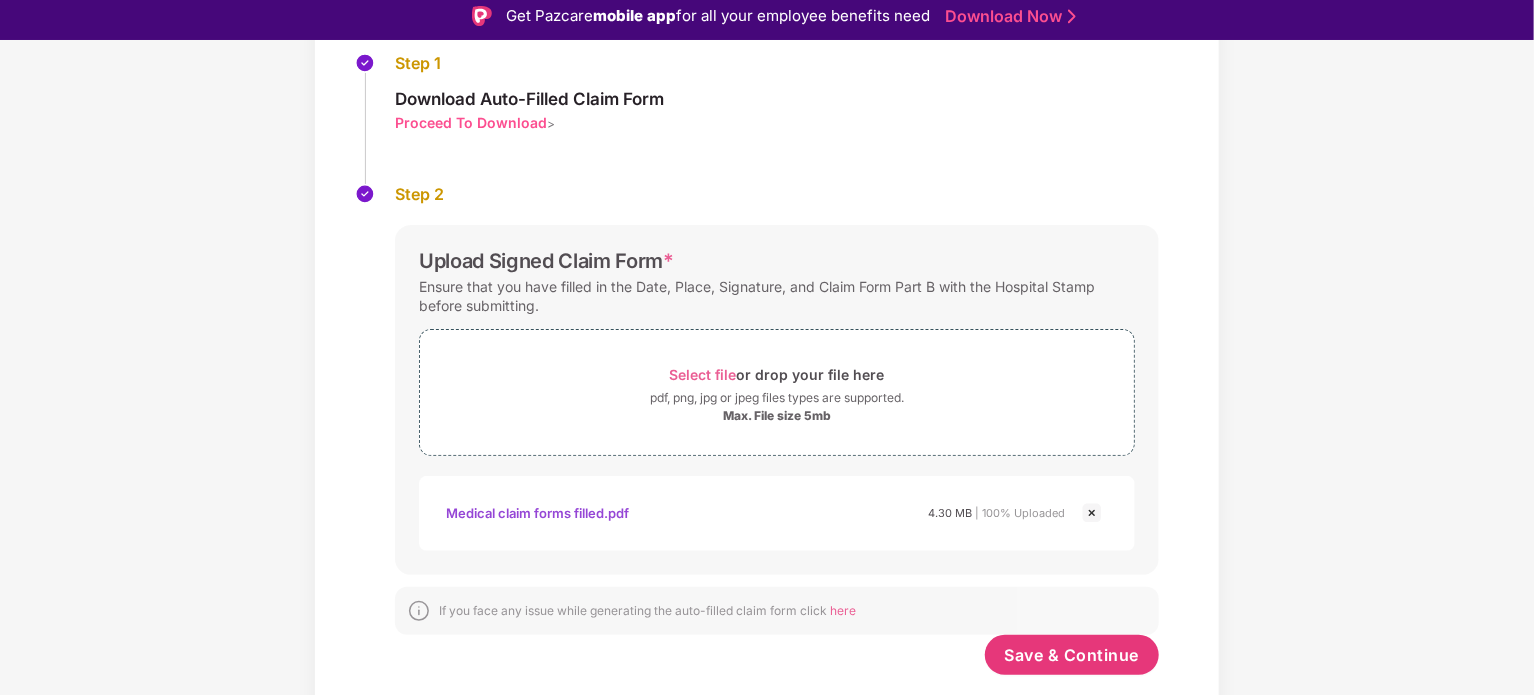 click at bounding box center [1092, 513] 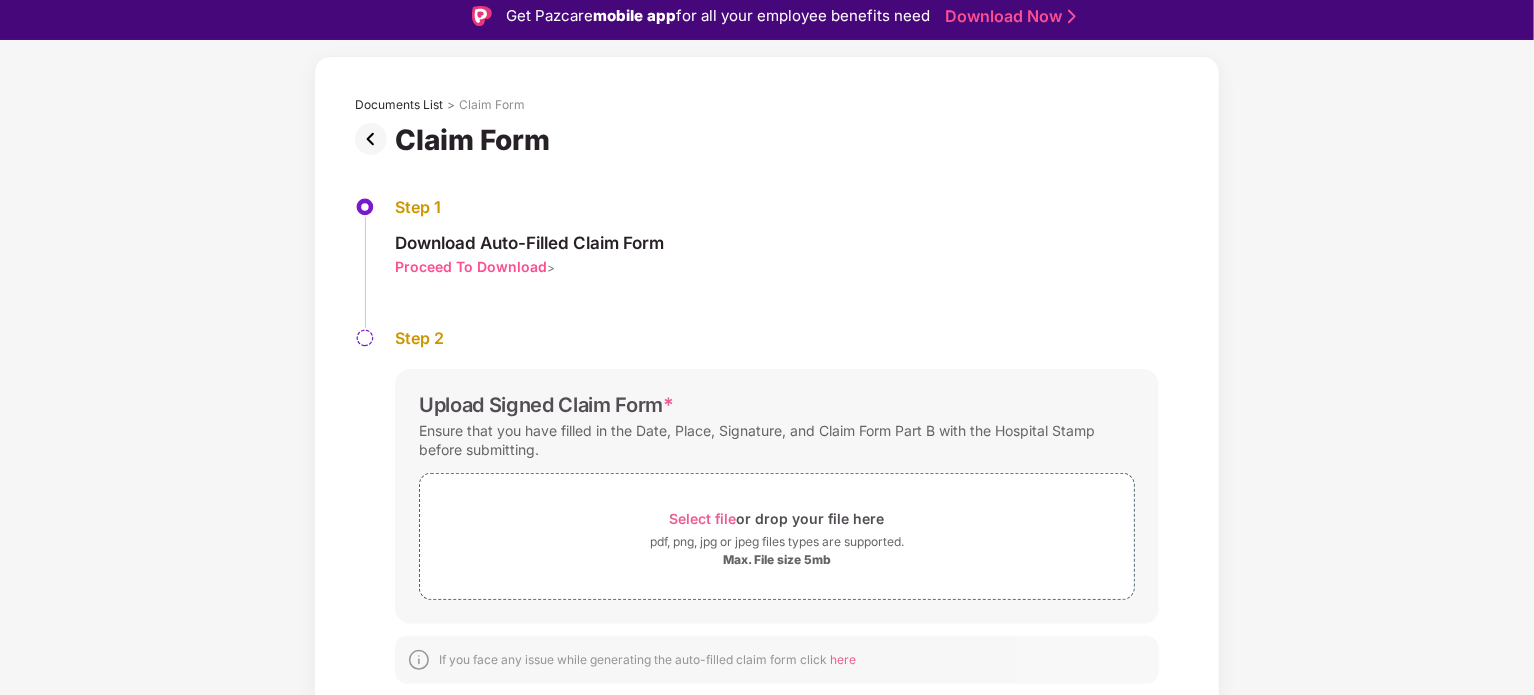 scroll, scrollTop: 76, scrollLeft: 0, axis: vertical 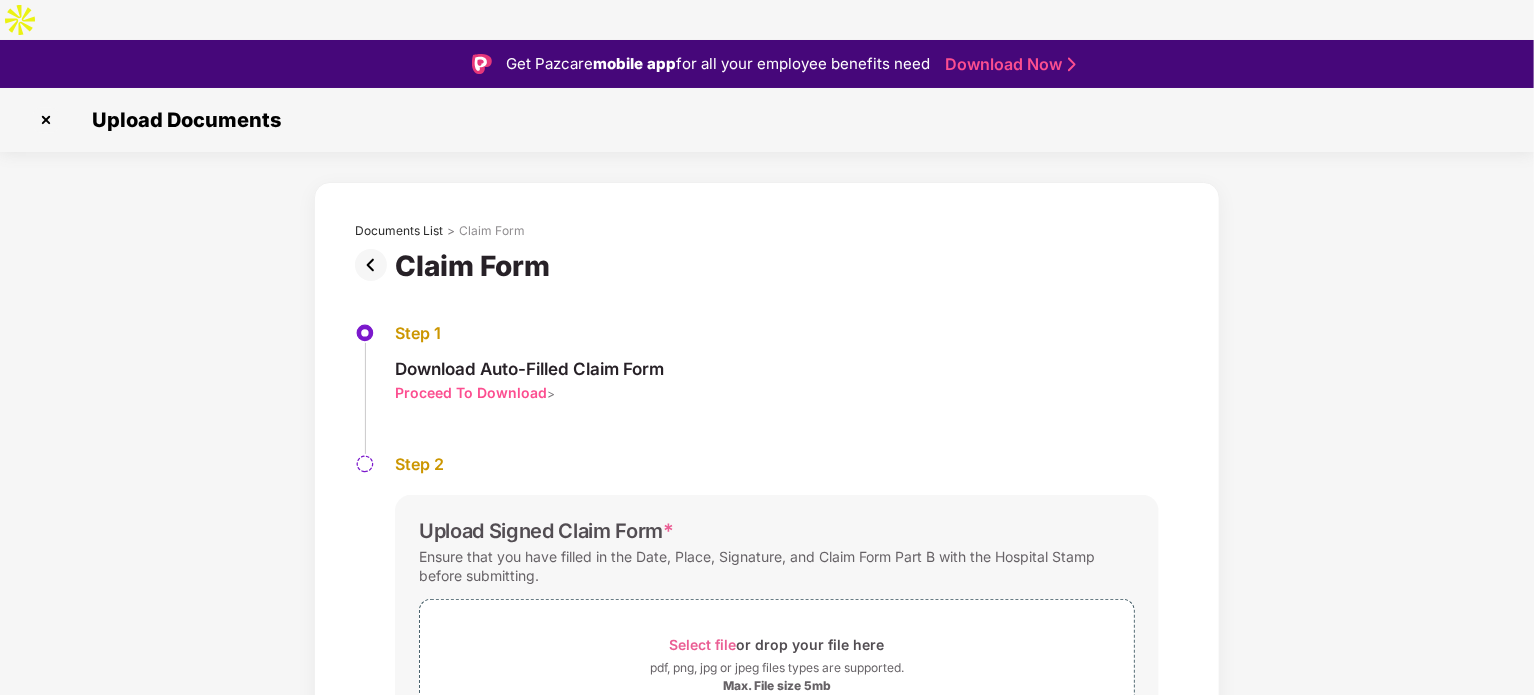 click at bounding box center [46, 120] 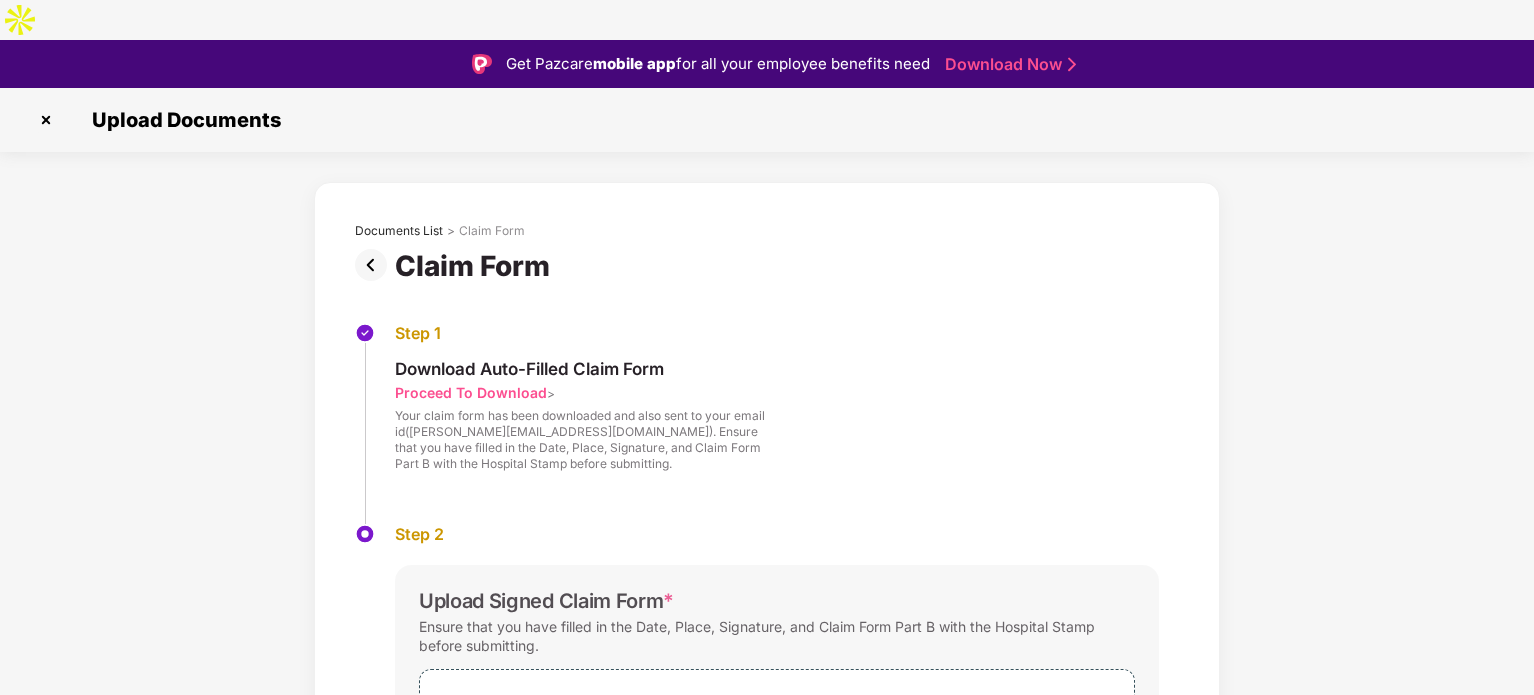 scroll, scrollTop: 48, scrollLeft: 0, axis: vertical 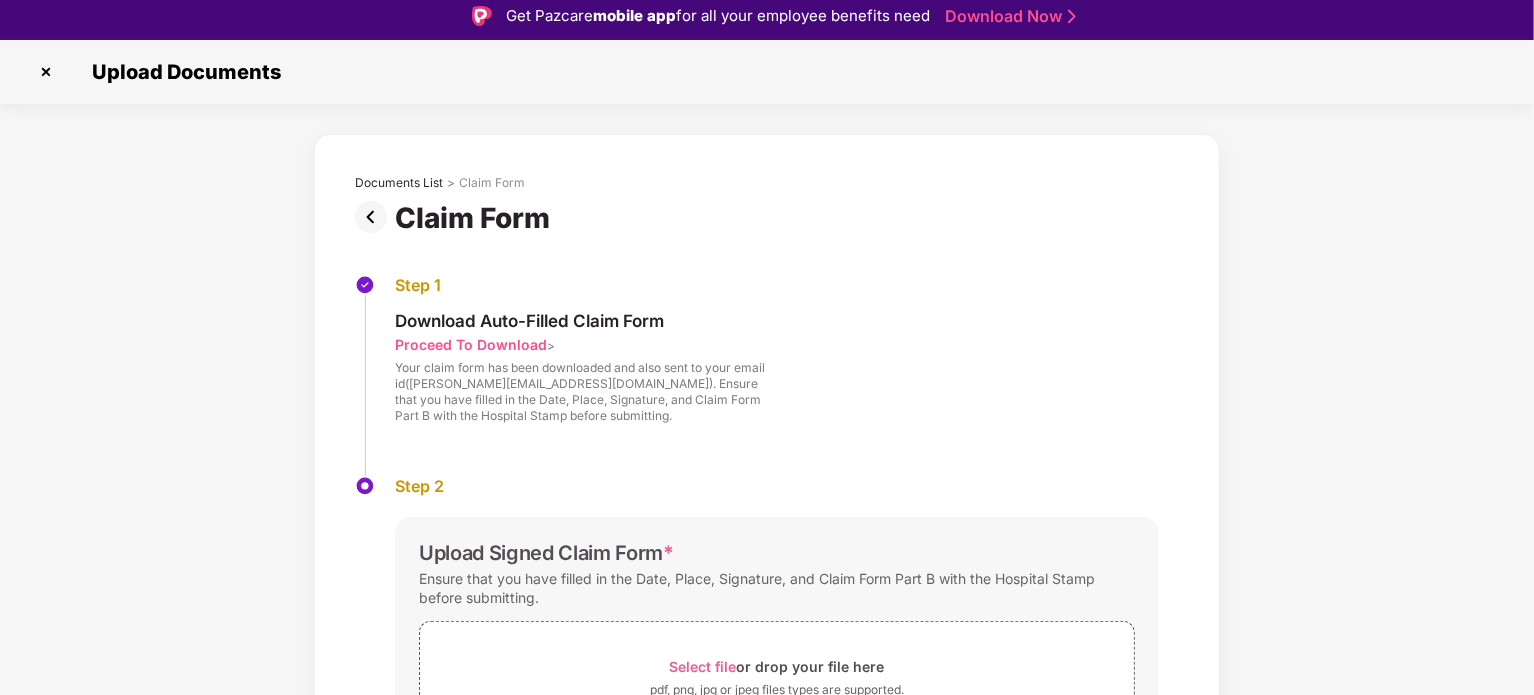 click at bounding box center [46, 72] 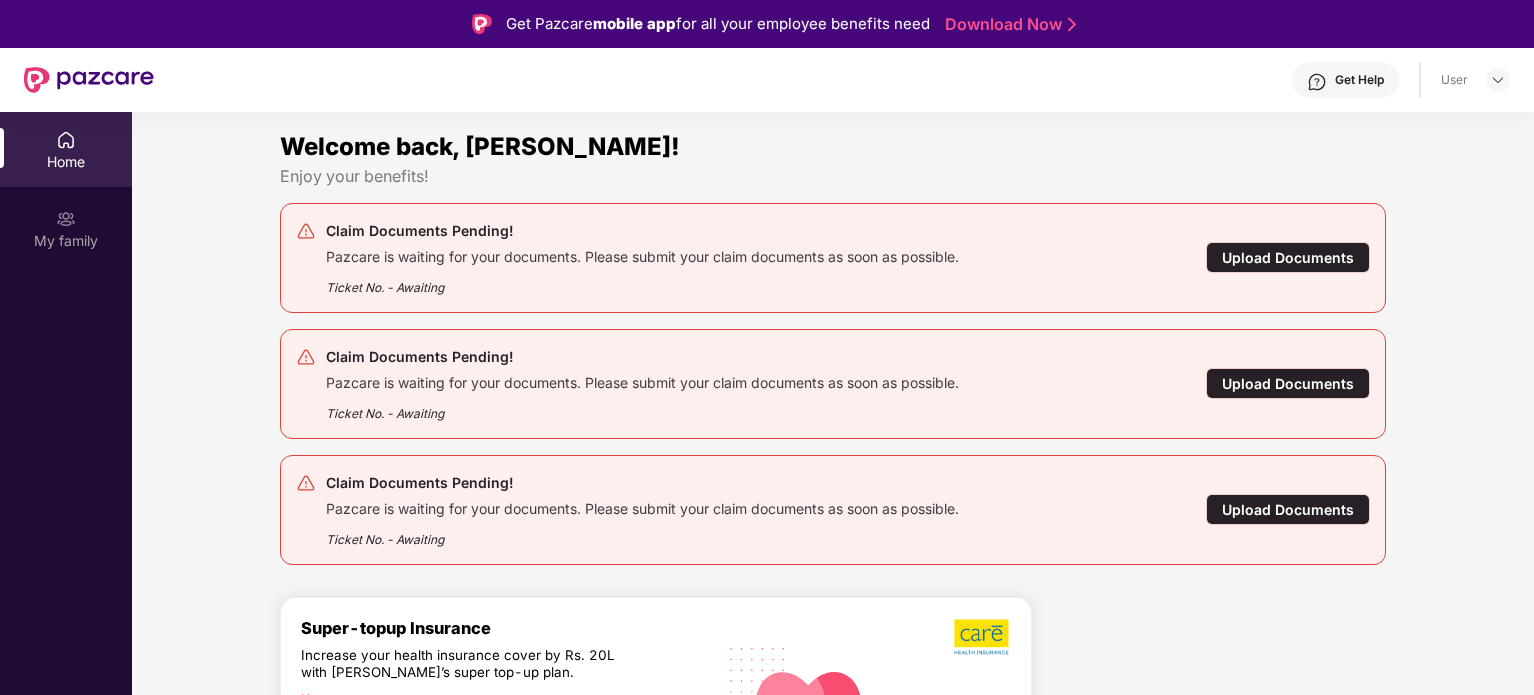 scroll, scrollTop: 0, scrollLeft: 0, axis: both 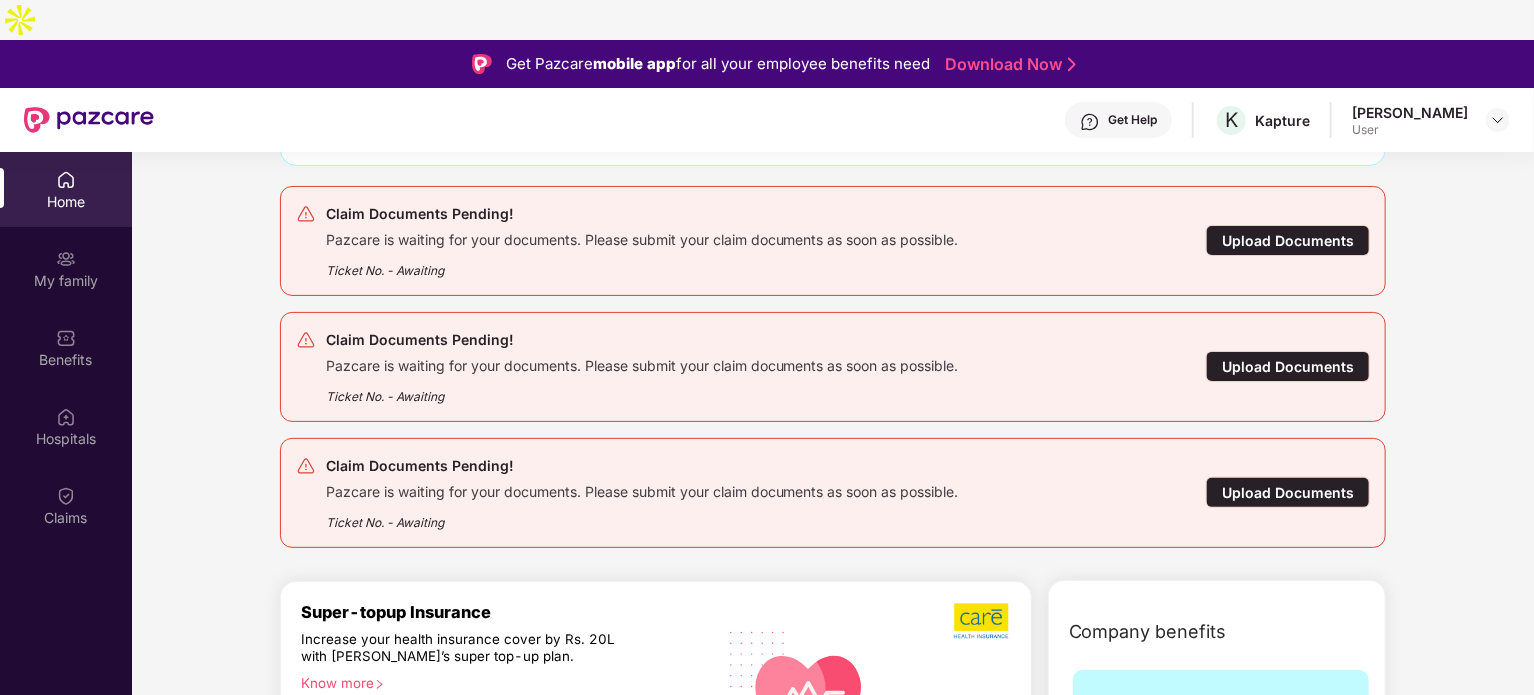 click on "Upload Documents" at bounding box center [1288, 492] 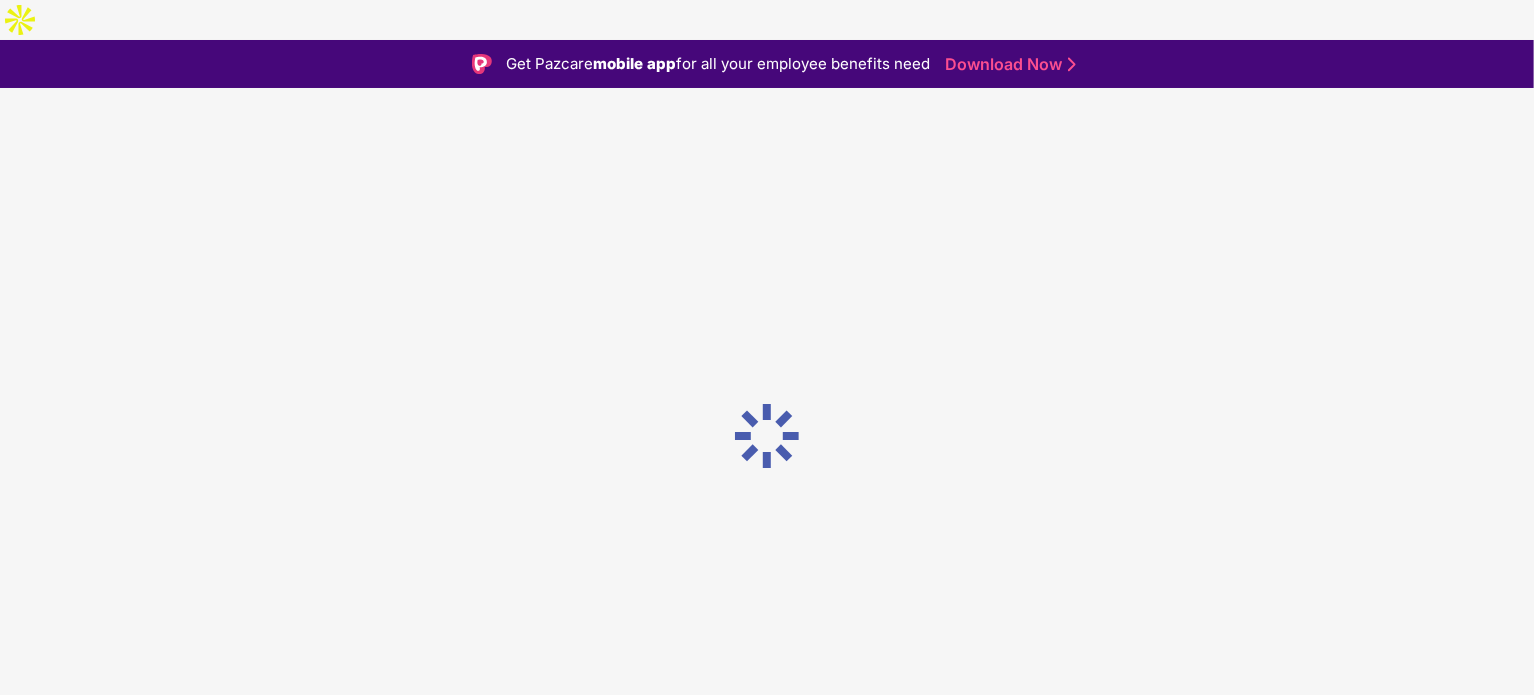 scroll, scrollTop: 0, scrollLeft: 0, axis: both 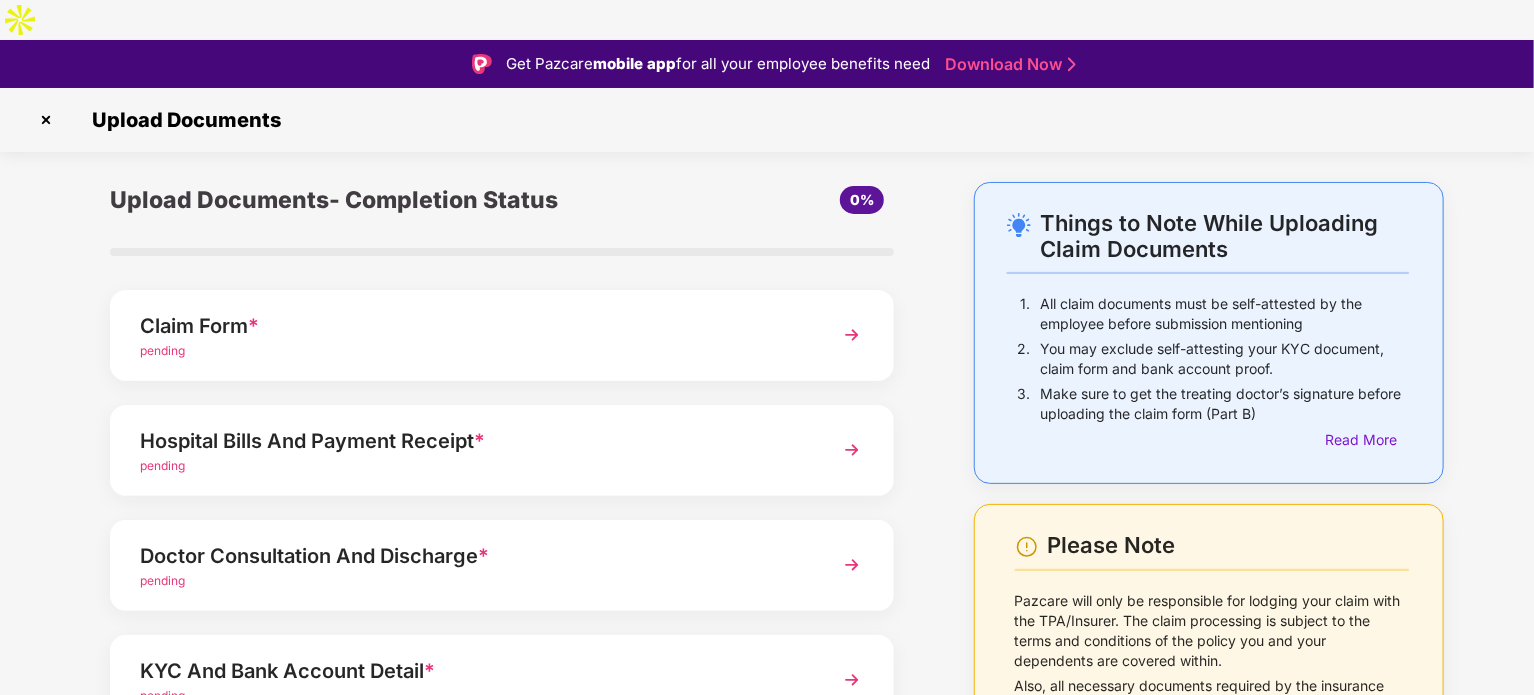 click on "Claim Form *" at bounding box center (471, 326) 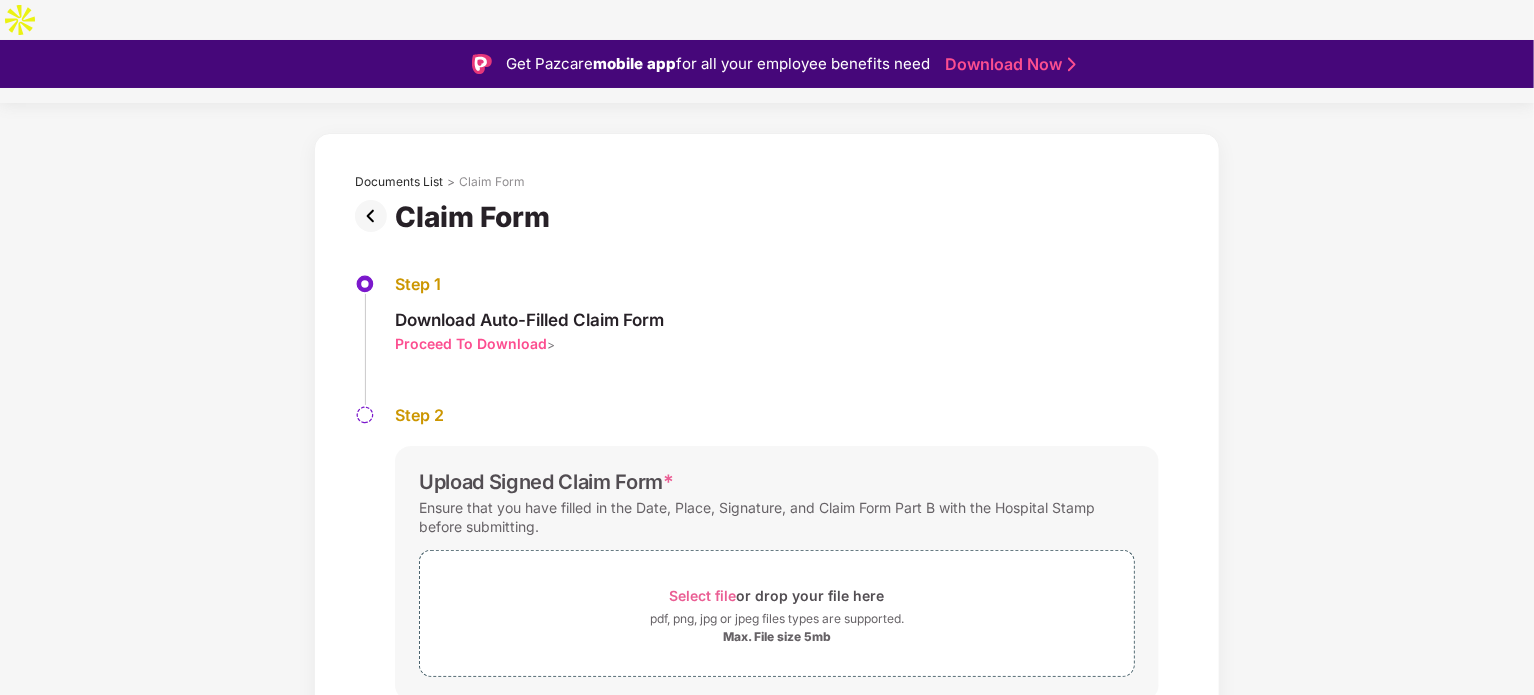 scroll, scrollTop: 76, scrollLeft: 0, axis: vertical 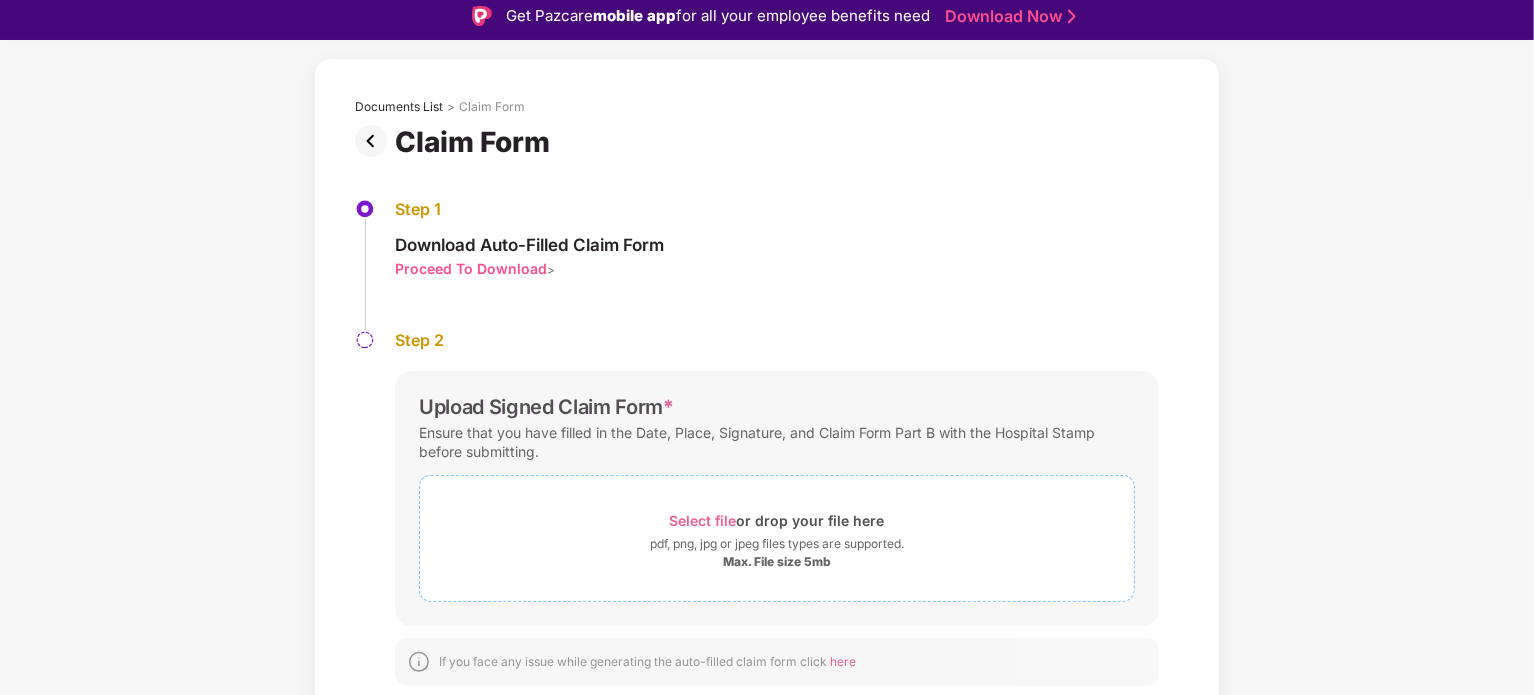 click on "Select file" at bounding box center (703, 520) 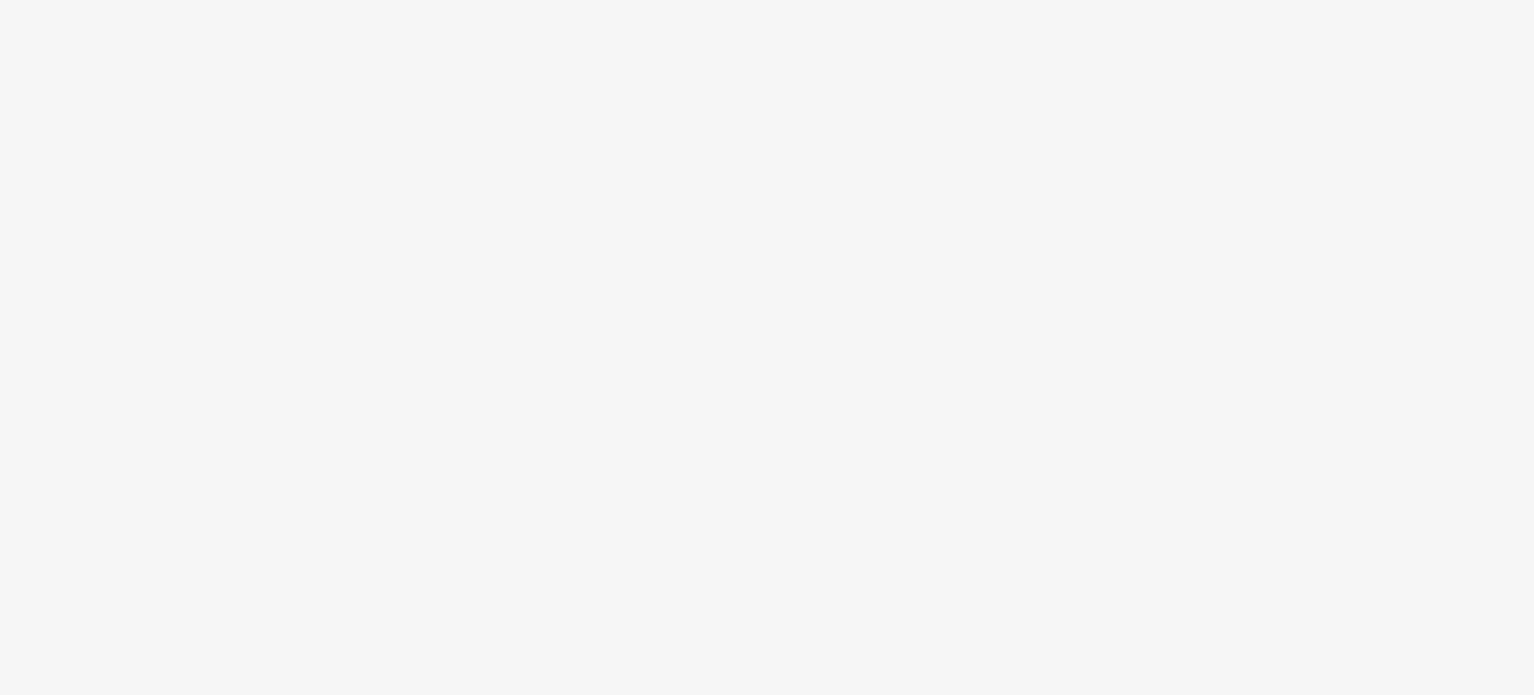 scroll, scrollTop: 0, scrollLeft: 0, axis: both 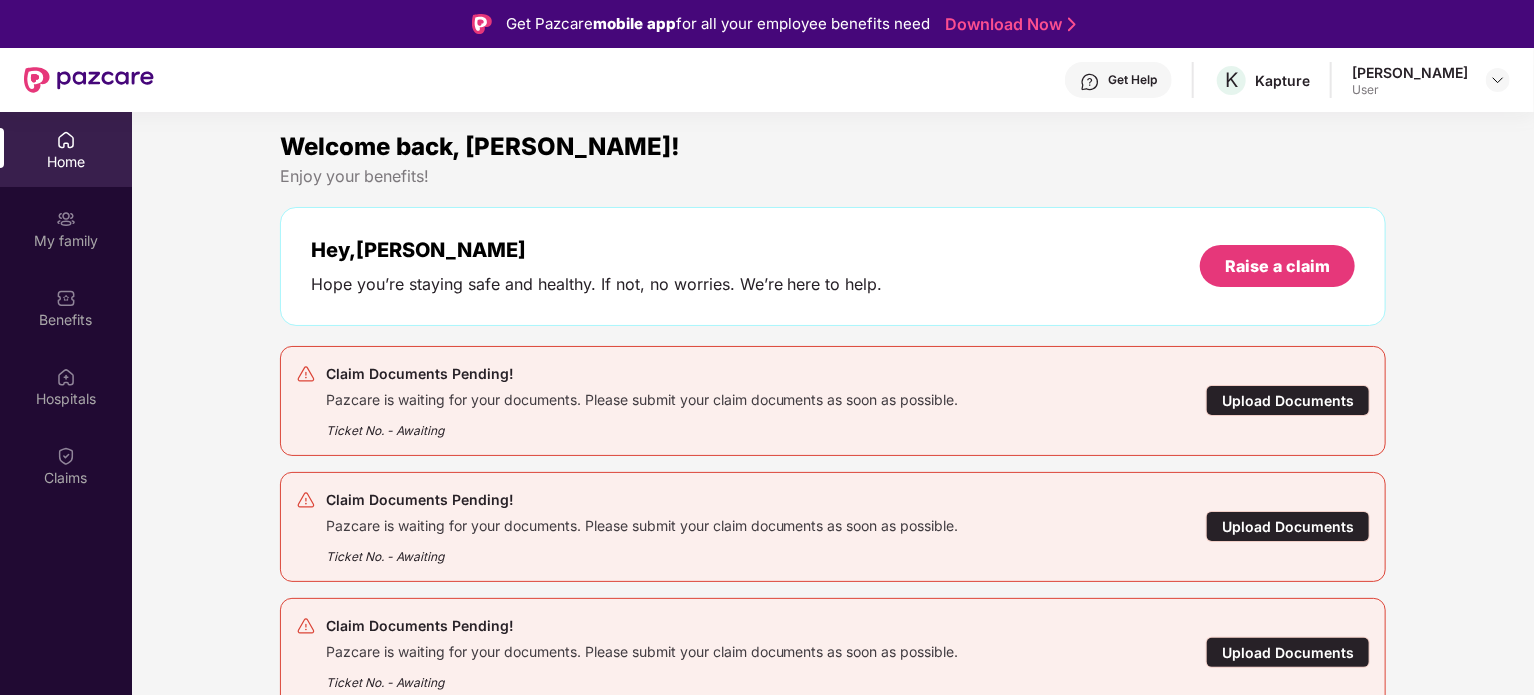 click on "Ticket No. - Awaiting" at bounding box center (642, 424) 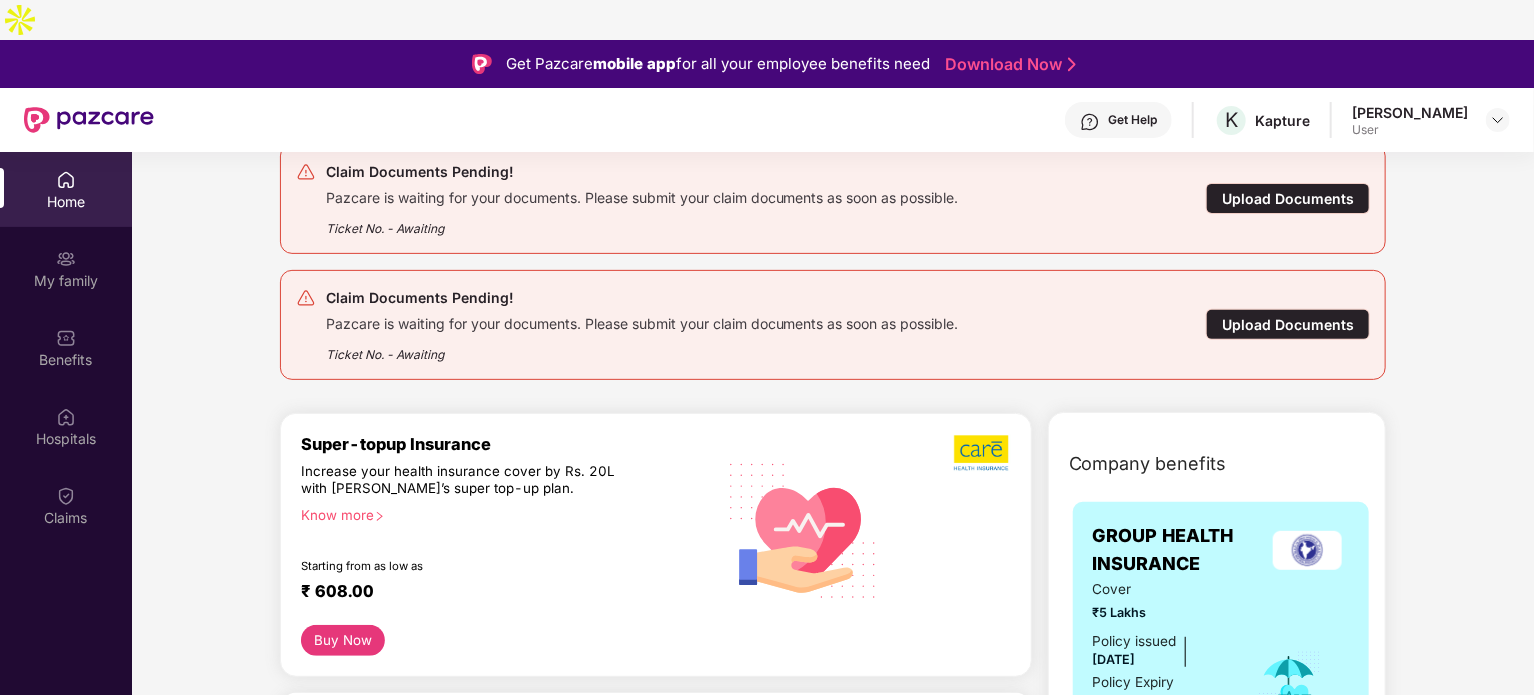 scroll, scrollTop: 400, scrollLeft: 0, axis: vertical 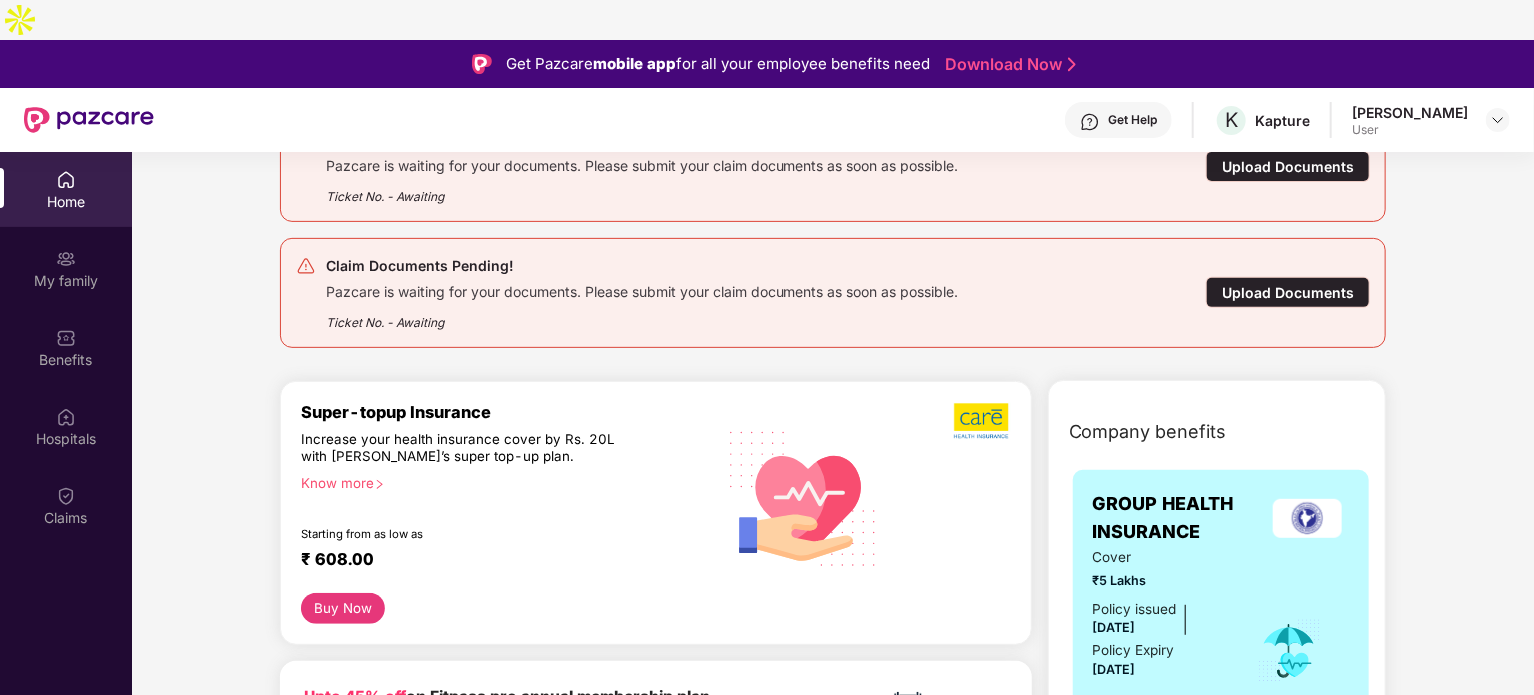 click on "Upload Documents" at bounding box center [1288, 292] 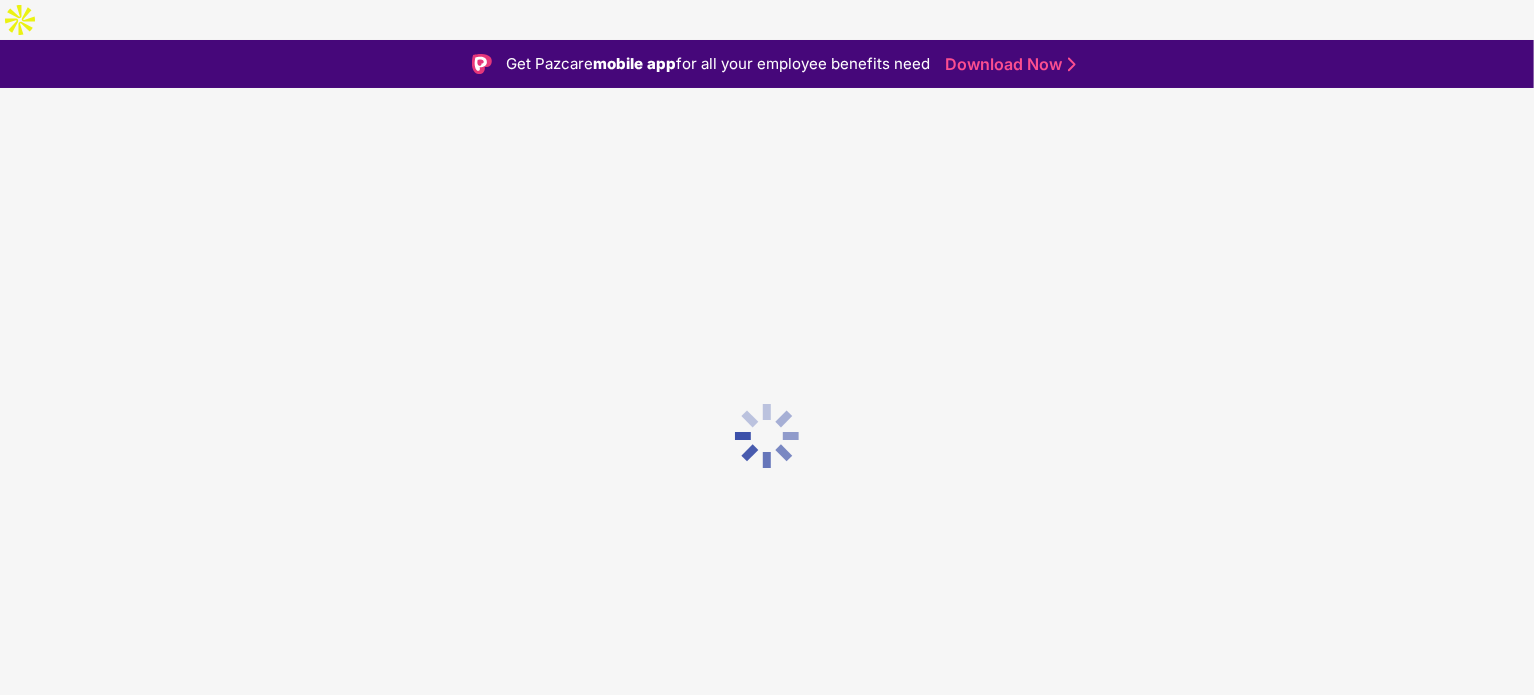 scroll, scrollTop: 0, scrollLeft: 0, axis: both 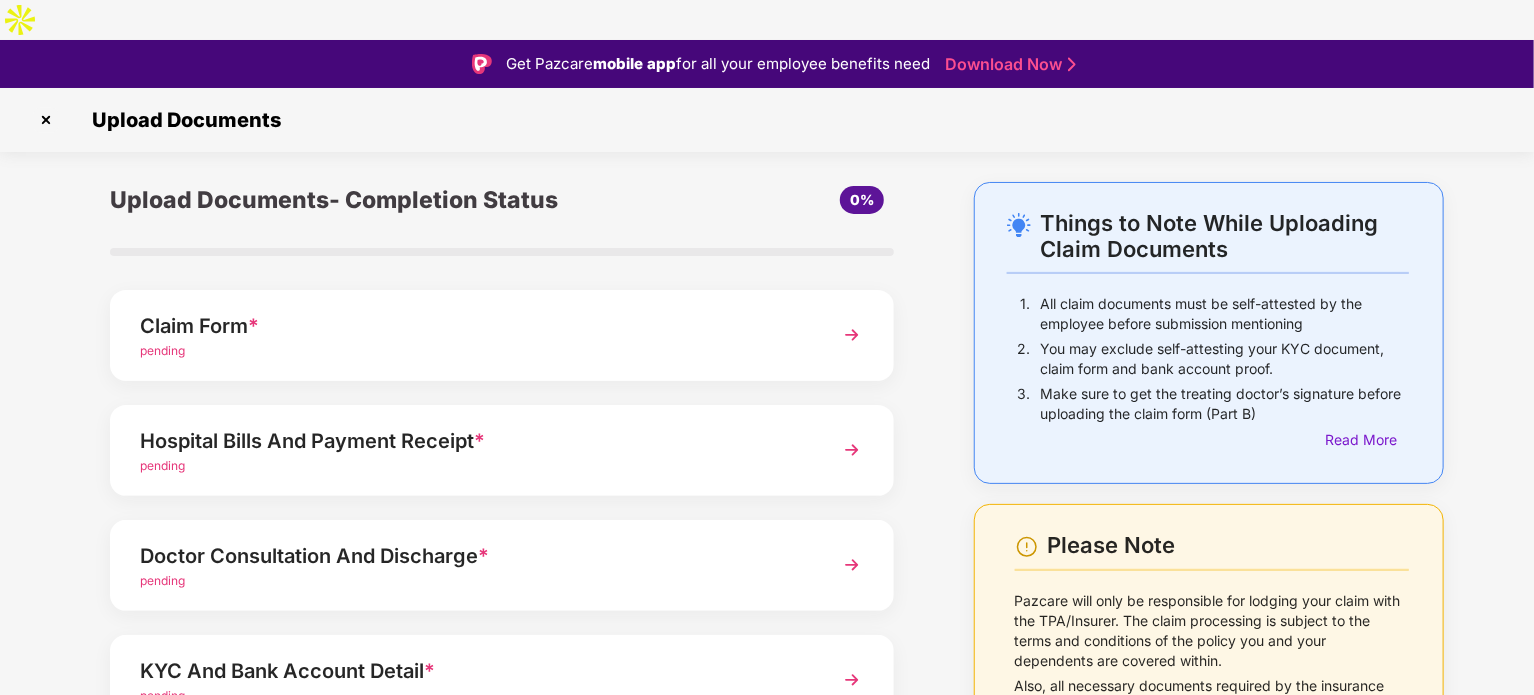 click on "pending" at bounding box center (471, 351) 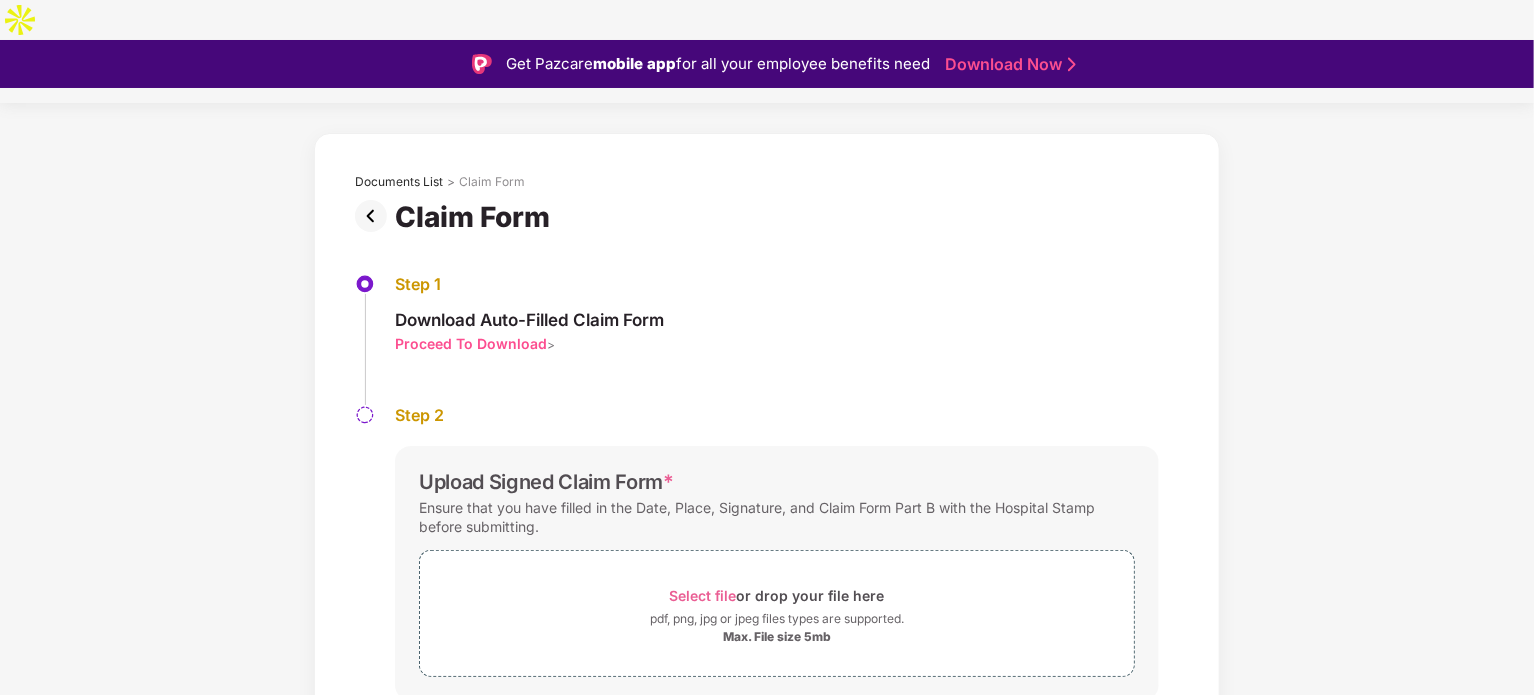 scroll, scrollTop: 76, scrollLeft: 0, axis: vertical 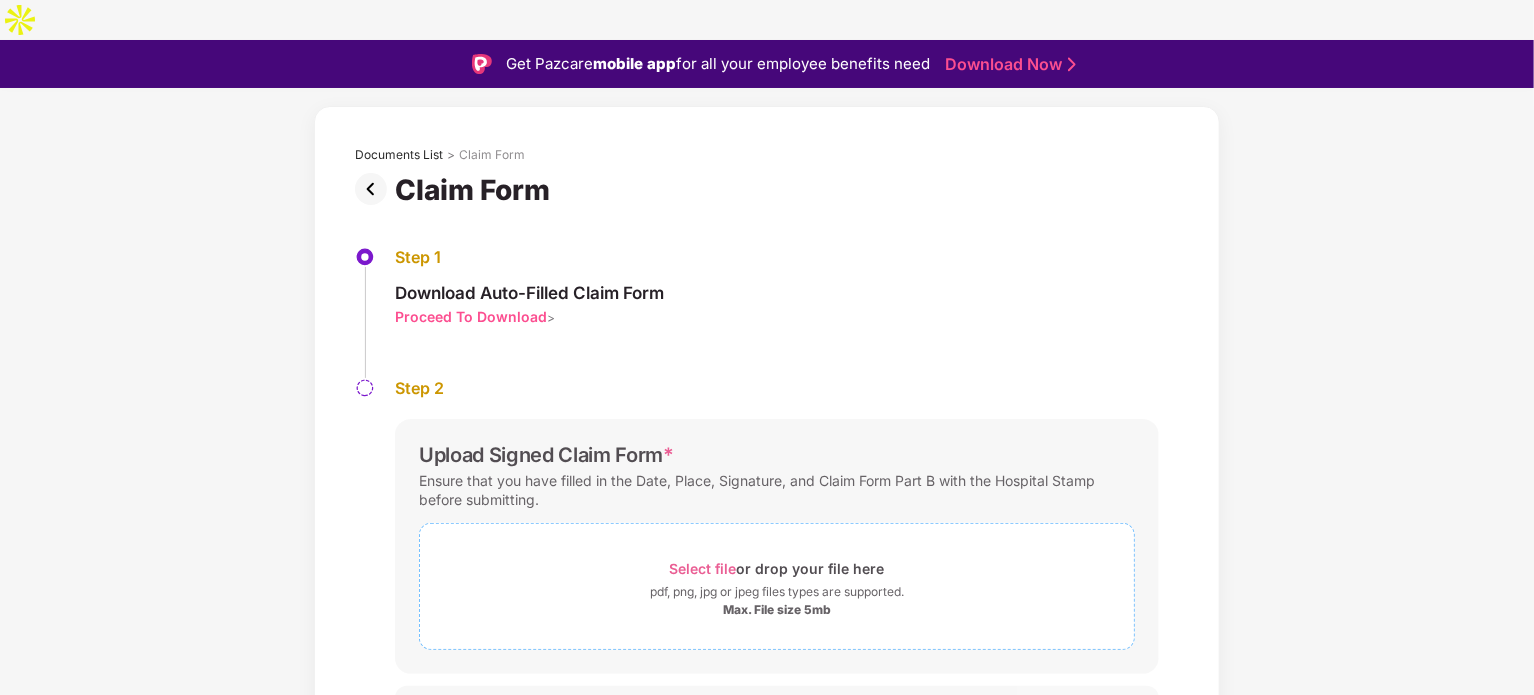 click on "Select file" at bounding box center (703, 568) 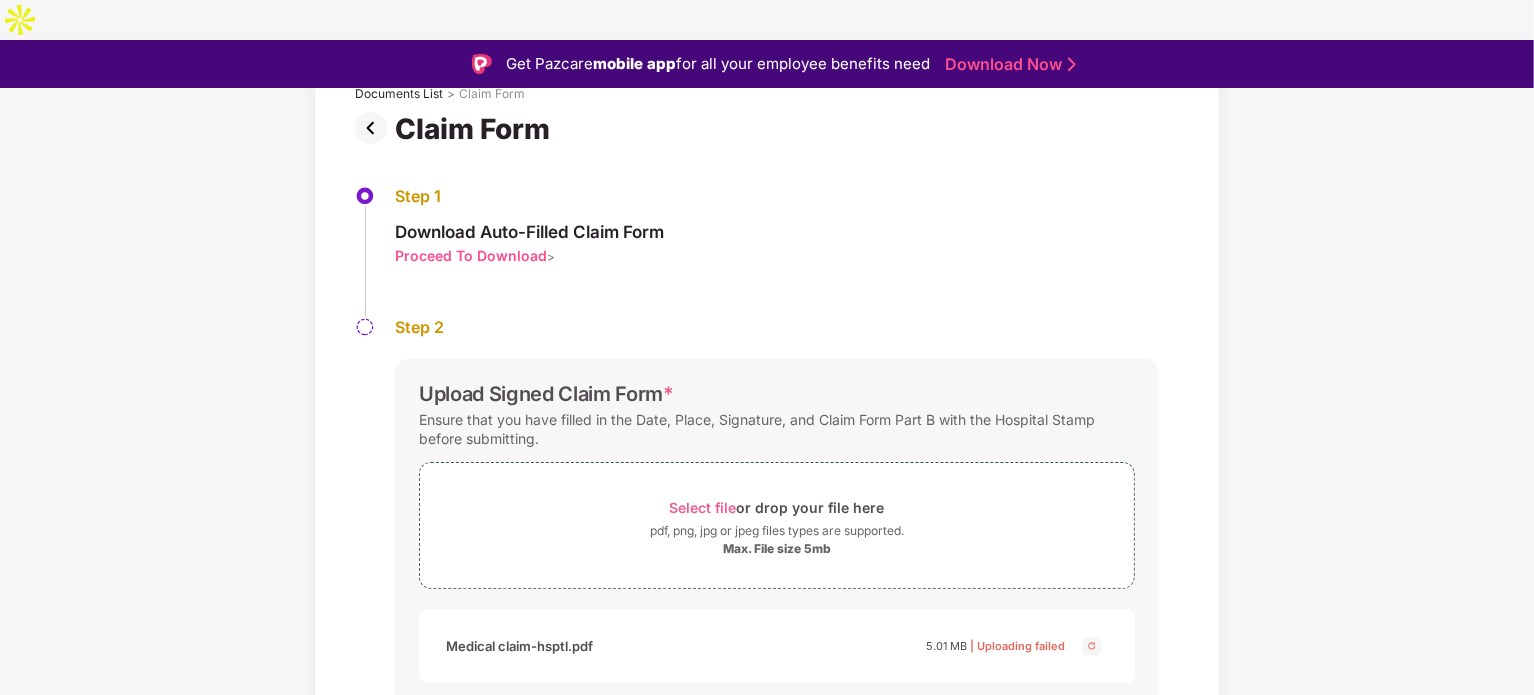 scroll, scrollTop: 171, scrollLeft: 0, axis: vertical 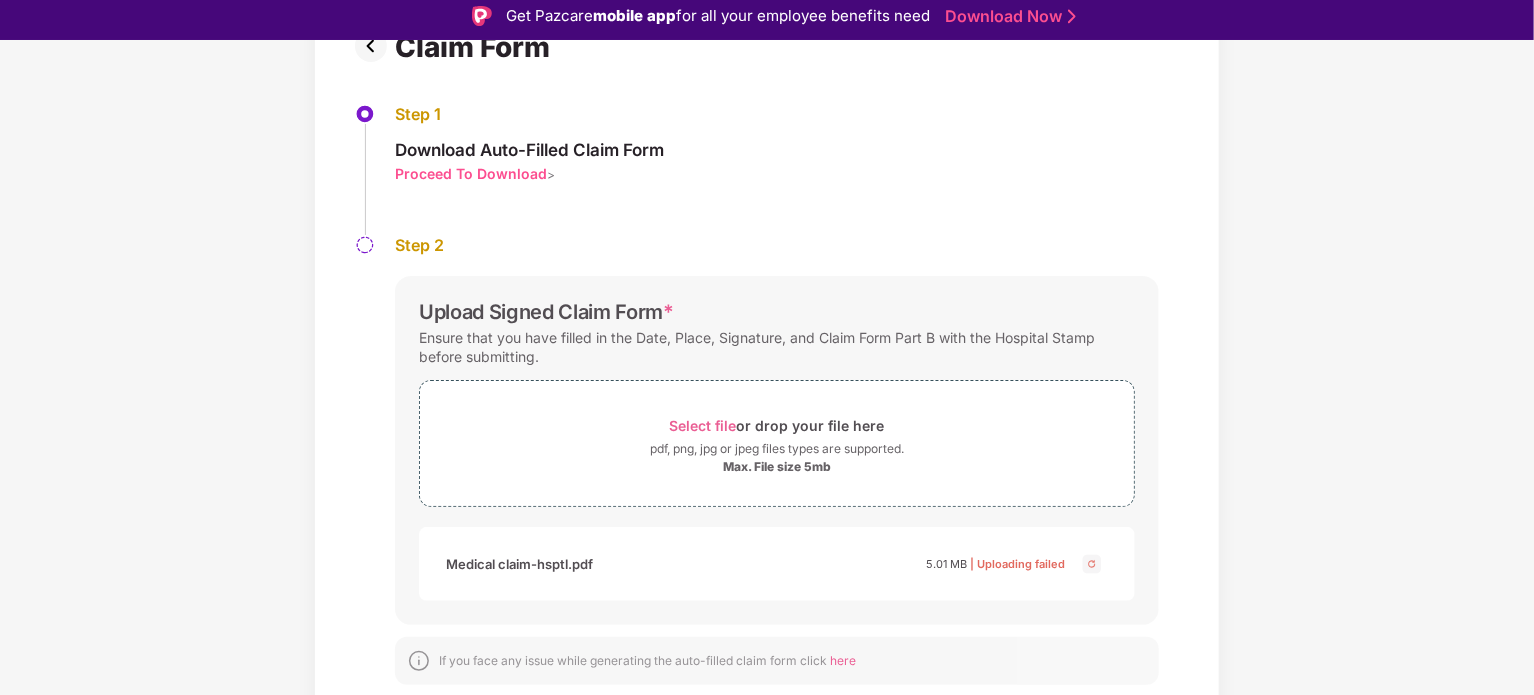 click at bounding box center [1092, 564] 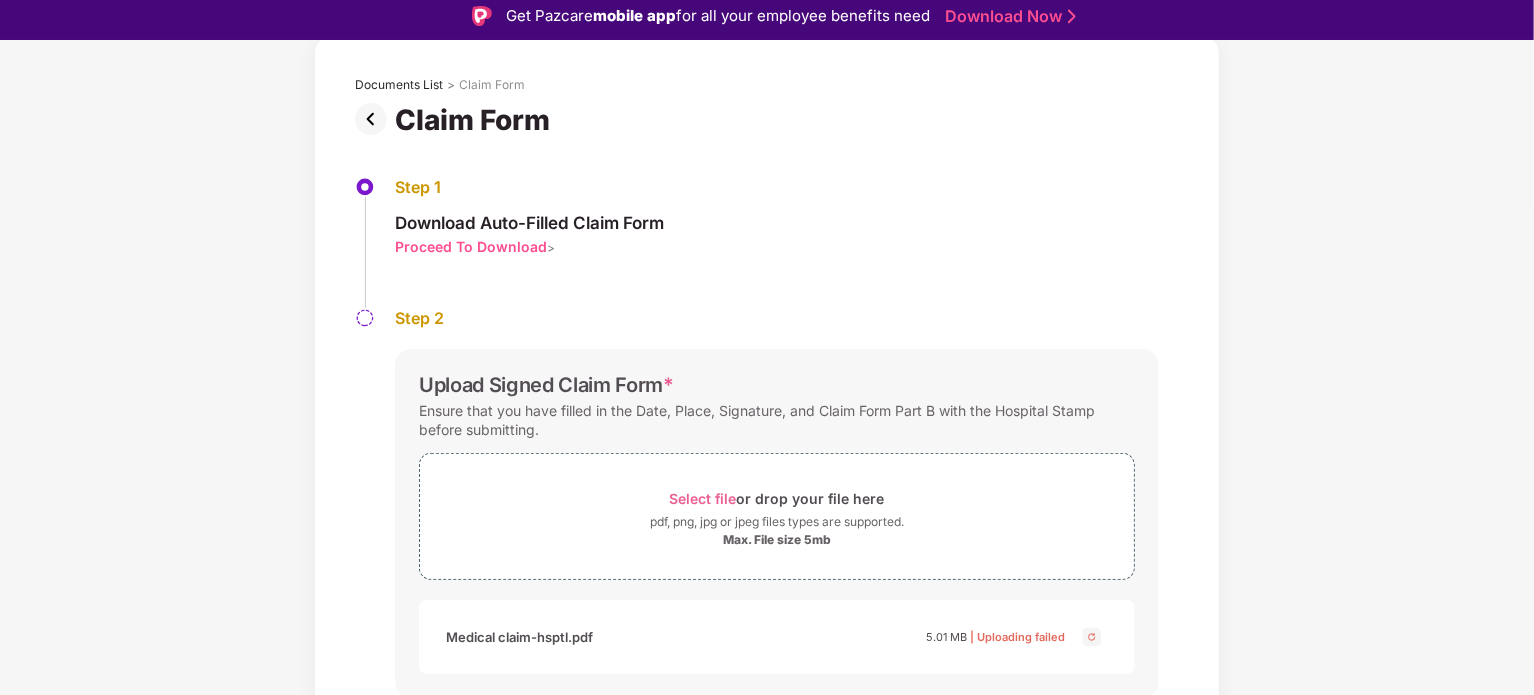 scroll, scrollTop: 171, scrollLeft: 0, axis: vertical 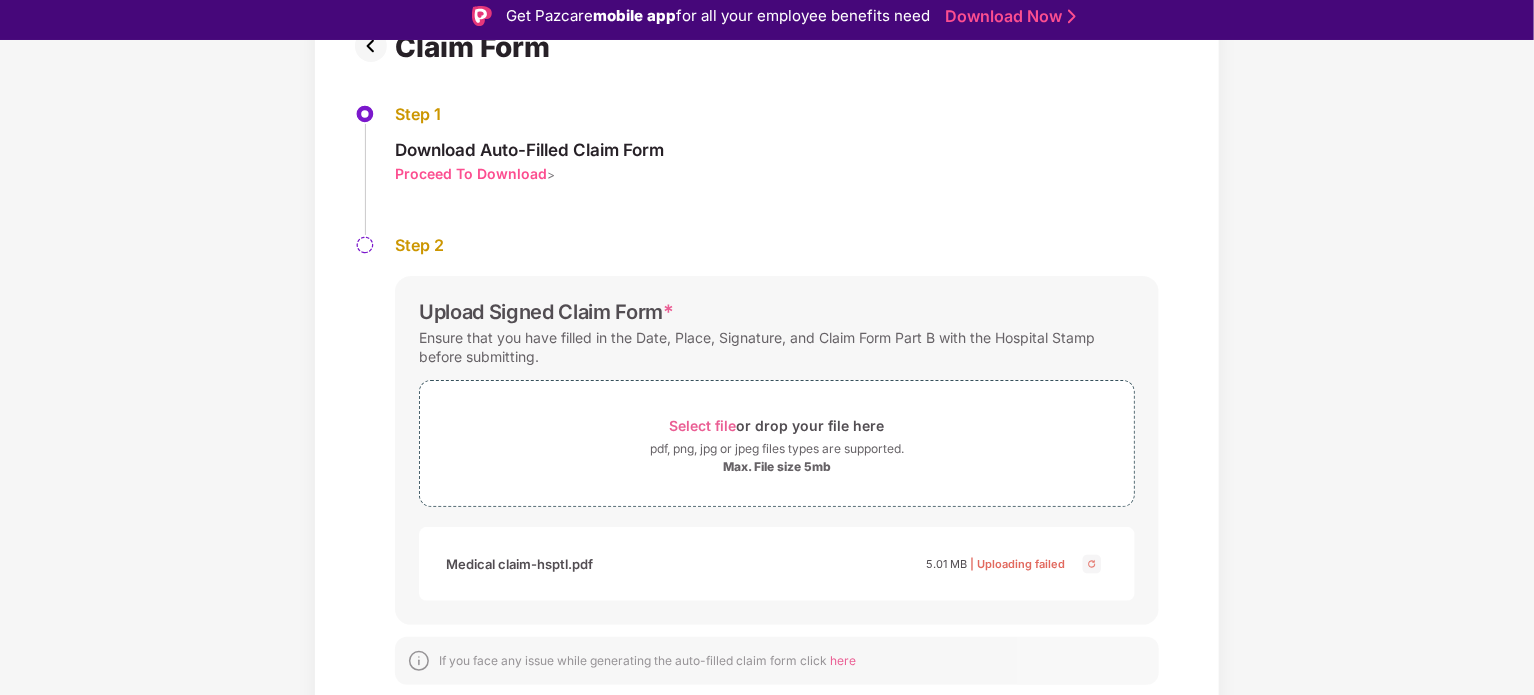 click at bounding box center [1092, 564] 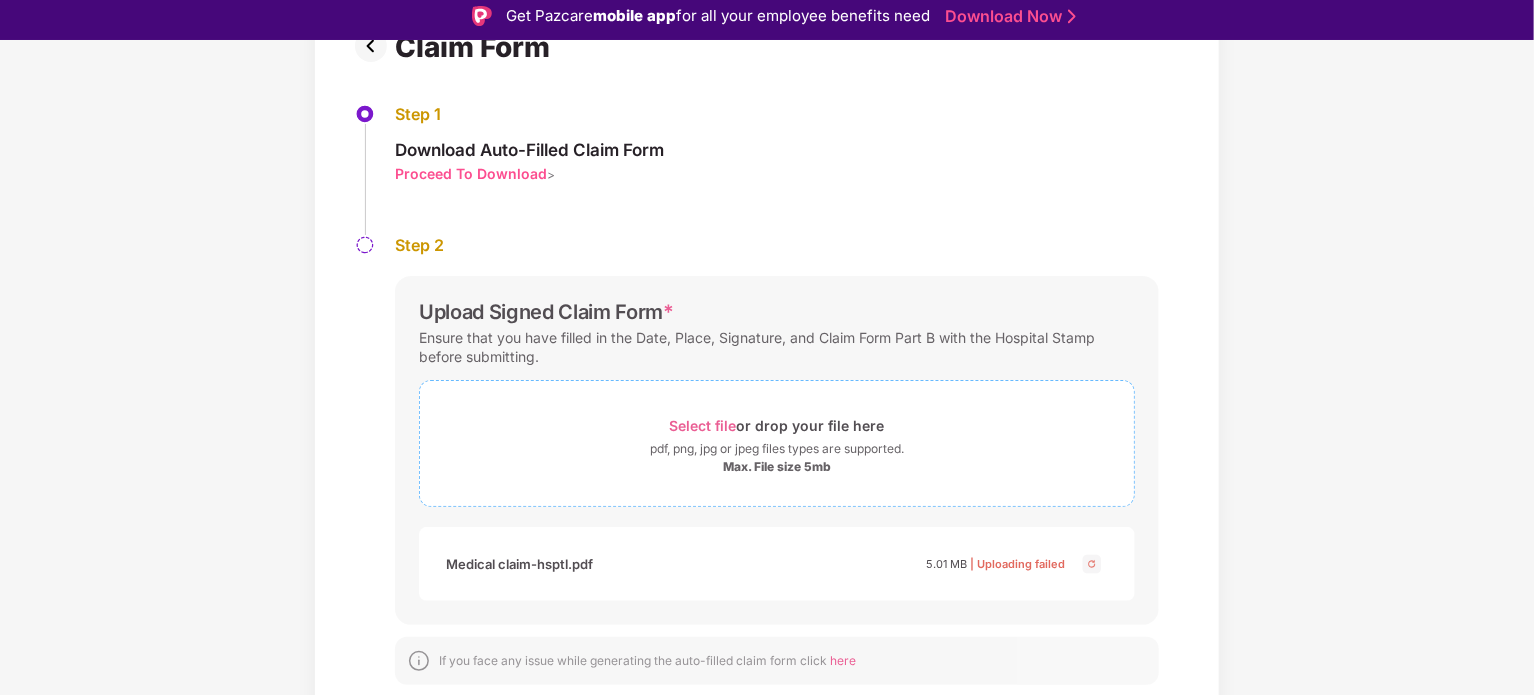 click on "Select file" at bounding box center [703, 425] 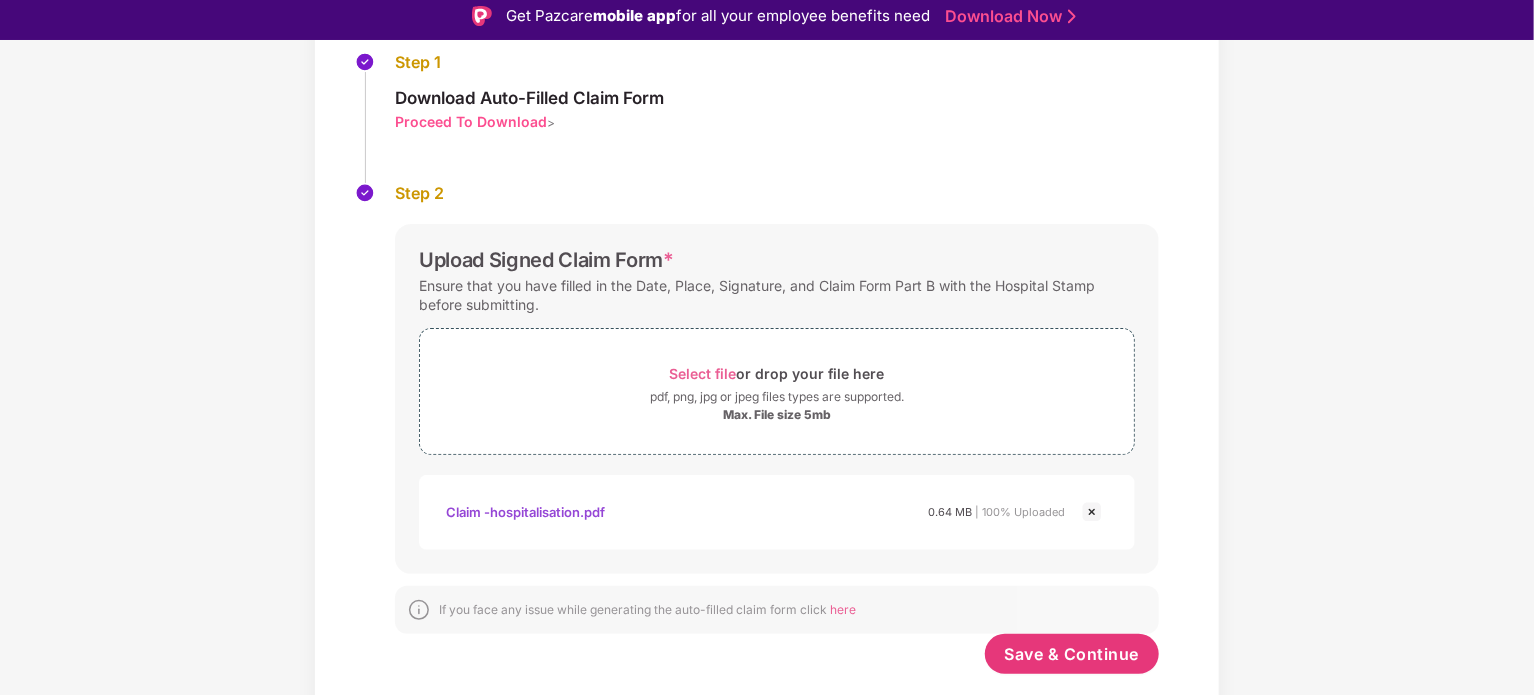 scroll, scrollTop: 222, scrollLeft: 0, axis: vertical 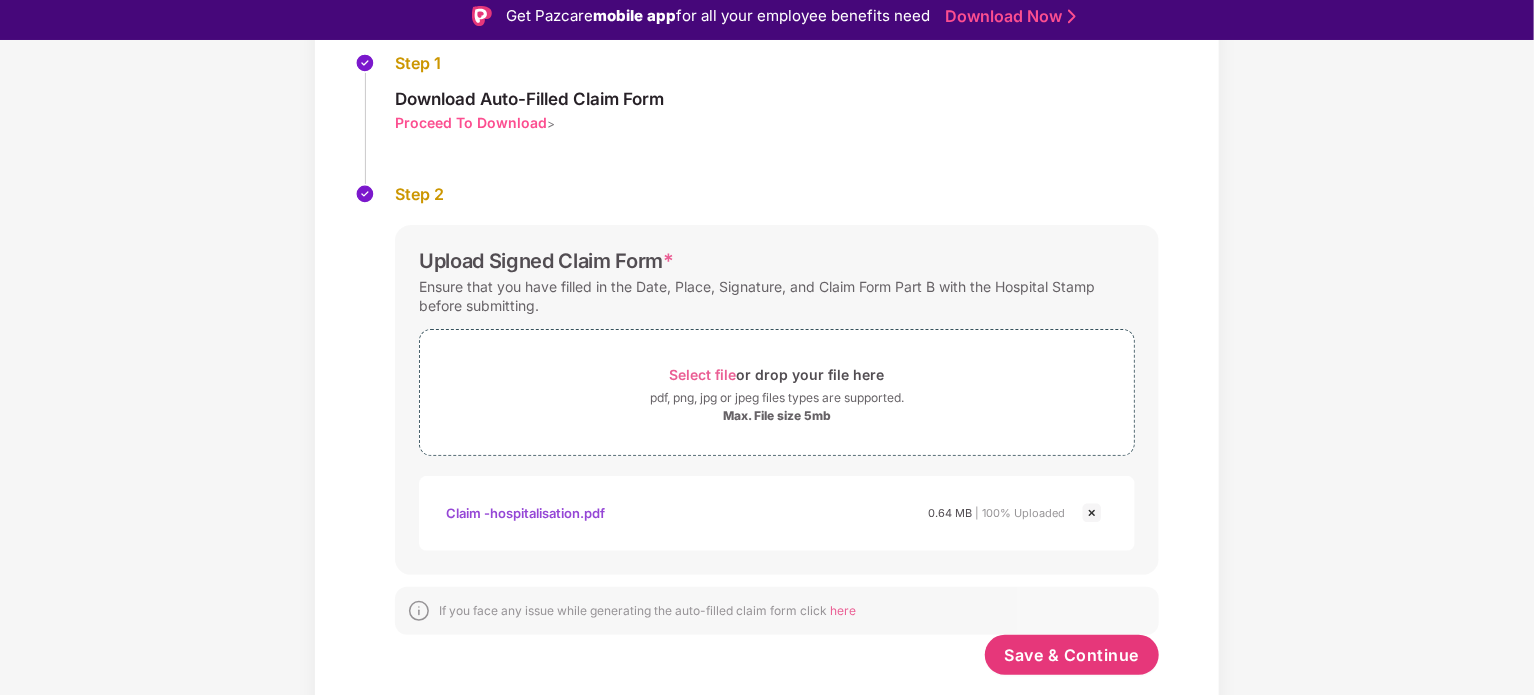 click on "Claim -hospitalisation.pdf" at bounding box center (525, 513) 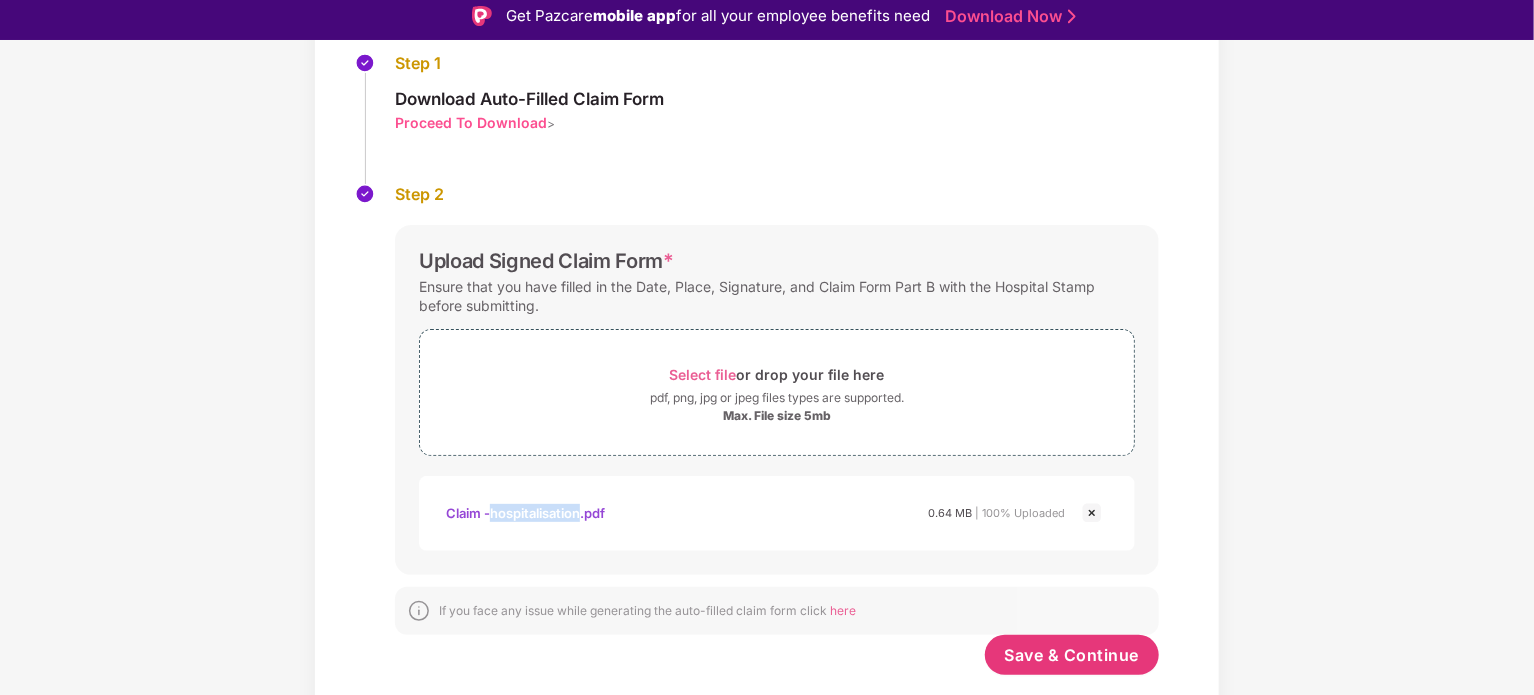 click on "Claim -hospitalisation.pdf" at bounding box center [525, 513] 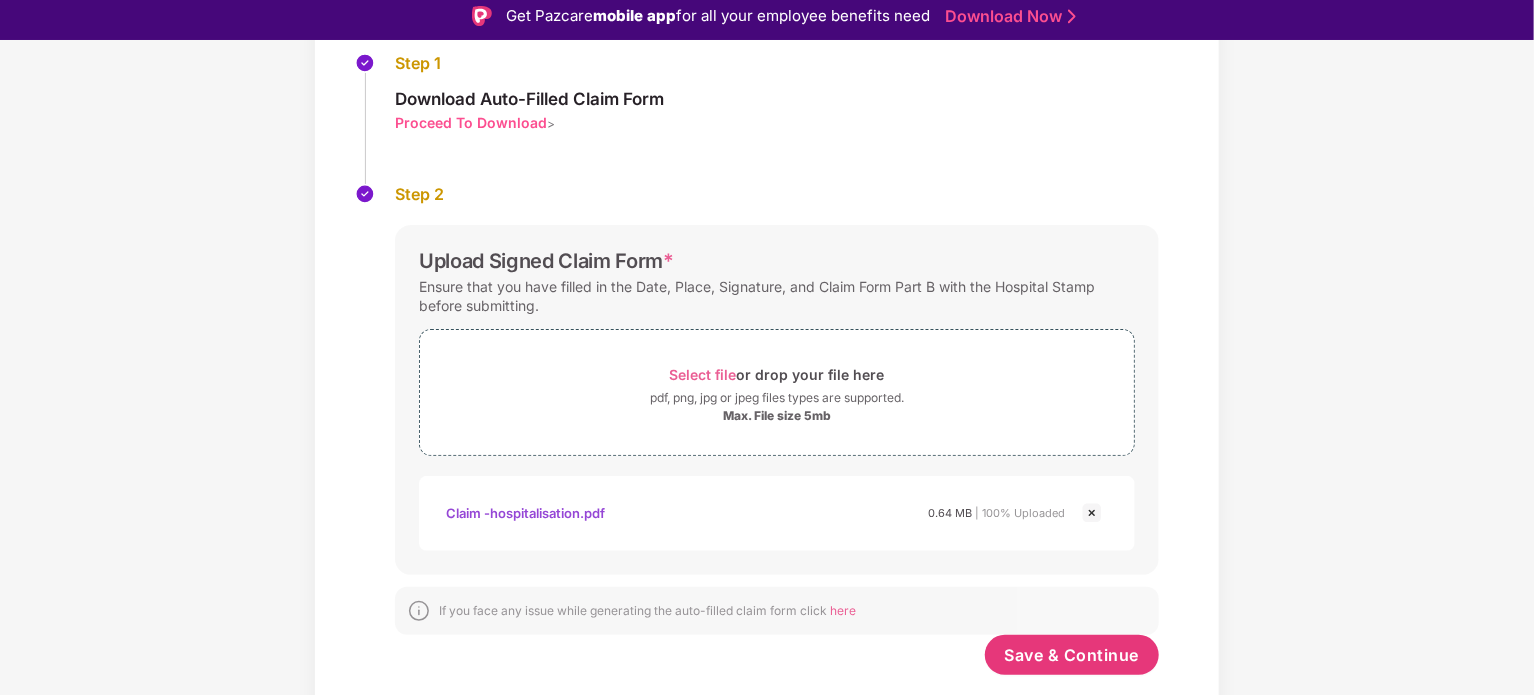 click on "Upload Signed Claim Form * Ensure that you have filled in the Date, Place, Signature, and Claim Form Part B with the Hospital Stamp before submitting.   Select file  or drop your file here pdf, png, jpg or jpeg files types are supported. Max. File size 5mb claim -hospitalisation.pdf   Claim -hospitalisation.pdf 0.64 MB    | 100% Uploaded" at bounding box center [777, 400] 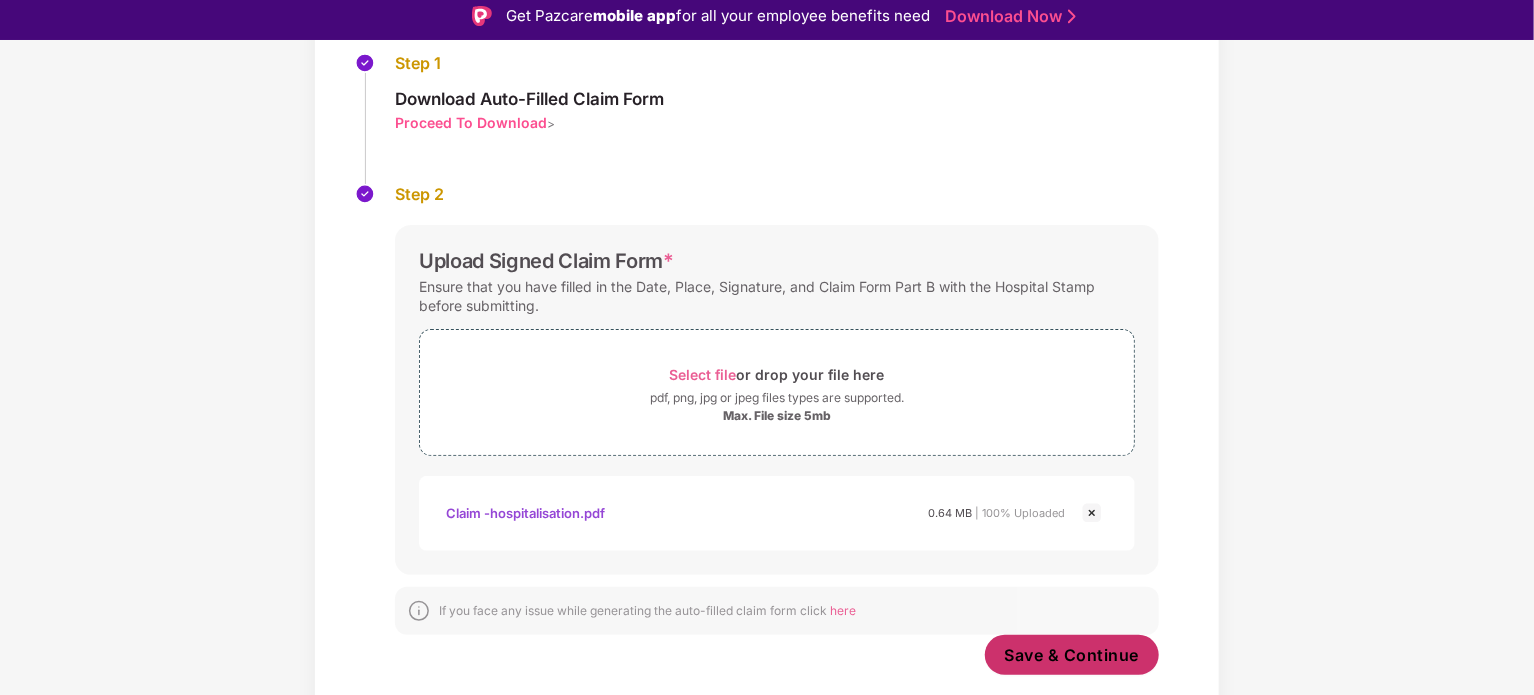 click on "Save & Continue" at bounding box center (1072, 655) 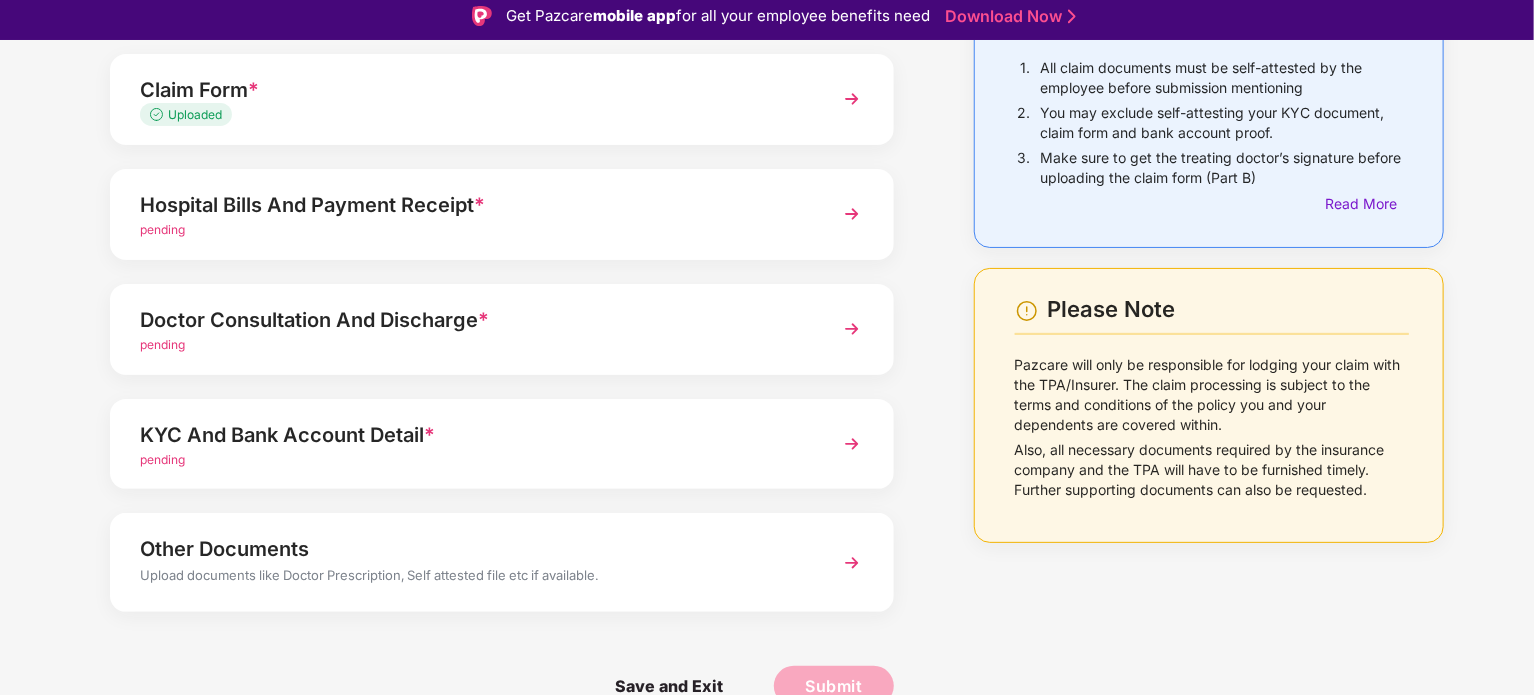 scroll, scrollTop: 188, scrollLeft: 0, axis: vertical 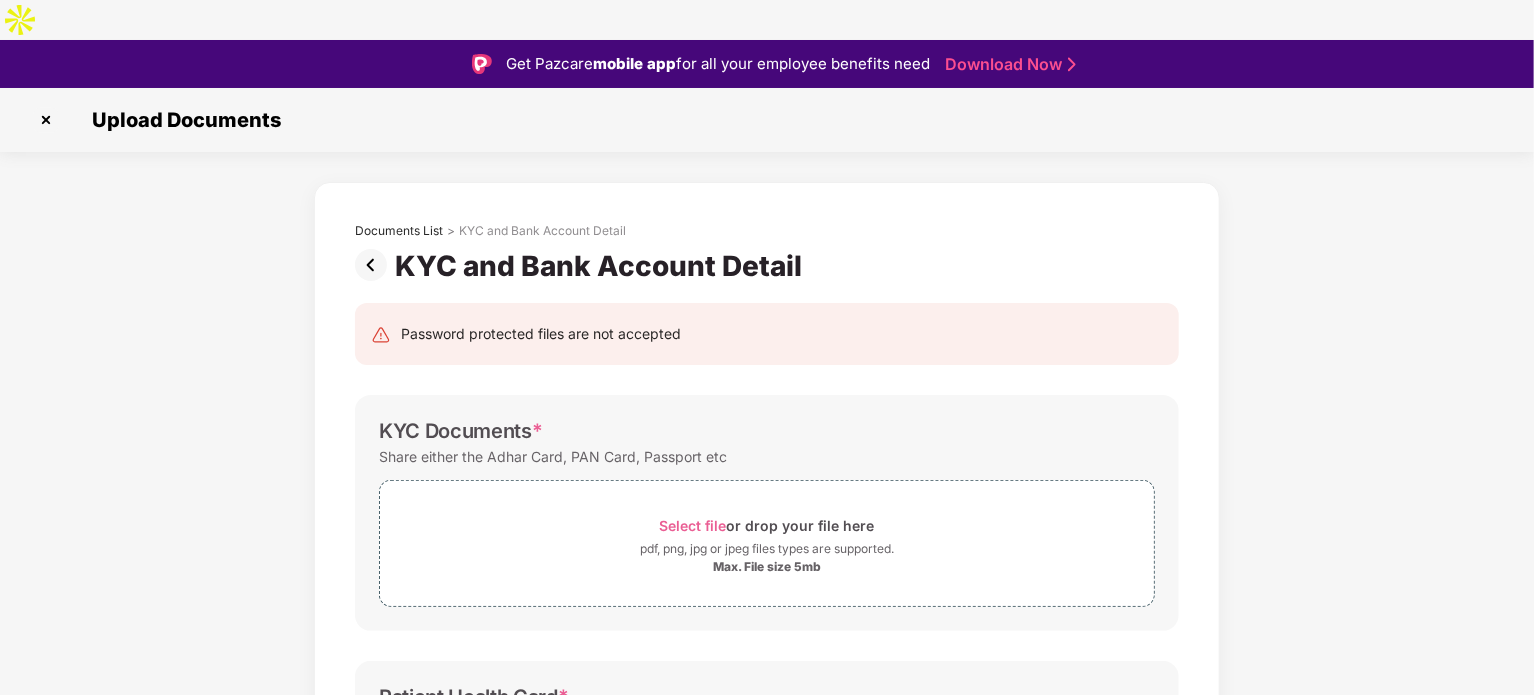click at bounding box center (46, 120) 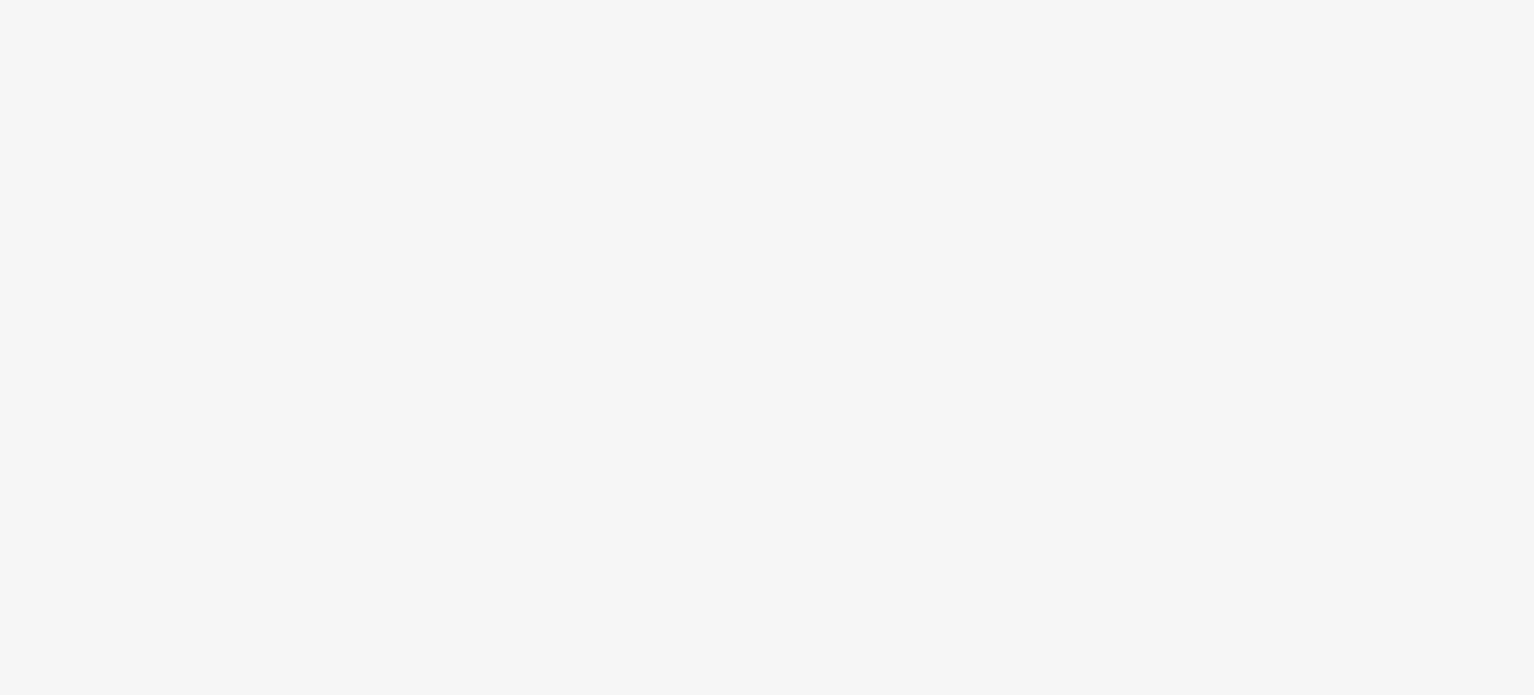 scroll, scrollTop: 0, scrollLeft: 0, axis: both 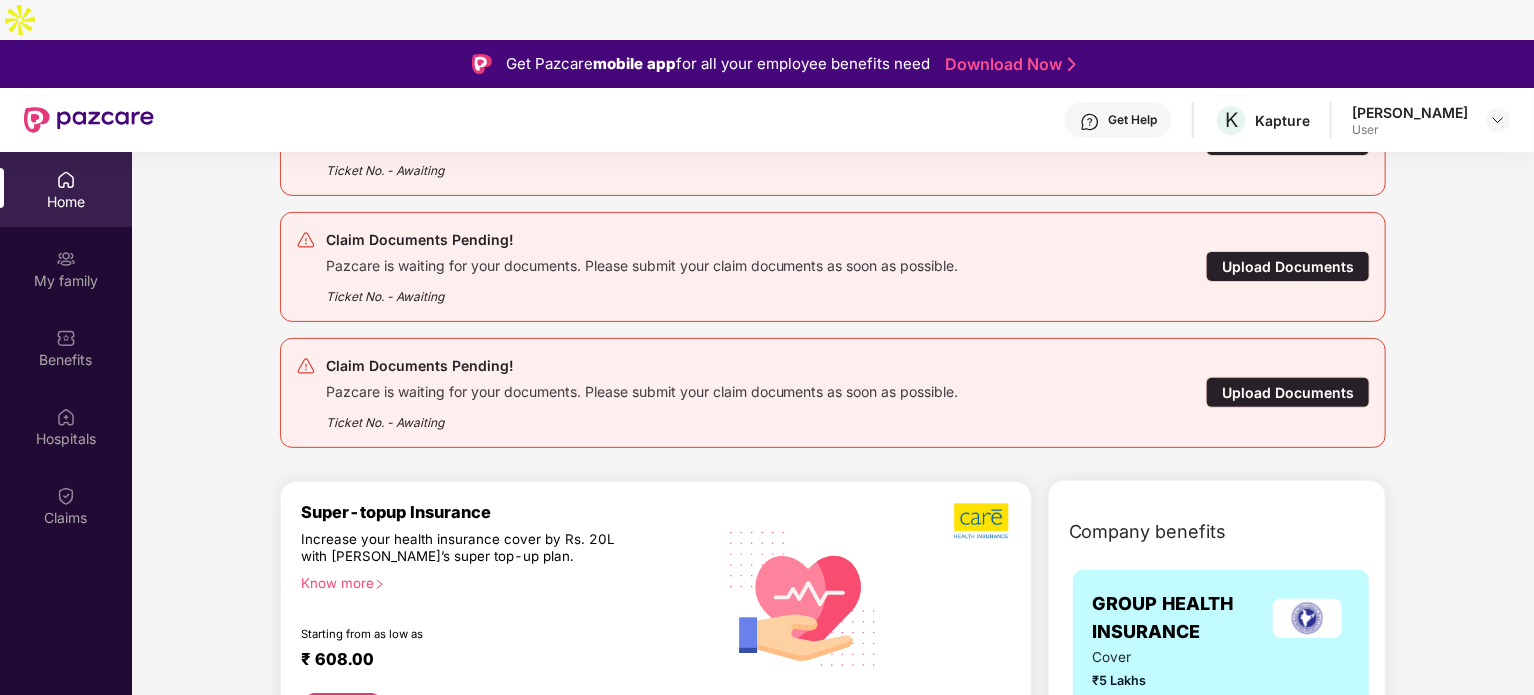 click on "Ticket No. - Awaiting" at bounding box center [642, 416] 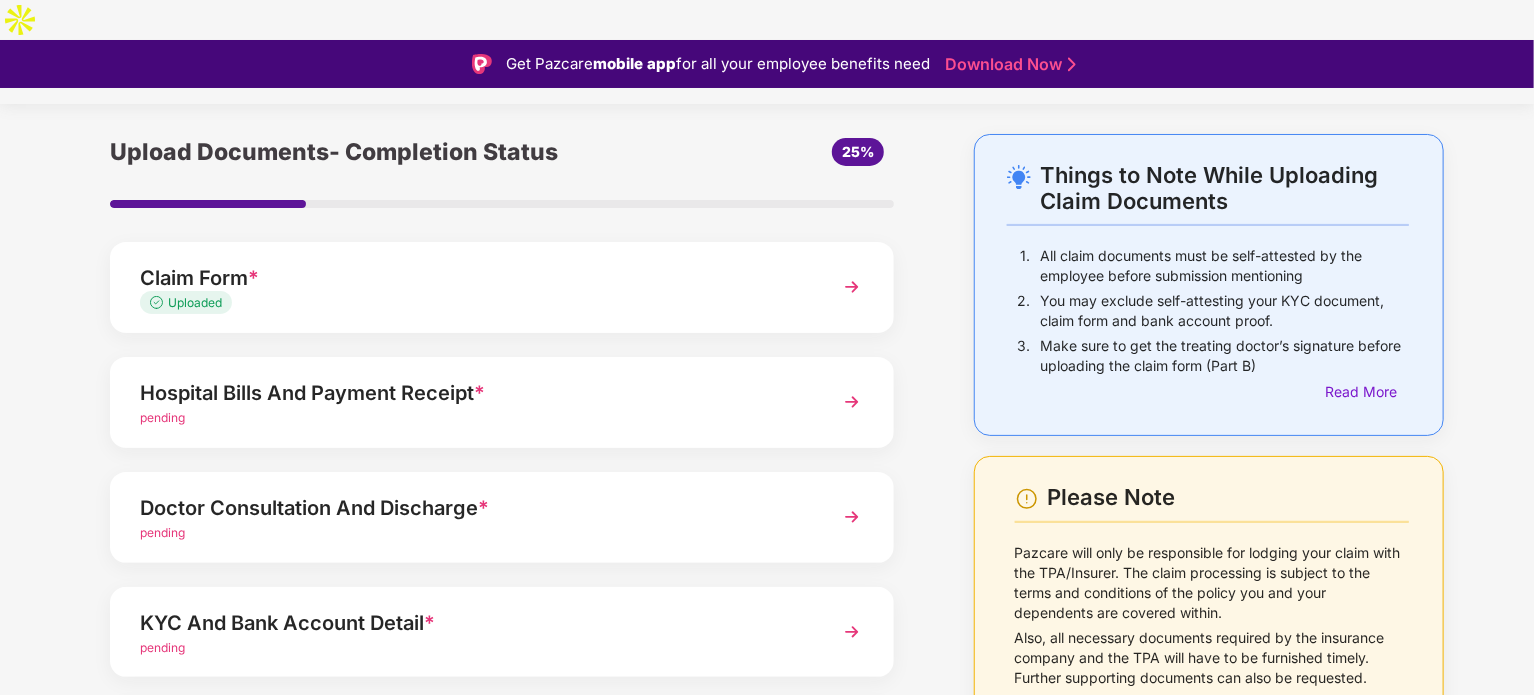 scroll, scrollTop: 0, scrollLeft: 0, axis: both 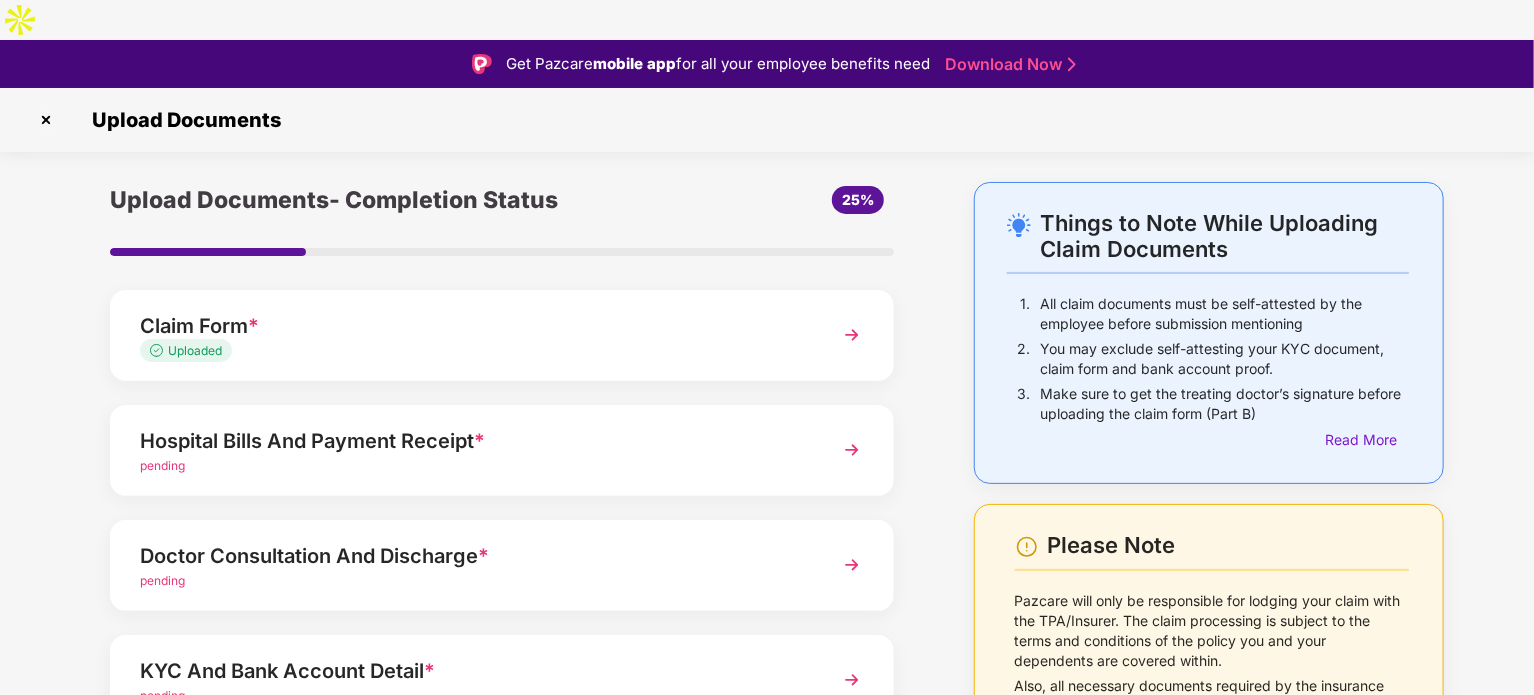 click at bounding box center [46, 120] 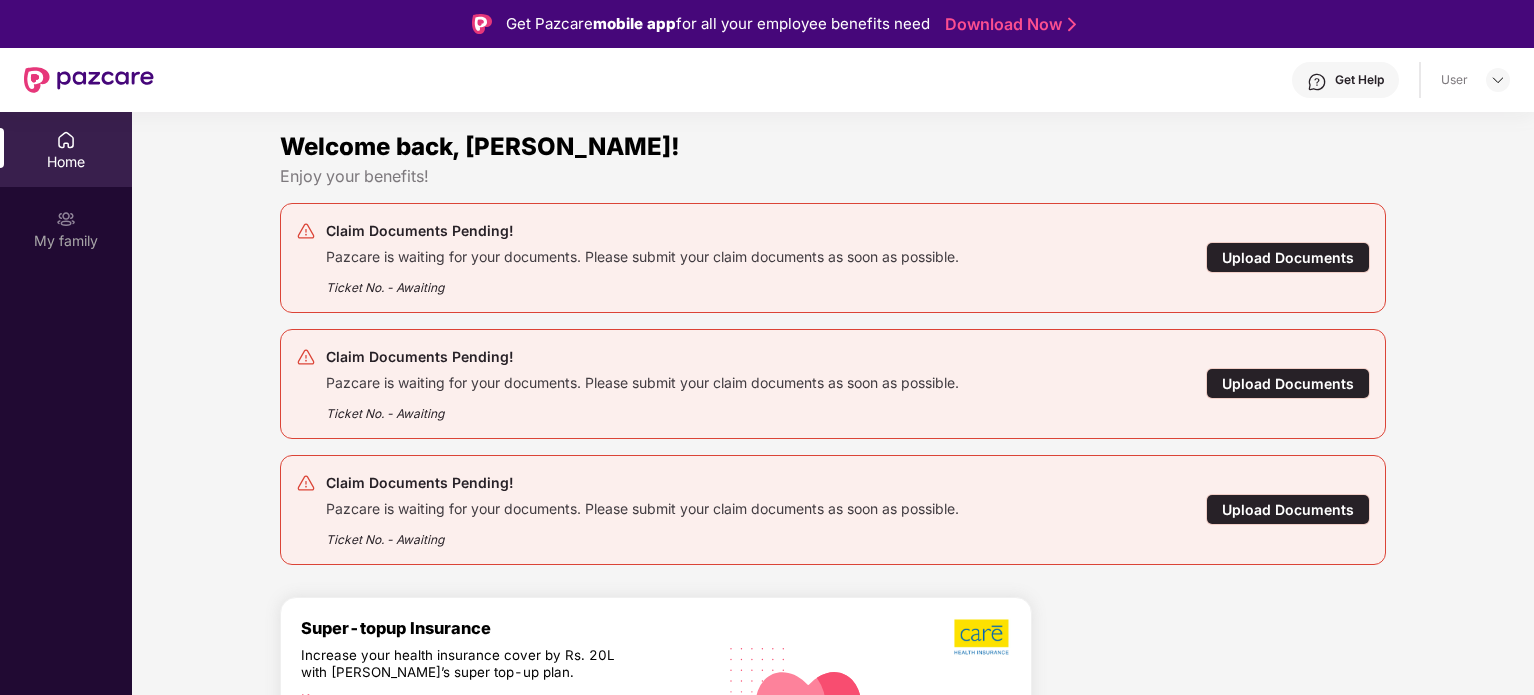 scroll, scrollTop: 0, scrollLeft: 0, axis: both 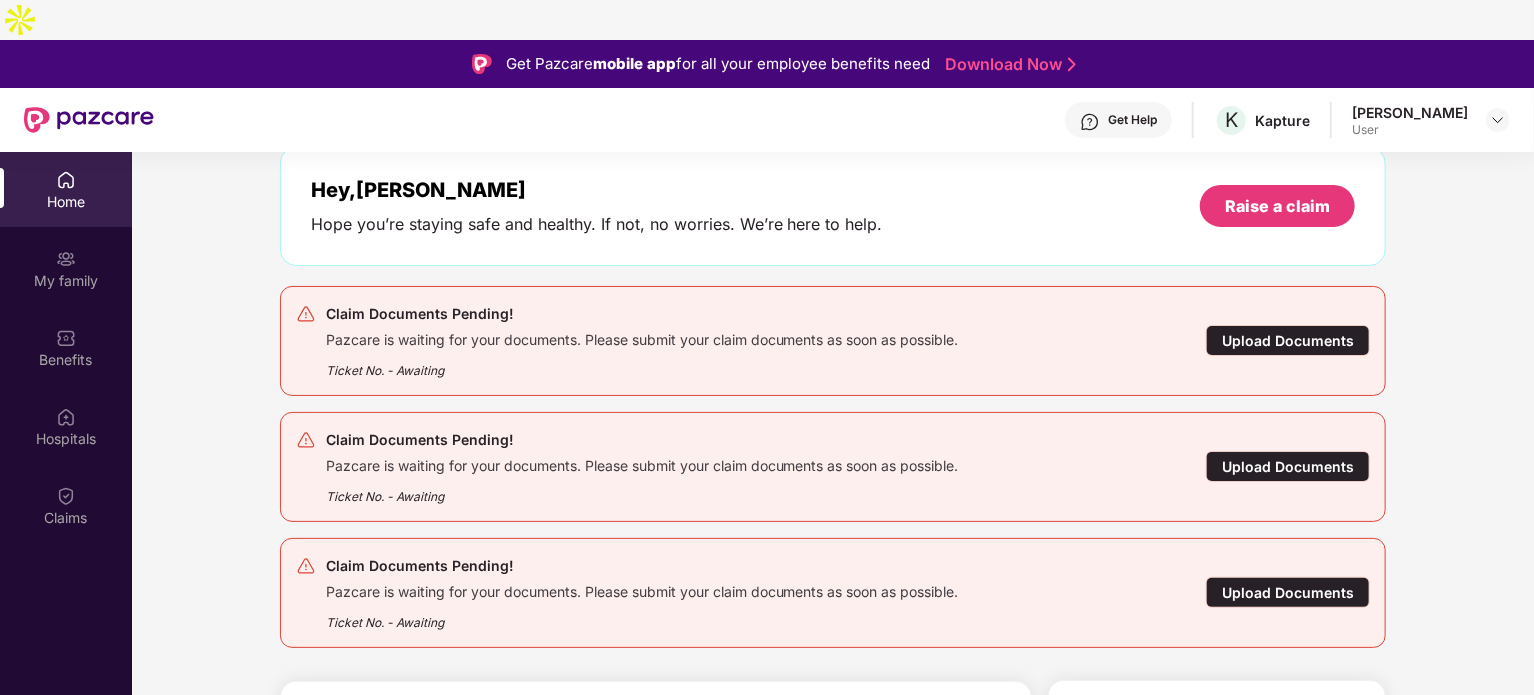 click on "Upload Documents" at bounding box center [1288, 466] 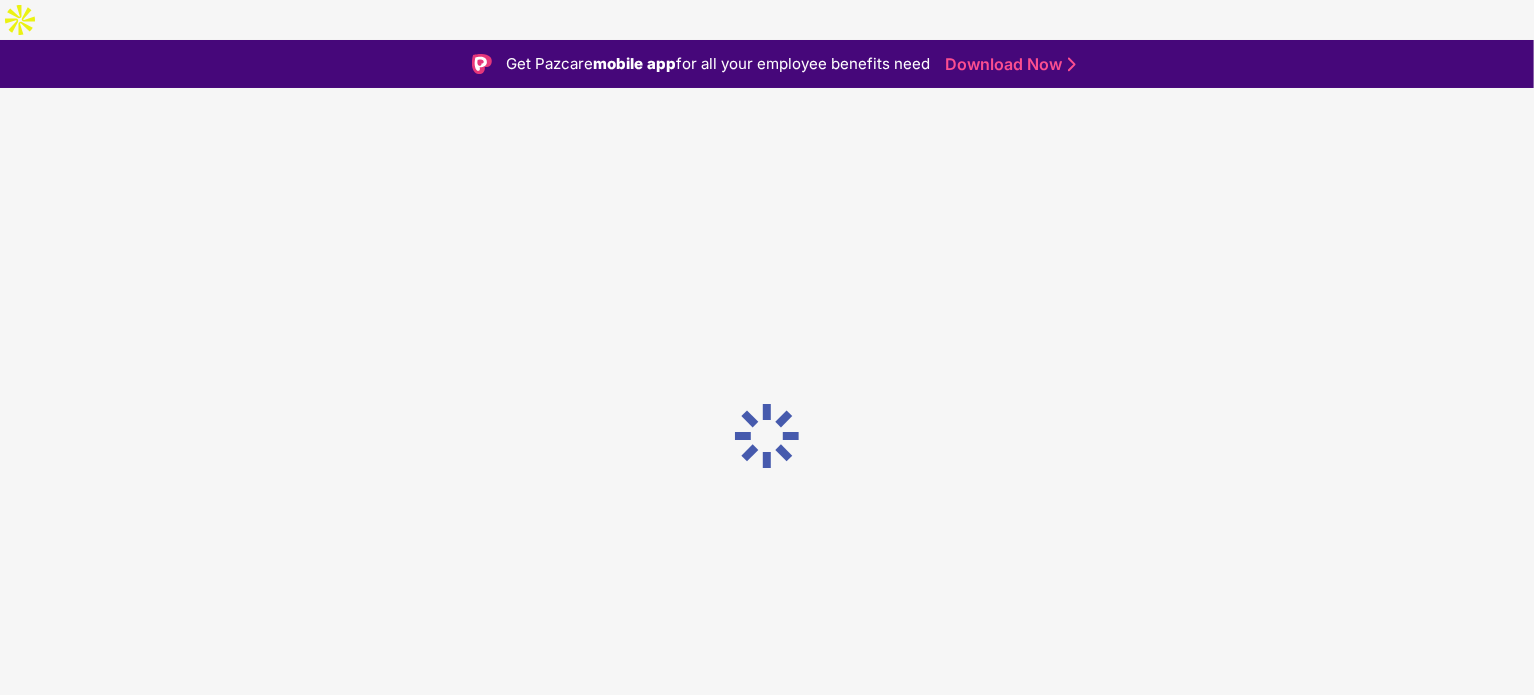 scroll, scrollTop: 0, scrollLeft: 0, axis: both 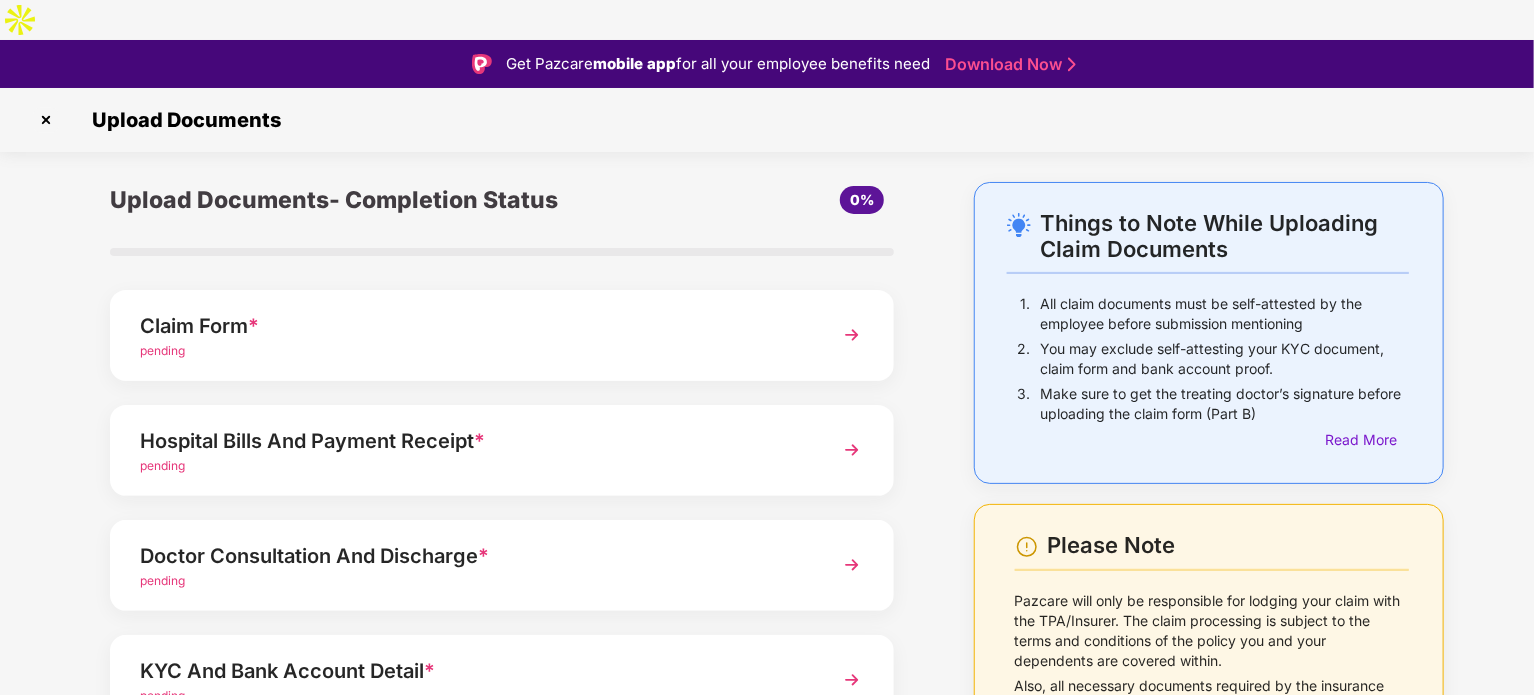 click on "Claim Form *" at bounding box center (471, 326) 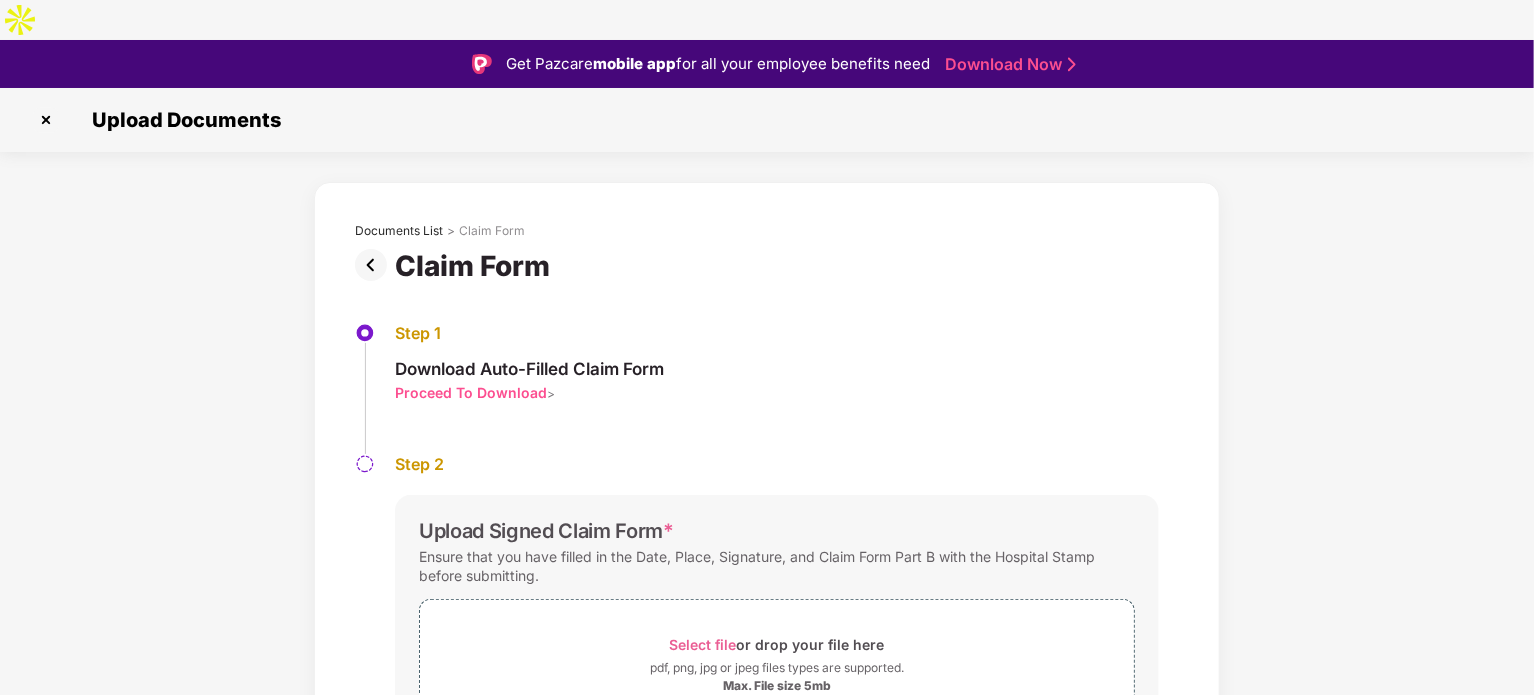 scroll, scrollTop: 76, scrollLeft: 0, axis: vertical 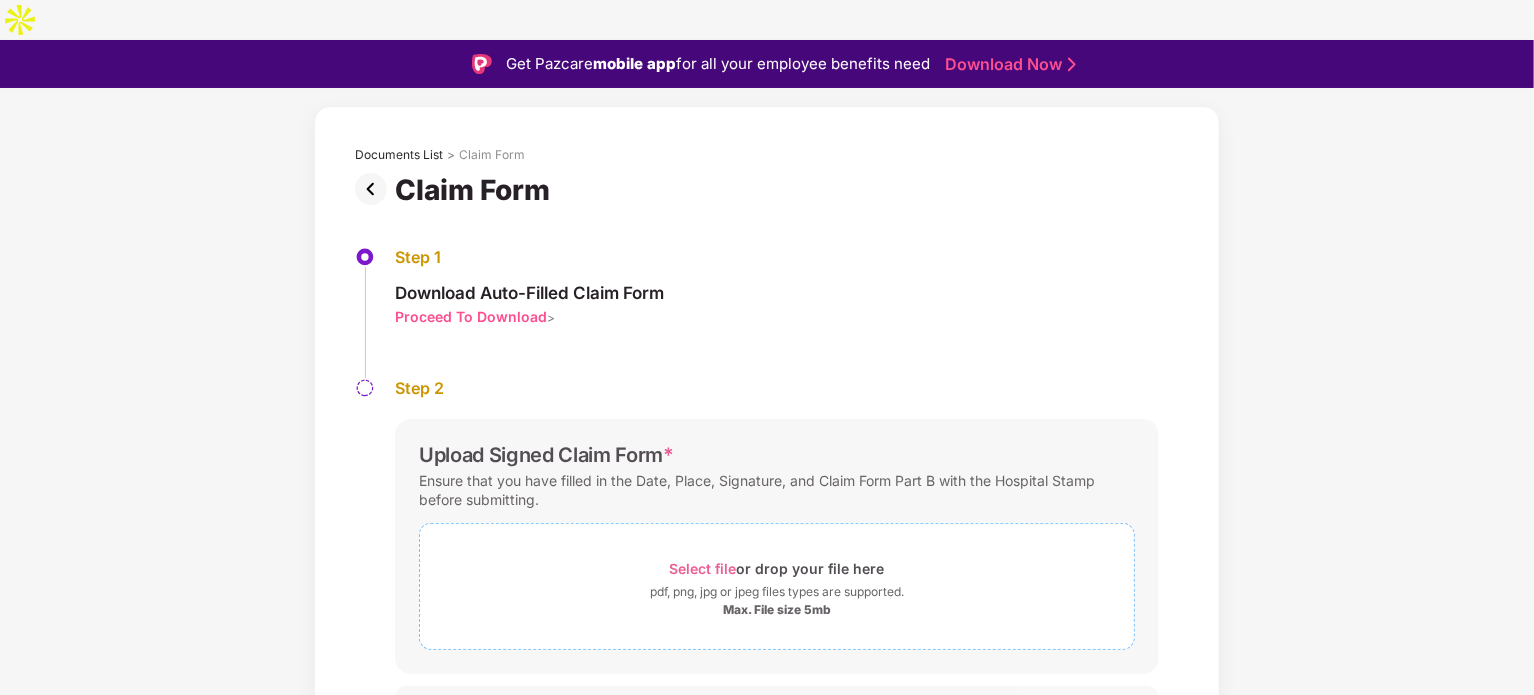 click on "Select file" at bounding box center (703, 568) 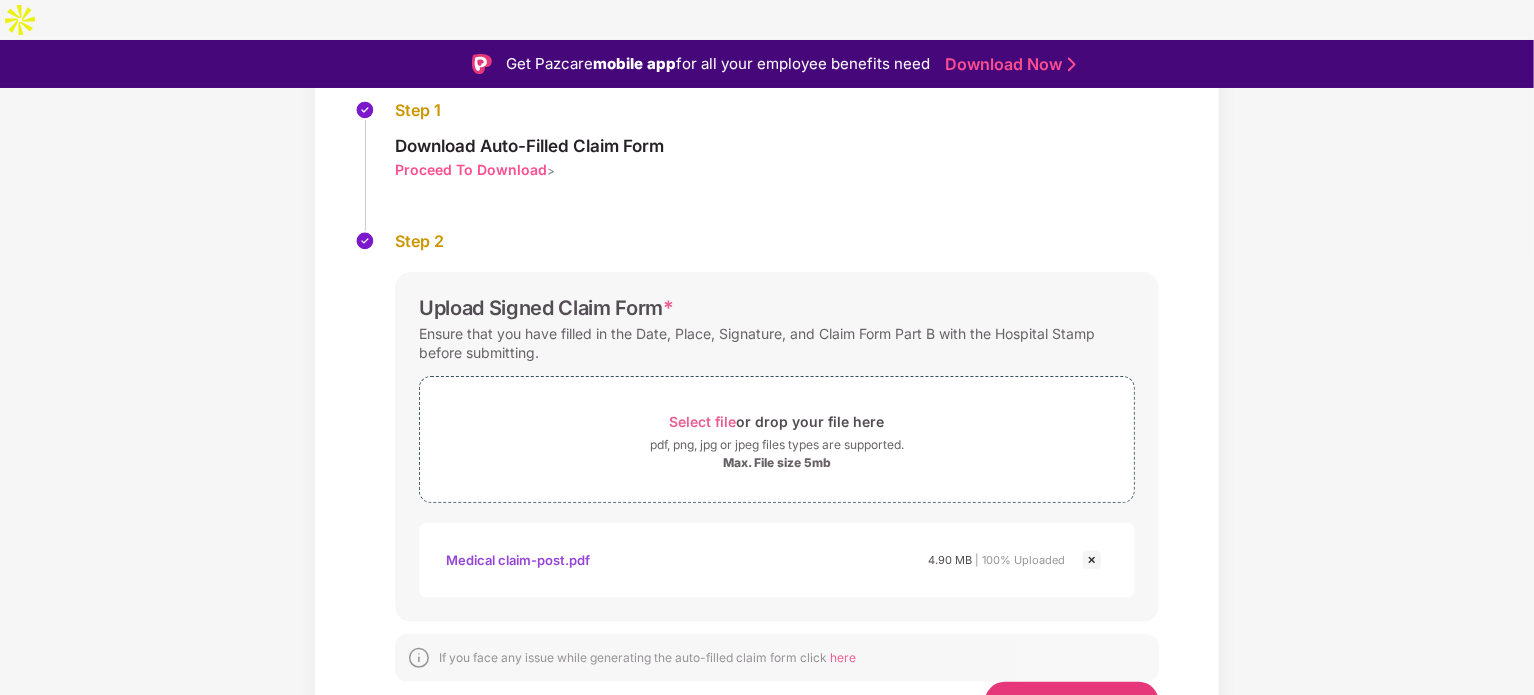 scroll, scrollTop: 222, scrollLeft: 0, axis: vertical 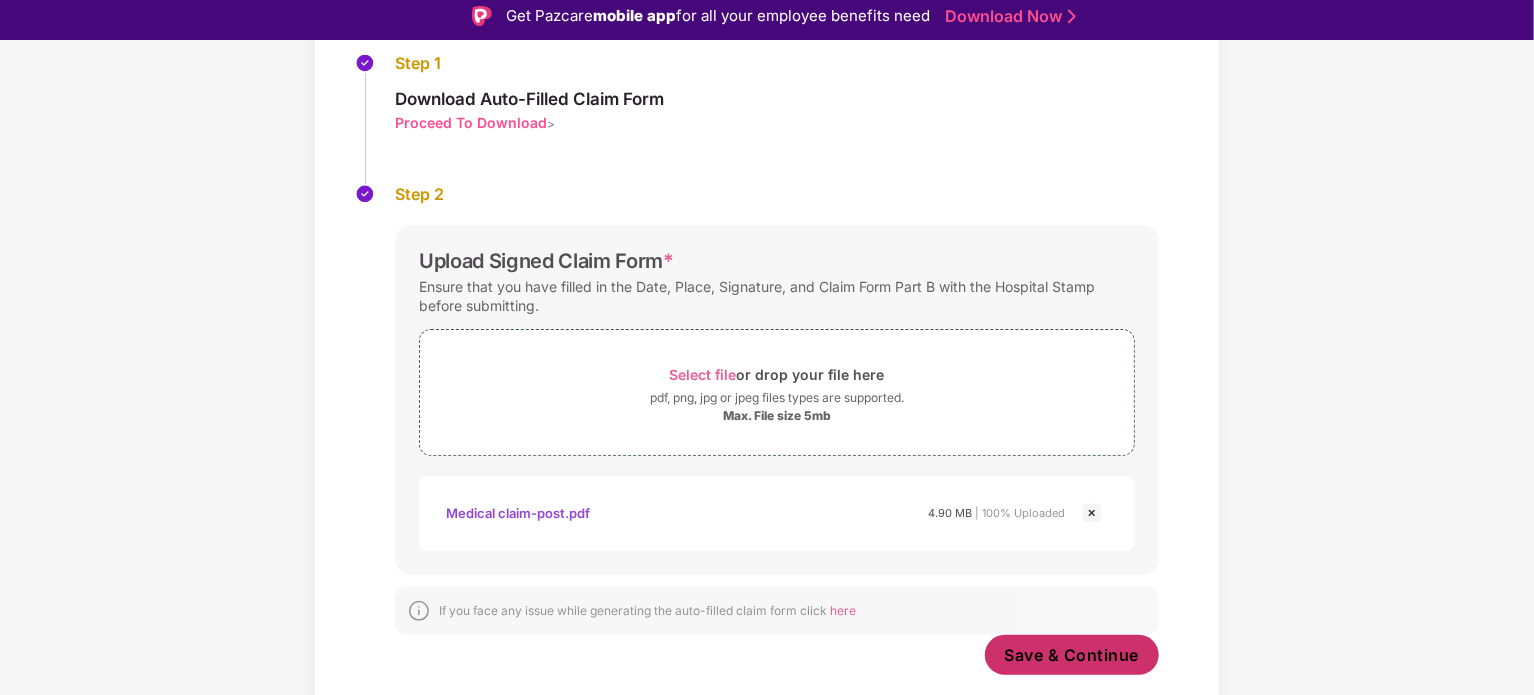 click on "Save & Continue" at bounding box center [1072, 655] 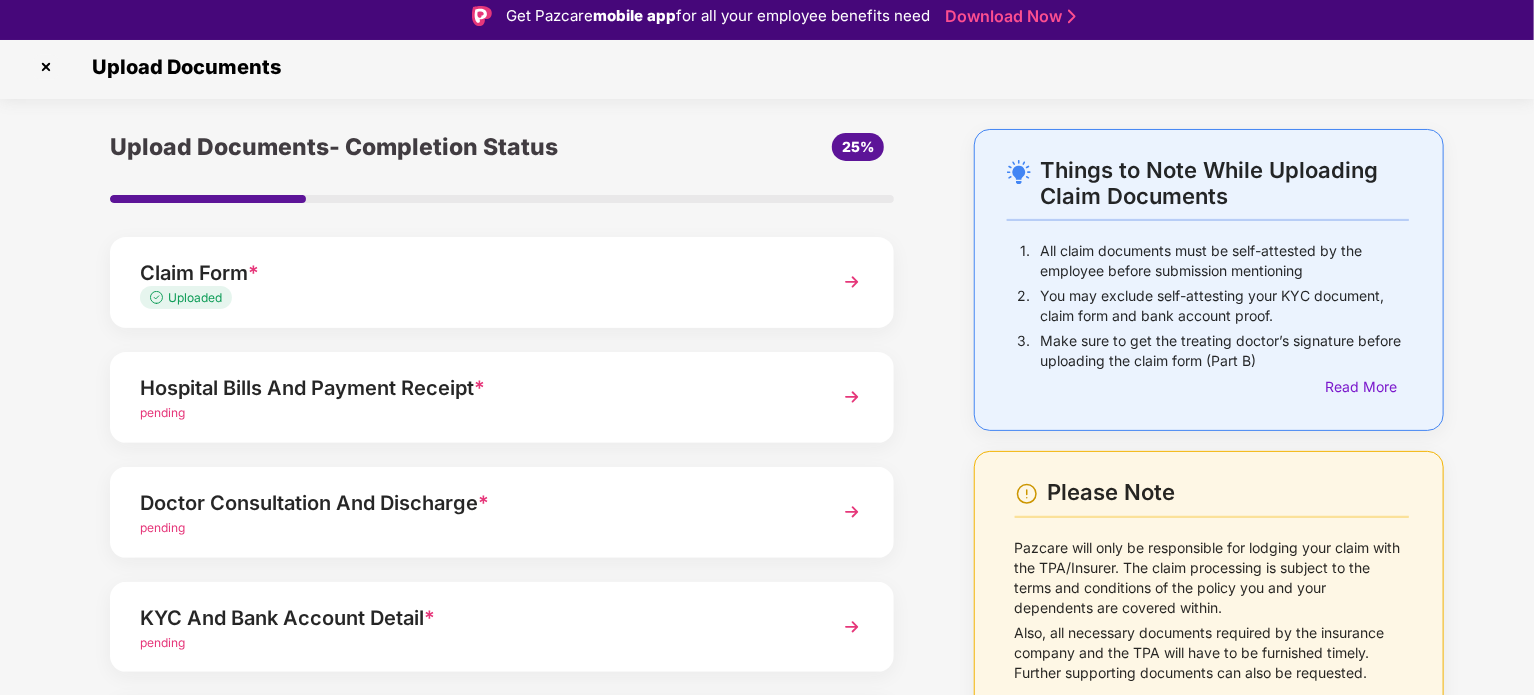 scroll, scrollTop: 0, scrollLeft: 0, axis: both 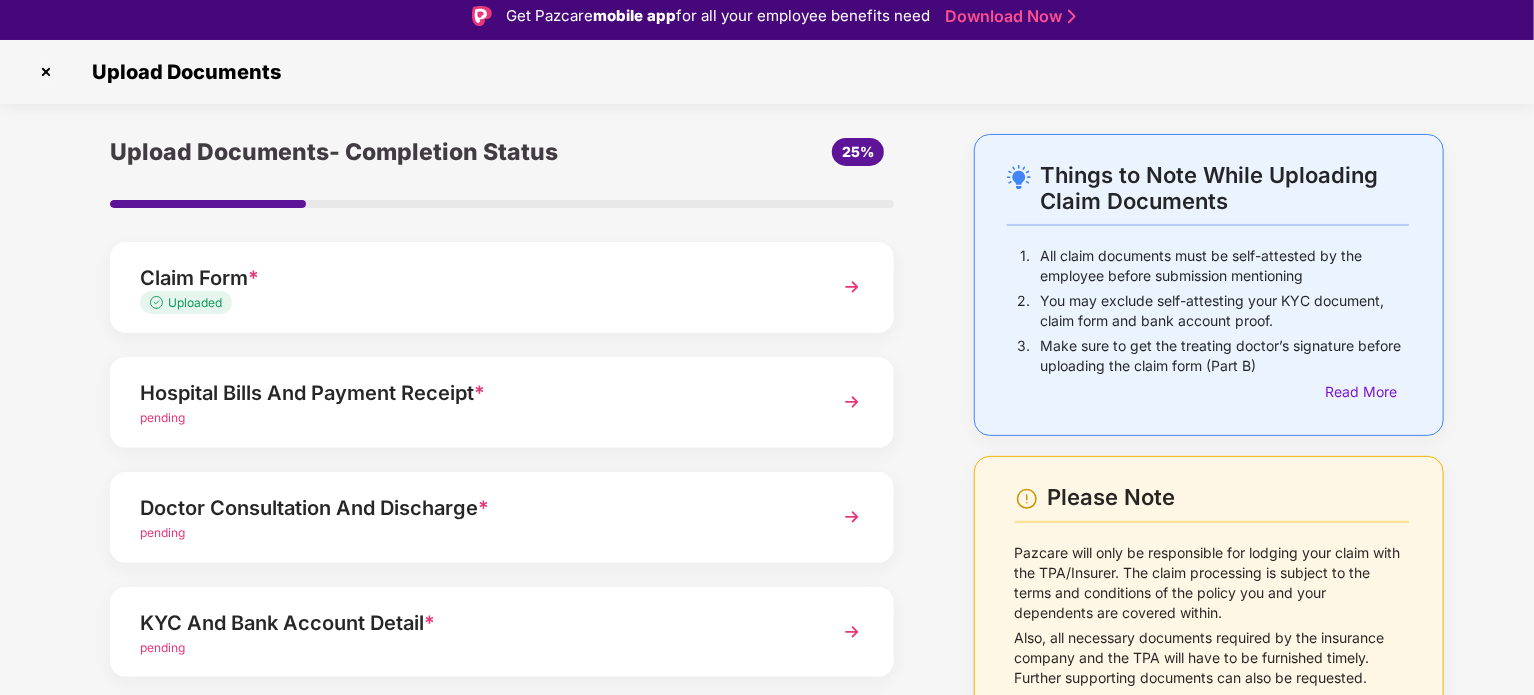 click at bounding box center [46, 72] 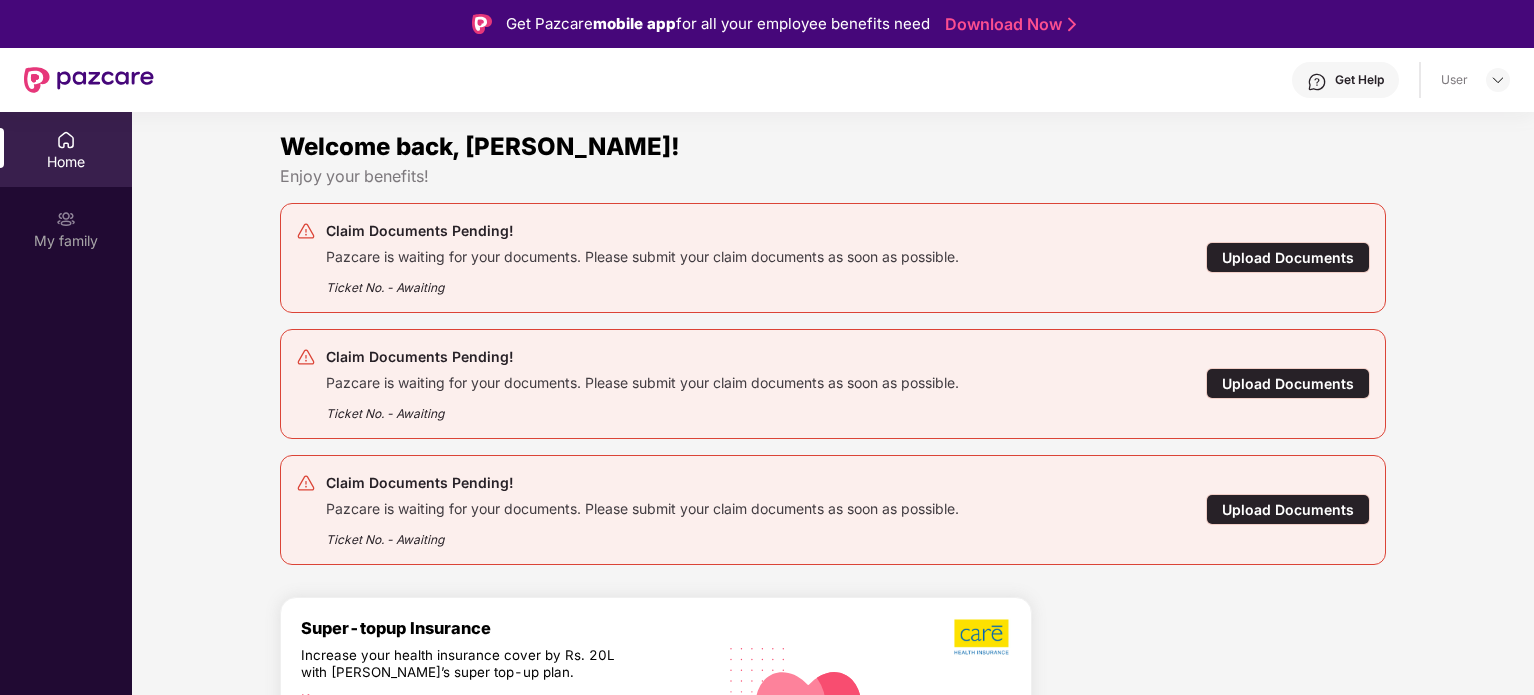 scroll, scrollTop: 0, scrollLeft: 0, axis: both 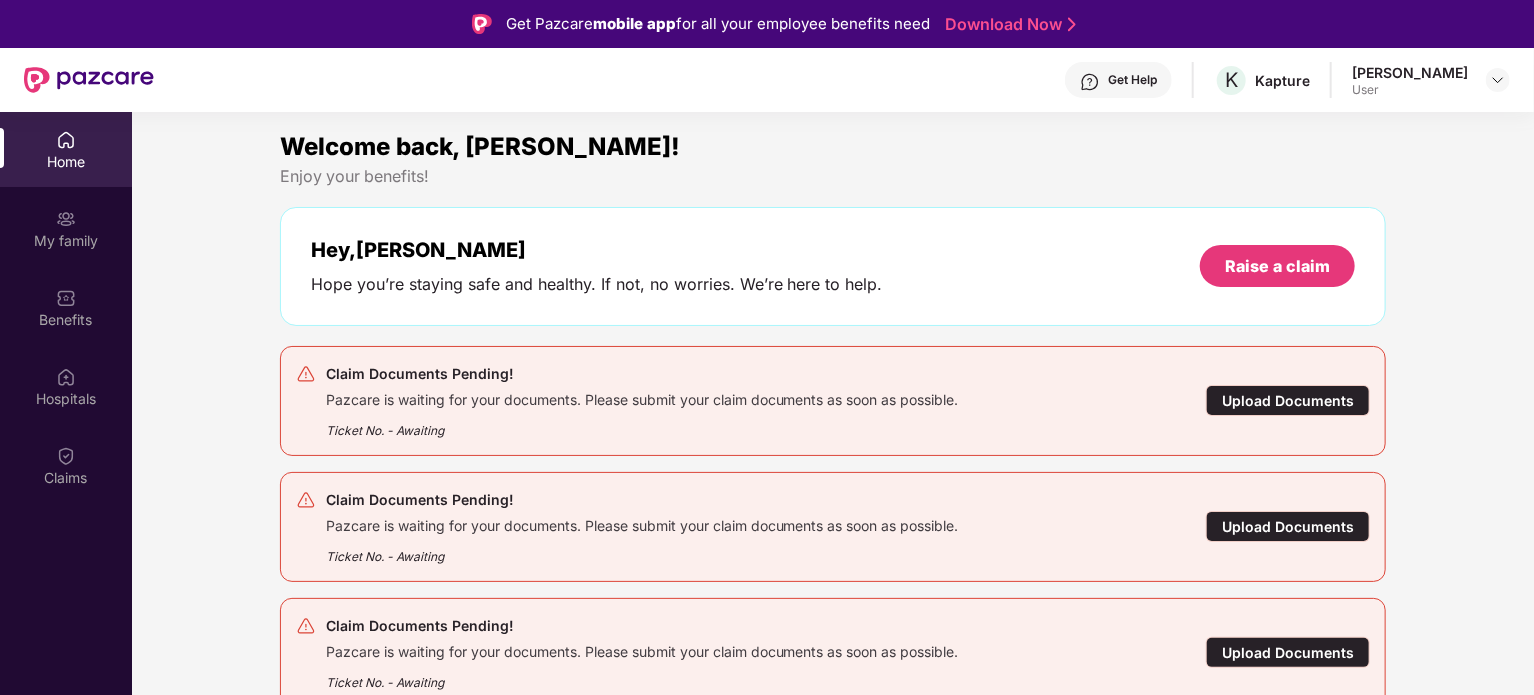 click on "Upload Documents" at bounding box center [1288, 400] 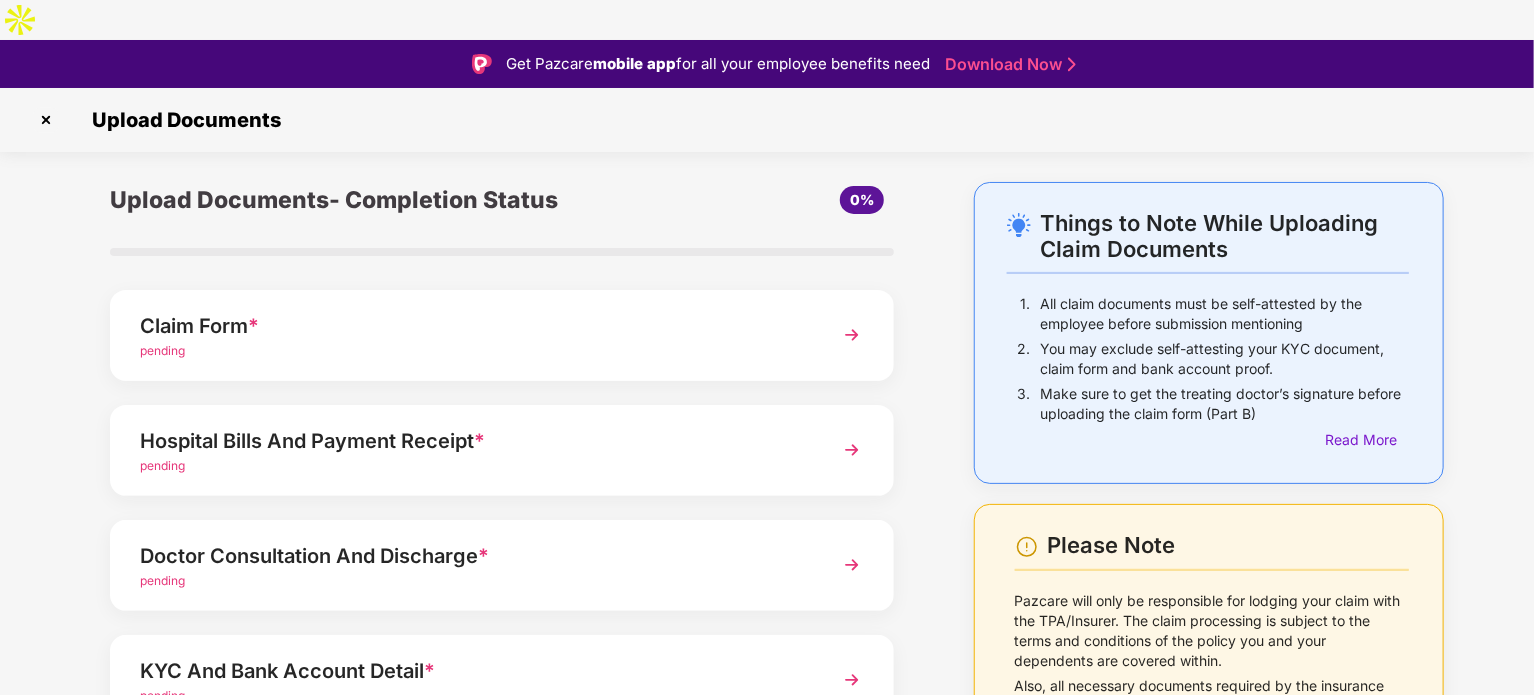 click on "Claim Form *" at bounding box center [471, 326] 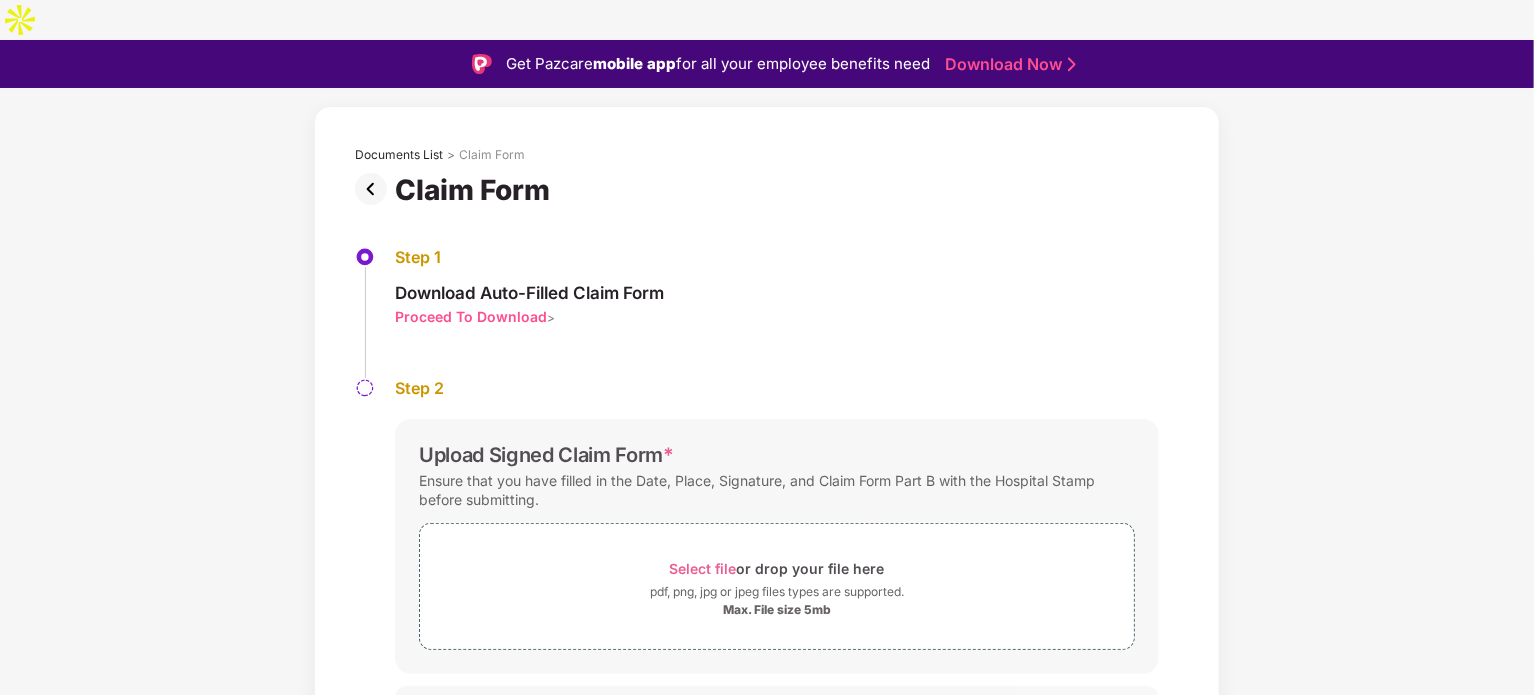 scroll, scrollTop: 76, scrollLeft: 0, axis: vertical 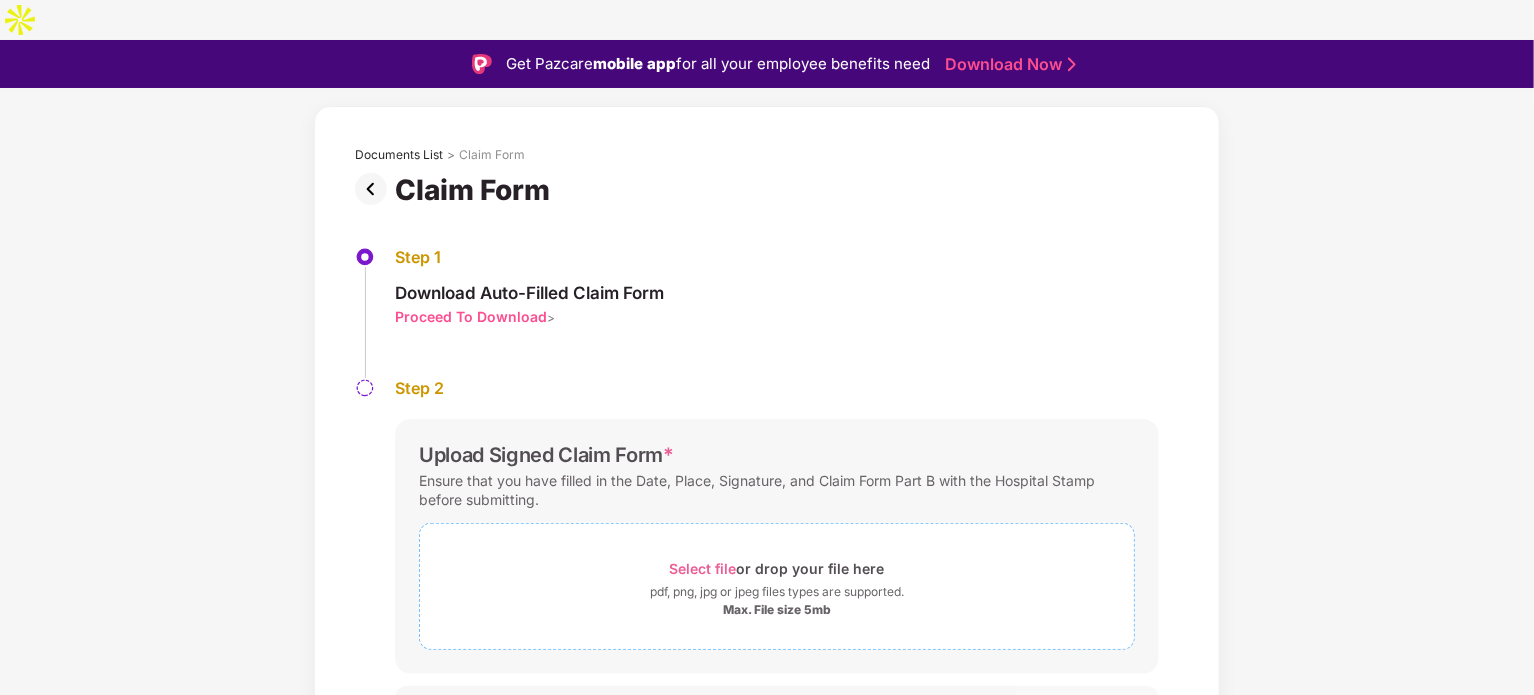 click on "Select file" at bounding box center (703, 568) 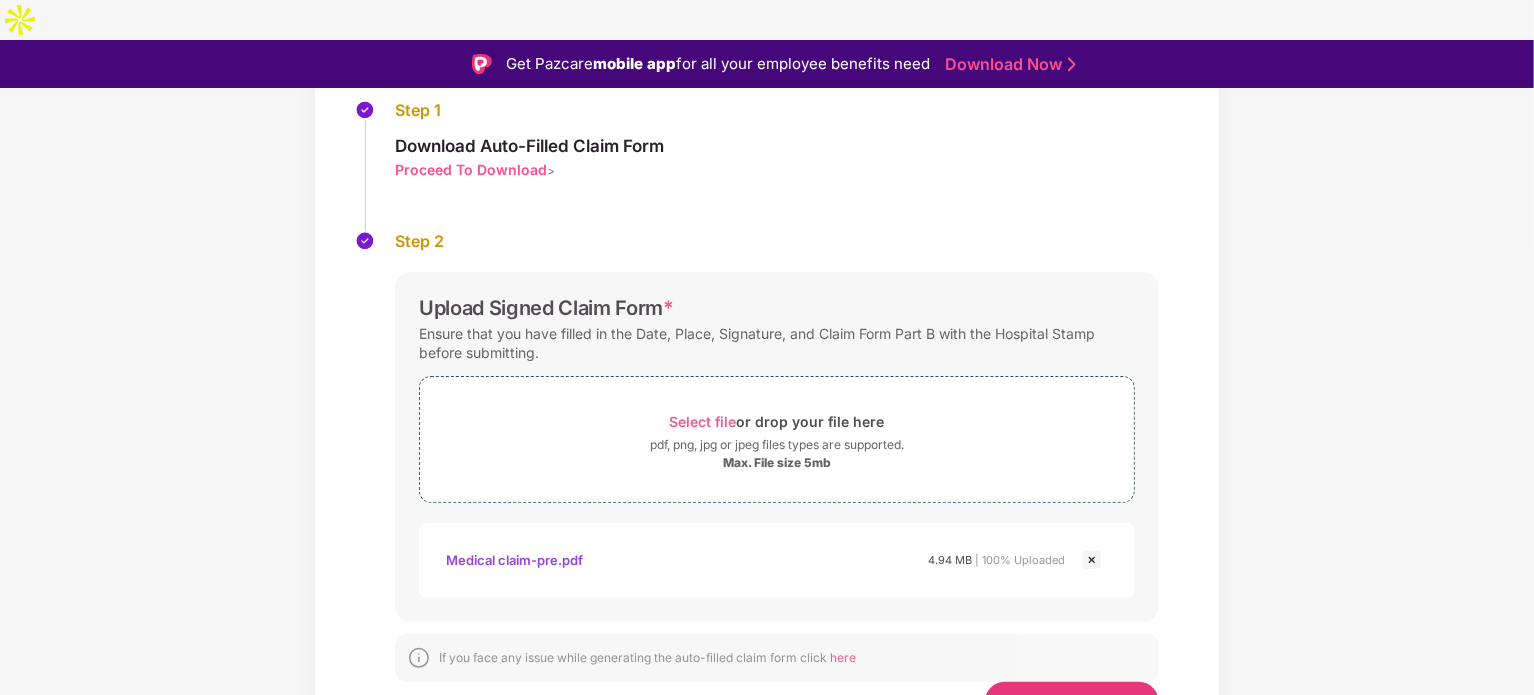 scroll, scrollTop: 224, scrollLeft: 0, axis: vertical 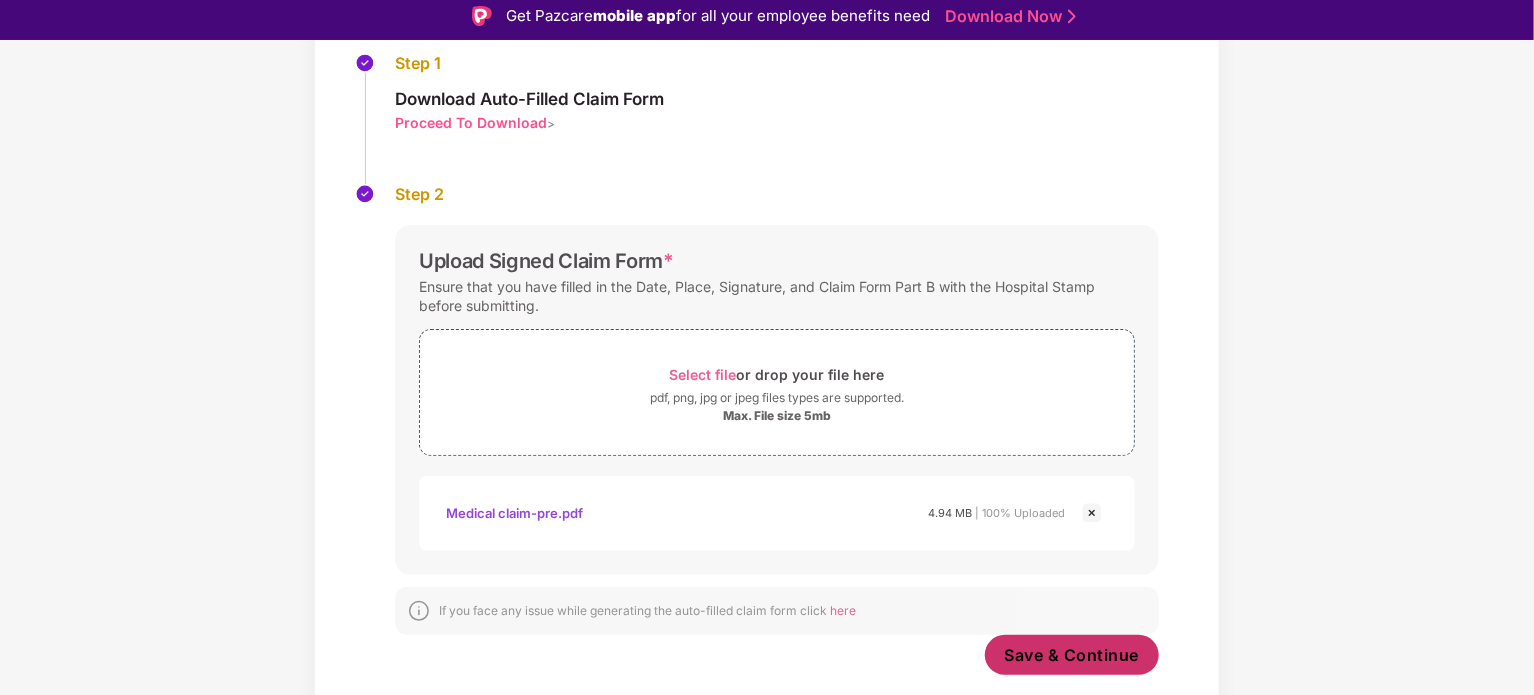 click on "Save & Continue" at bounding box center (1072, 655) 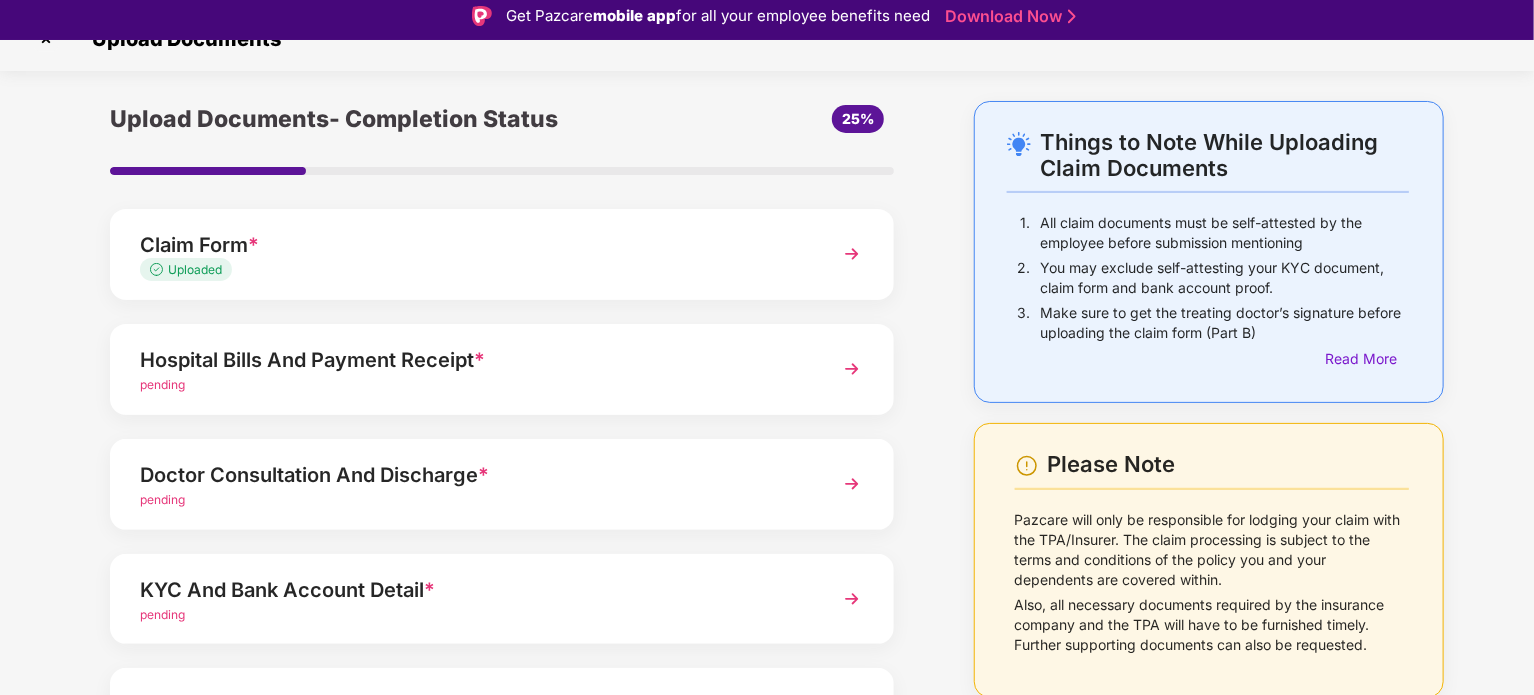 scroll, scrollTop: 0, scrollLeft: 0, axis: both 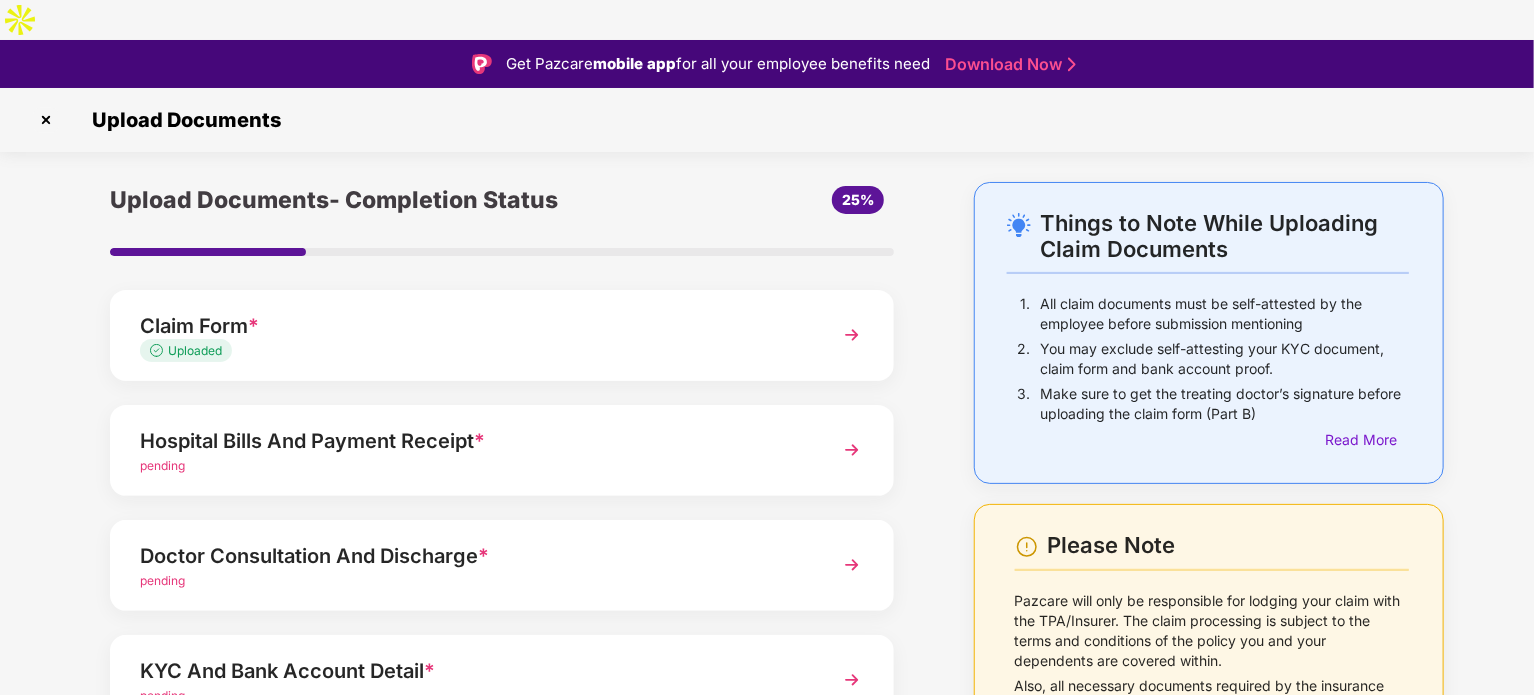 click at bounding box center (46, 120) 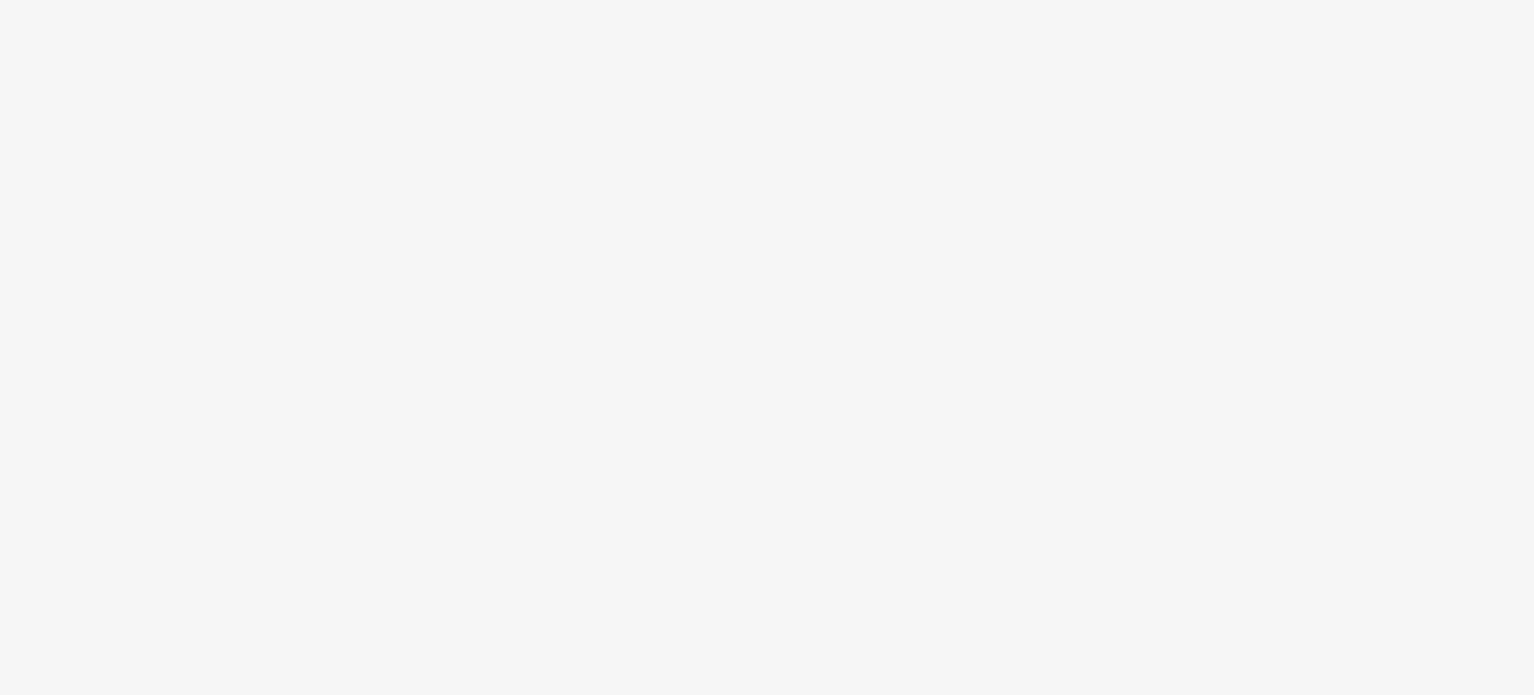 scroll, scrollTop: 0, scrollLeft: 0, axis: both 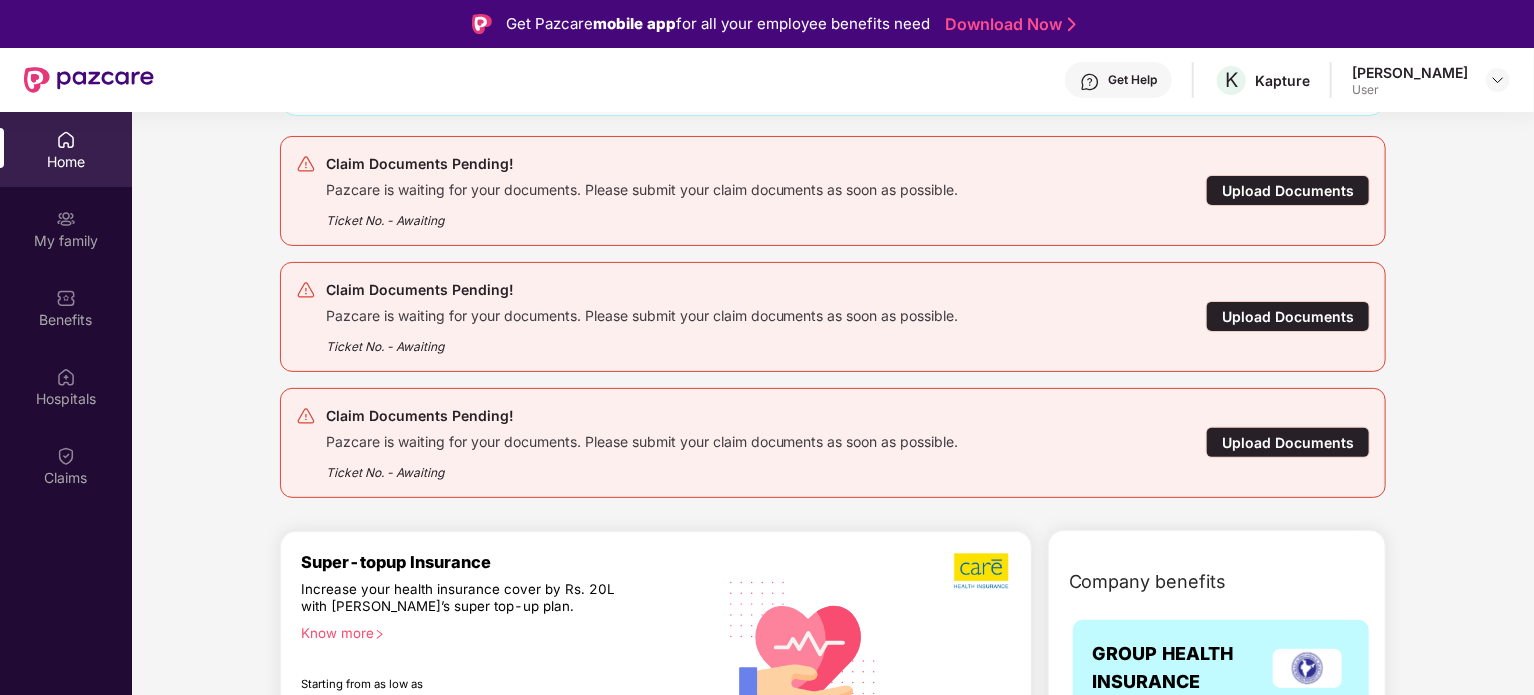 click on "Upload Documents" at bounding box center [1288, 442] 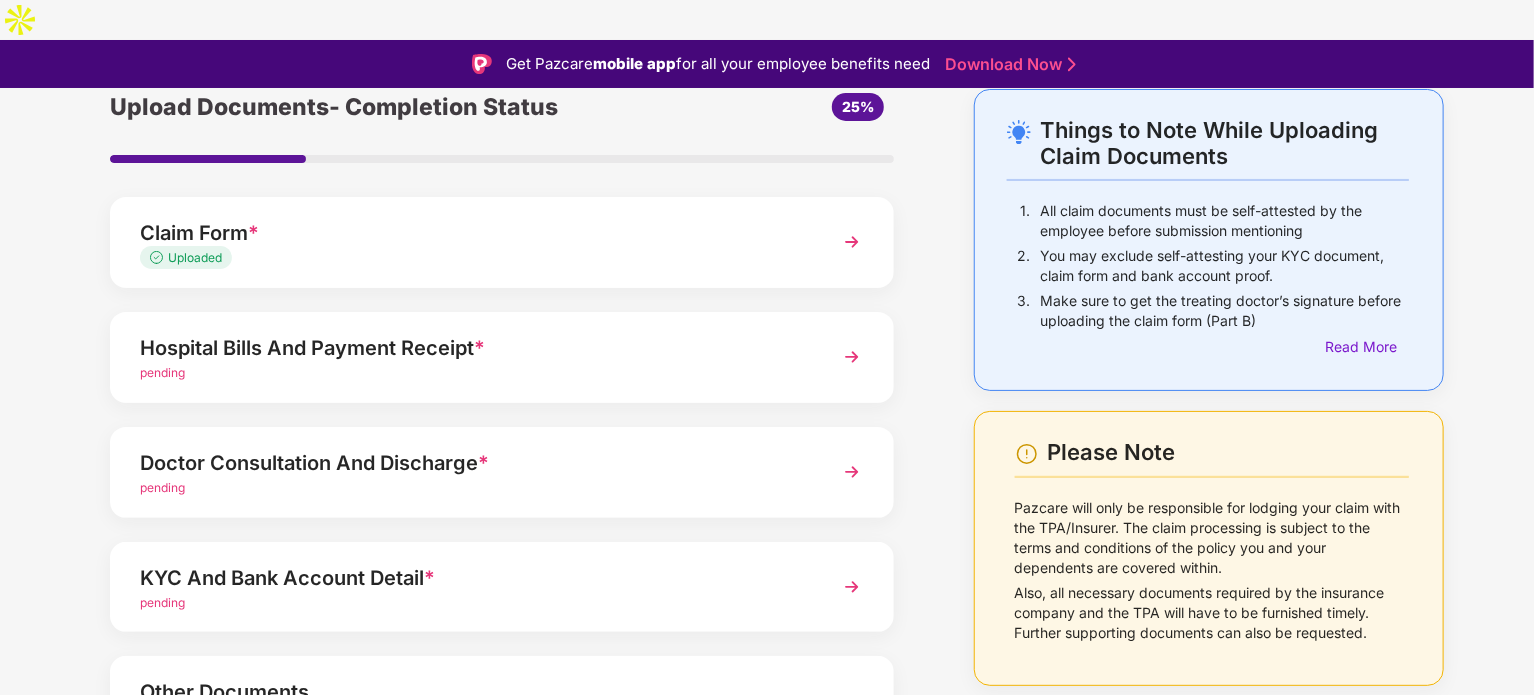 scroll, scrollTop: 188, scrollLeft: 0, axis: vertical 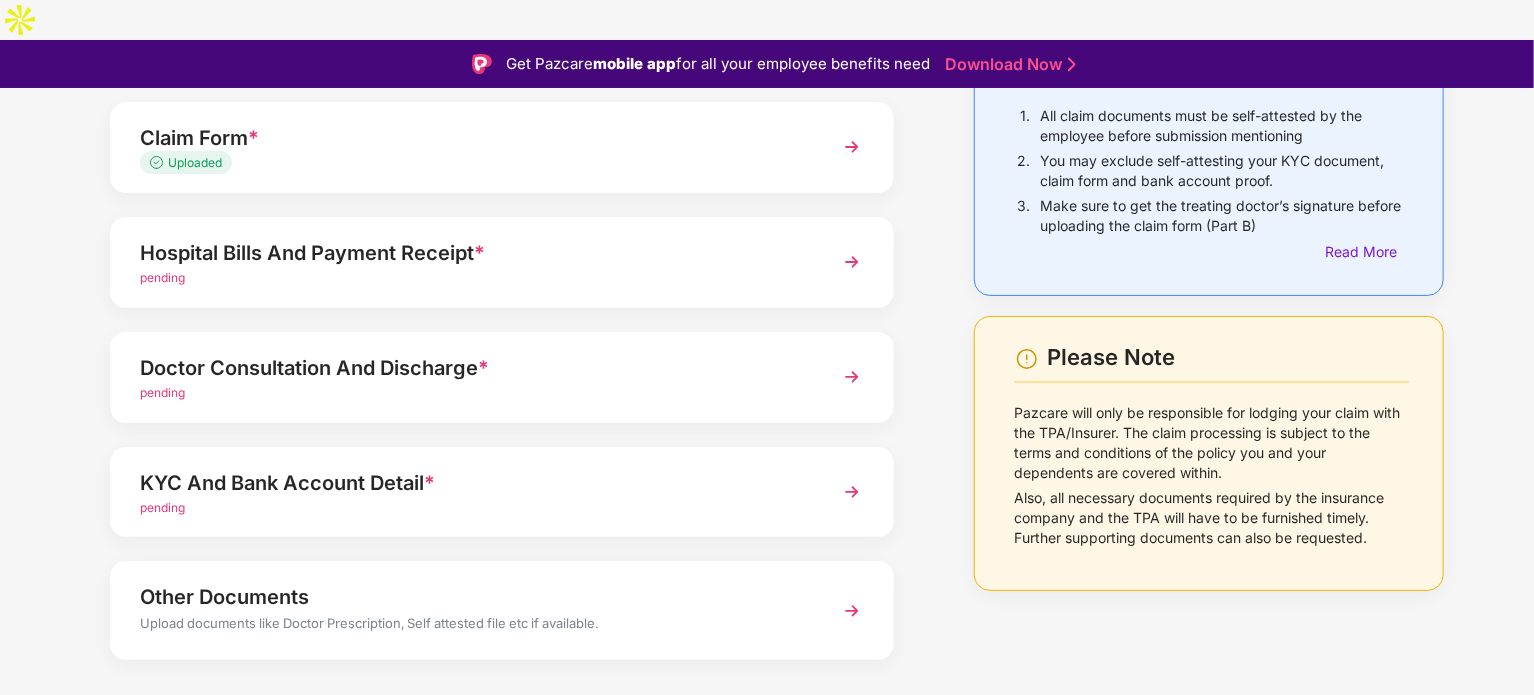 click on "Hospital Bills And Payment Receipt *" at bounding box center [471, 253] 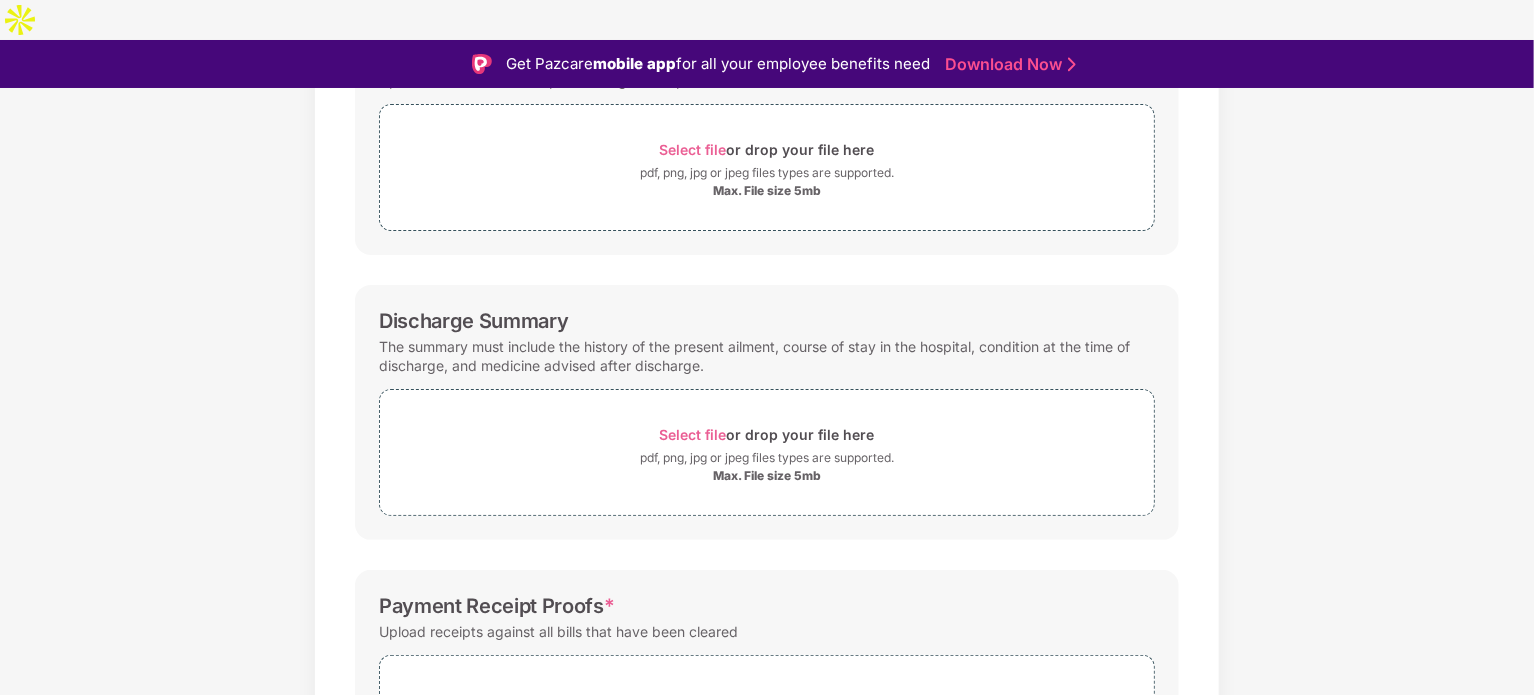 scroll, scrollTop: 518, scrollLeft: 0, axis: vertical 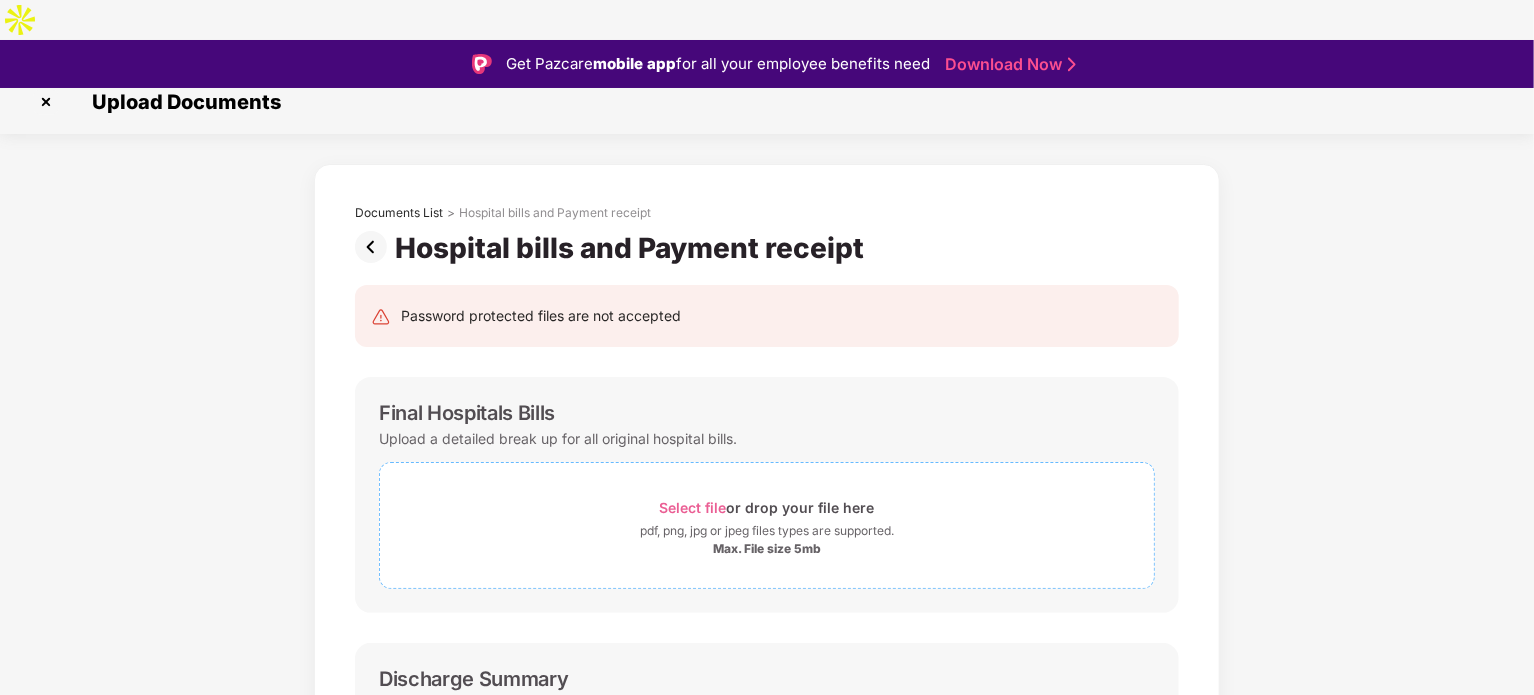 click on "Select file" at bounding box center (693, 507) 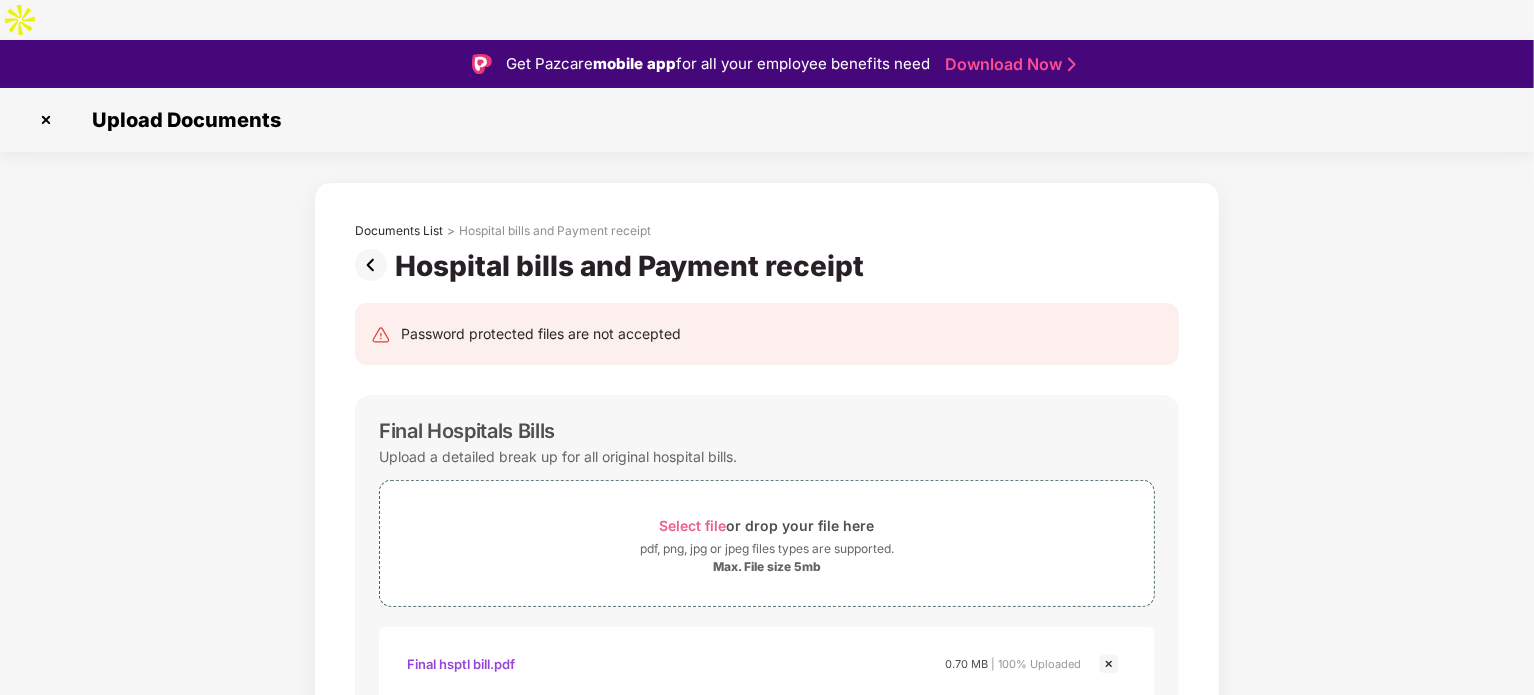 scroll, scrollTop: 300, scrollLeft: 0, axis: vertical 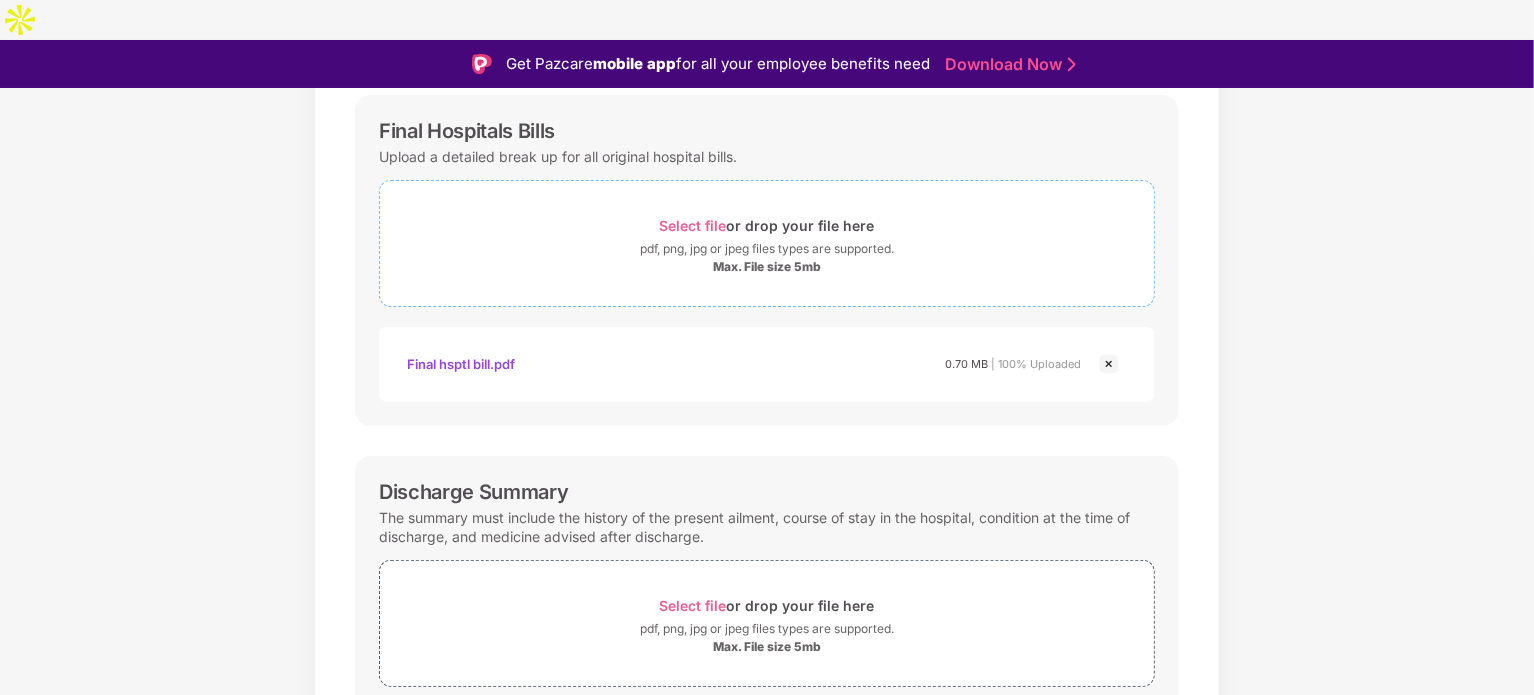 click on "Select file" at bounding box center (693, 225) 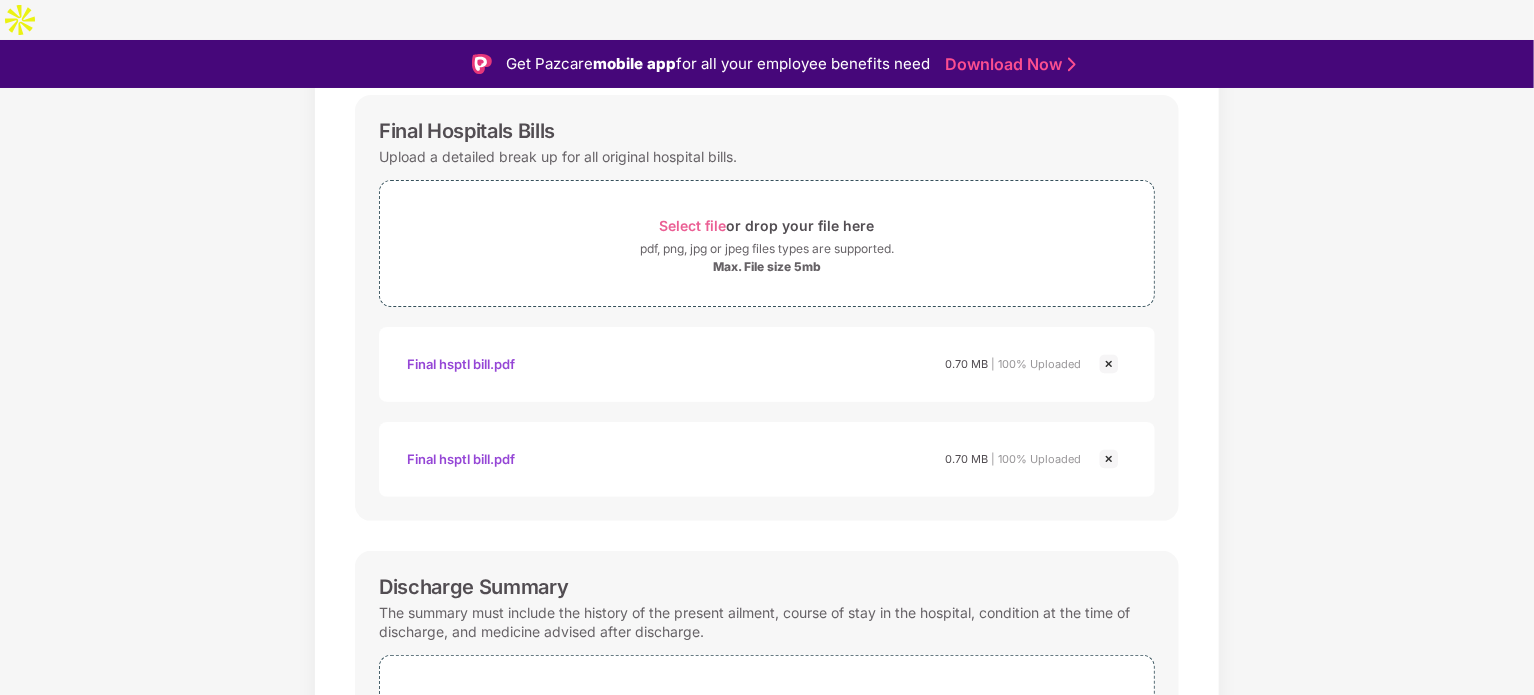 click at bounding box center [1109, 459] 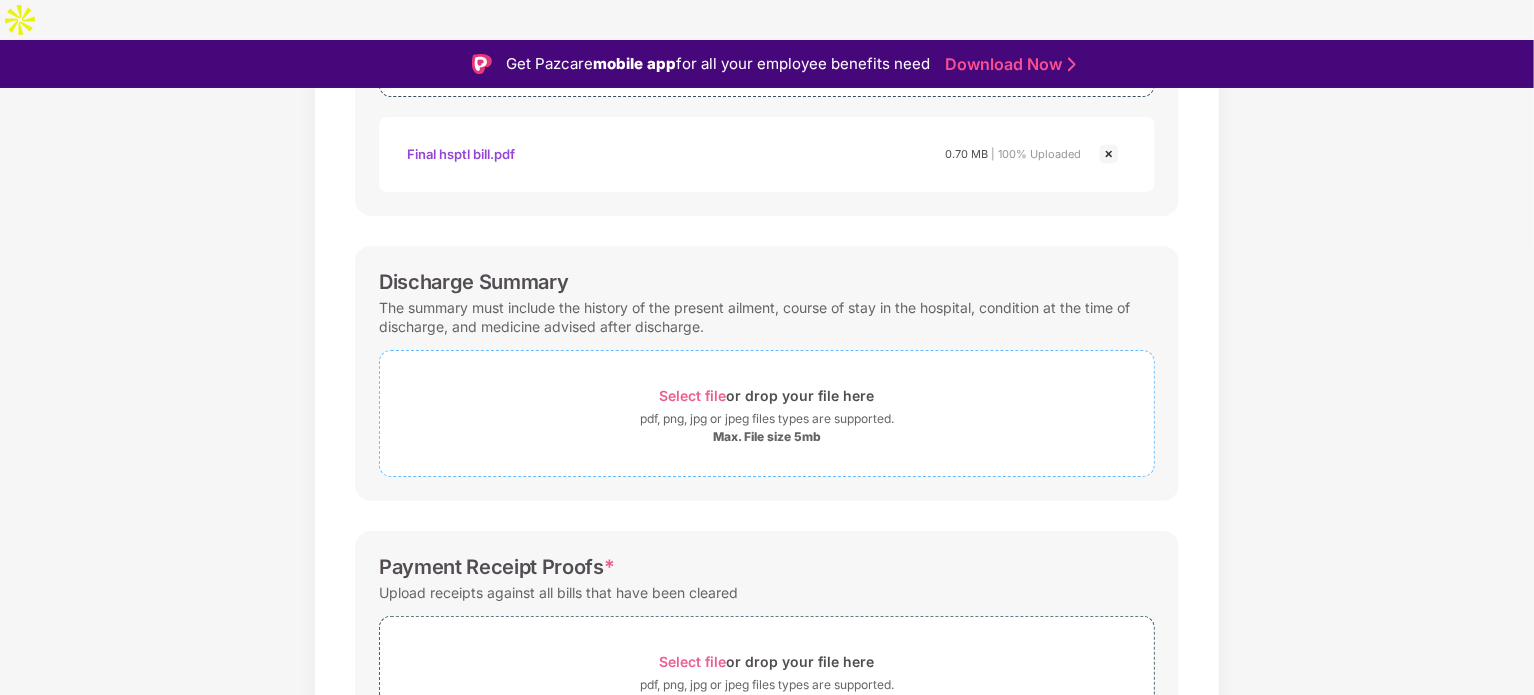 scroll, scrollTop: 613, scrollLeft: 0, axis: vertical 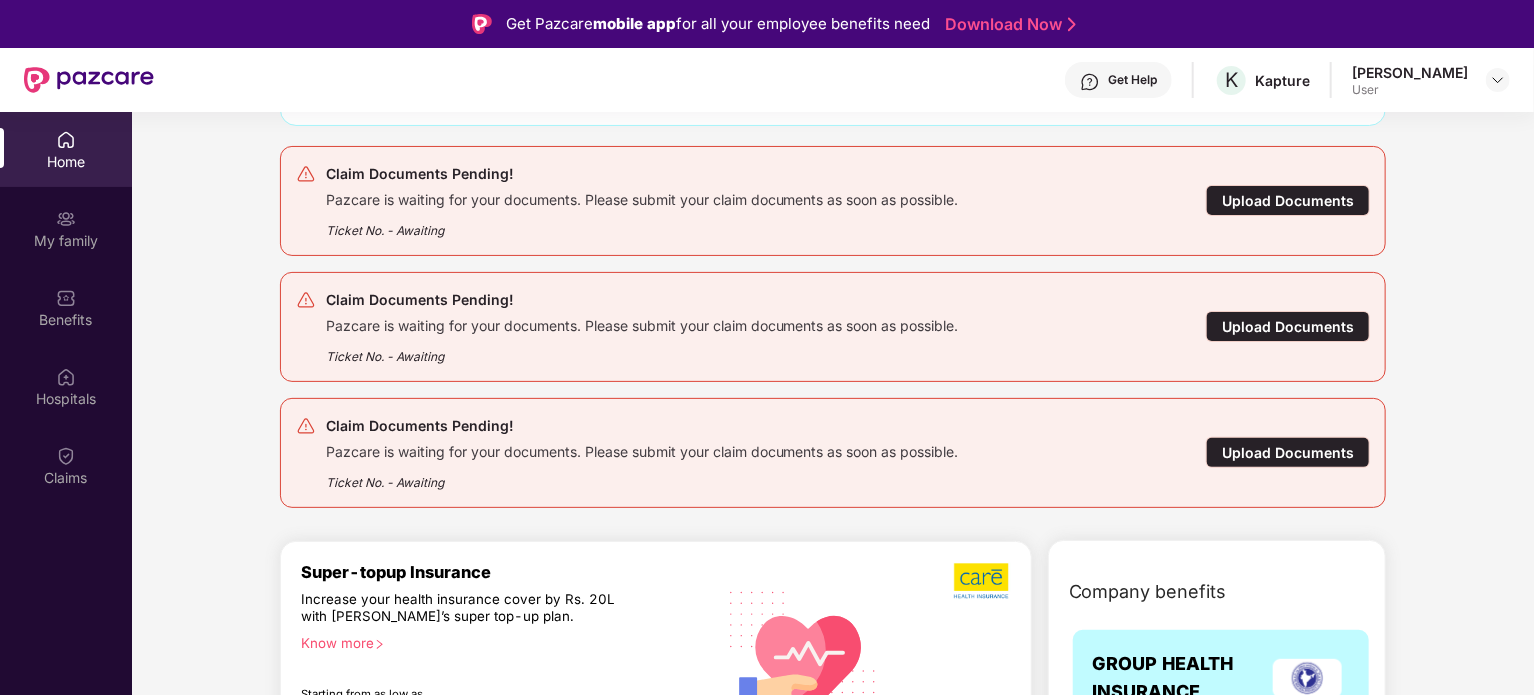 click on "Upload Documents" at bounding box center [1288, 452] 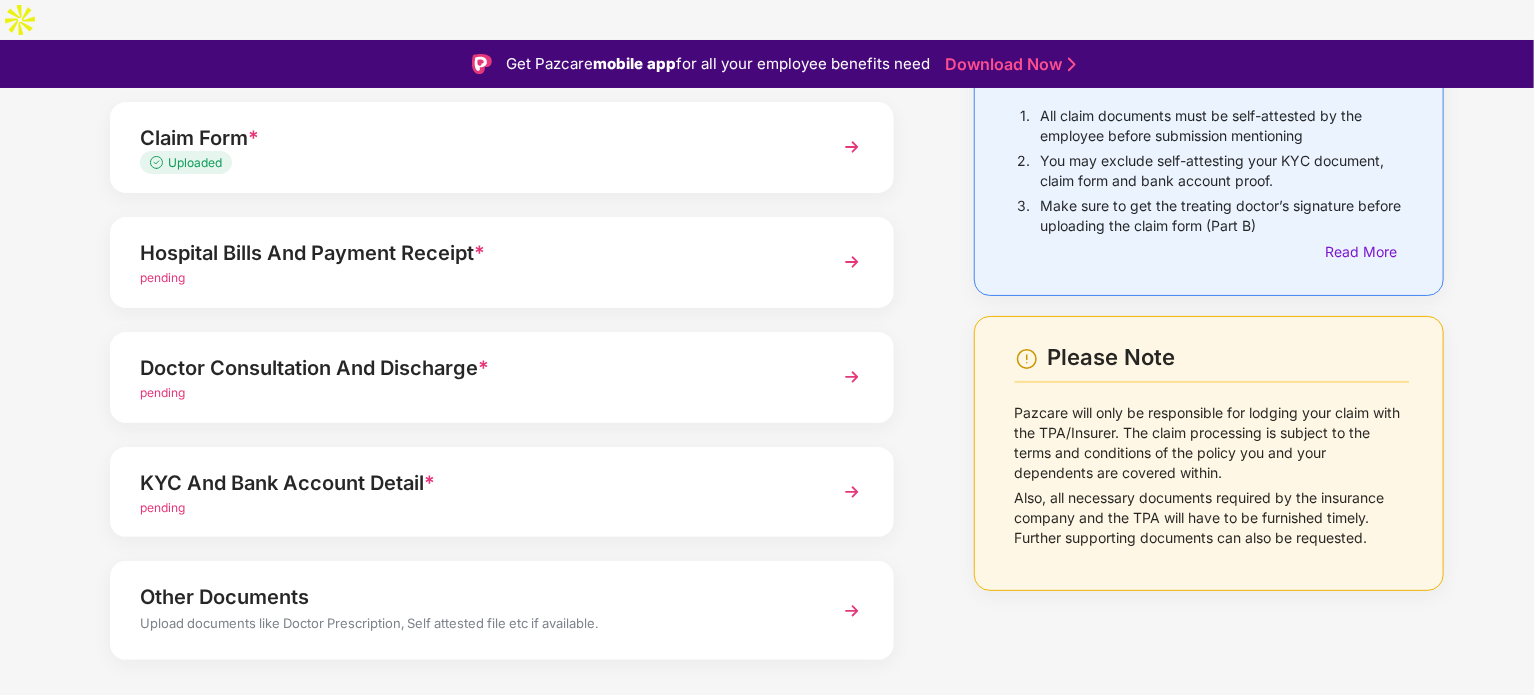 scroll, scrollTop: 0, scrollLeft: 0, axis: both 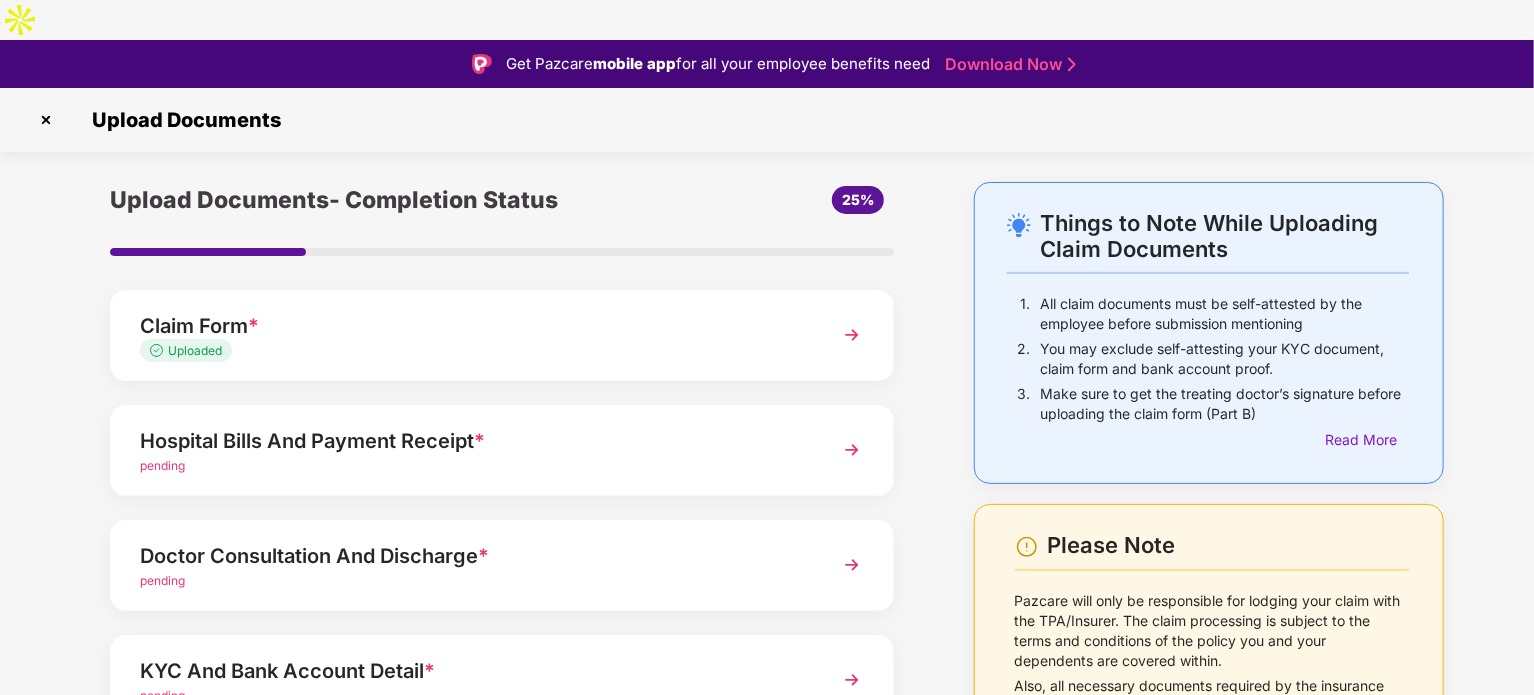 click at bounding box center (46, 120) 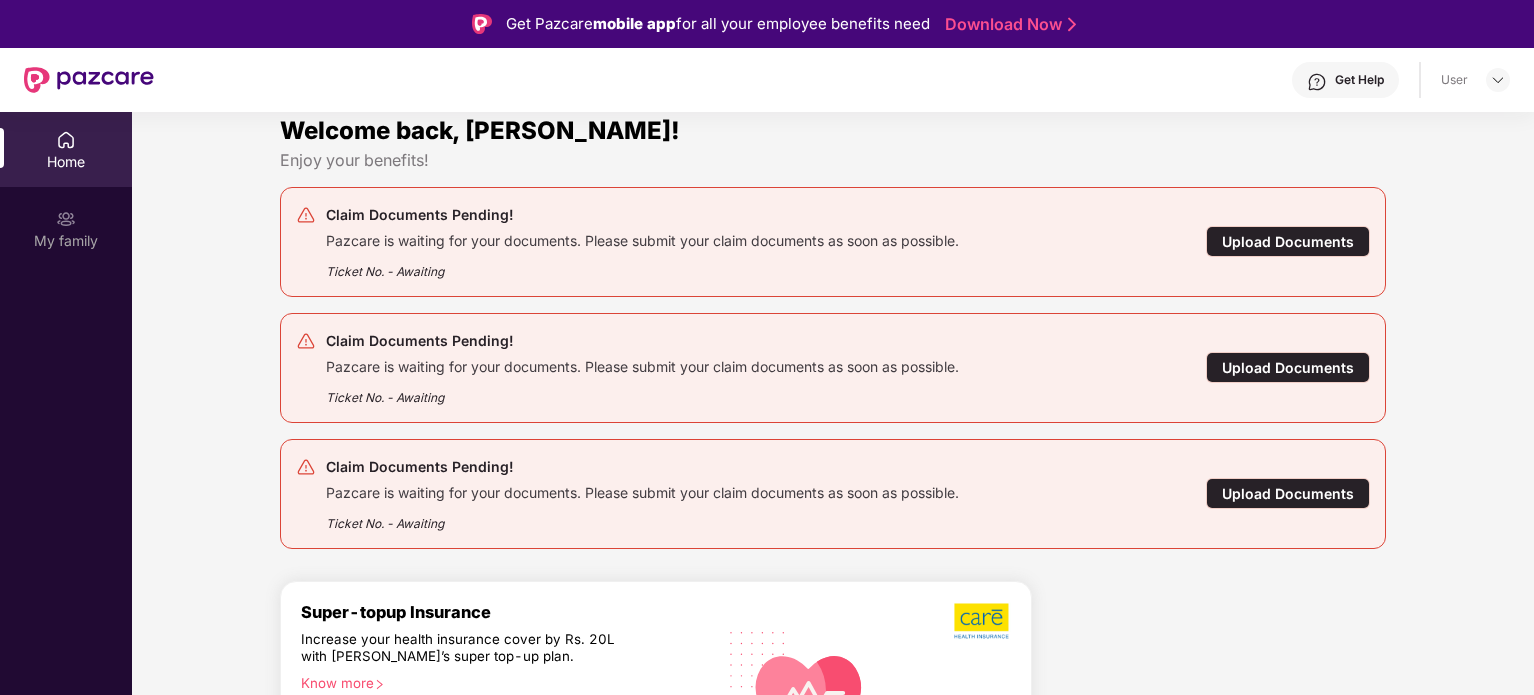 scroll, scrollTop: 0, scrollLeft: 0, axis: both 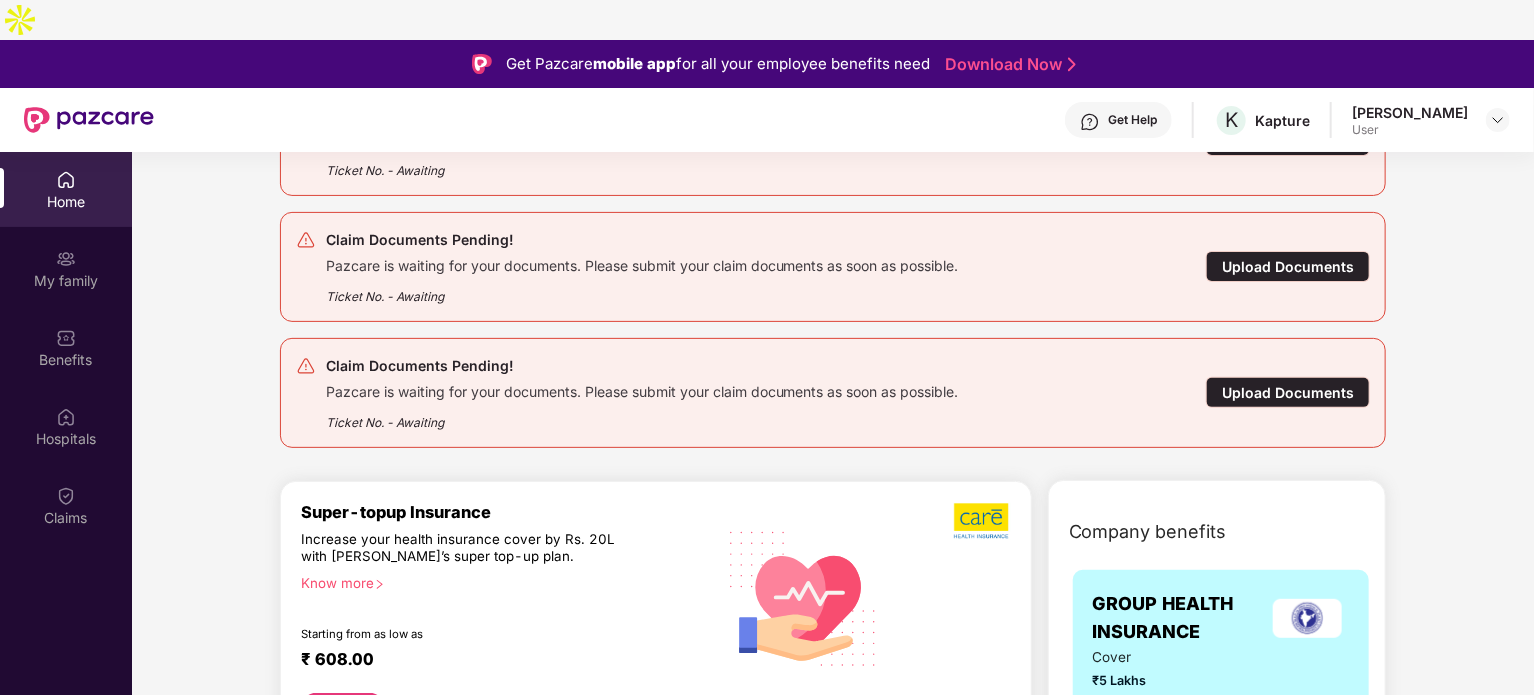 click on "Upload Documents" at bounding box center (1288, 392) 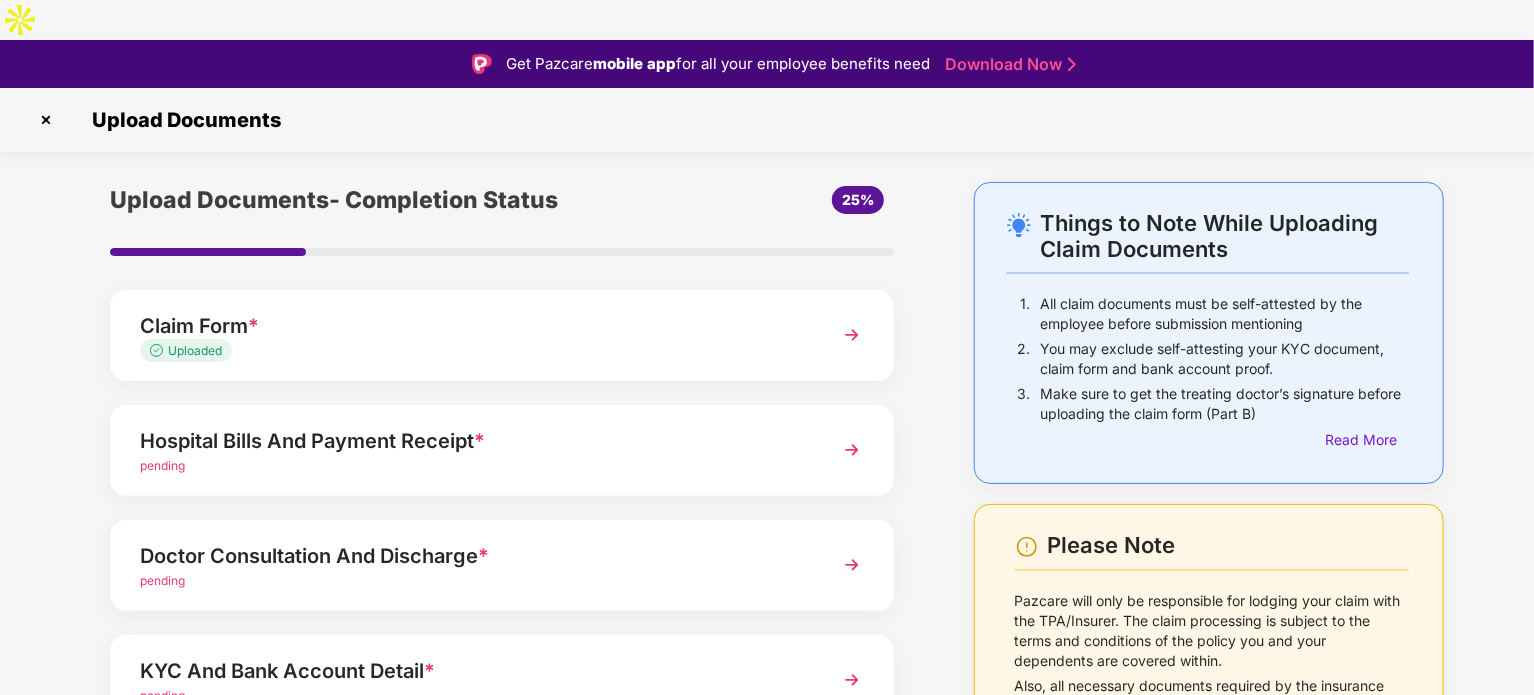 scroll, scrollTop: 0, scrollLeft: 0, axis: both 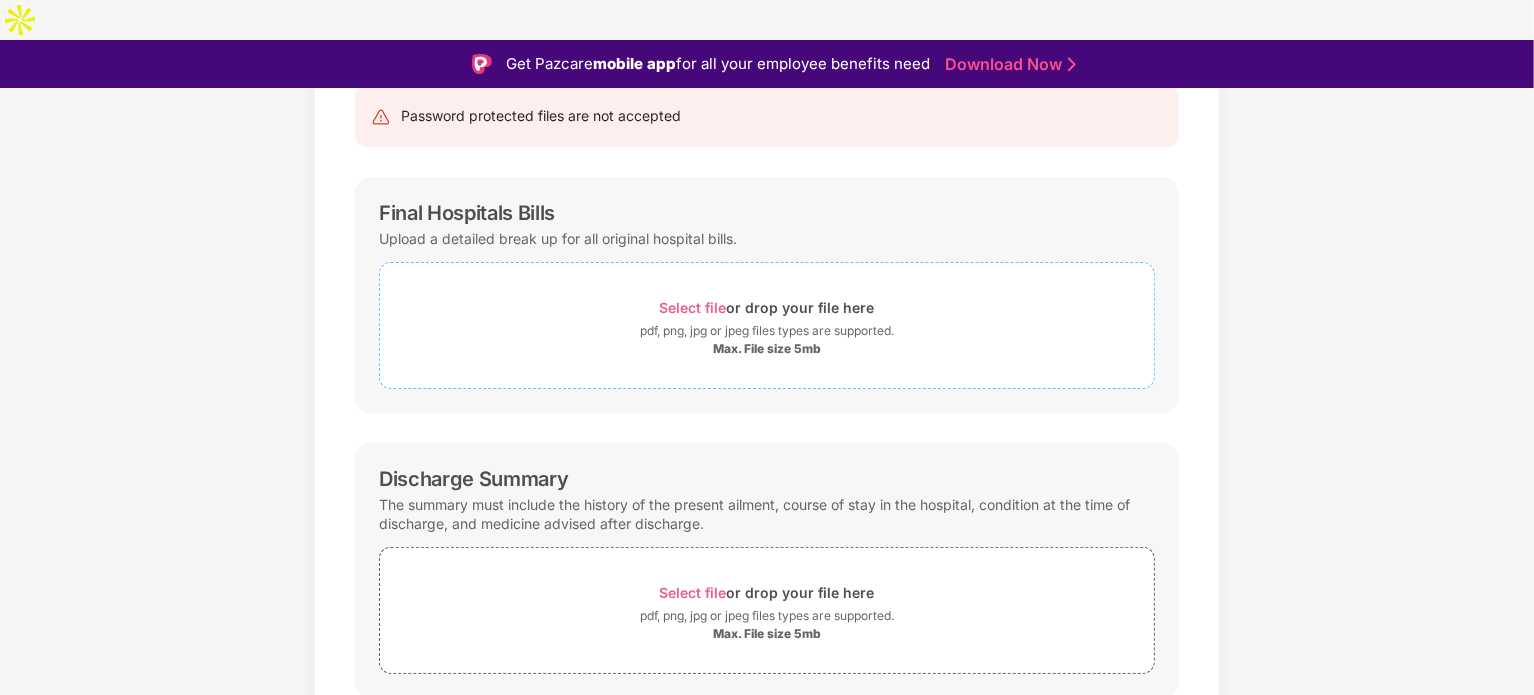 click on "Select file" at bounding box center [693, 307] 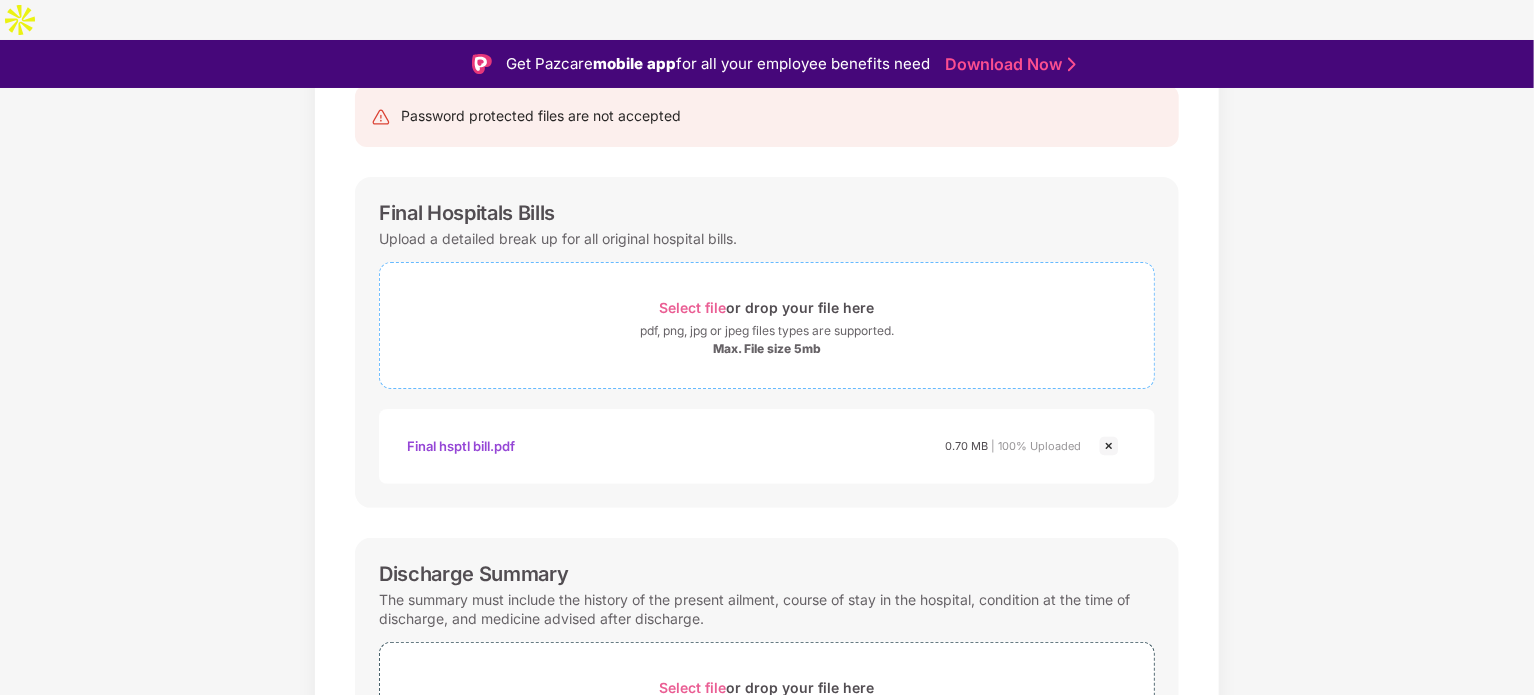 click on "Select file" at bounding box center (693, 307) 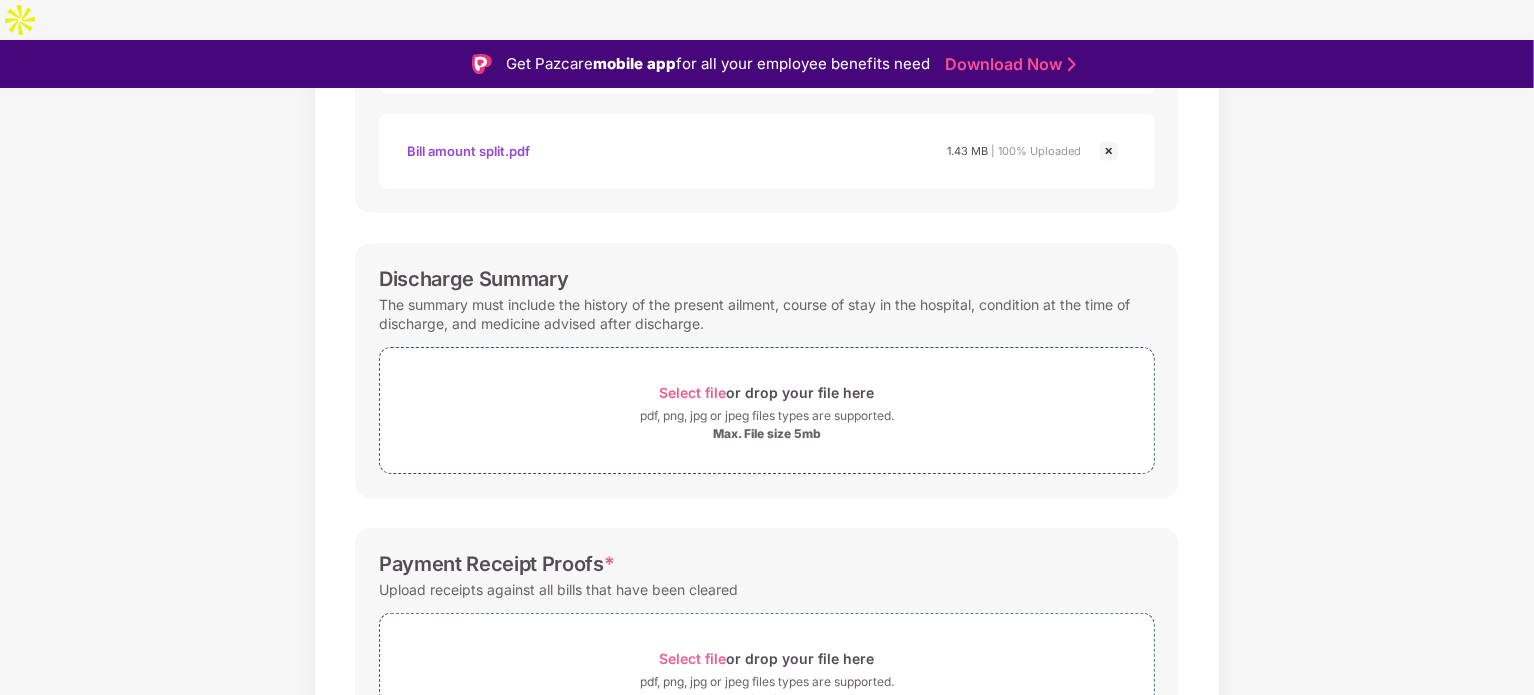 scroll, scrollTop: 708, scrollLeft: 0, axis: vertical 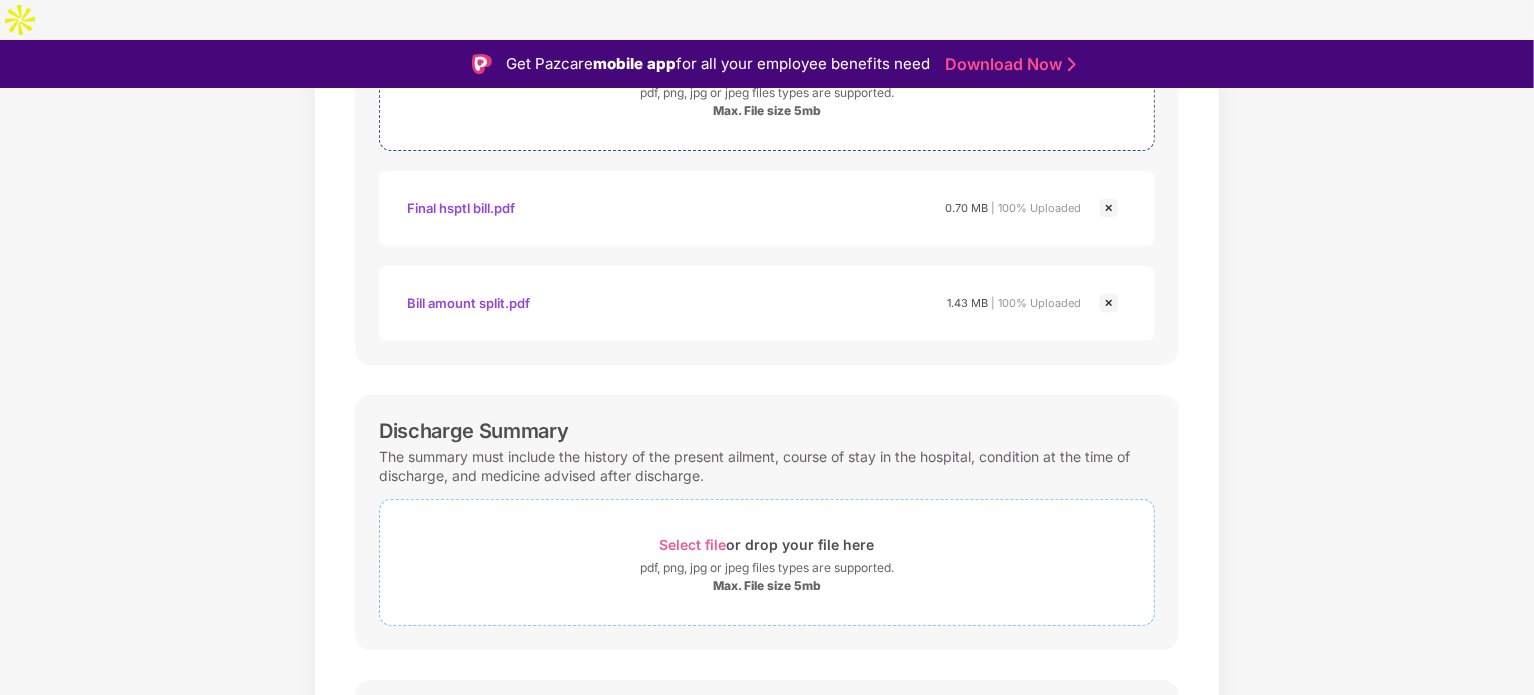 click on "Select file  or drop your file here" at bounding box center [767, 544] 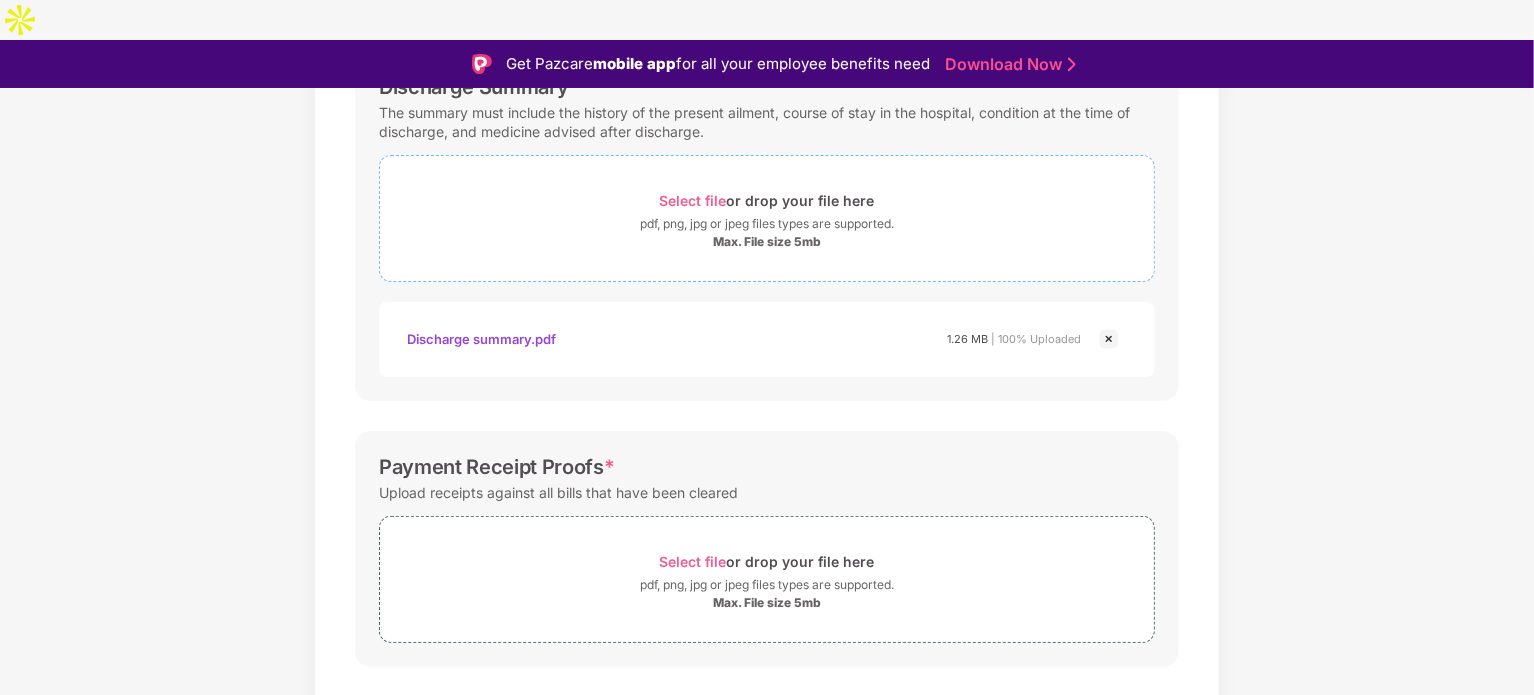 scroll, scrollTop: 803, scrollLeft: 0, axis: vertical 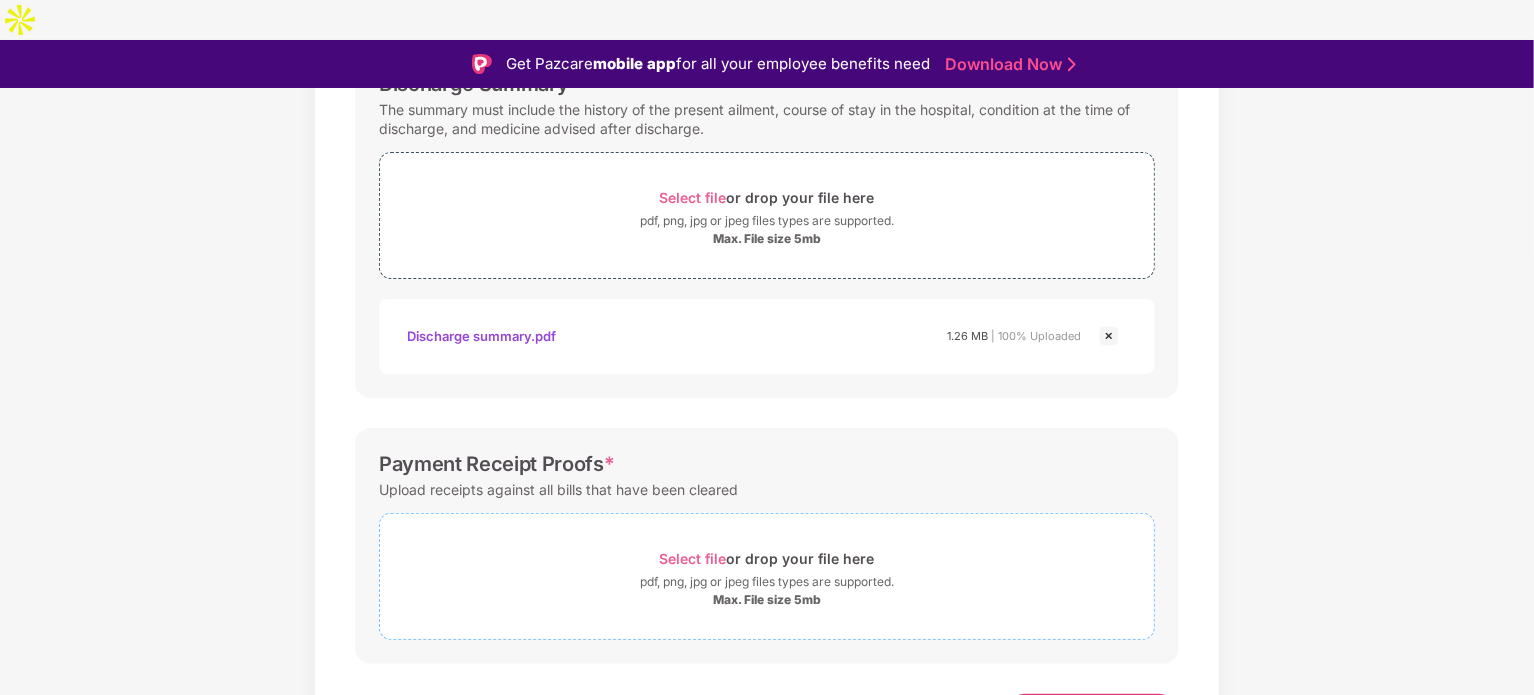 click on "Select file" at bounding box center (693, 558) 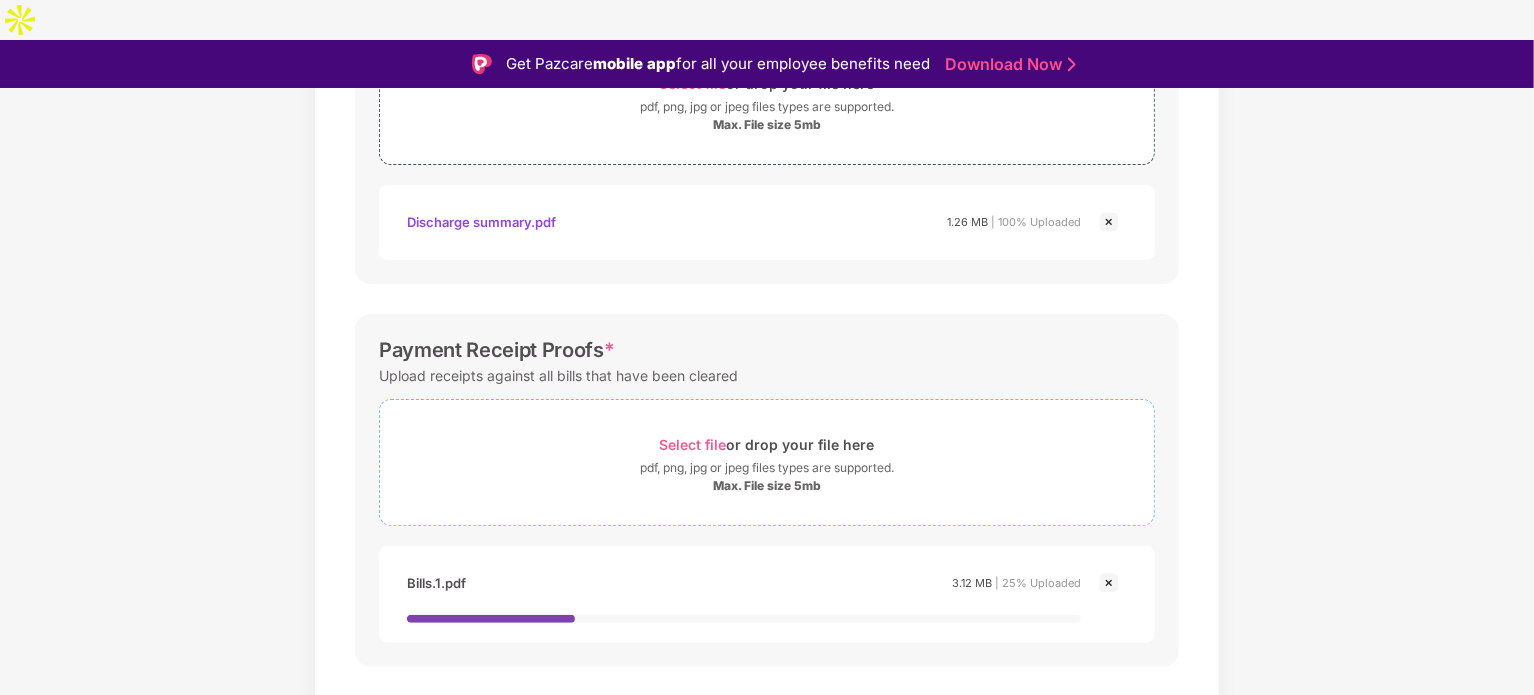 scroll, scrollTop: 920, scrollLeft: 0, axis: vertical 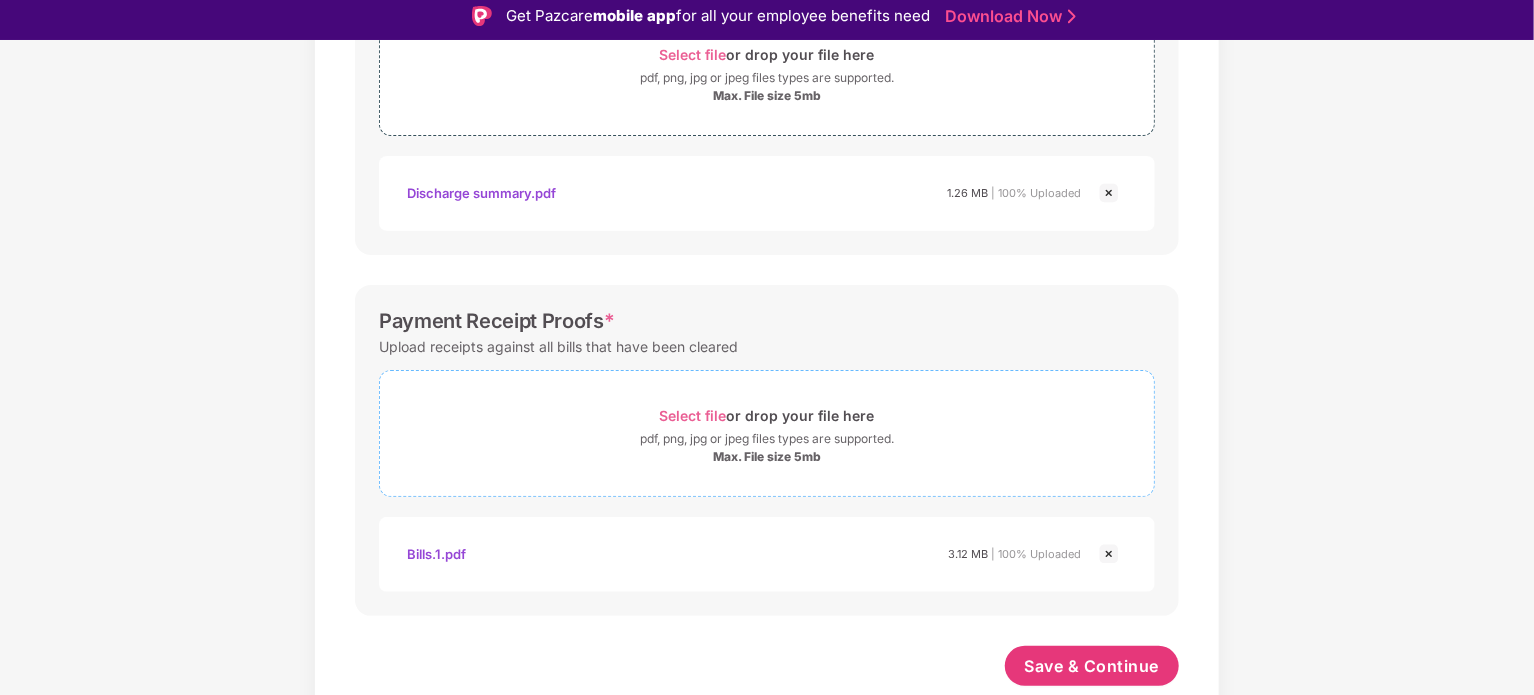 click on "Select file" at bounding box center [693, 415] 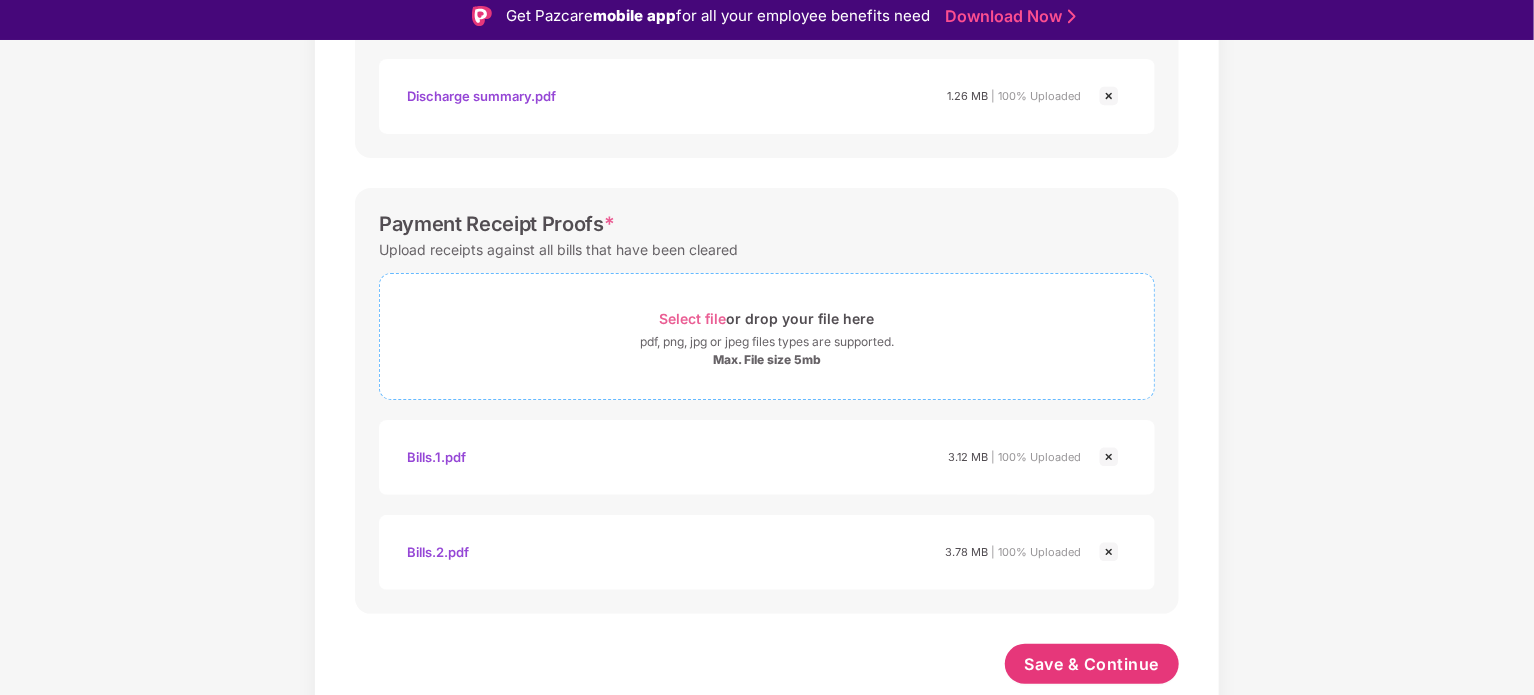 scroll, scrollTop: 993, scrollLeft: 0, axis: vertical 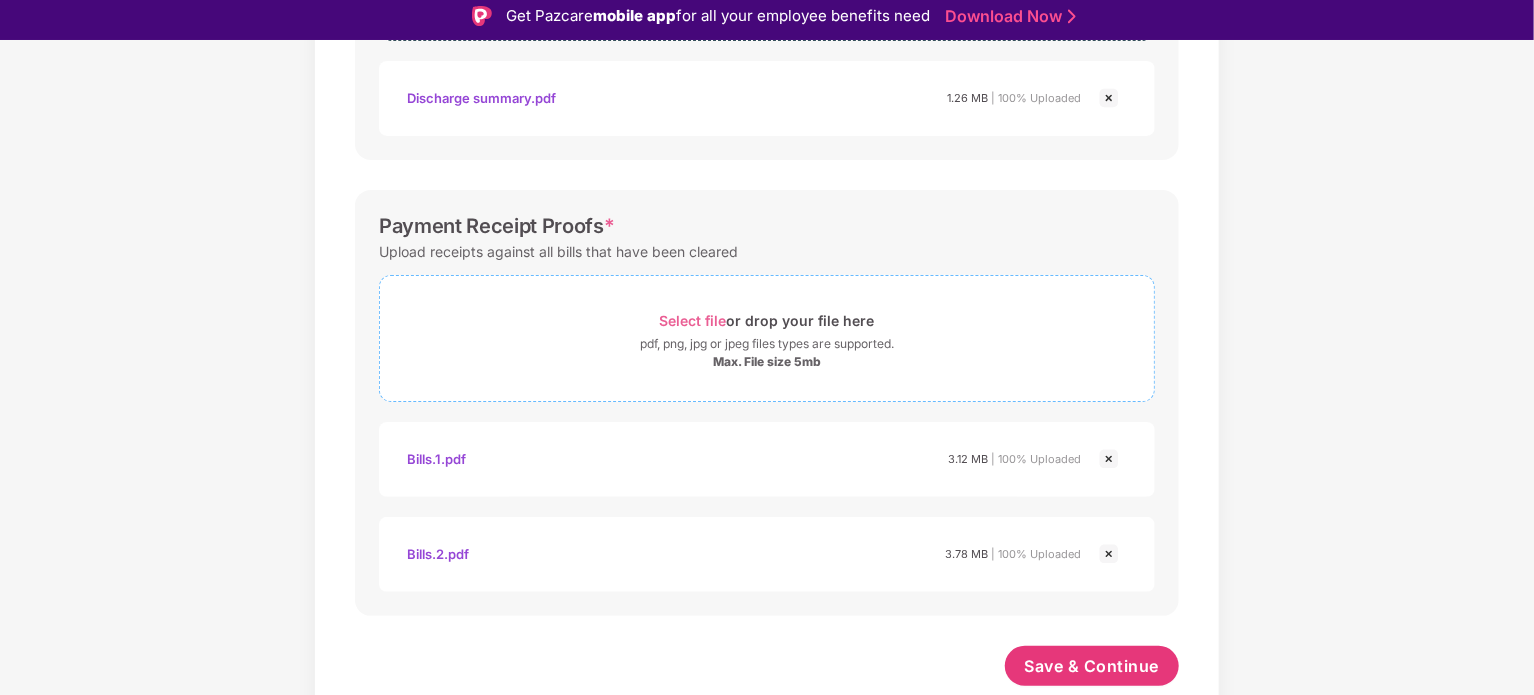 click on "Select file" at bounding box center (693, 320) 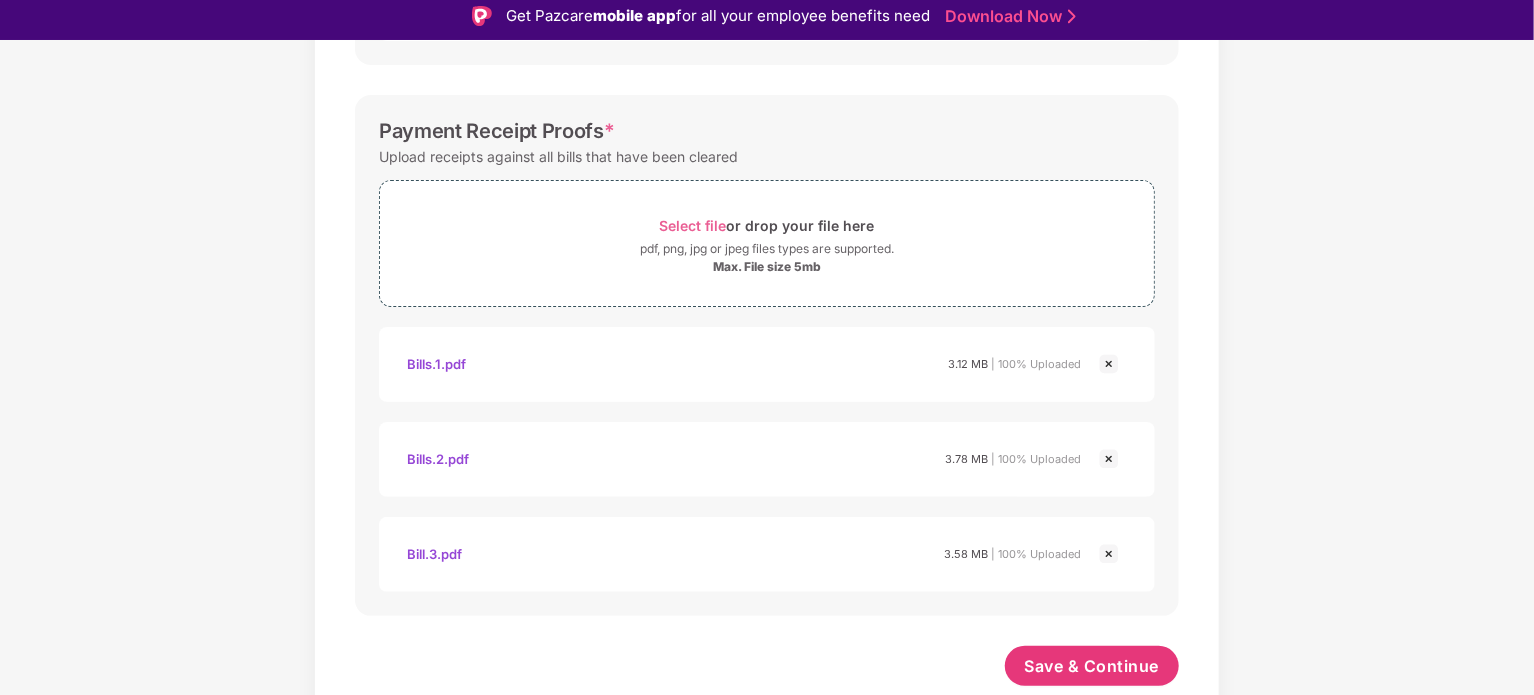 scroll, scrollTop: 1088, scrollLeft: 0, axis: vertical 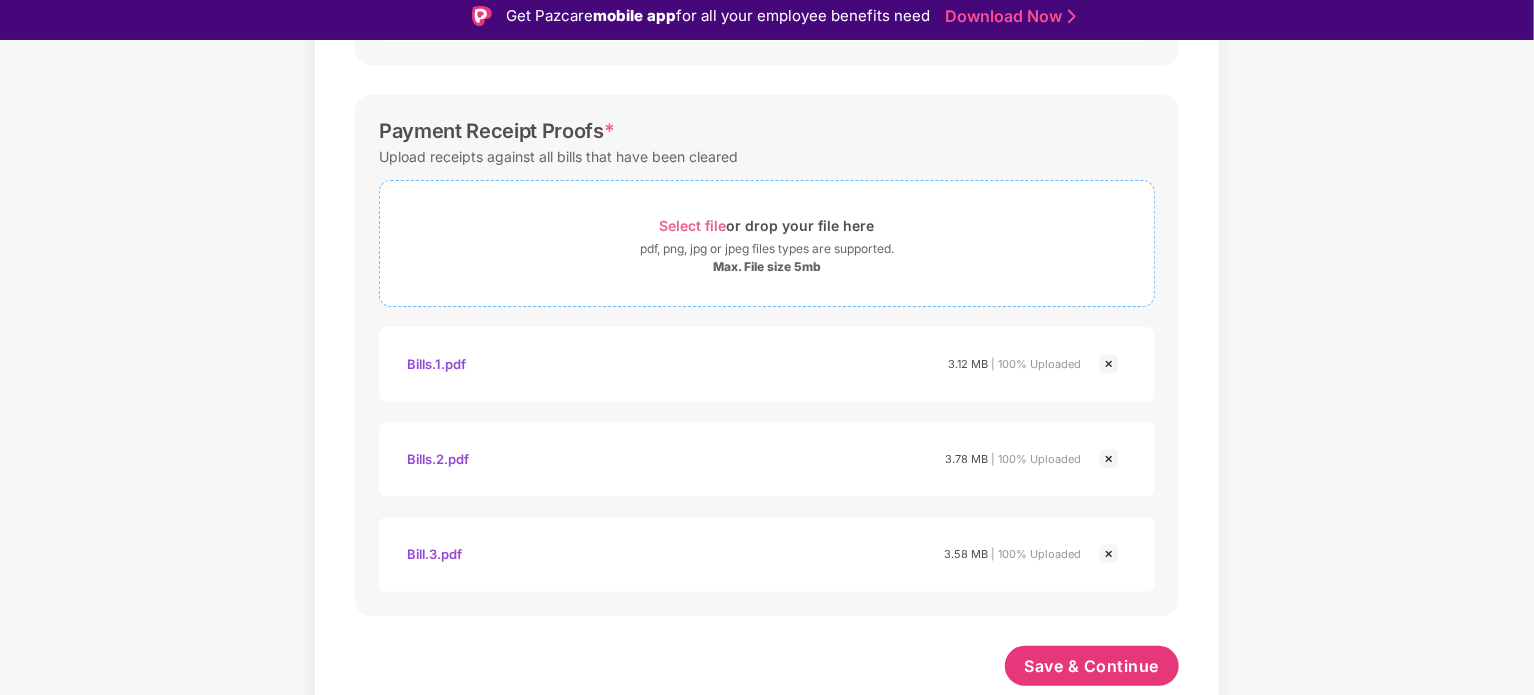 click on "Select file" at bounding box center (693, 225) 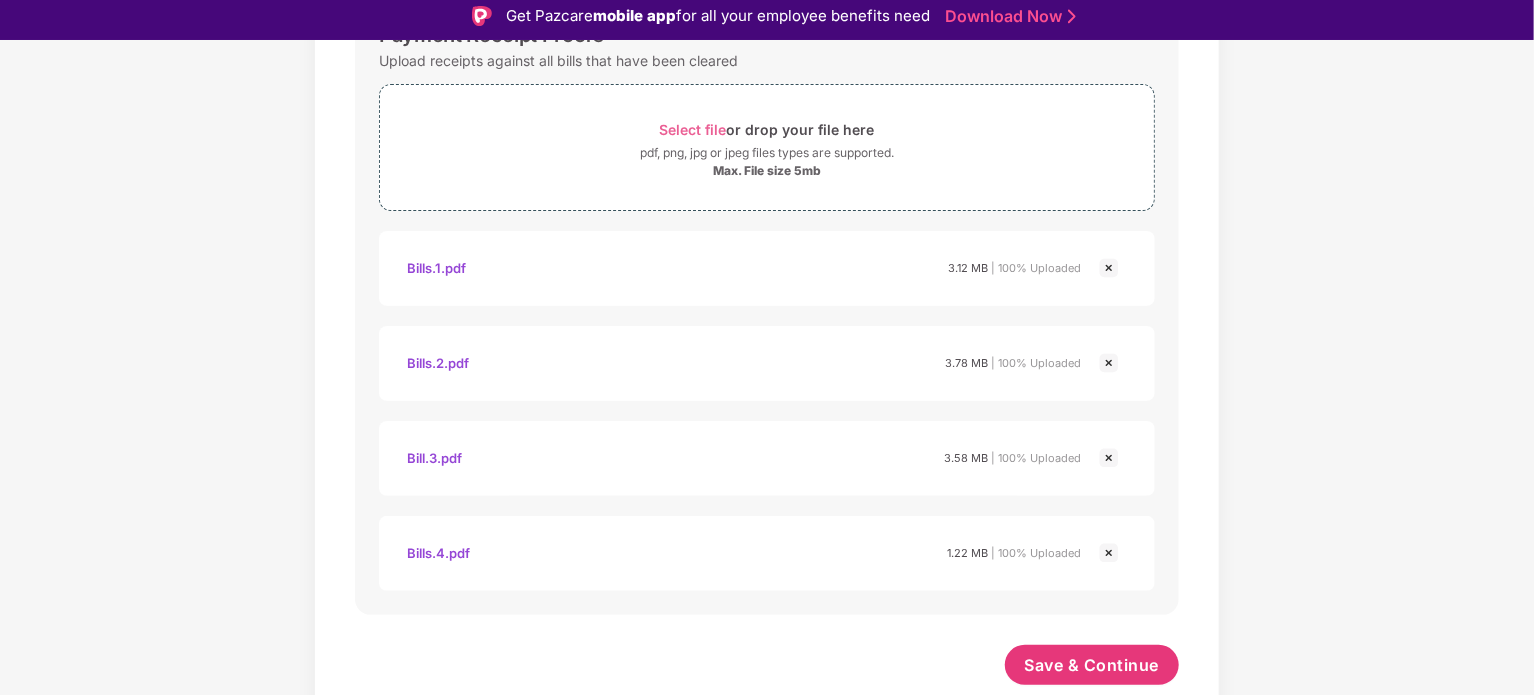 scroll, scrollTop: 1183, scrollLeft: 0, axis: vertical 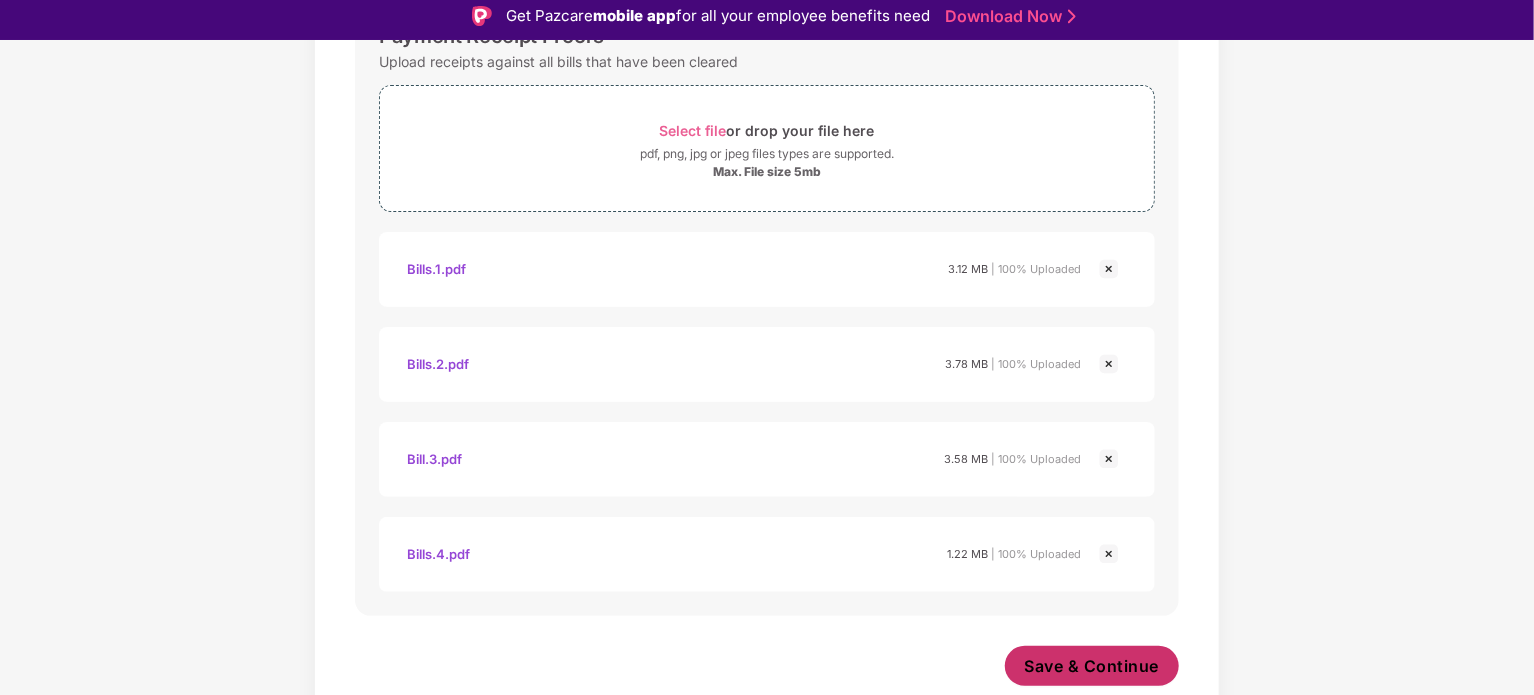 click on "Save & Continue" at bounding box center (1092, 666) 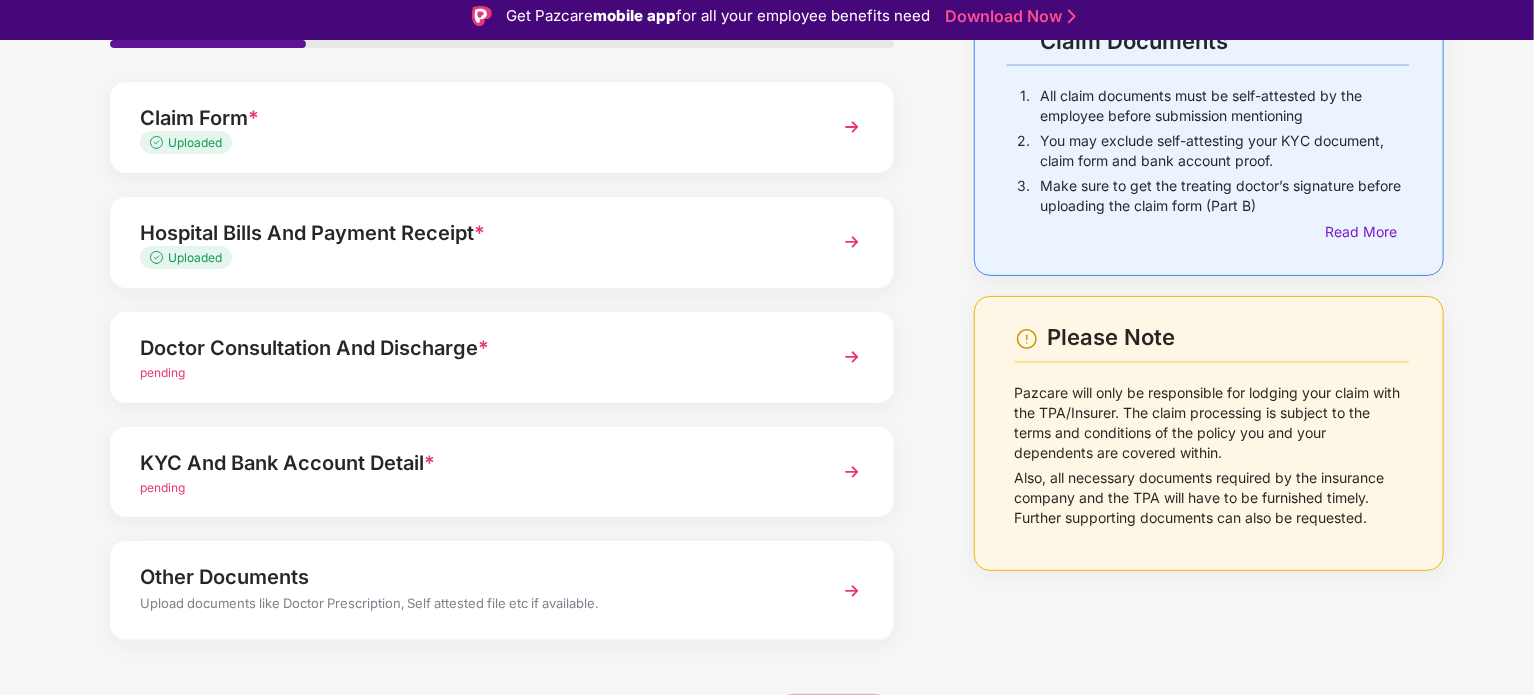 scroll, scrollTop: 188, scrollLeft: 0, axis: vertical 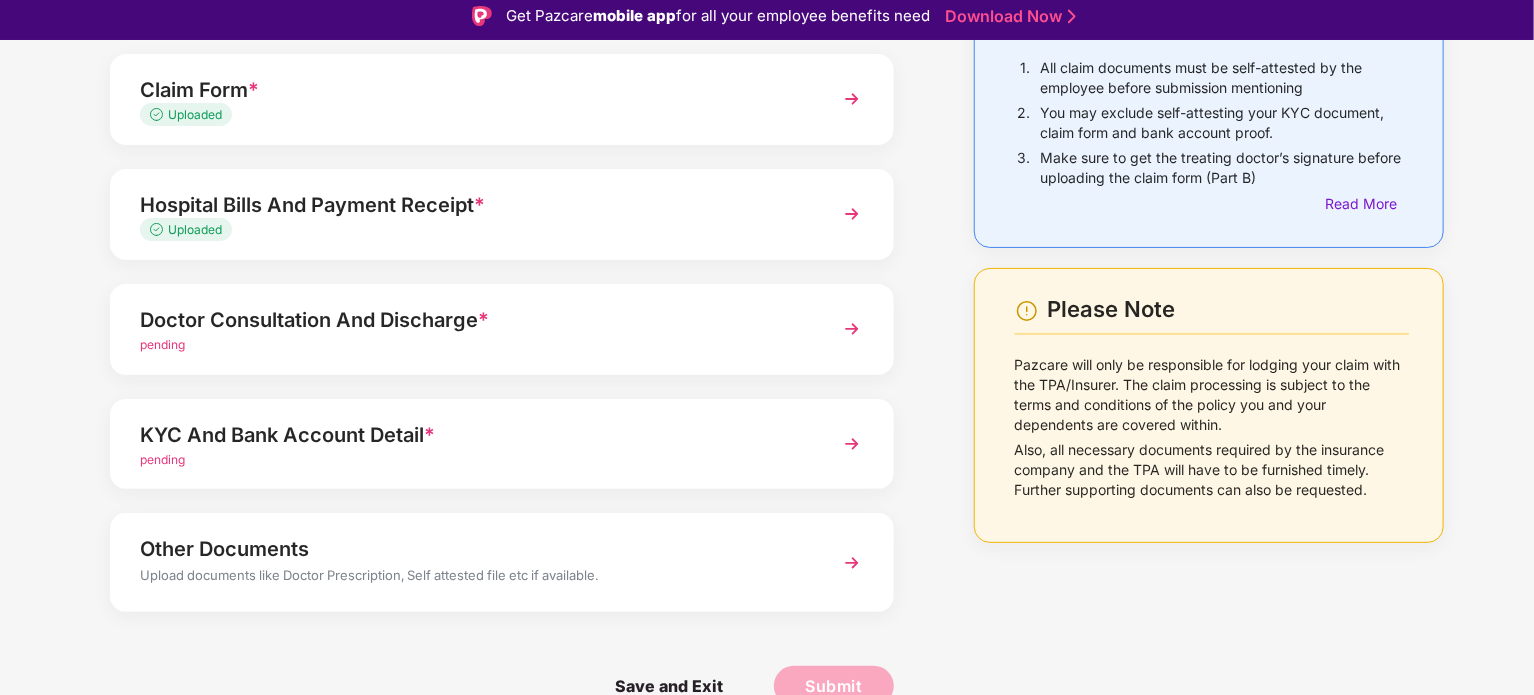 click on "Doctor Consultation And Discharge *" at bounding box center (471, 320) 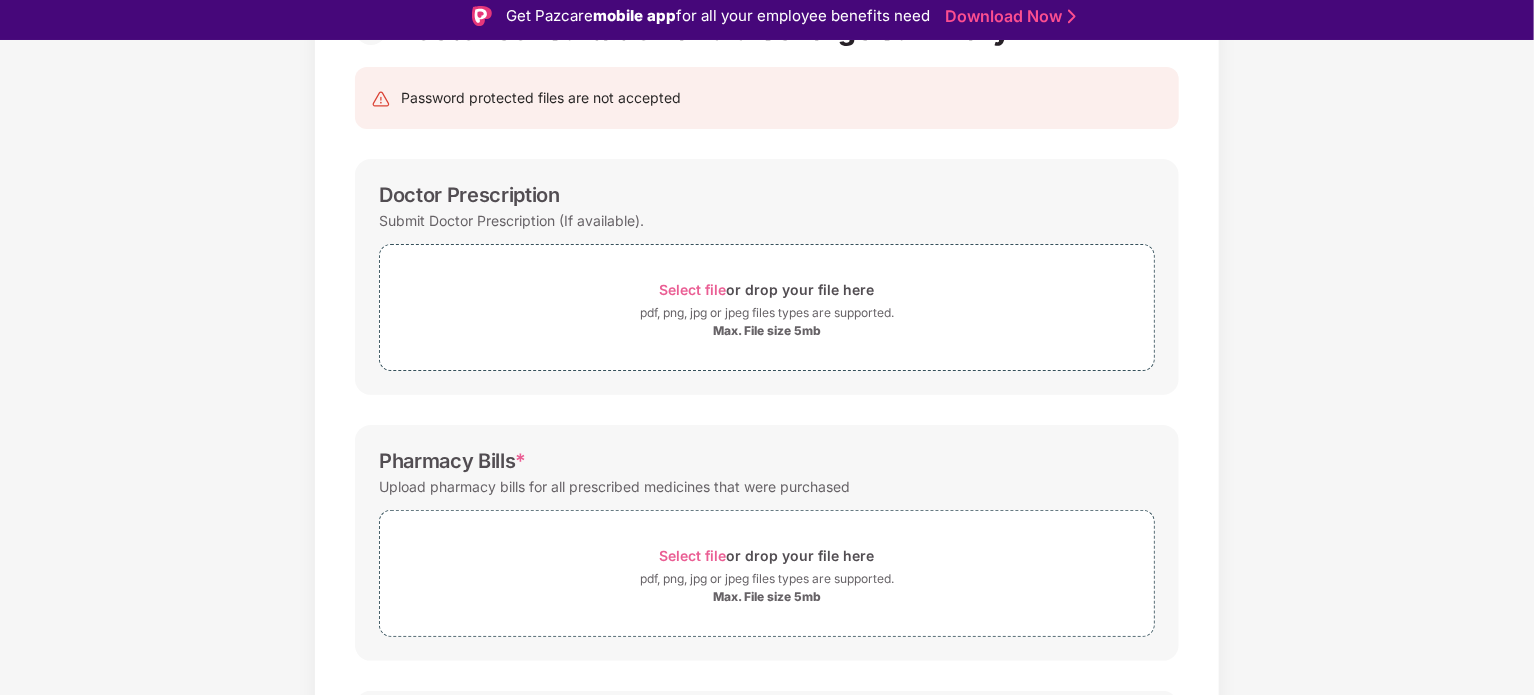 scroll, scrollTop: 0, scrollLeft: 0, axis: both 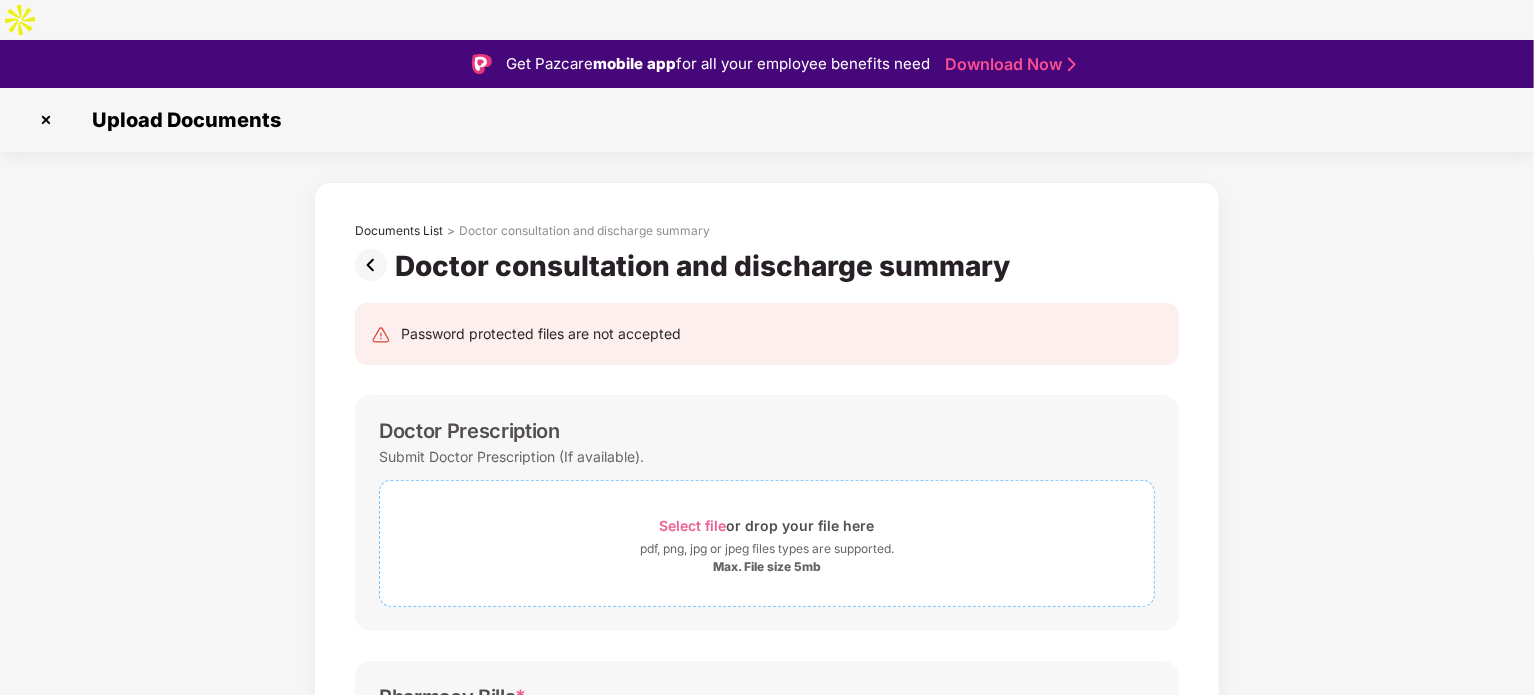 click on "Select file" at bounding box center [693, 525] 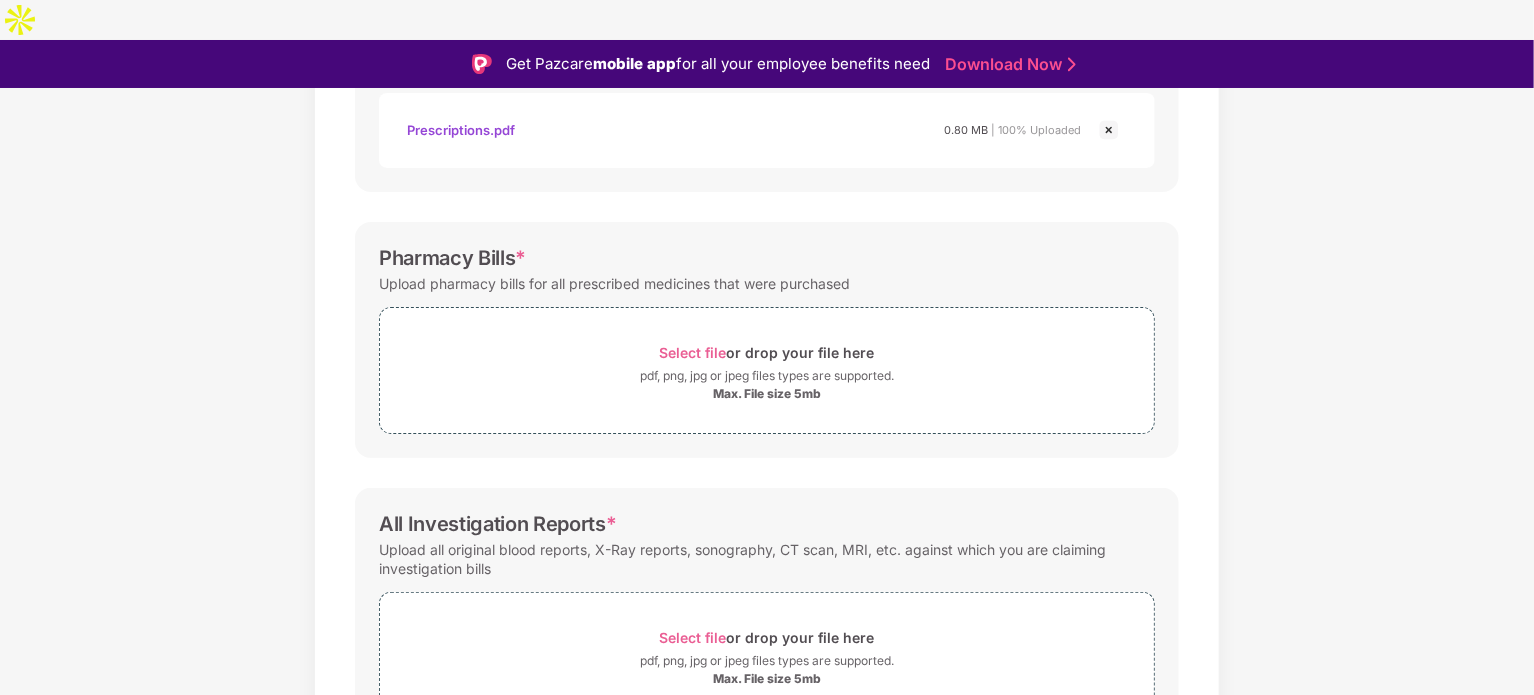 scroll, scrollTop: 500, scrollLeft: 0, axis: vertical 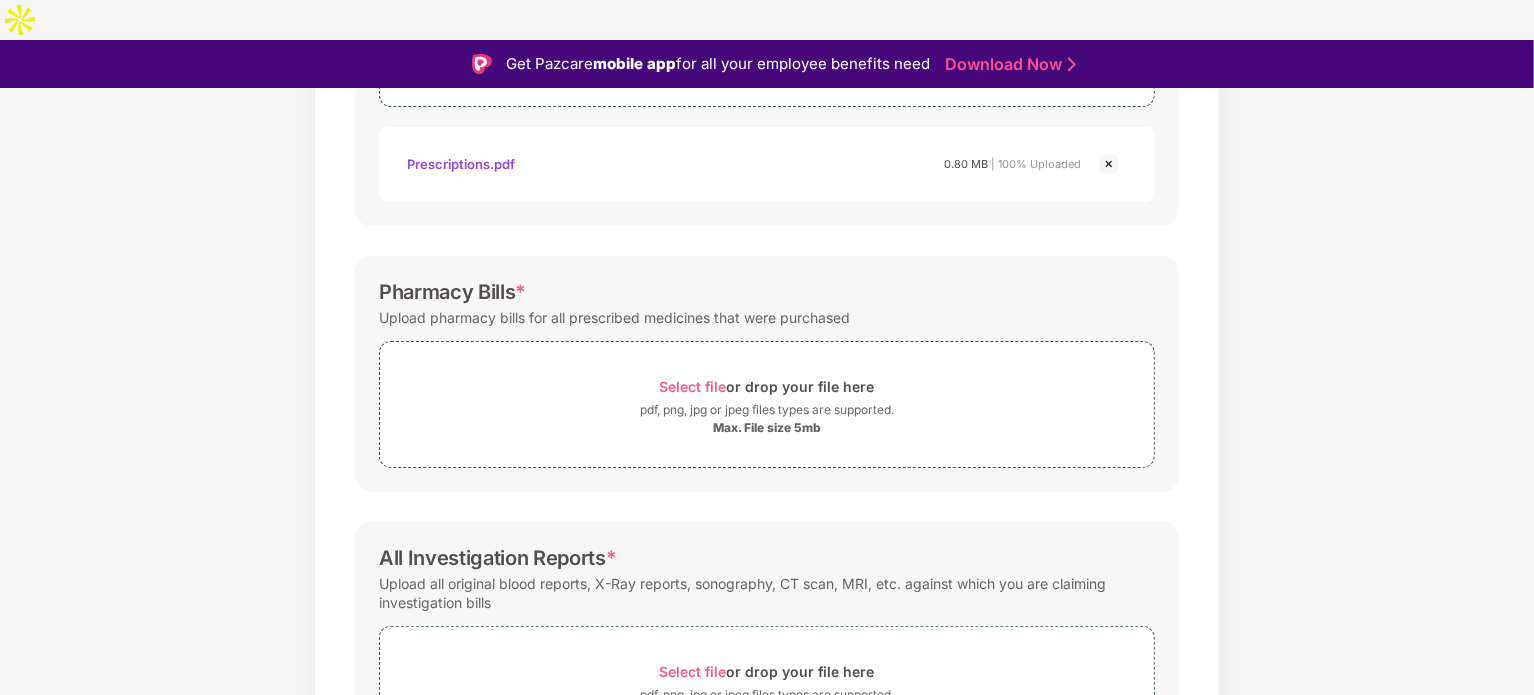 drag, startPoint x: 540, startPoint y: 261, endPoint x: 492, endPoint y: 243, distance: 51.264023 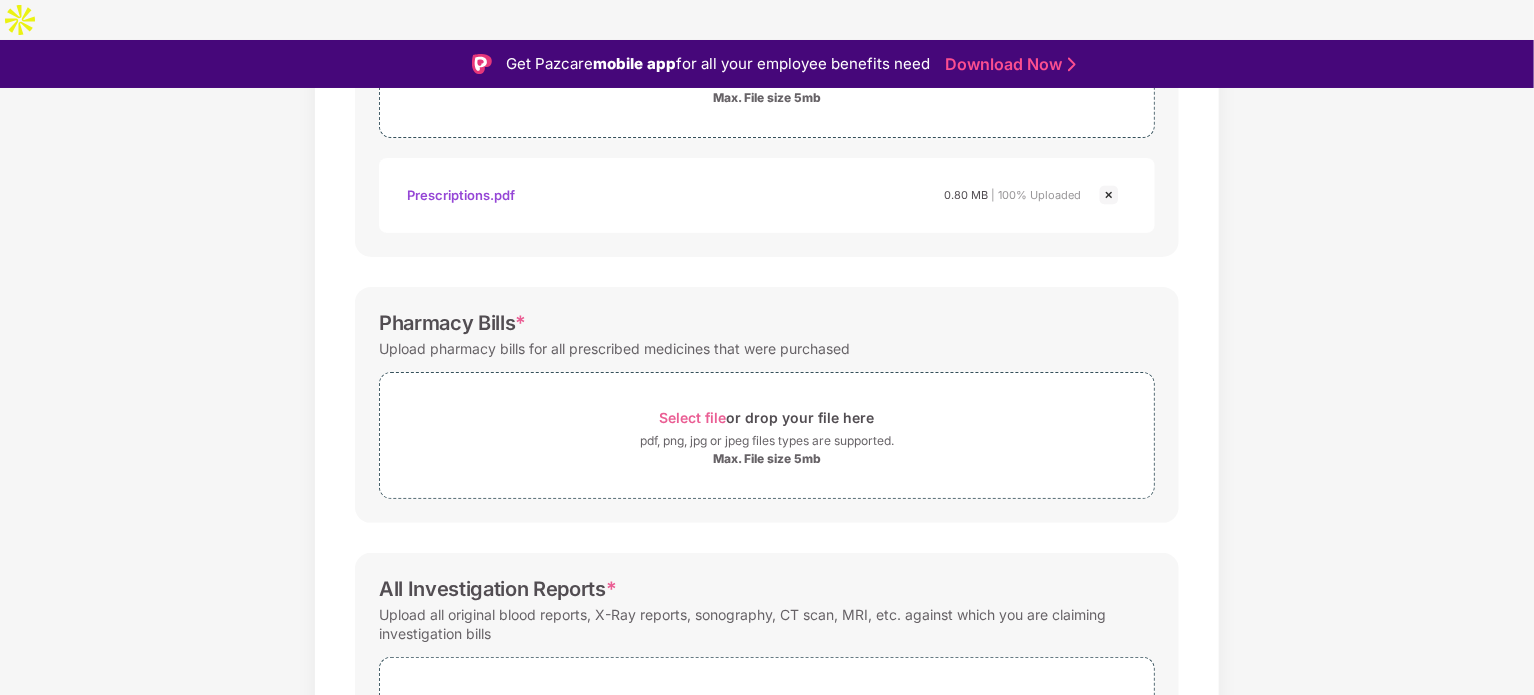 scroll, scrollTop: 523, scrollLeft: 0, axis: vertical 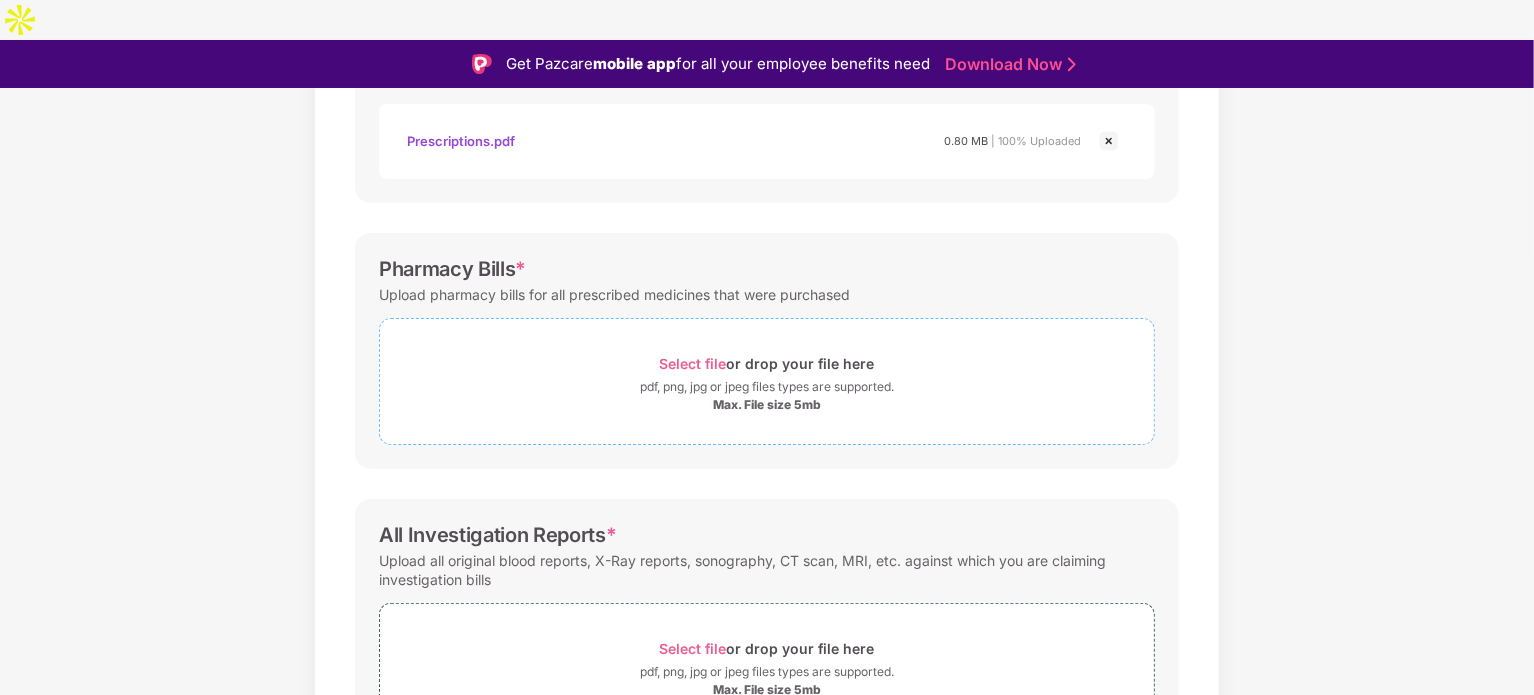 click on "Select file  or drop your file here" at bounding box center [767, 363] 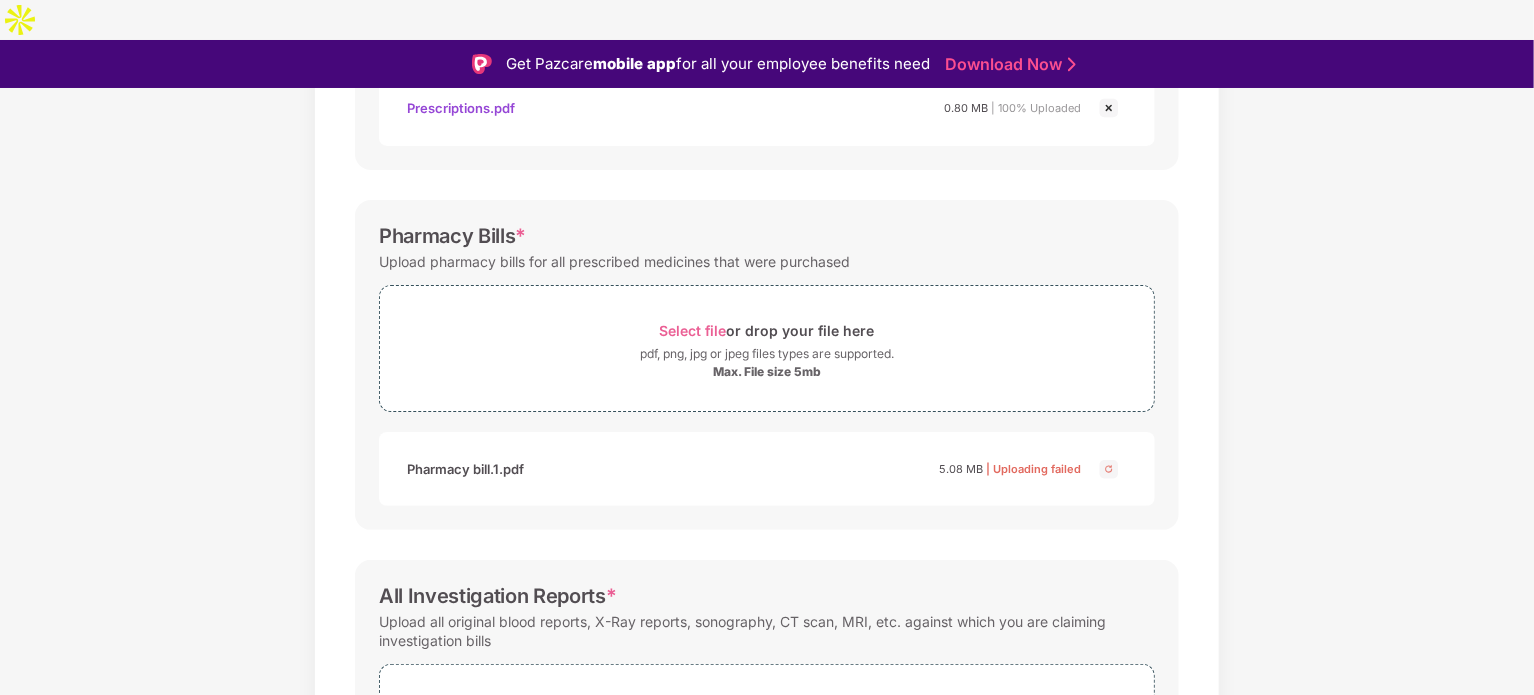 scroll, scrollTop: 560, scrollLeft: 0, axis: vertical 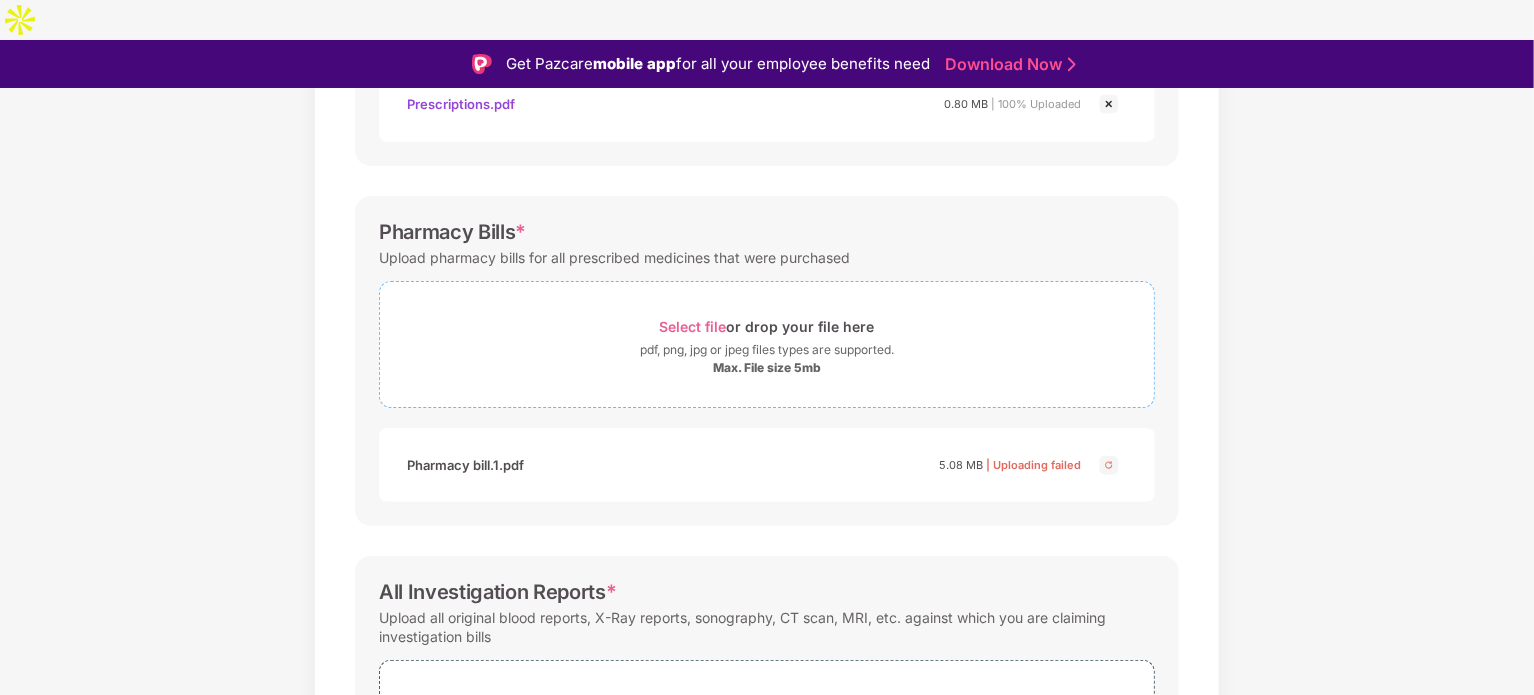 click on "Select file" at bounding box center (693, 326) 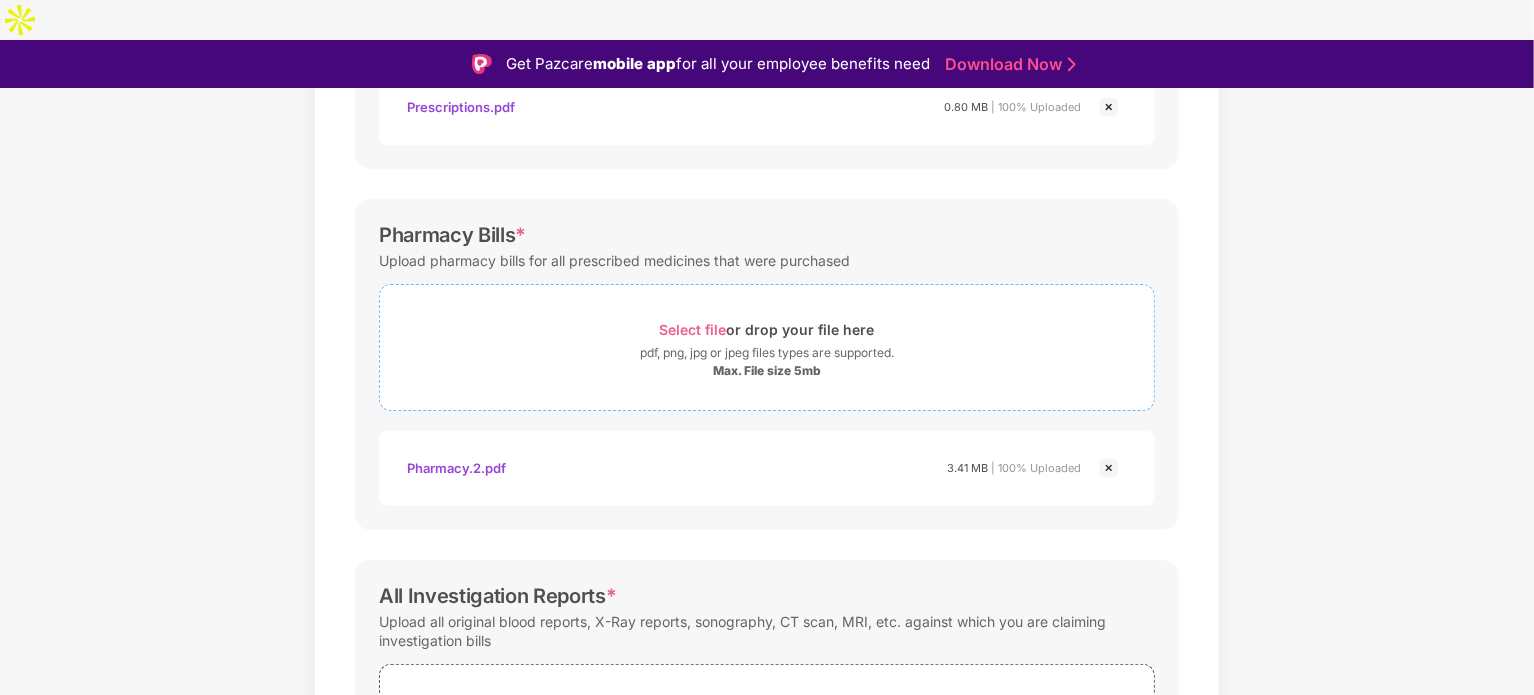 scroll, scrollTop: 604, scrollLeft: 0, axis: vertical 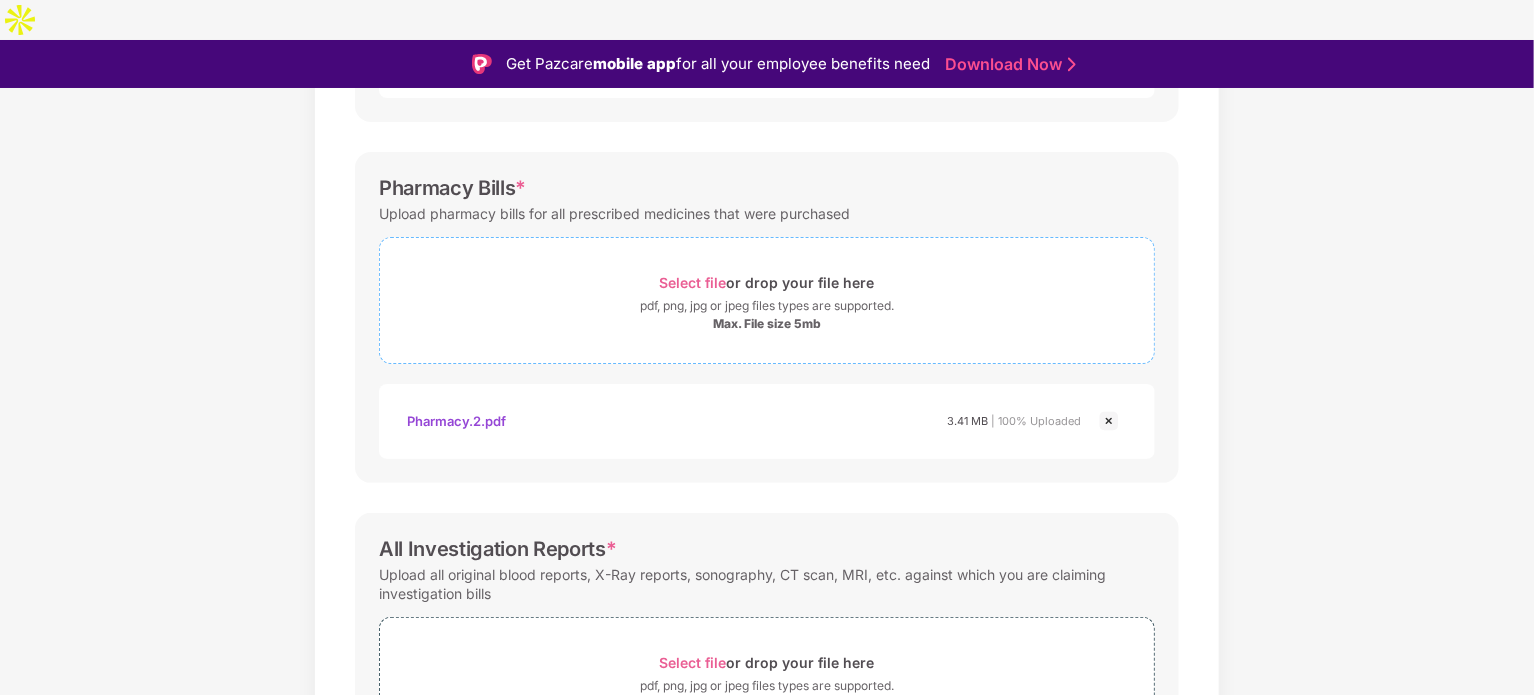 click on "Select file  or drop your file here" at bounding box center (767, 282) 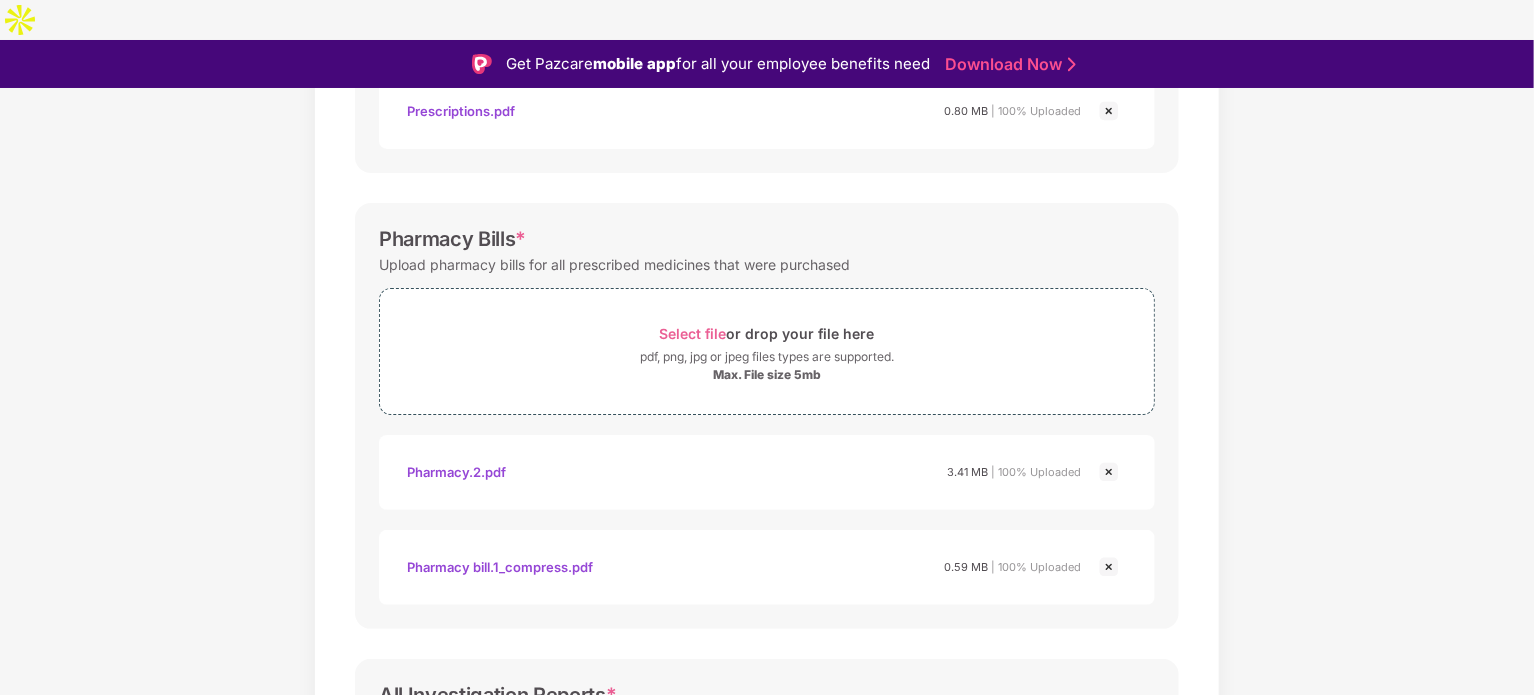scroll, scrollTop: 803, scrollLeft: 0, axis: vertical 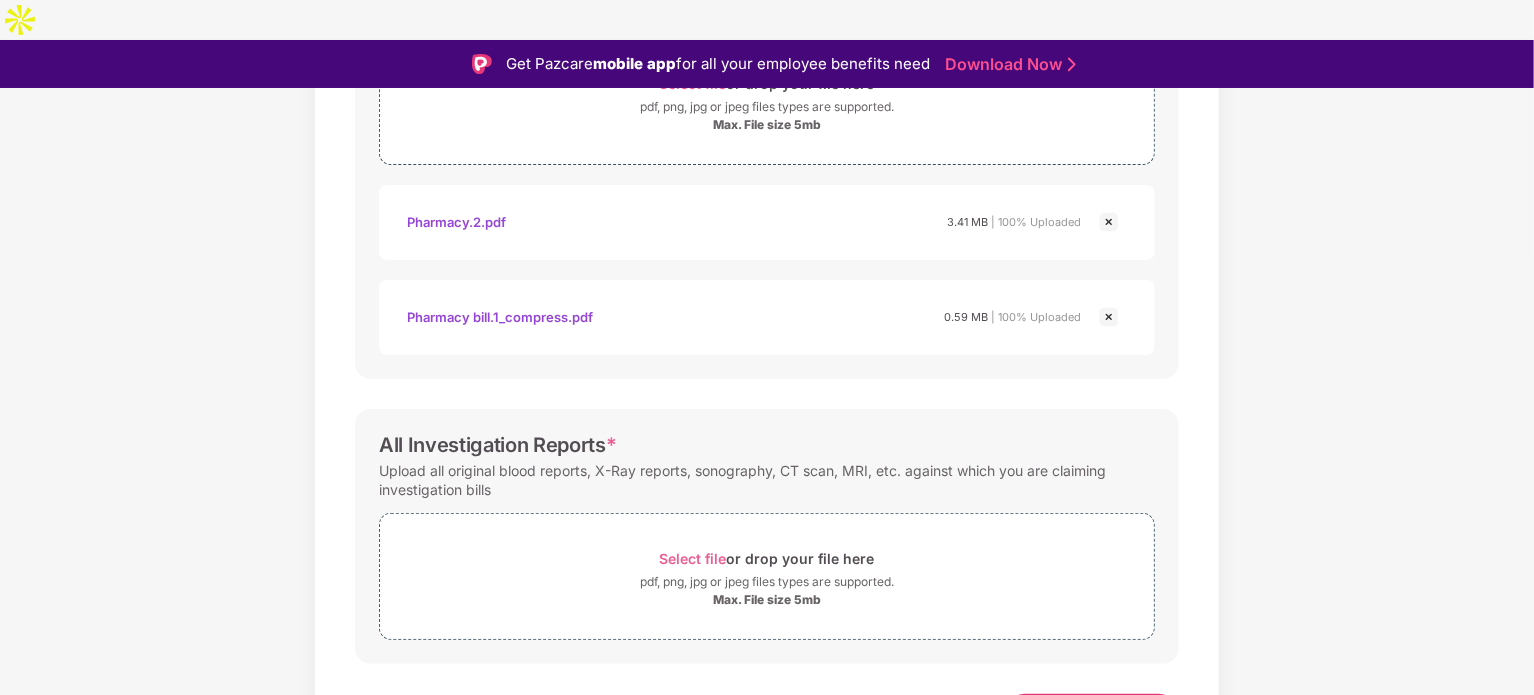 click on "Documents List > Doctor consultation and discharge summary   Doctor consultation and discharge summary Password protected files are not accepted Doctor Prescription Submit Doctor Prescription (If available).   Select file  or drop your file here pdf, png, jpg or jpeg files types are supported. Max. File size 5mb prescriptions.pdf   Prescriptions.pdf 0.80 MB    | 100% Uploaded Pharmacy Bills * Upload pharmacy bills for all prescribed medicines that were purchased   Select file  or drop your file here pdf, png, jpg or jpeg files types are supported. Max. File size 5mb pharmacy bill.1.pdf pharmacy.2.pdf pharmacy bill.1_compress.pdf   Pharmacy.2.pdf 3.41 MB    | 100% Uploaded Pharmacy bill.1_compress.pdf 0.59 MB    | 100% Uploaded All Investigation Reports * Upload all original blood reports, X-Ray reports, sonography, CT scan, MRI, etc. against which you are claiming investigation bills   Select file  or drop your file here pdf, png, jpg or jpeg files types are supported. Max. File size 5mb    Save & Continue" at bounding box center [767, 82] 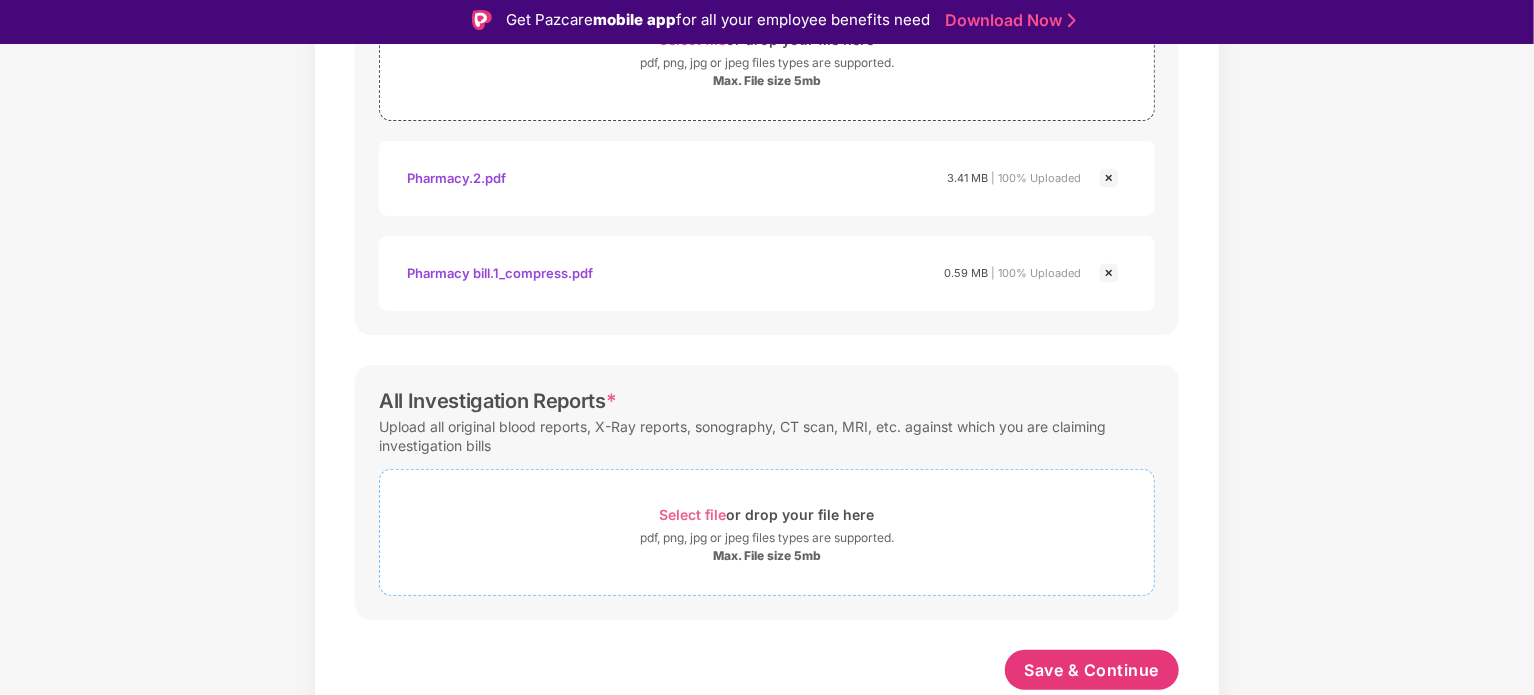 scroll, scrollTop: 48, scrollLeft: 0, axis: vertical 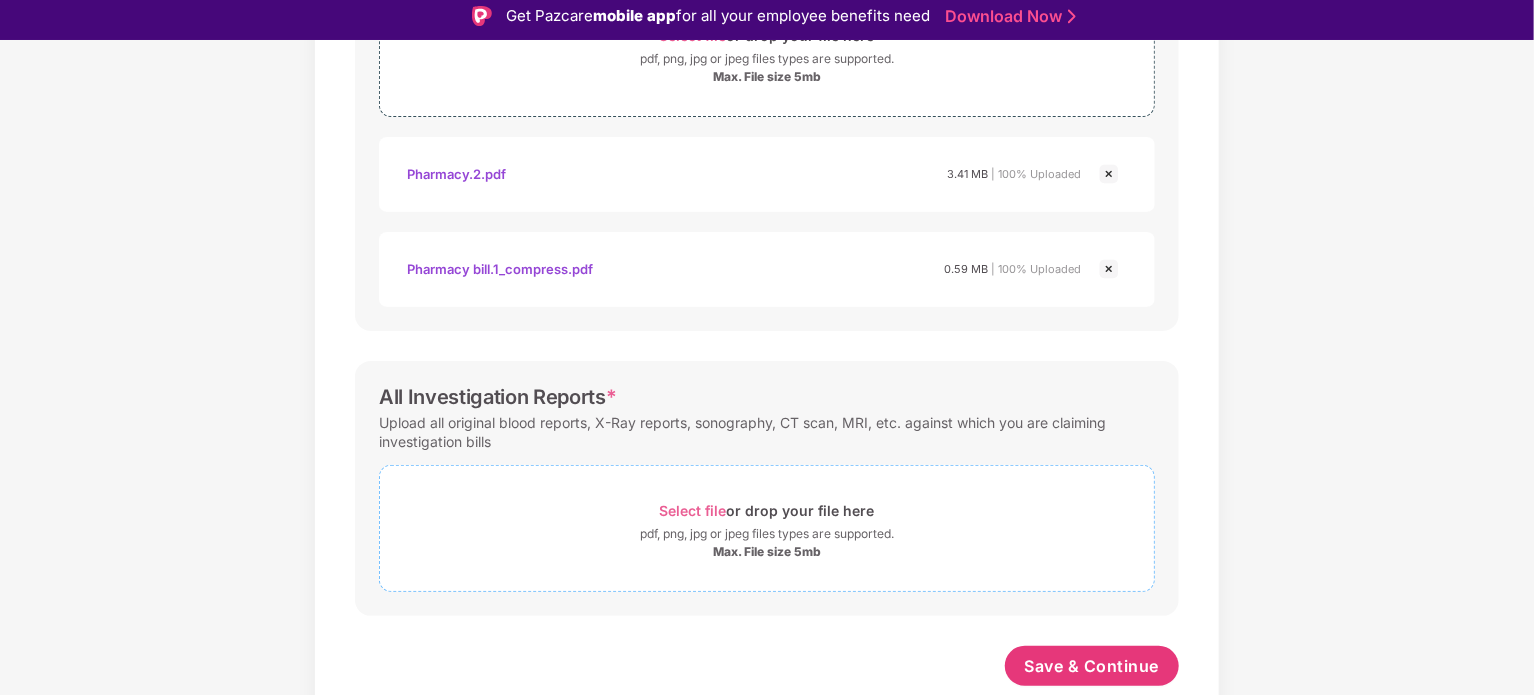 click on "Select file" at bounding box center [693, 510] 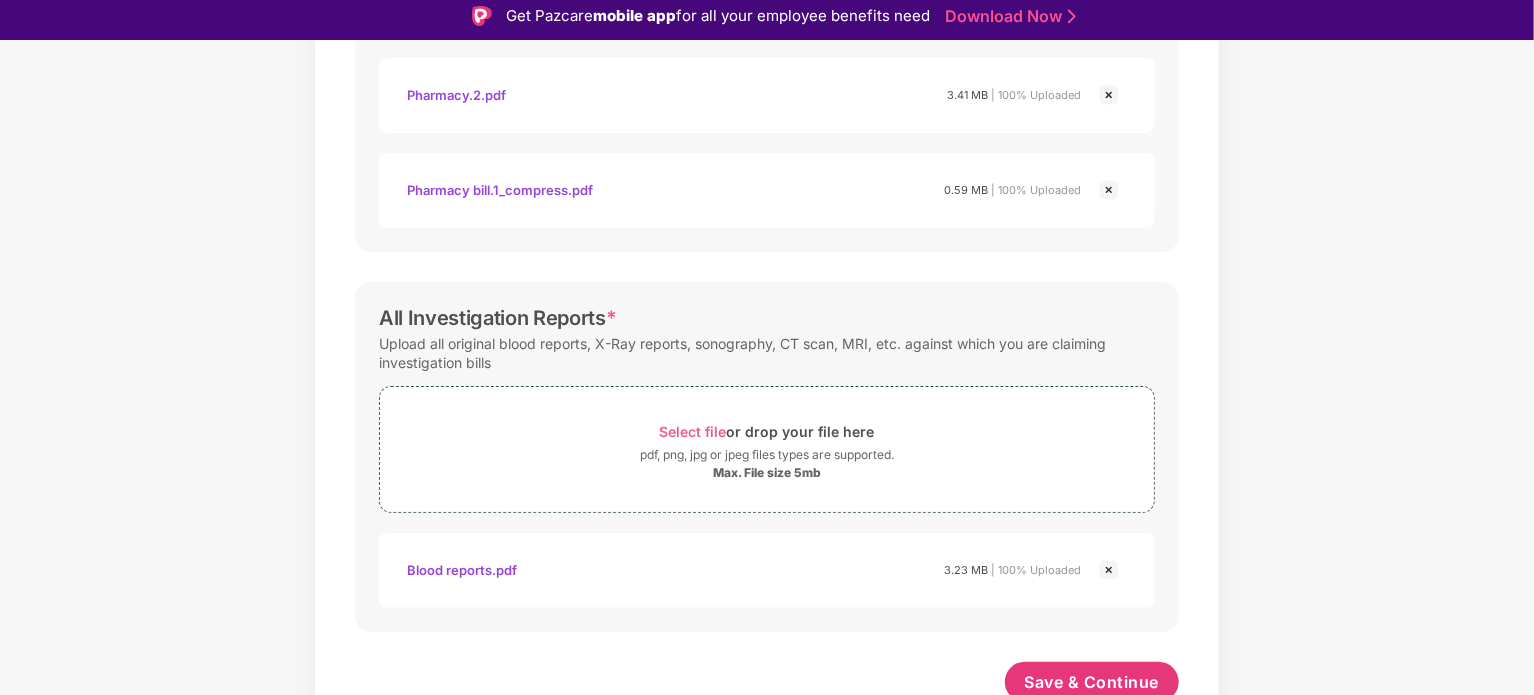 scroll, scrollTop: 898, scrollLeft: 0, axis: vertical 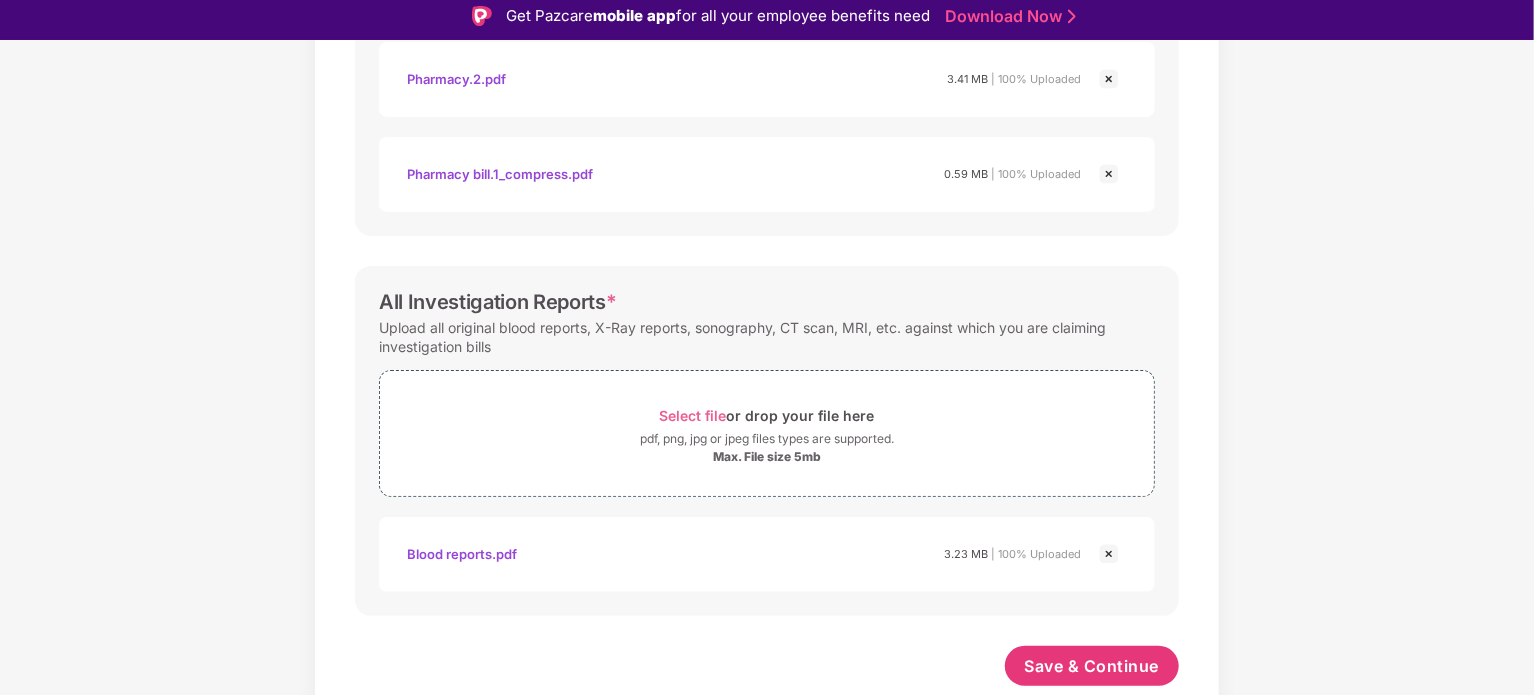 click on "Documents List > Doctor consultation and discharge summary   Doctor consultation and discharge summary Password protected files are not accepted Doctor Prescription Submit Doctor Prescription (If available).   Select file  or drop your file here pdf, png, jpg or jpeg files types are supported. Max. File size 5mb prescriptions.pdf   Prescriptions.pdf 0.80 MB    | 100% Uploaded Pharmacy Bills * Upload pharmacy bills for all prescribed medicines that were purchased   Select file  or drop your file here pdf, png, jpg or jpeg files types are supported. Max. File size 5mb pharmacy bill.1.pdf pharmacy.2.pdf pharmacy bill.1_compress.pdf   Pharmacy.2.pdf 3.41 MB    | 100% Uploaded Pharmacy bill.1_compress.pdf 0.59 MB    | 100% Uploaded All Investigation Reports * Upload all original blood reports, X-Ray reports, sonography, CT scan, MRI, etc. against which you are claiming investigation bills   Select file  or drop your file here pdf, png, jpg or jpeg files types are supported. Max. File size 5mb blood reports.pdf" at bounding box center [767, -14] 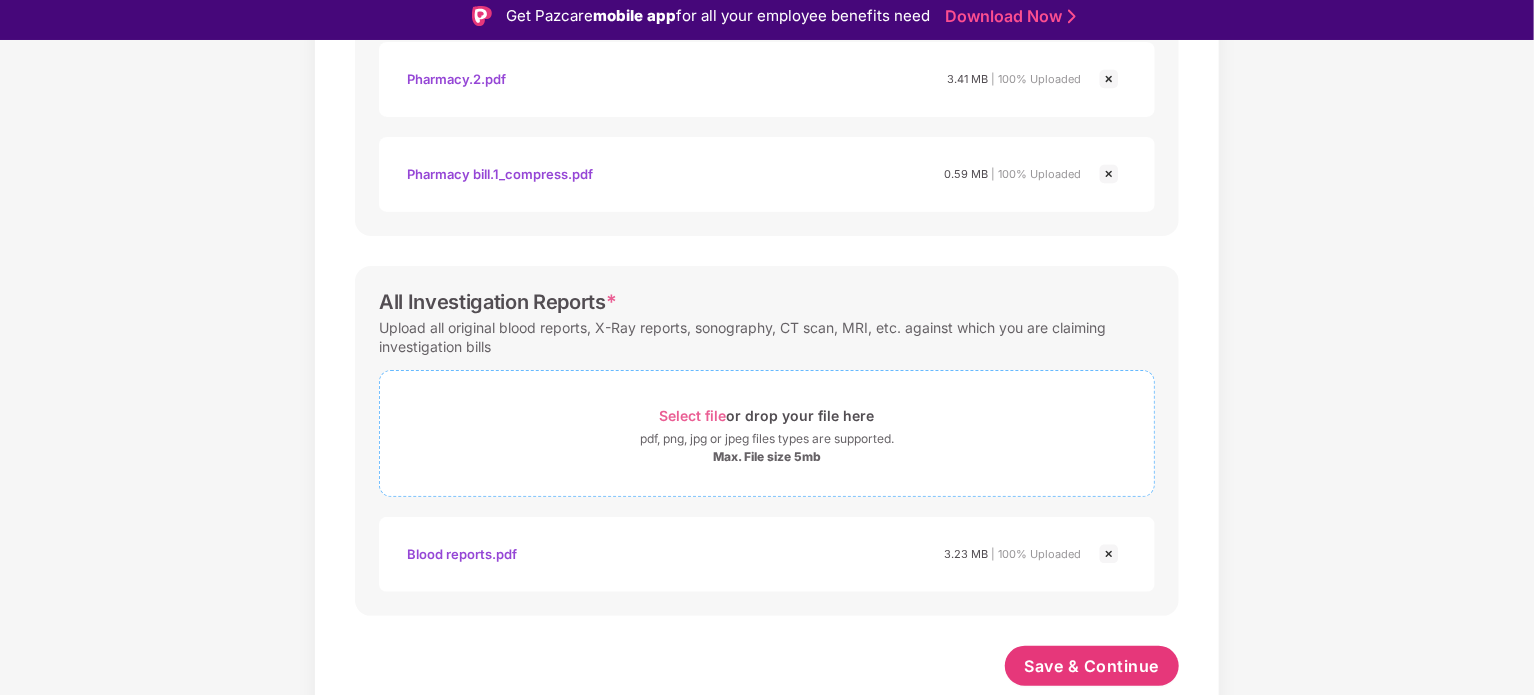 click on "Select file" at bounding box center (693, 415) 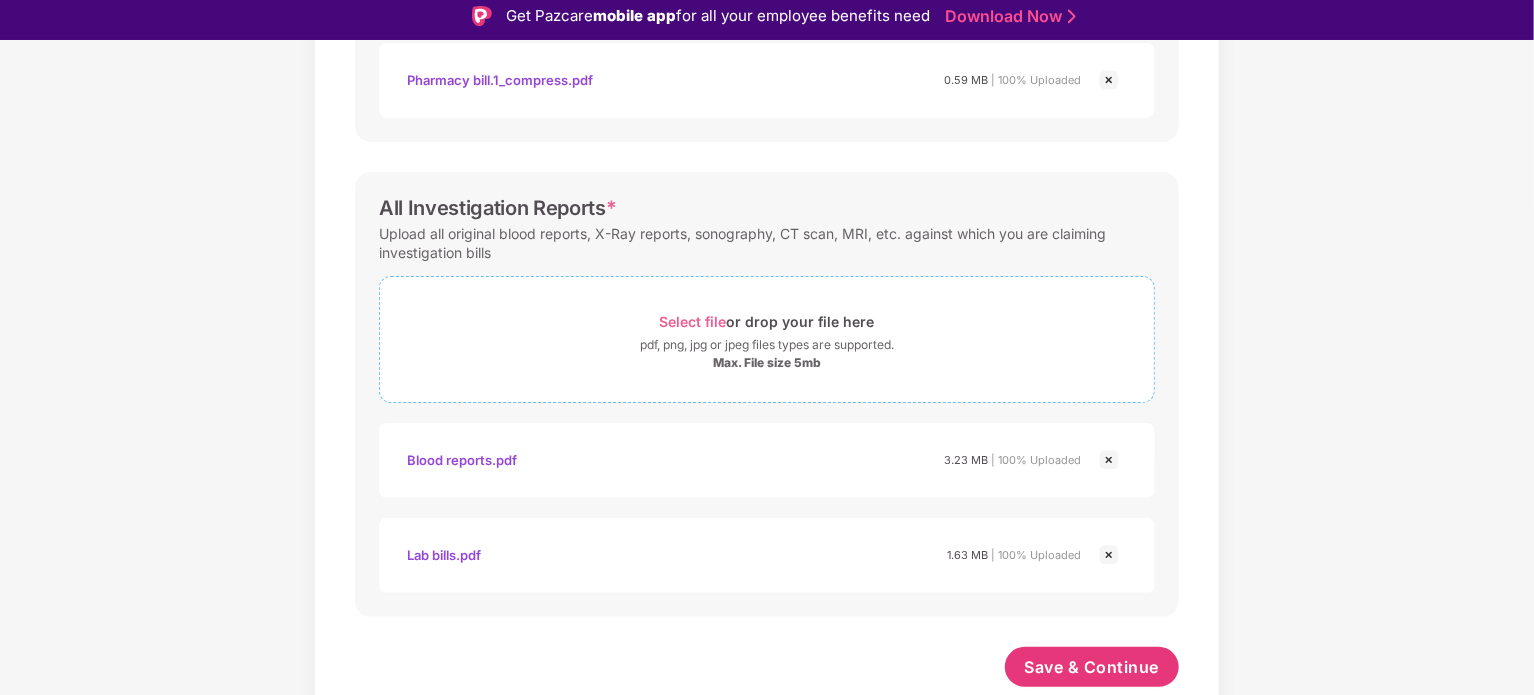scroll, scrollTop: 993, scrollLeft: 0, axis: vertical 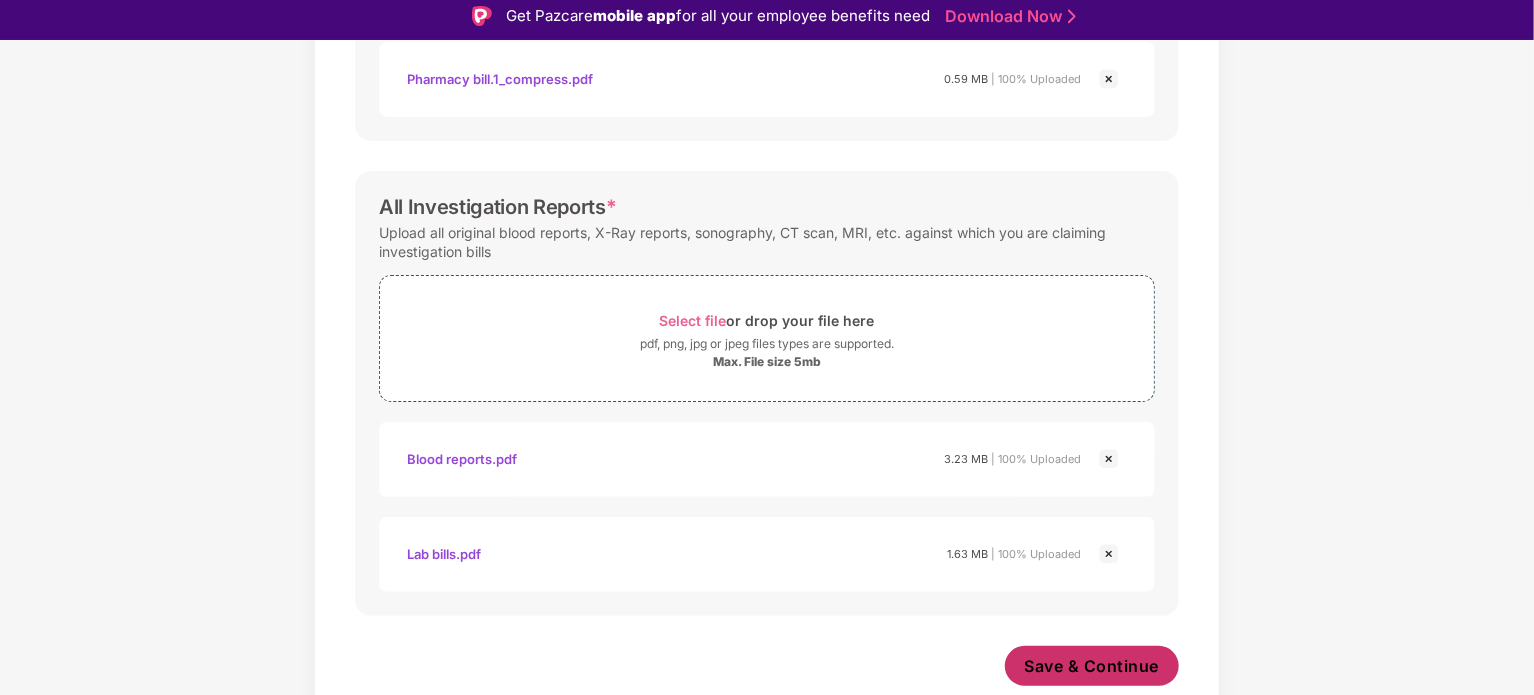 click on "Save & Continue" at bounding box center [1092, 666] 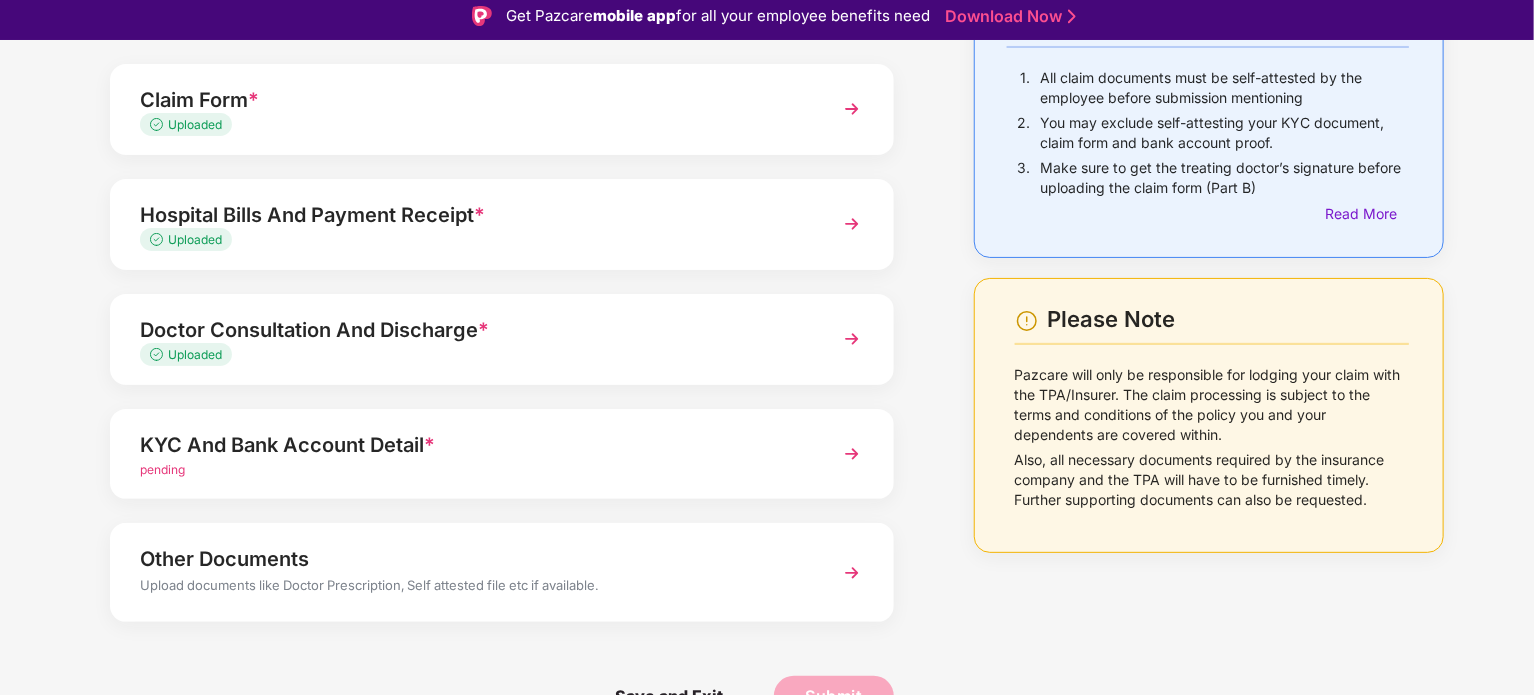 scroll, scrollTop: 188, scrollLeft: 0, axis: vertical 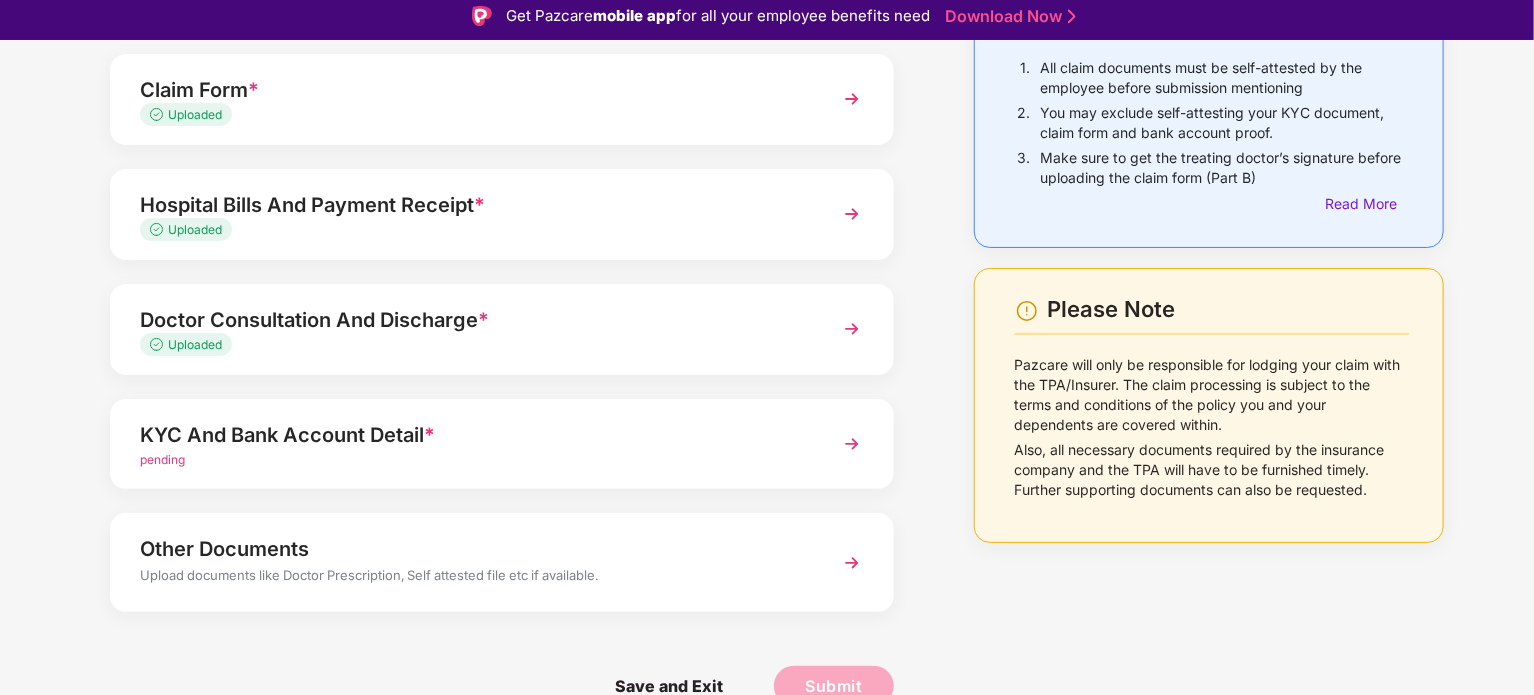 click on "pending" at bounding box center [471, 460] 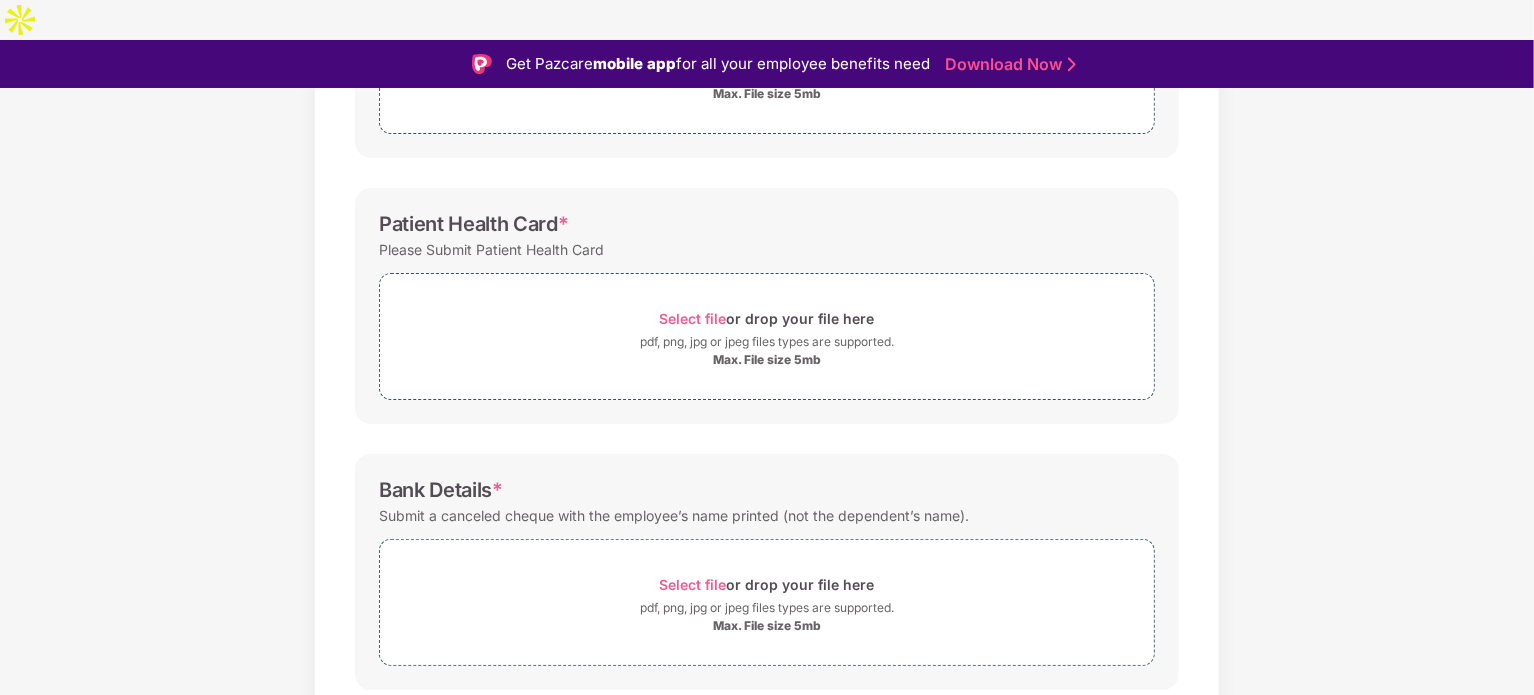 scroll, scrollTop: 499, scrollLeft: 0, axis: vertical 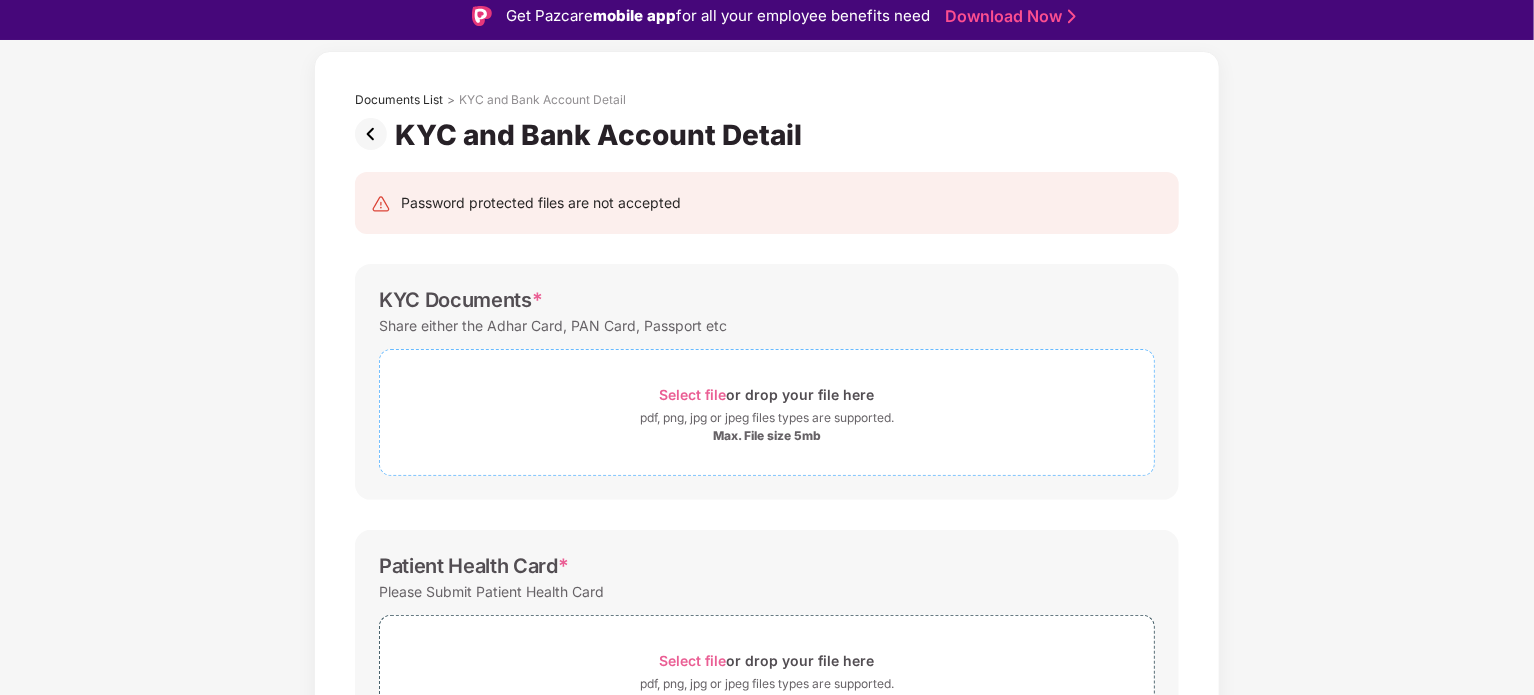 click on "Select file" at bounding box center [693, 394] 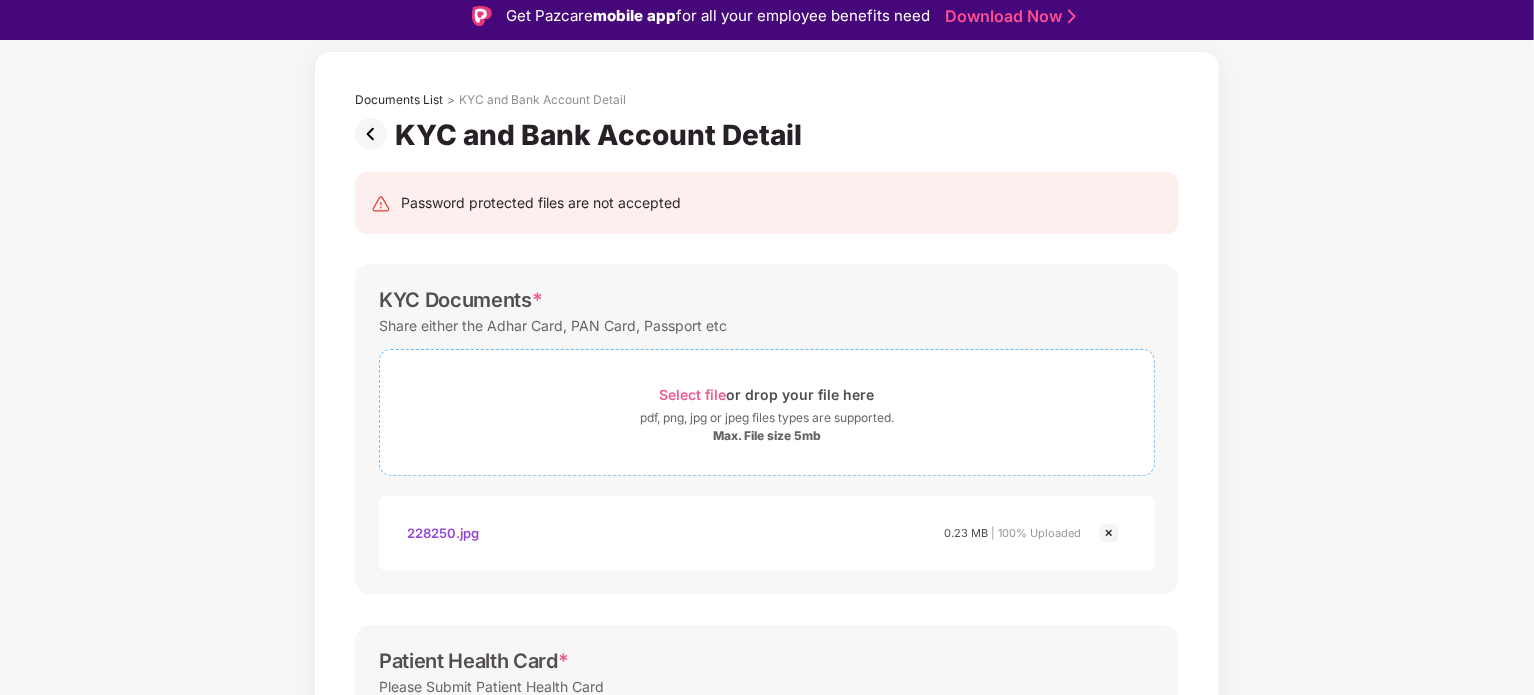 click on "Select file" at bounding box center [693, 394] 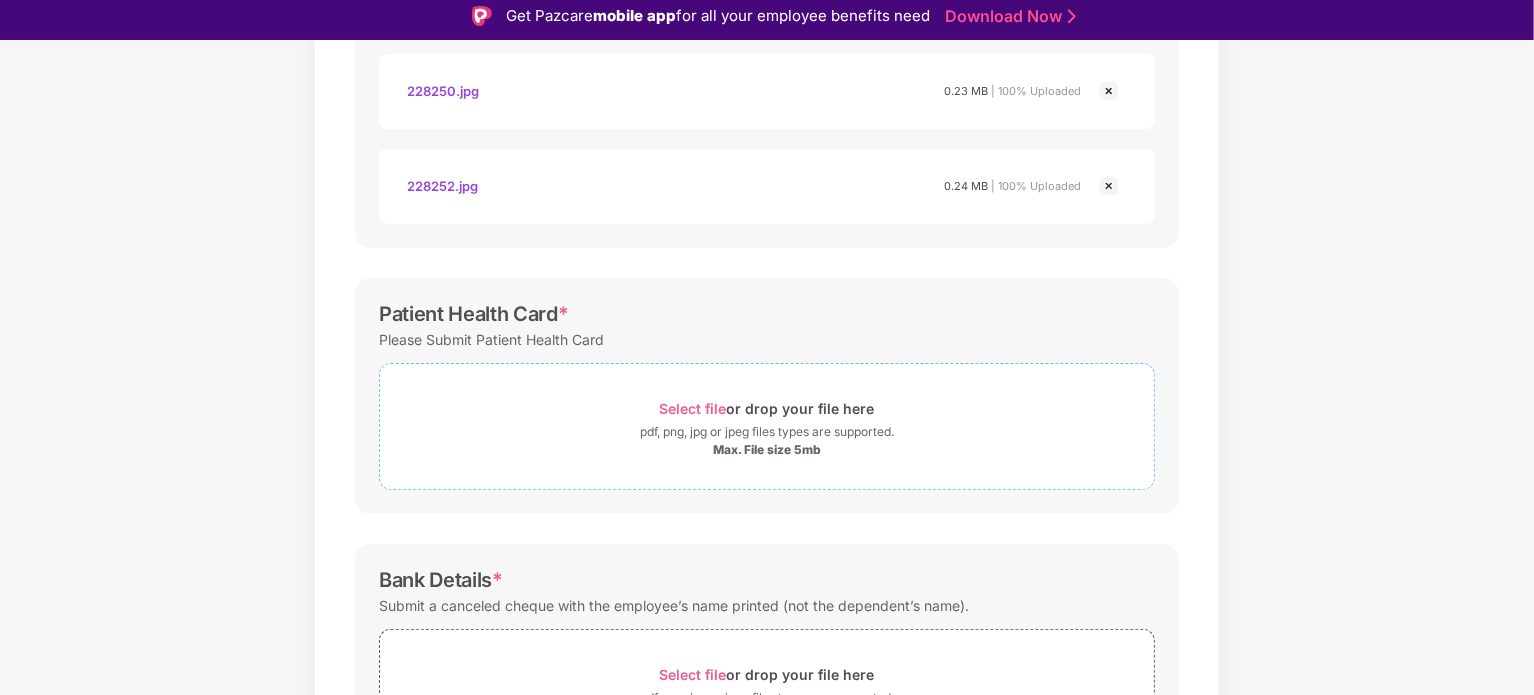 scroll, scrollTop: 526, scrollLeft: 0, axis: vertical 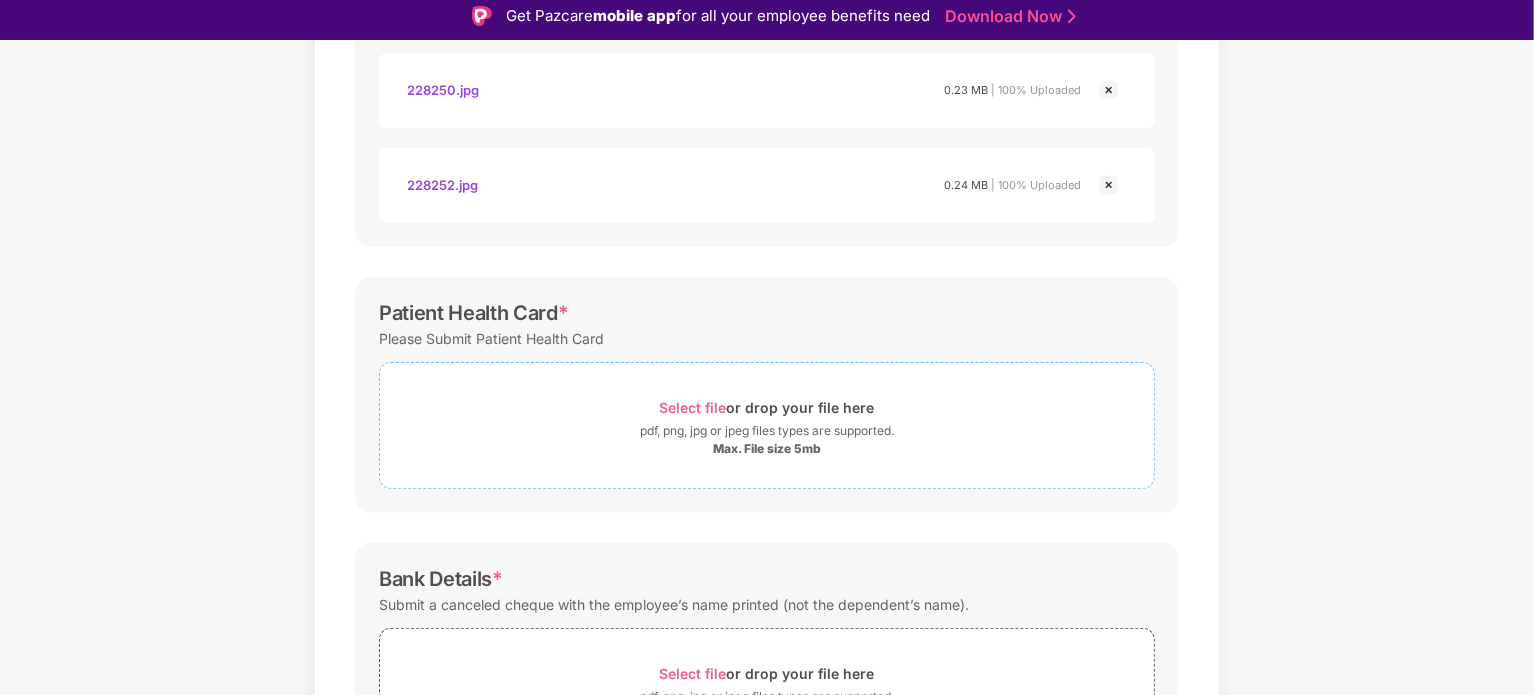 click on "Select file" at bounding box center [693, 407] 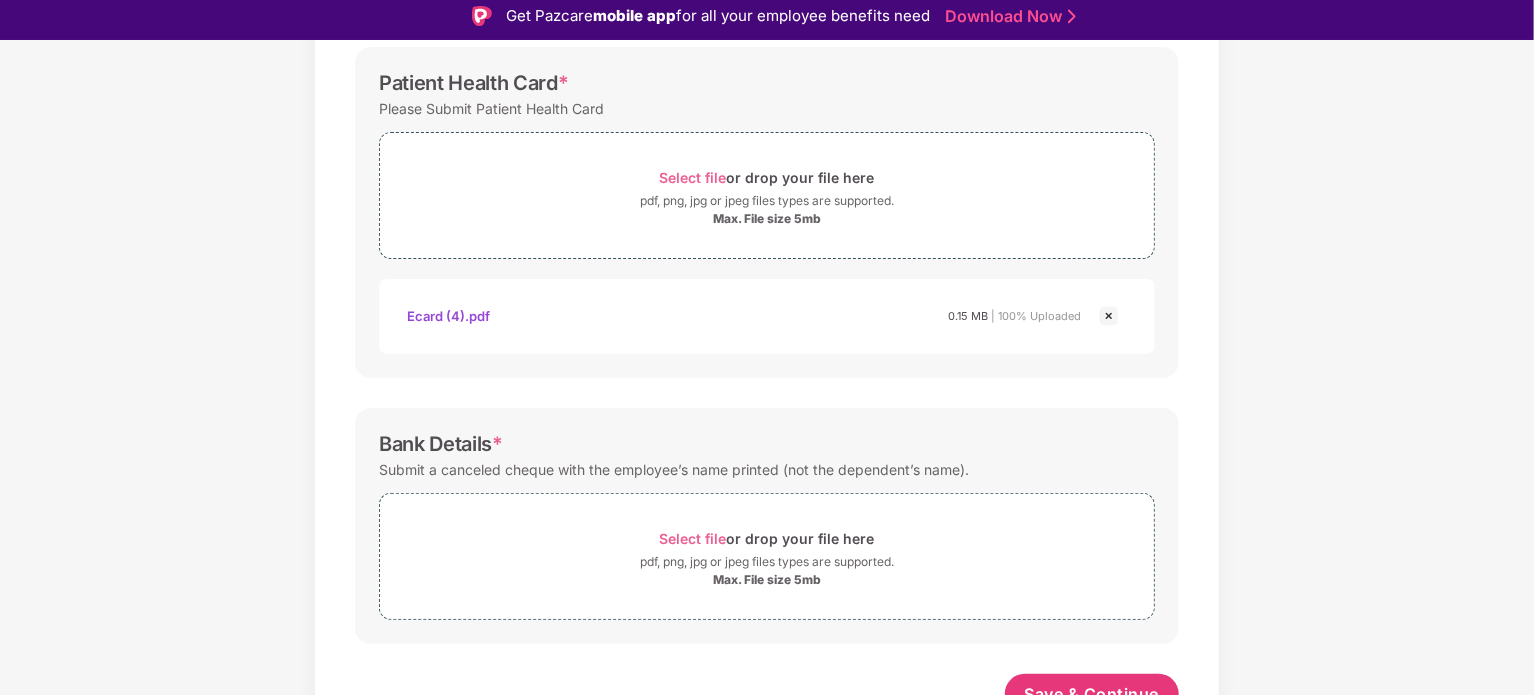 scroll, scrollTop: 780, scrollLeft: 0, axis: vertical 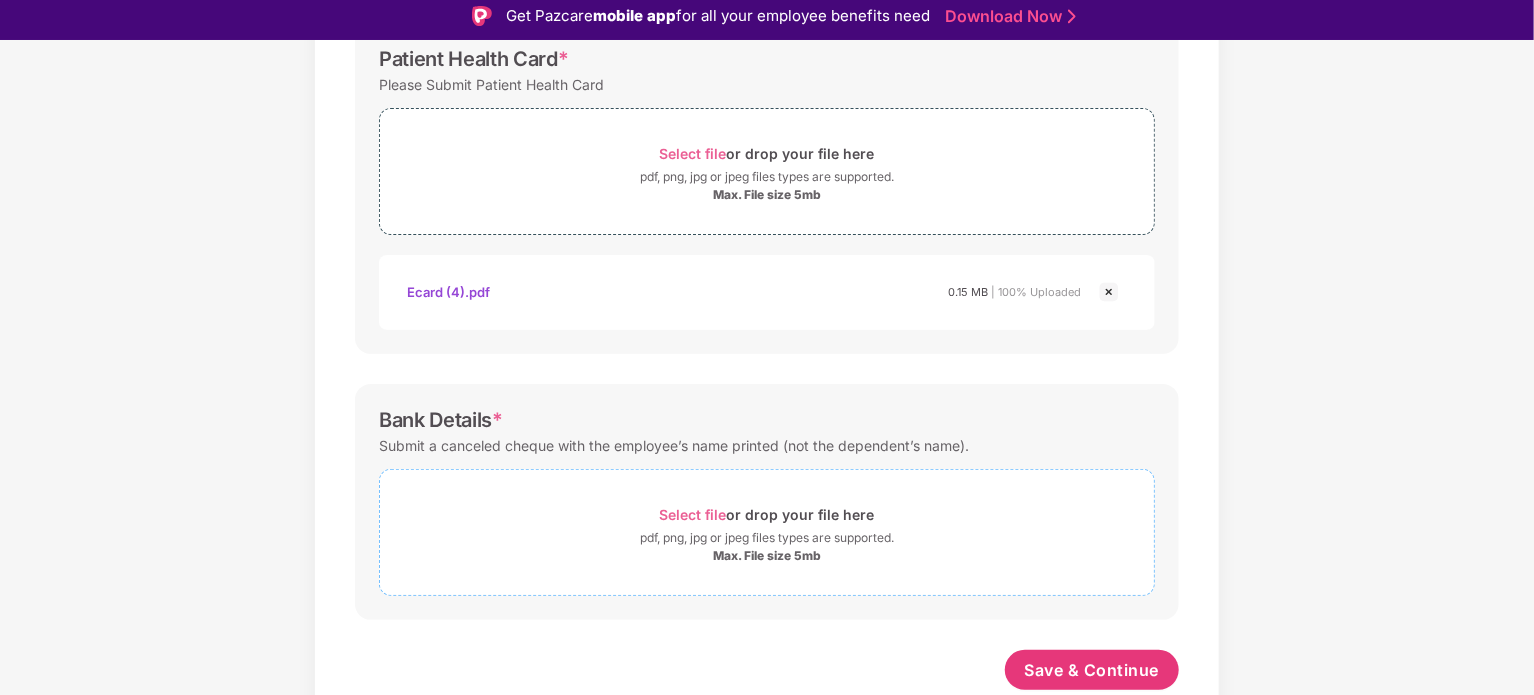 click on "Select file" at bounding box center [693, 514] 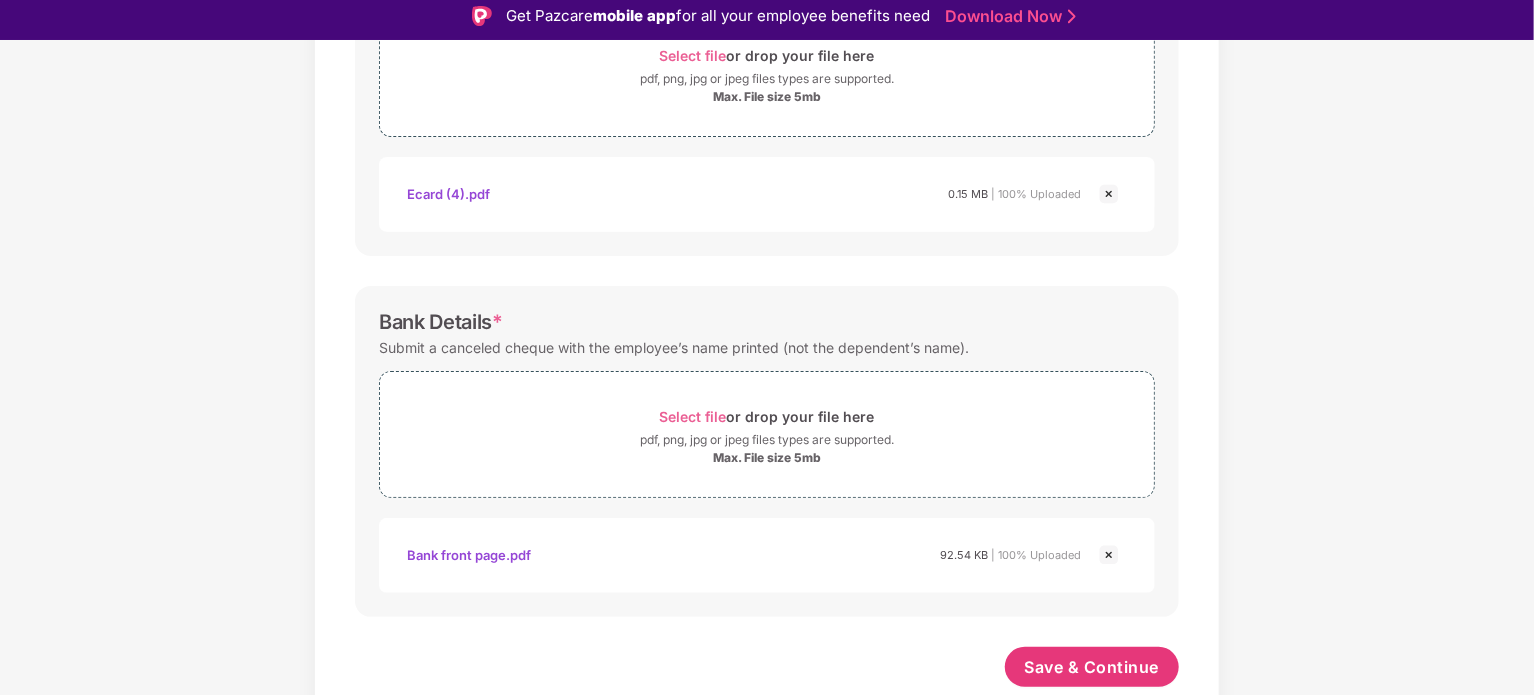 scroll, scrollTop: 879, scrollLeft: 0, axis: vertical 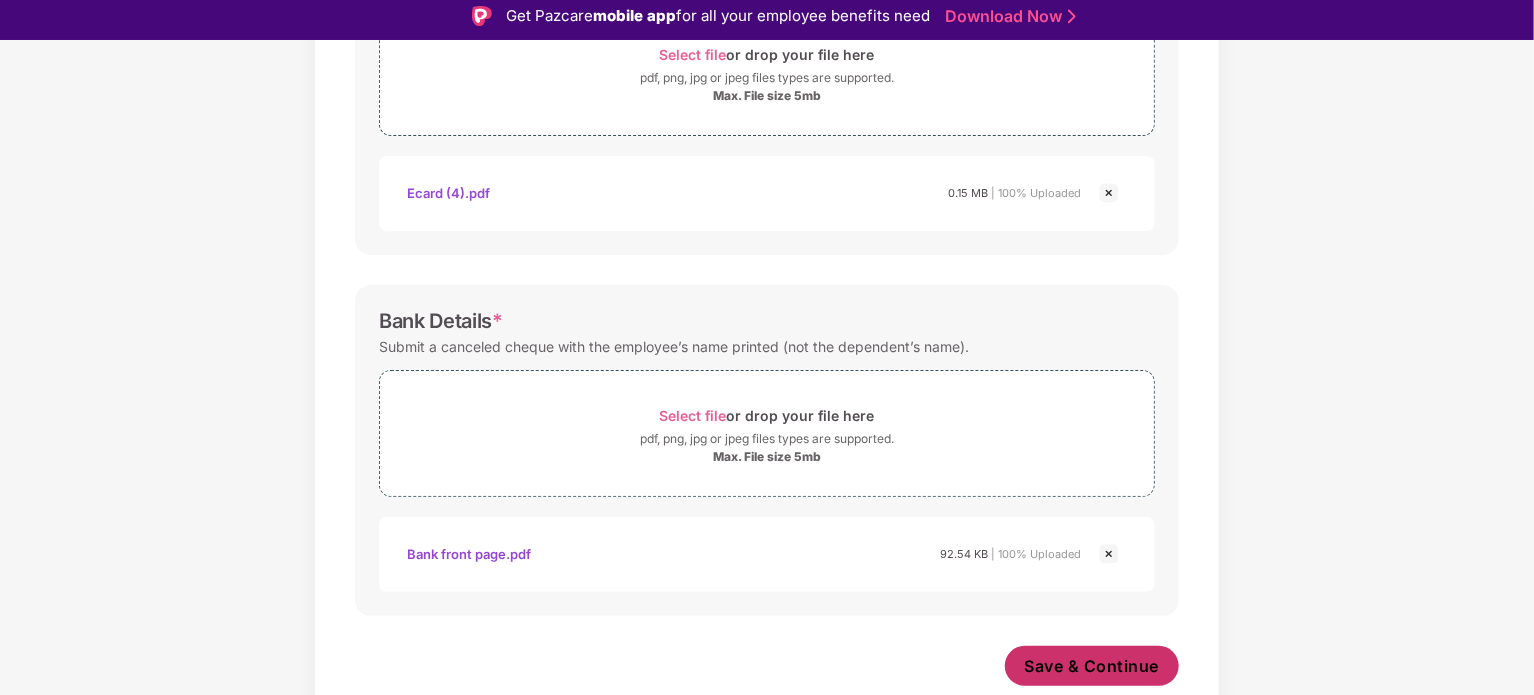 click on "Save & Continue" at bounding box center [1092, 666] 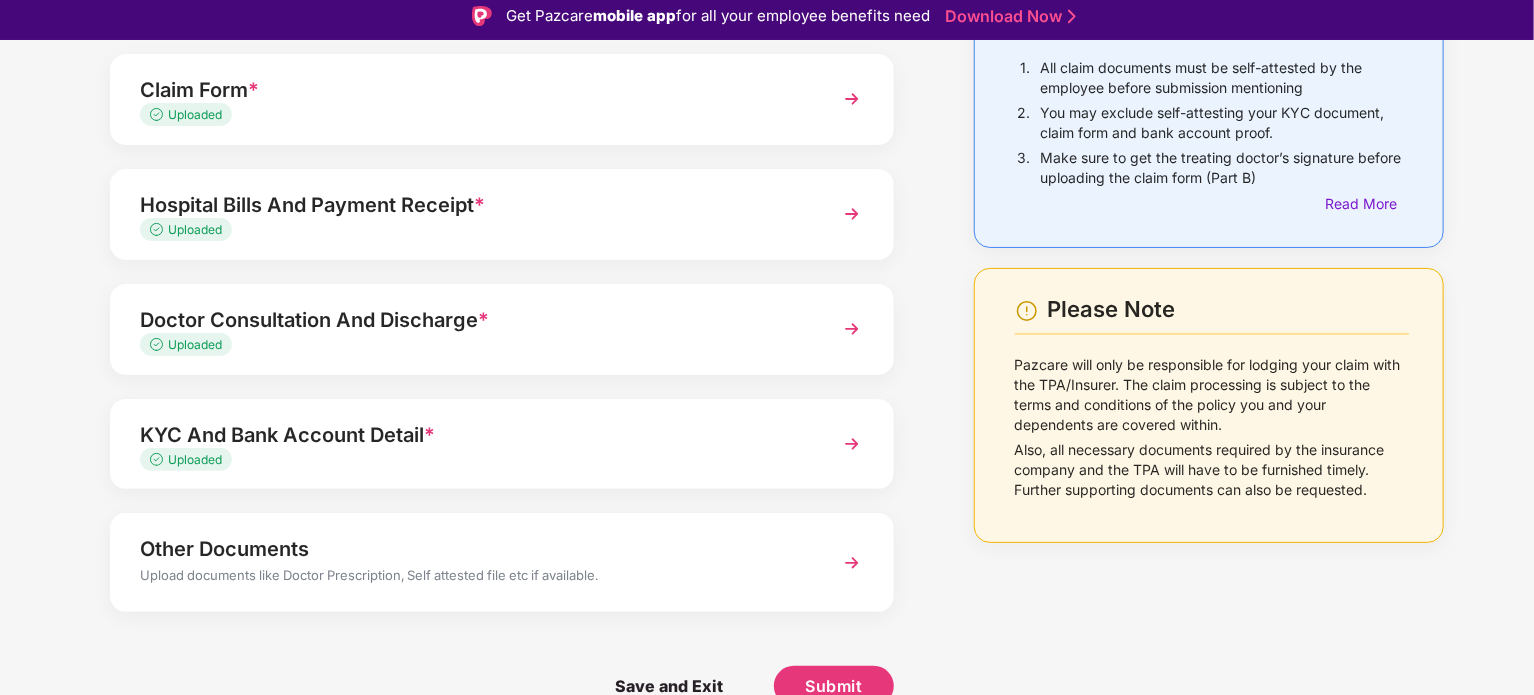 scroll, scrollTop: 188, scrollLeft: 0, axis: vertical 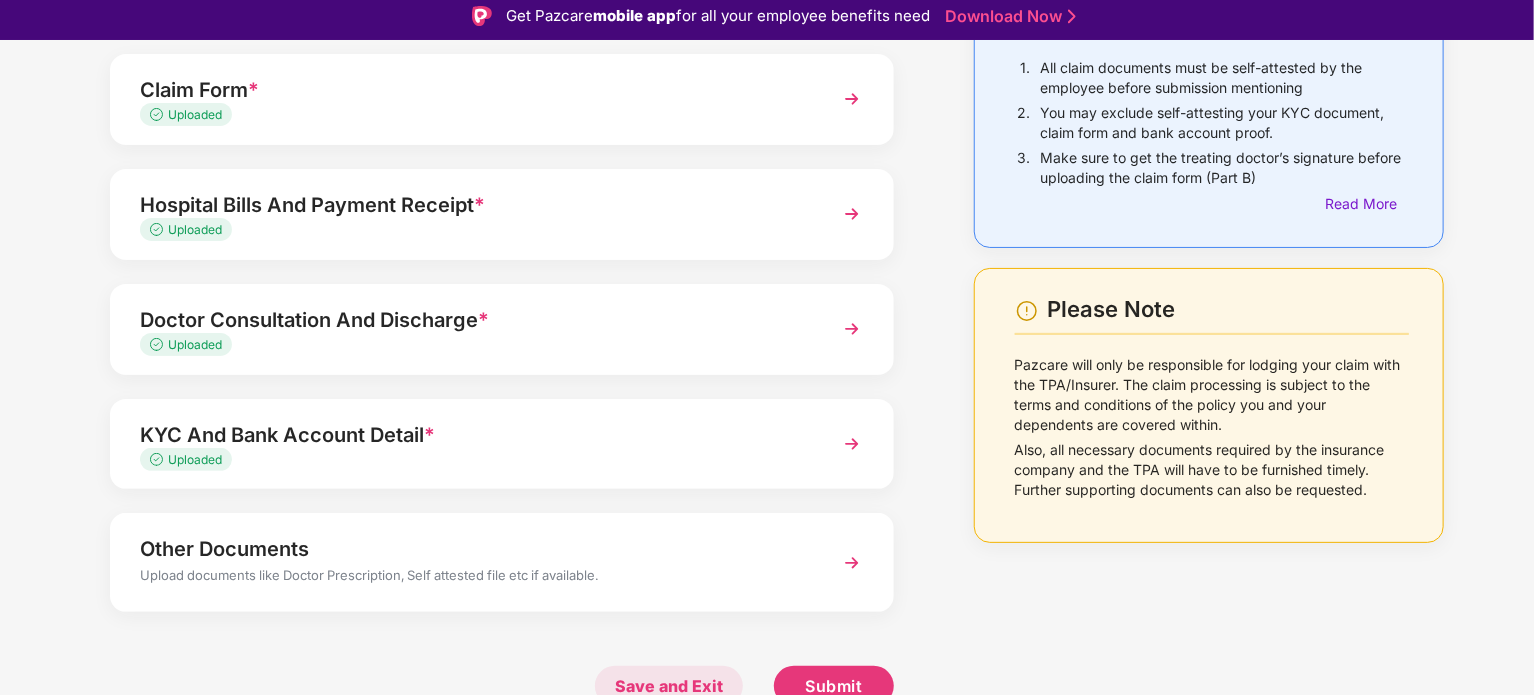 click on "Save and Exit" at bounding box center (669, 686) 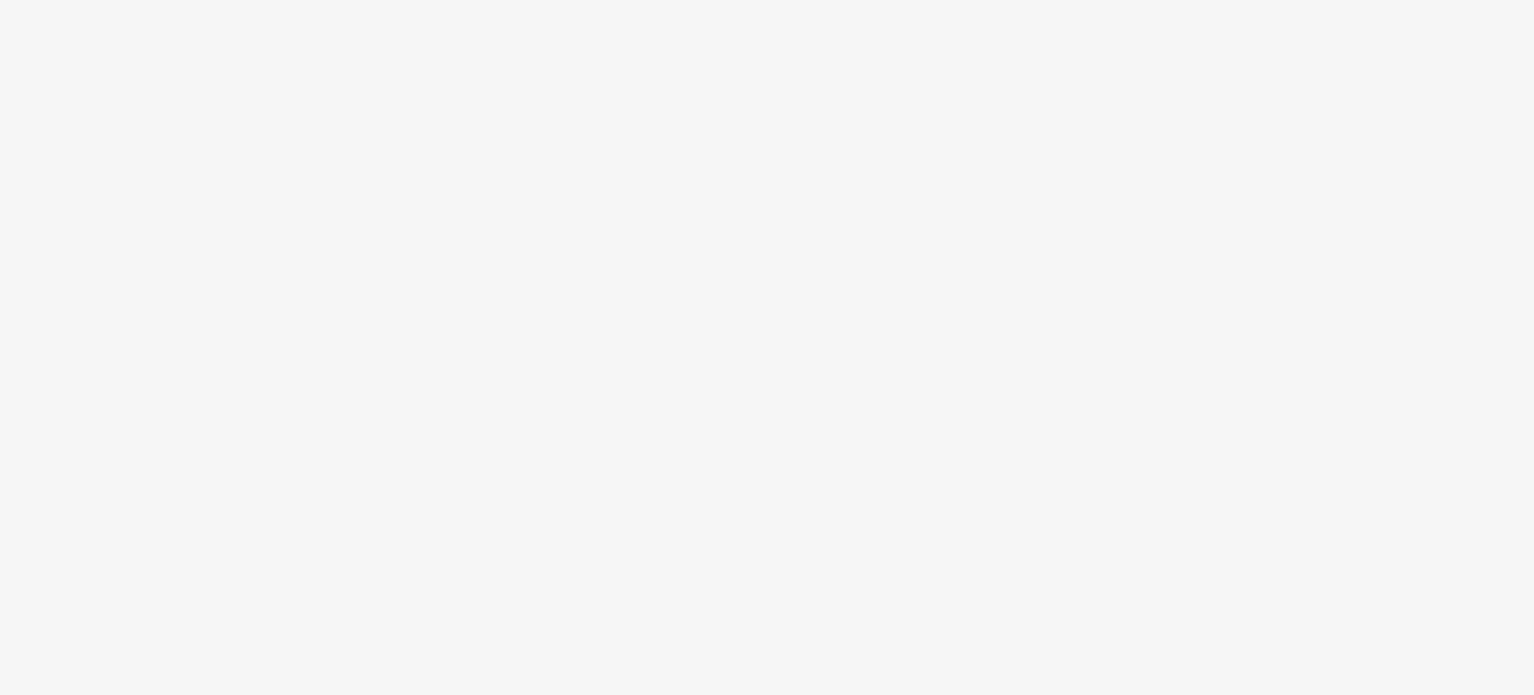scroll, scrollTop: 0, scrollLeft: 0, axis: both 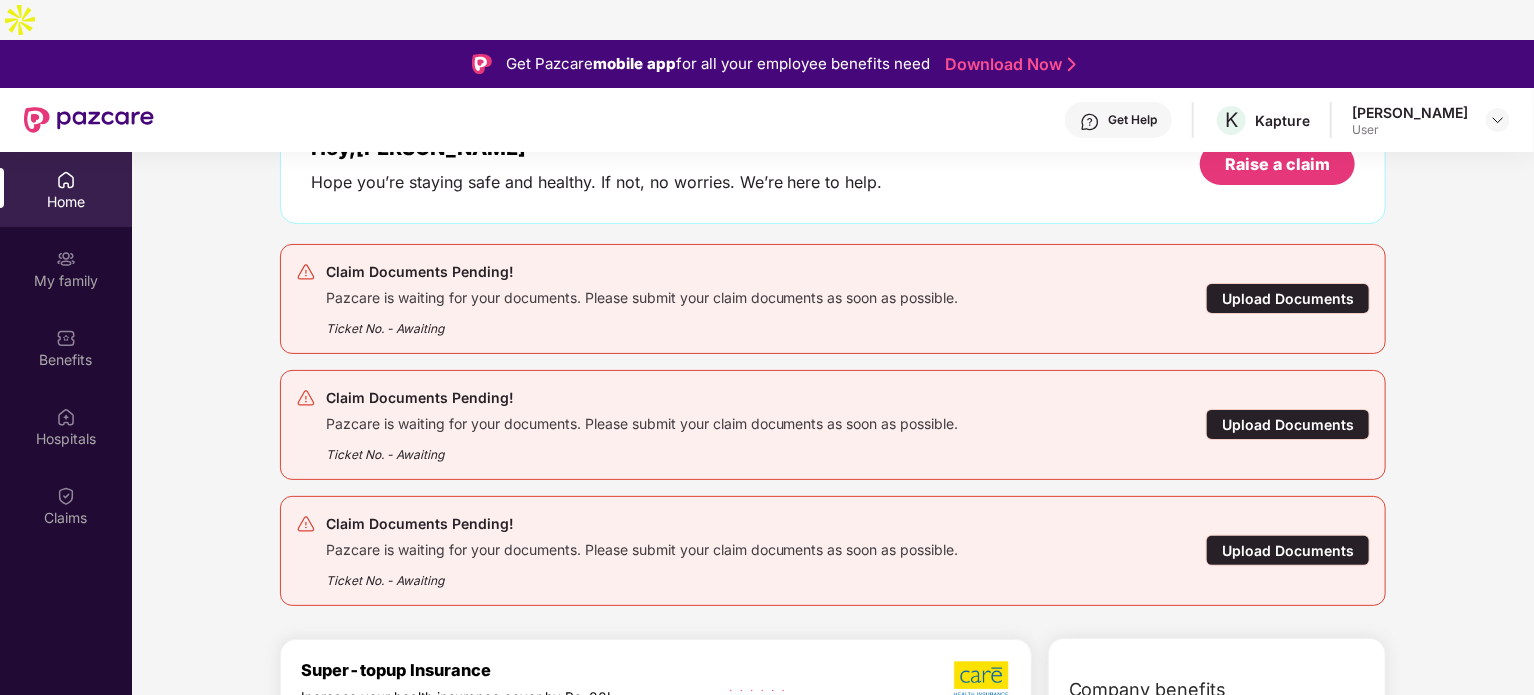 click on "Upload Documents" at bounding box center (1288, 550) 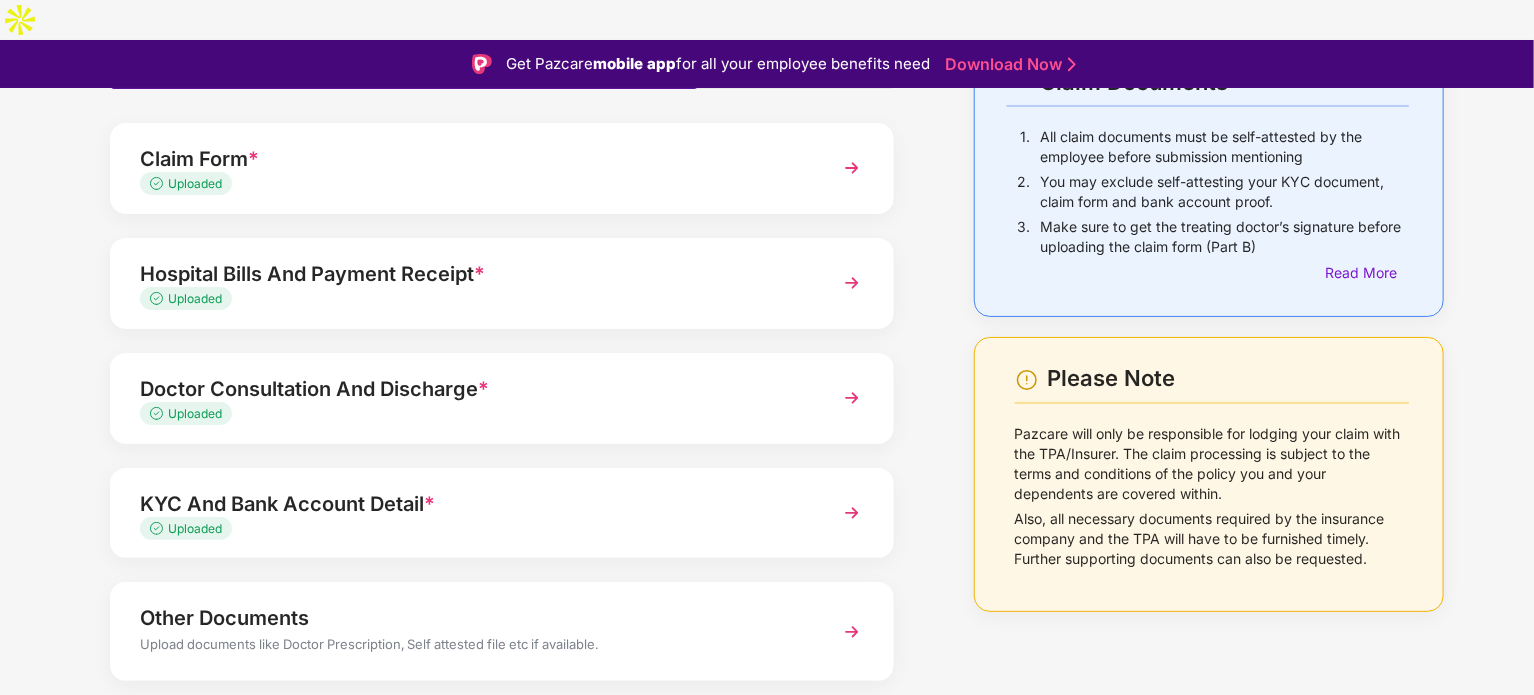 scroll, scrollTop: 188, scrollLeft: 0, axis: vertical 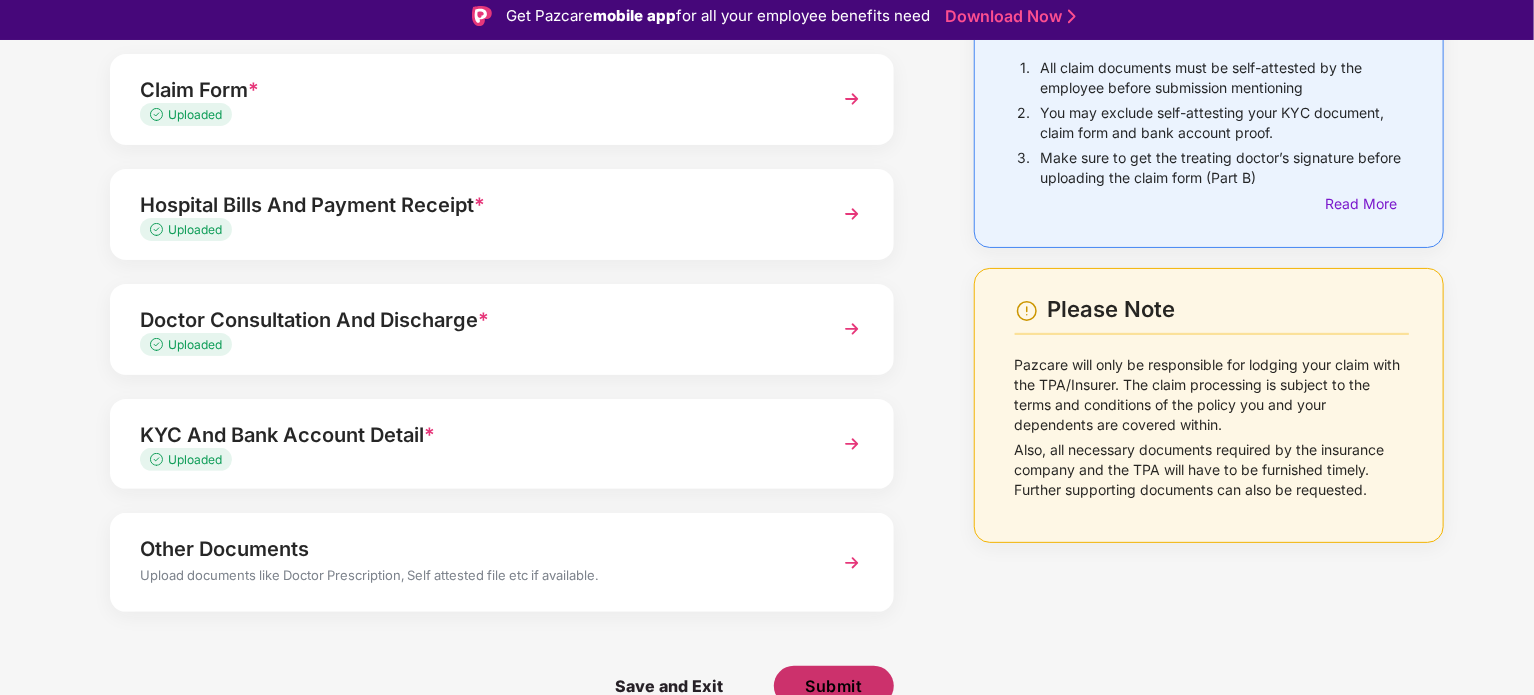 click on "Submit" at bounding box center [833, 686] 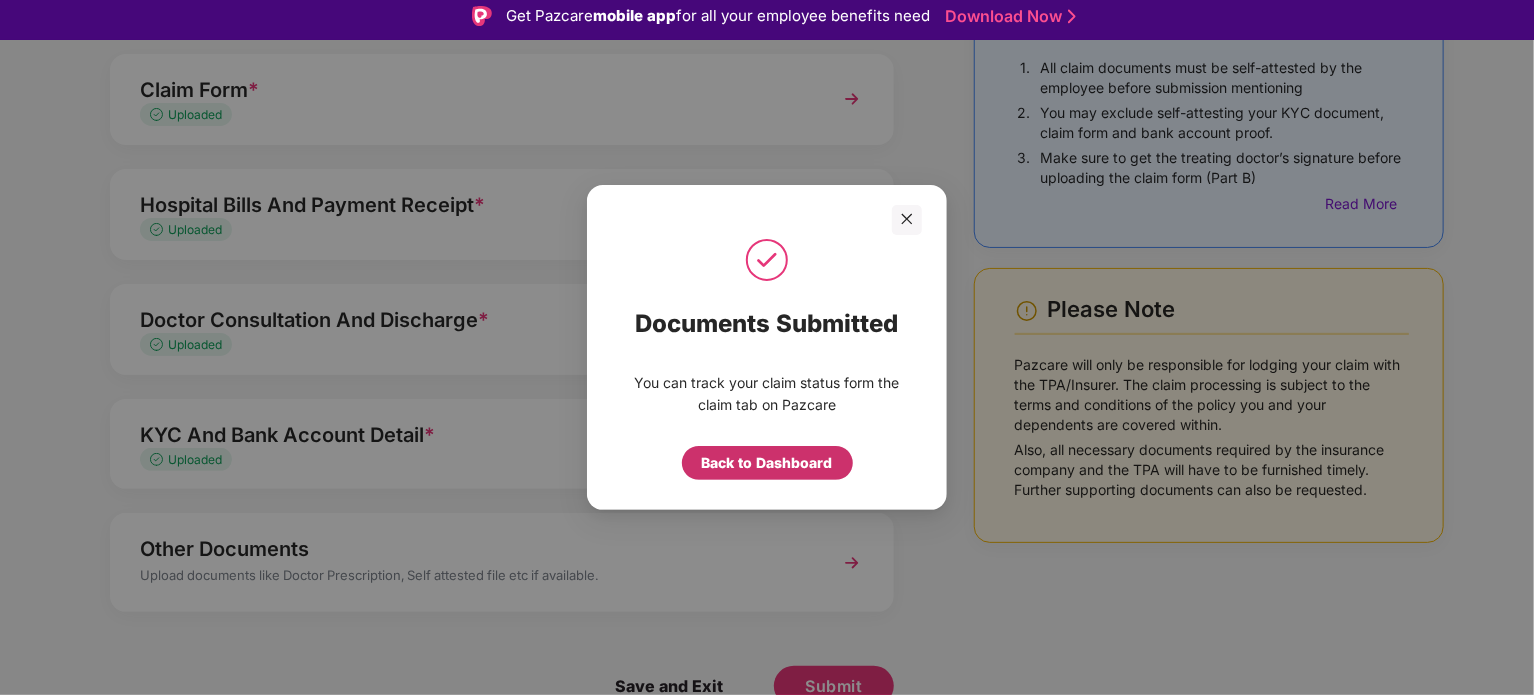 click on "Back to Dashboard" at bounding box center (767, 463) 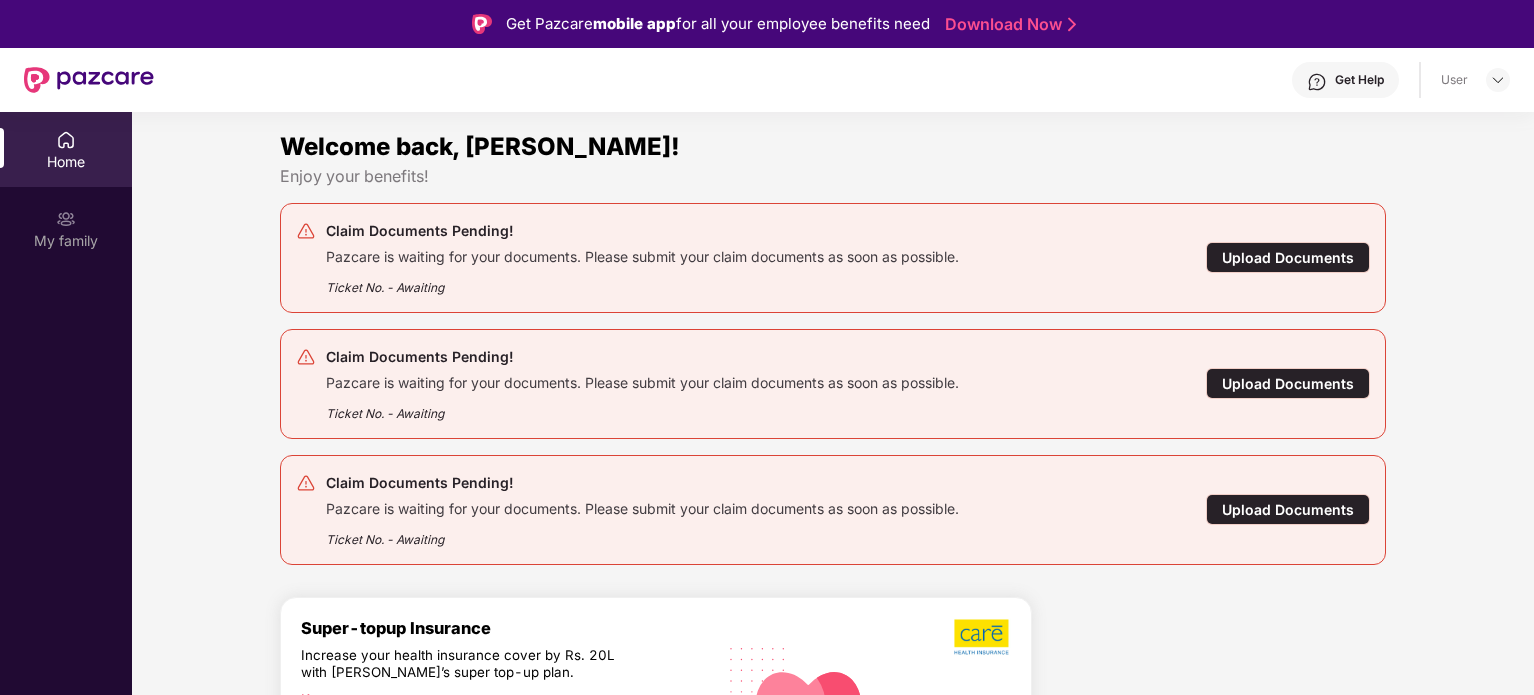 scroll, scrollTop: 0, scrollLeft: 0, axis: both 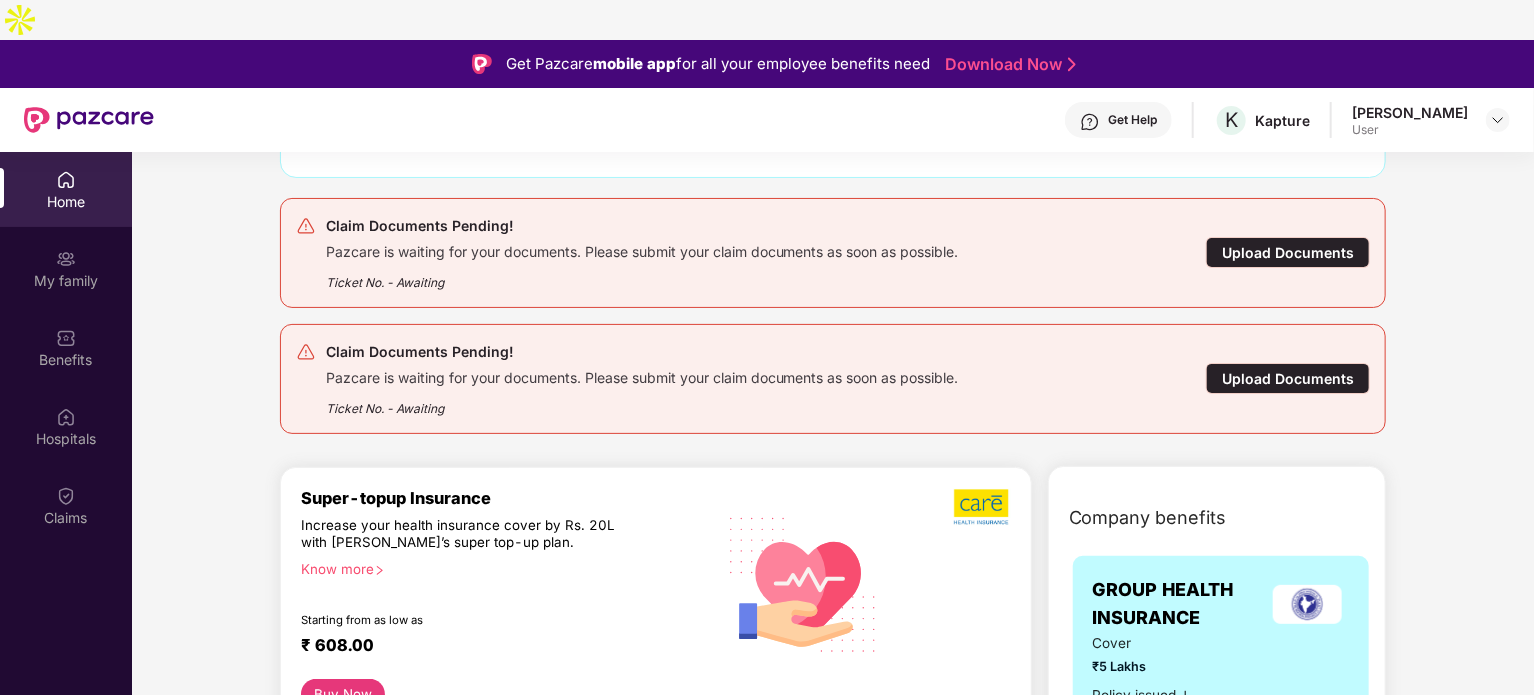 click on "Upload Documents" at bounding box center (1288, 378) 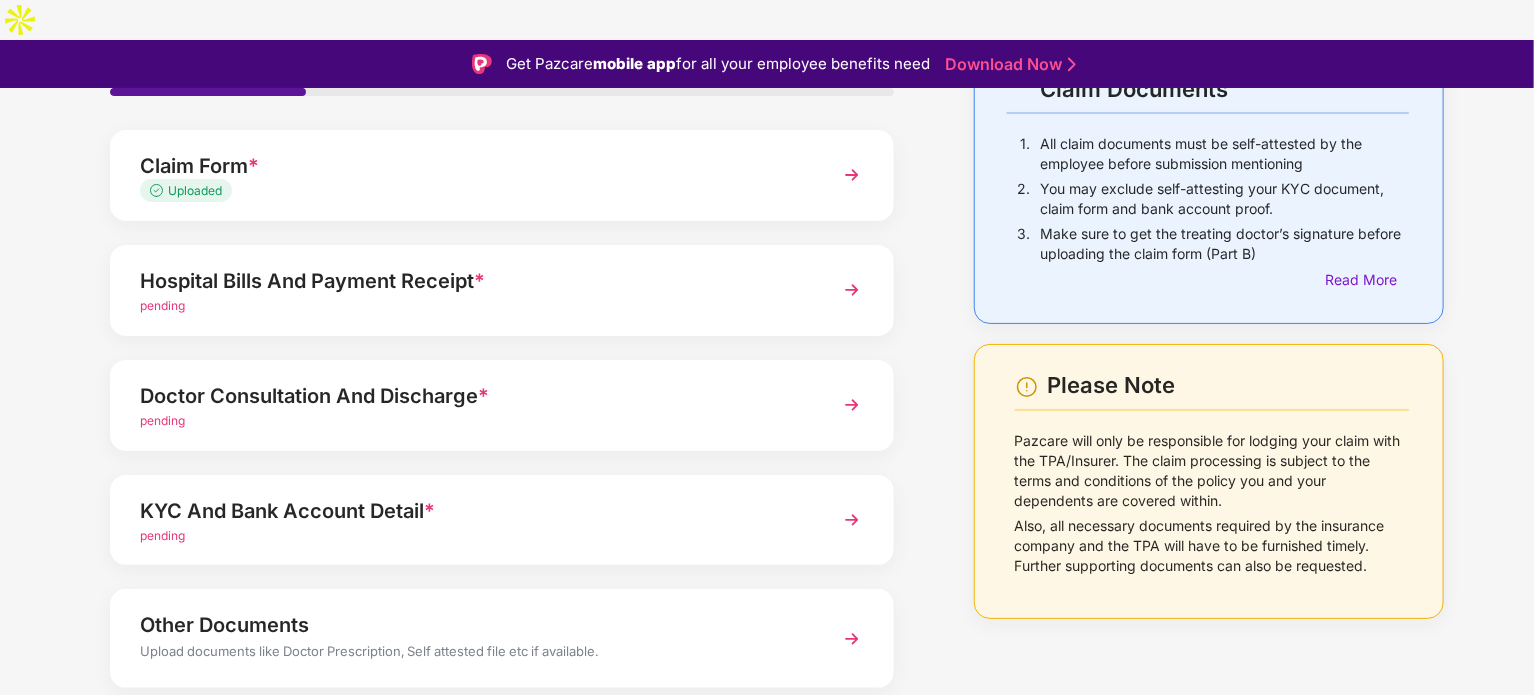 scroll, scrollTop: 161, scrollLeft: 0, axis: vertical 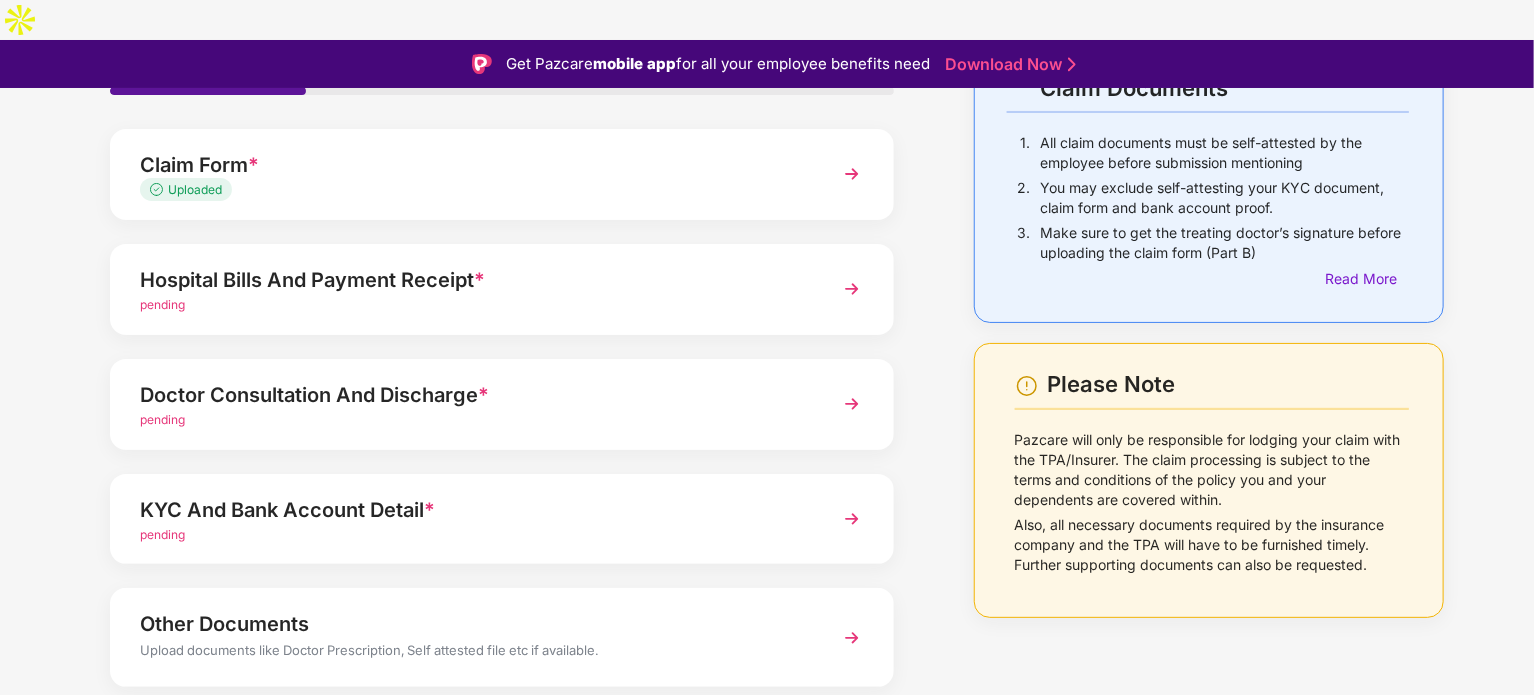 click on "Hospital Bills And Payment Receipt *" at bounding box center (471, 280) 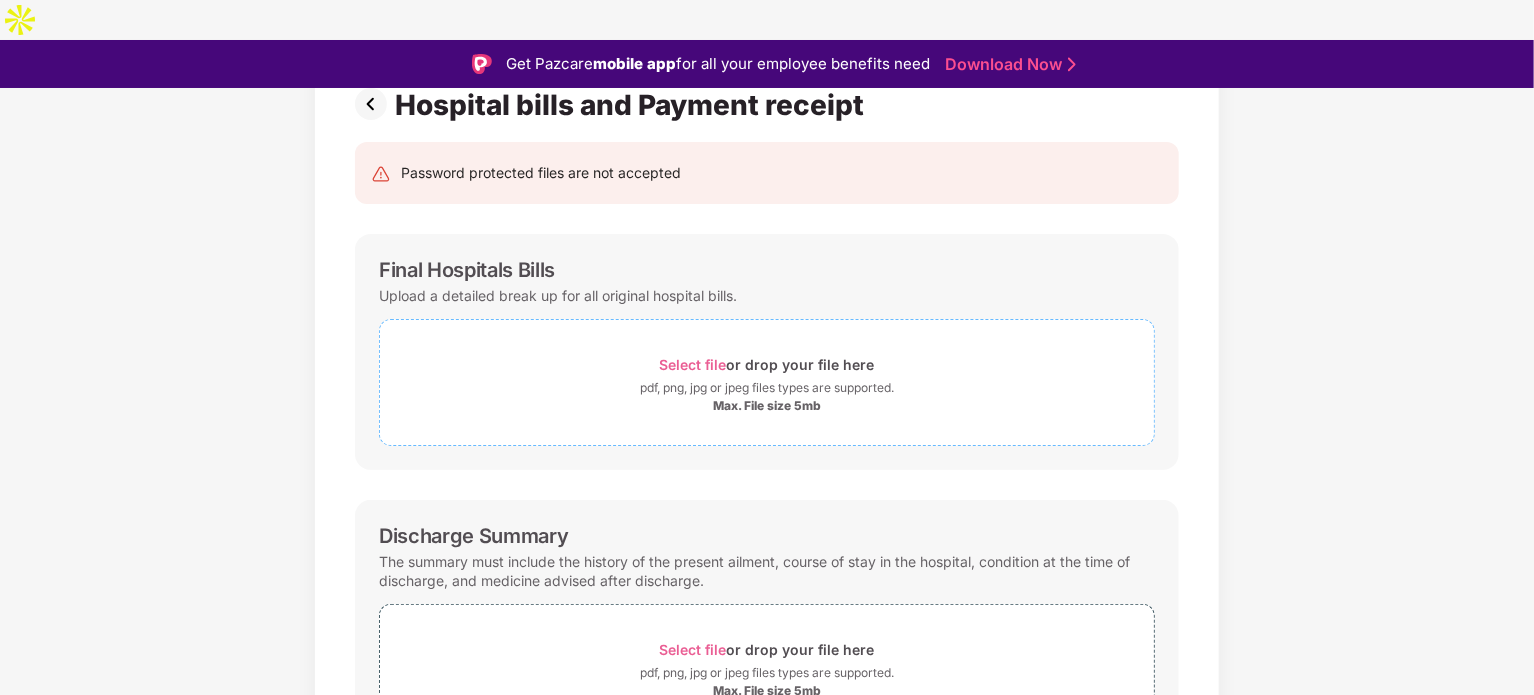 click on "Select file  or drop your file here" at bounding box center (767, 364) 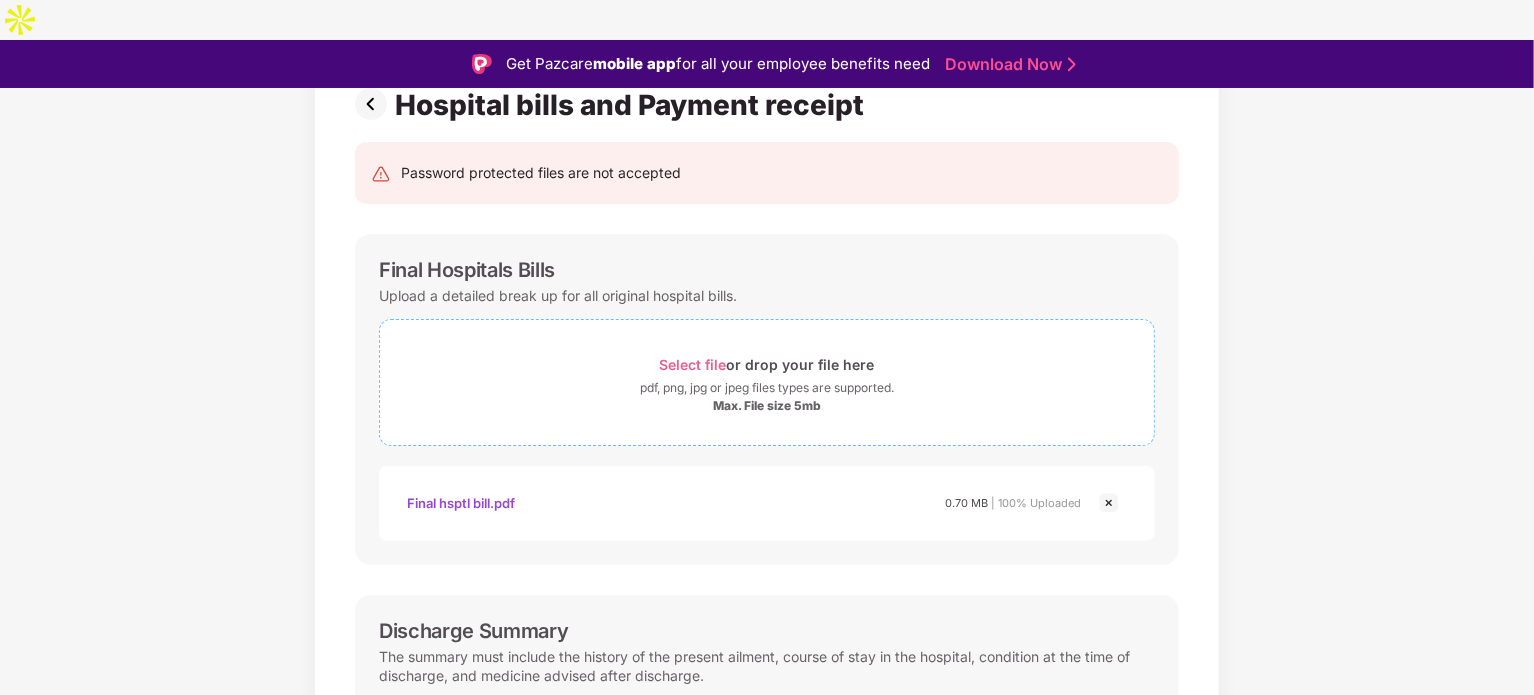 click on "Select file" at bounding box center [693, 364] 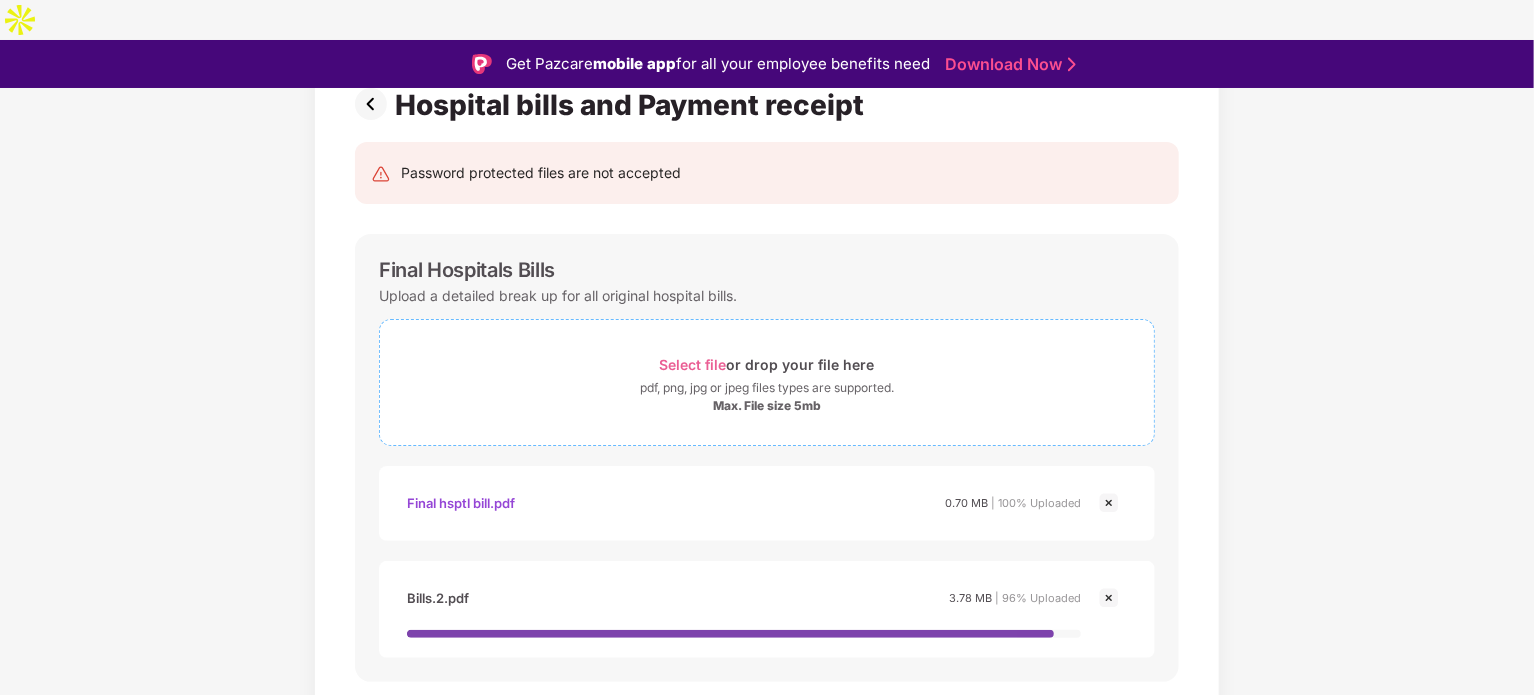 click on "Select file" at bounding box center (693, 364) 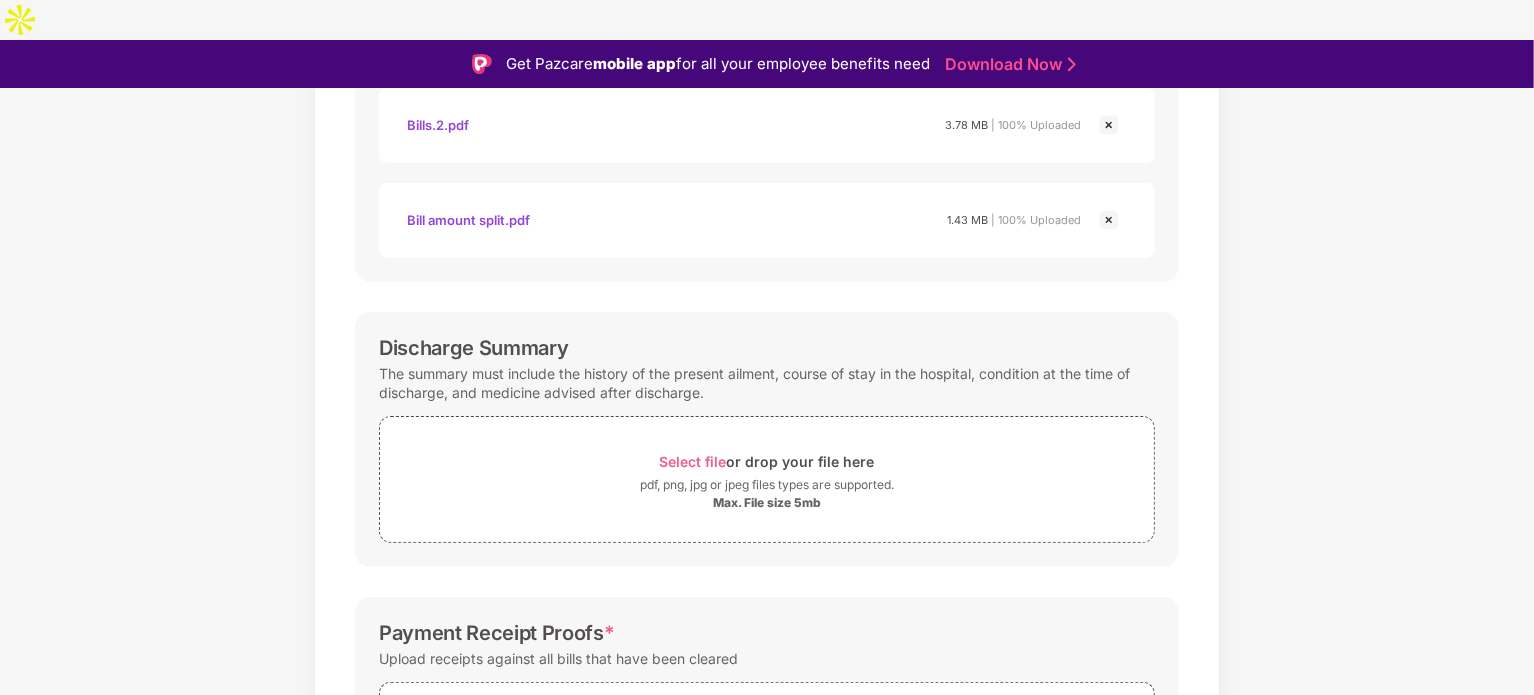 scroll, scrollTop: 663, scrollLeft: 0, axis: vertical 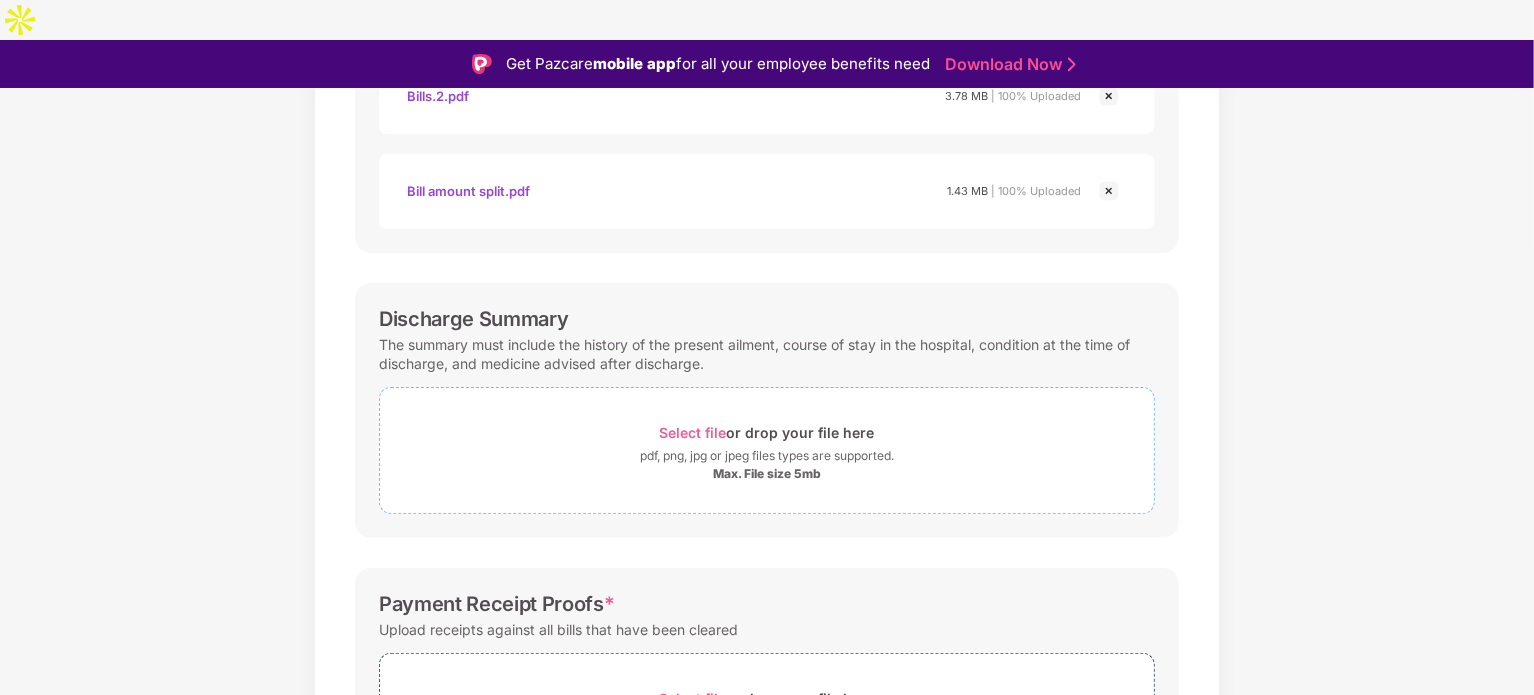 click on "Select file" at bounding box center [693, 432] 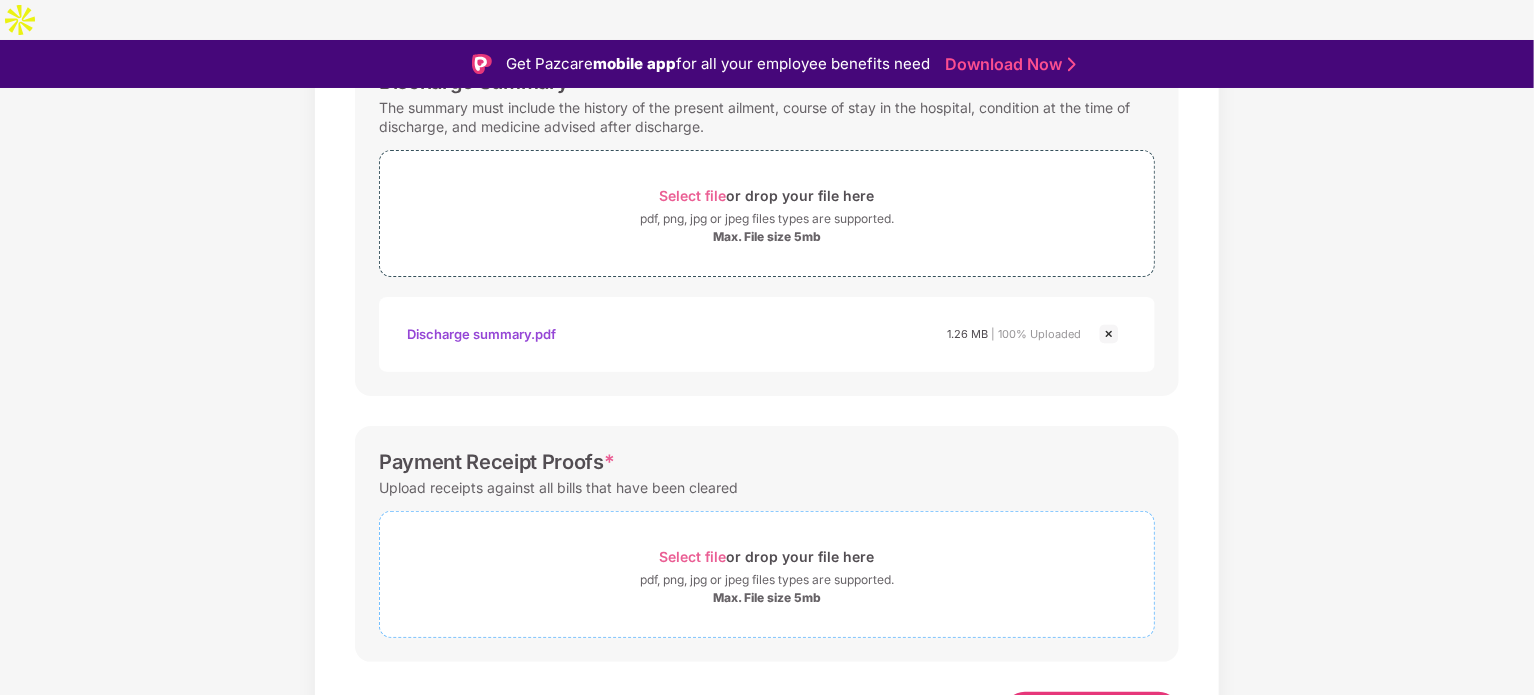 scroll, scrollTop: 898, scrollLeft: 0, axis: vertical 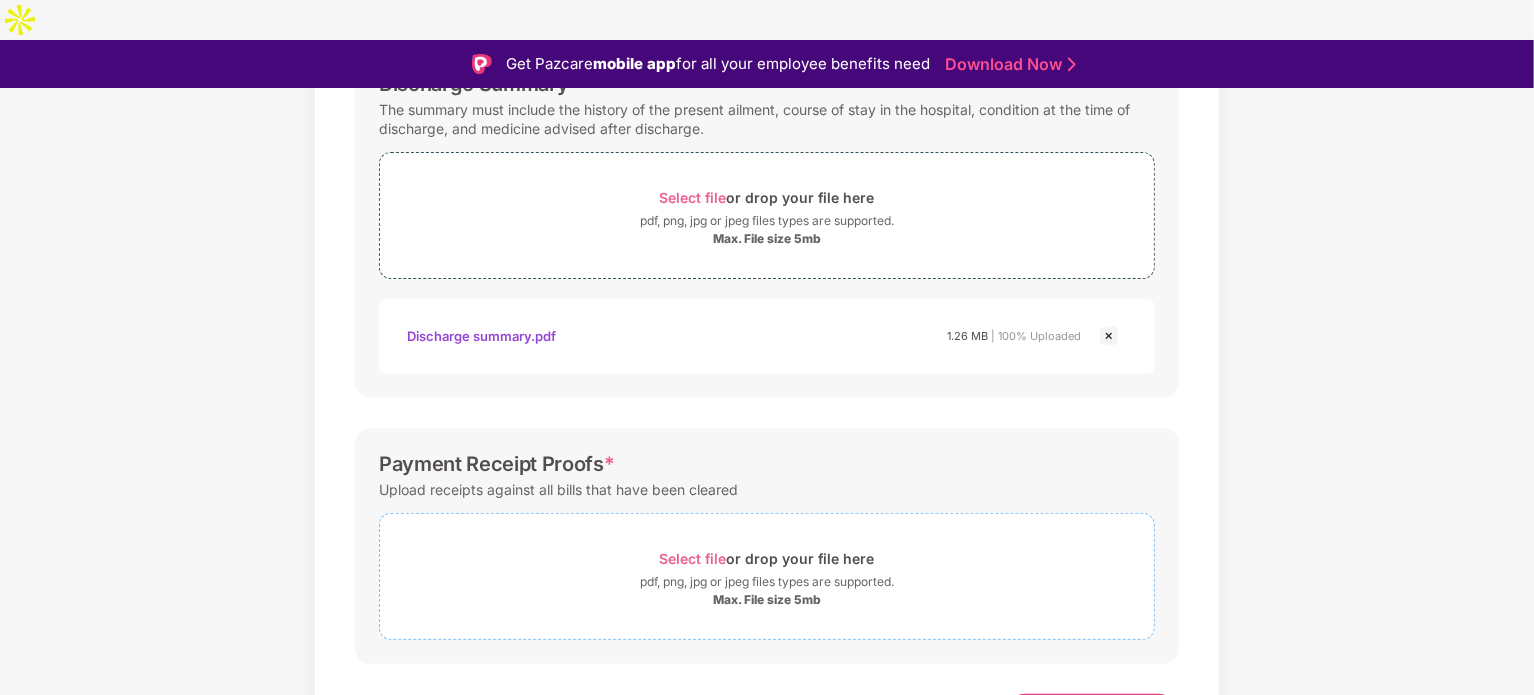 click on "Select file" at bounding box center [693, 558] 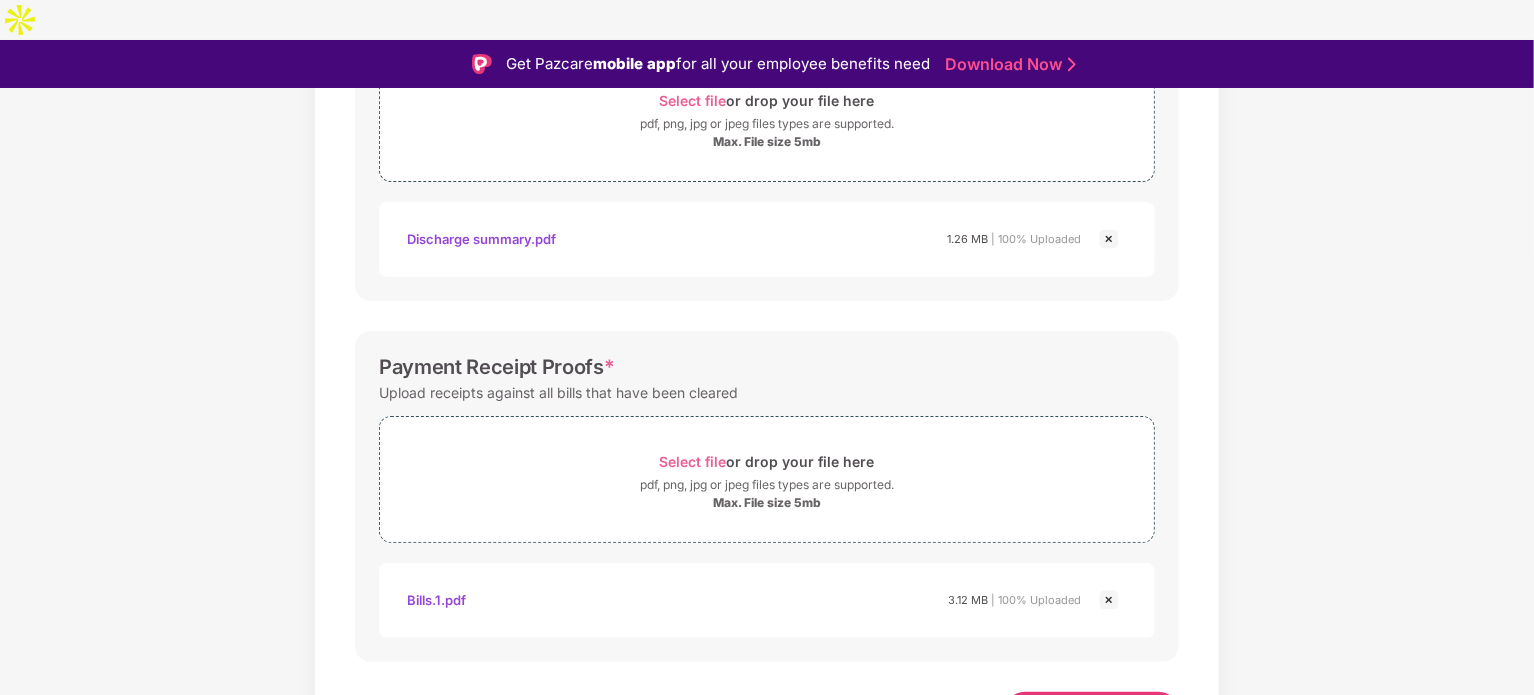 scroll, scrollTop: 993, scrollLeft: 0, axis: vertical 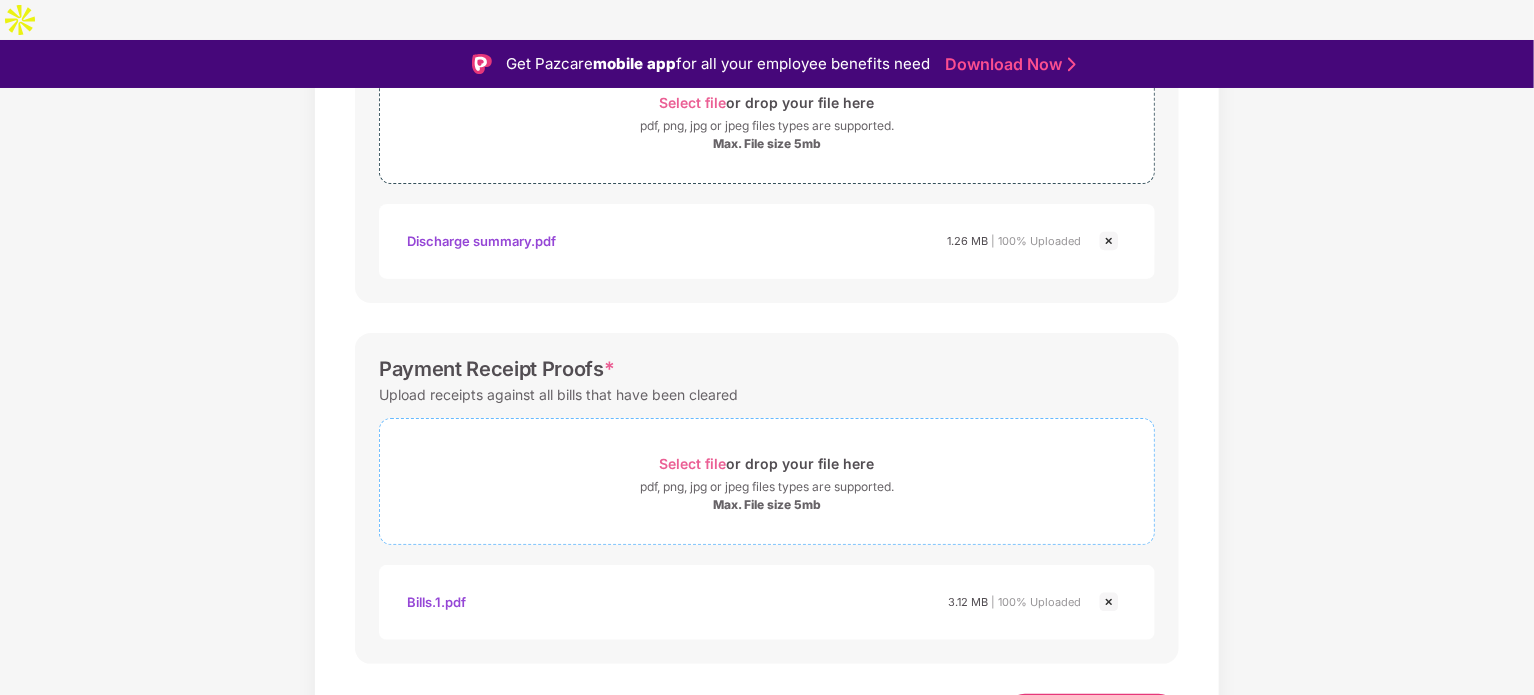 click on "Select file  or drop your file here" at bounding box center (767, 463) 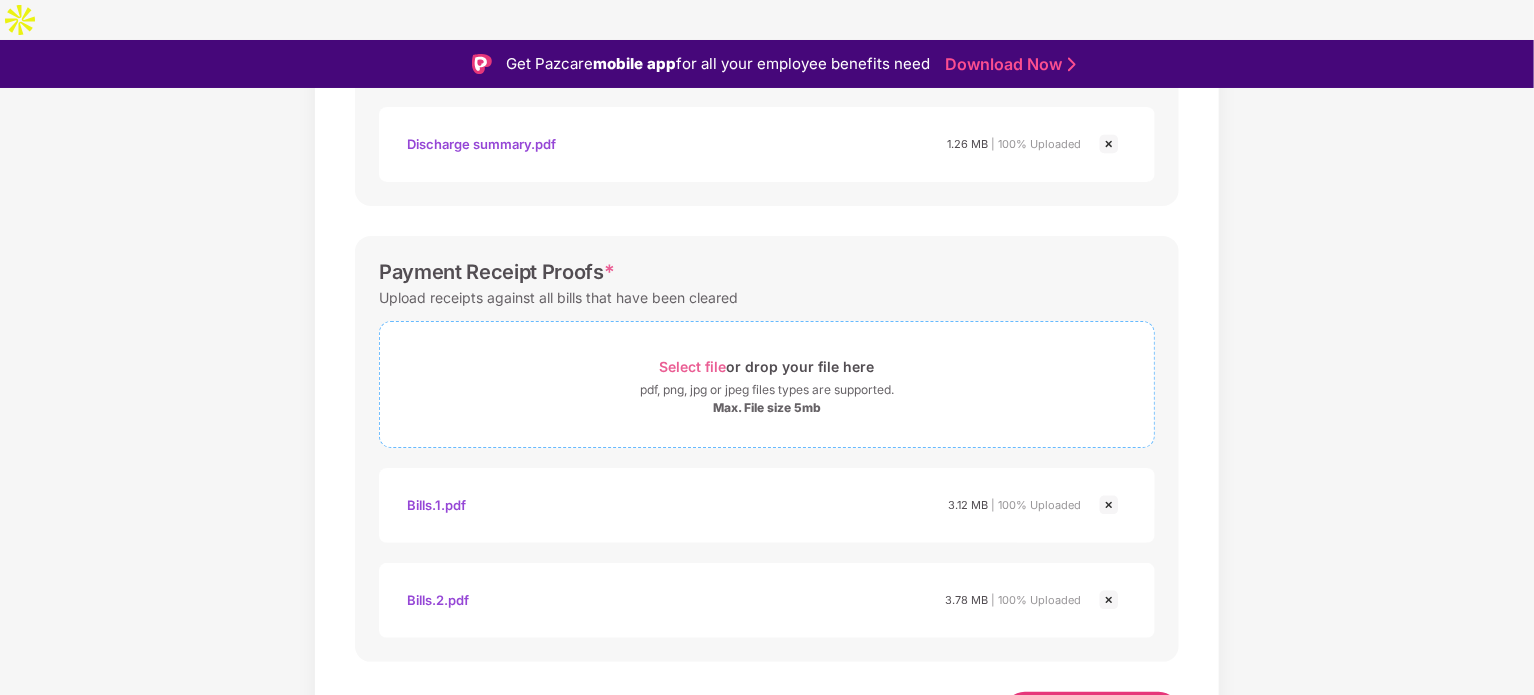 click on "Select file  or drop your file here pdf, png, jpg or jpeg files types are supported. Max. File size 5mb" at bounding box center (767, 384) 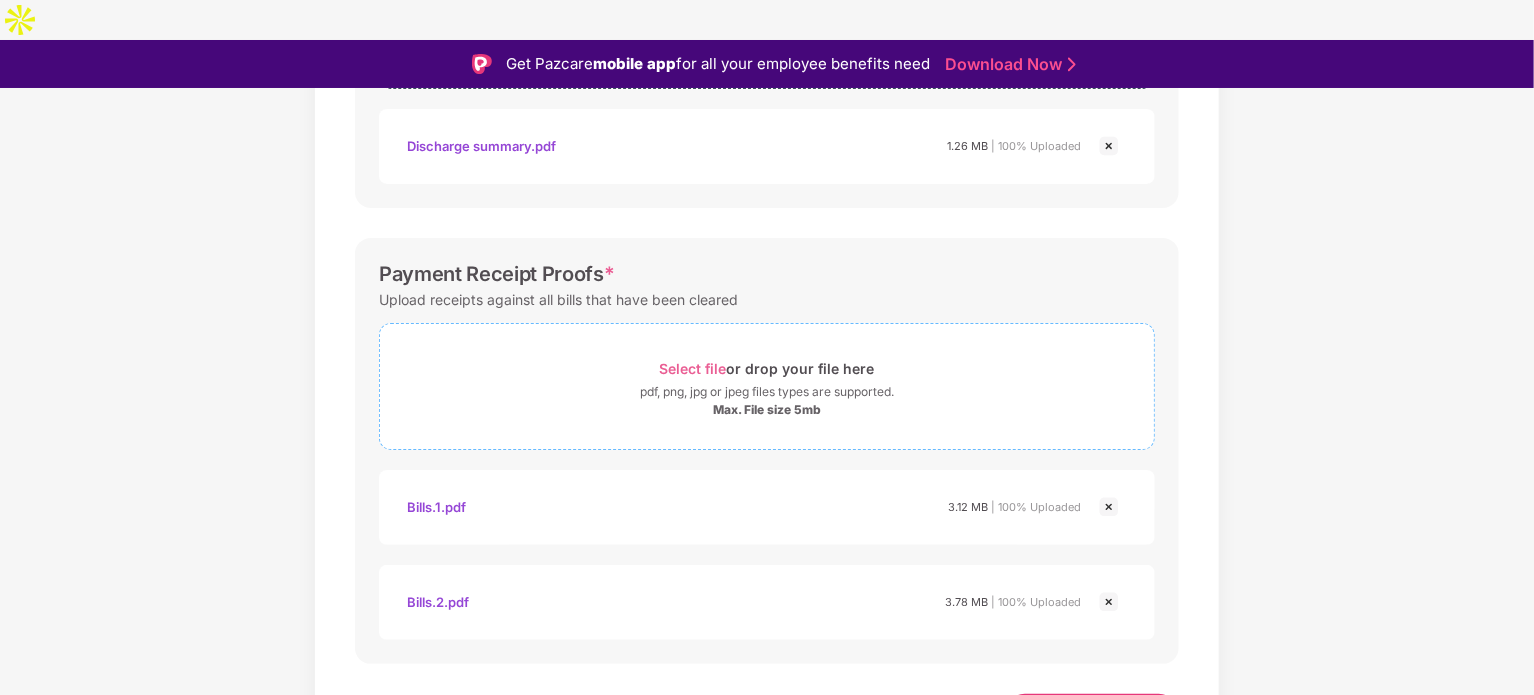 scroll, scrollTop: 1088, scrollLeft: 0, axis: vertical 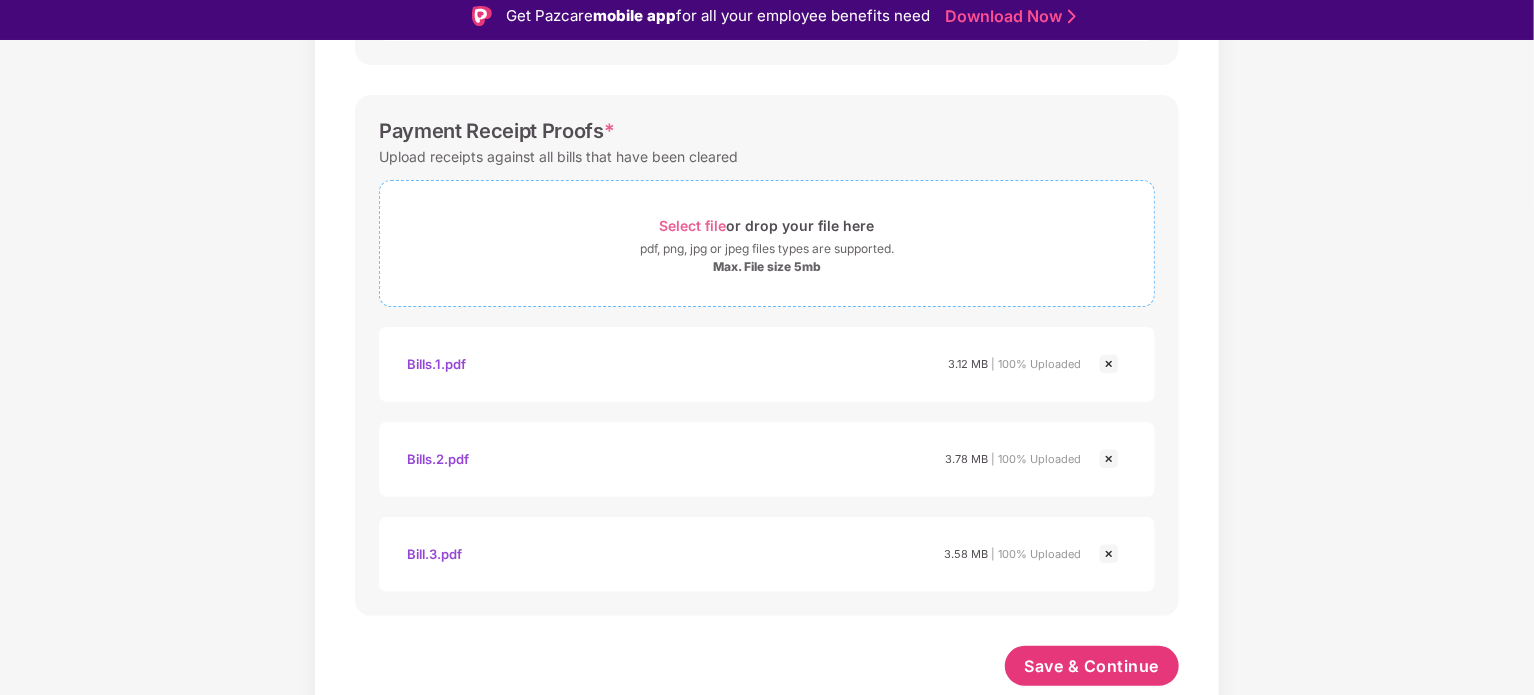 click on "Select file  or drop your file here pdf, png, jpg or jpeg files types are supported. Max. File size 5mb" at bounding box center (767, 243) 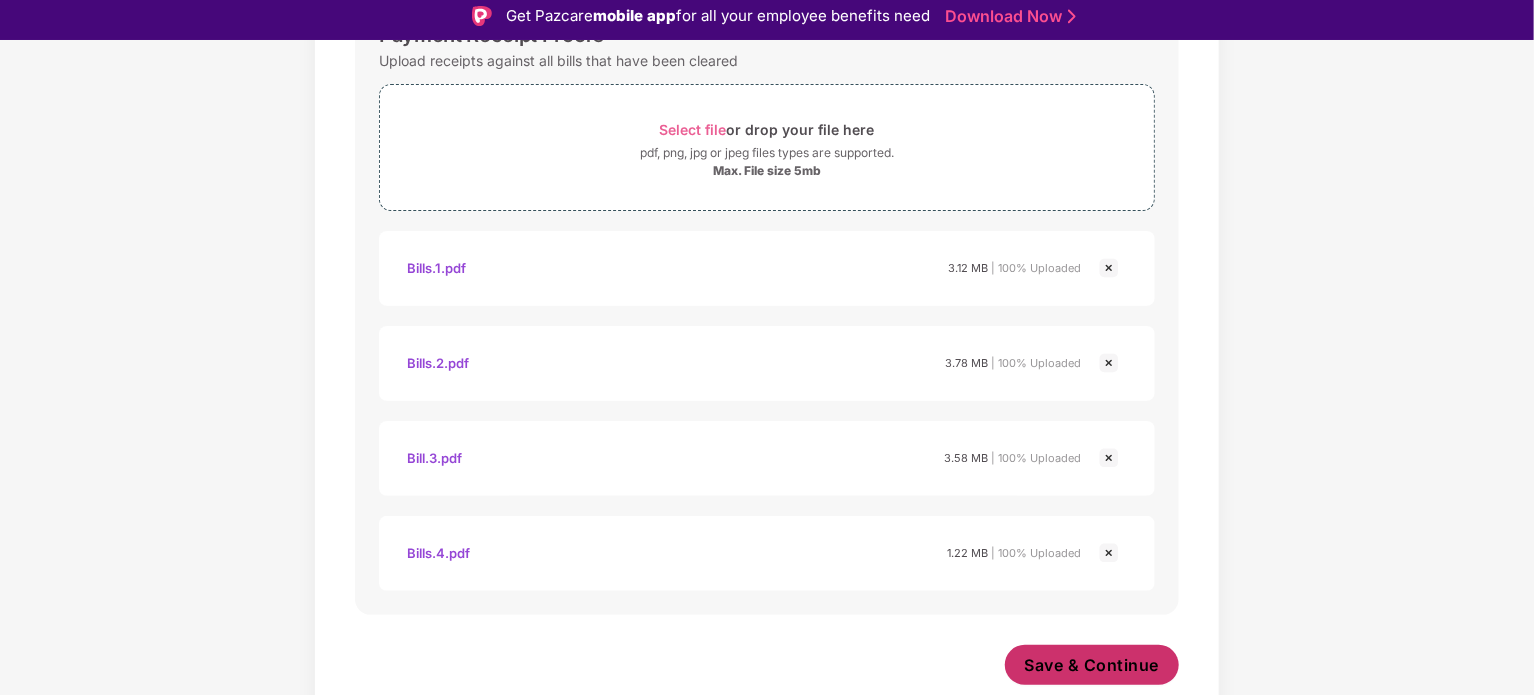 scroll, scrollTop: 1278, scrollLeft: 0, axis: vertical 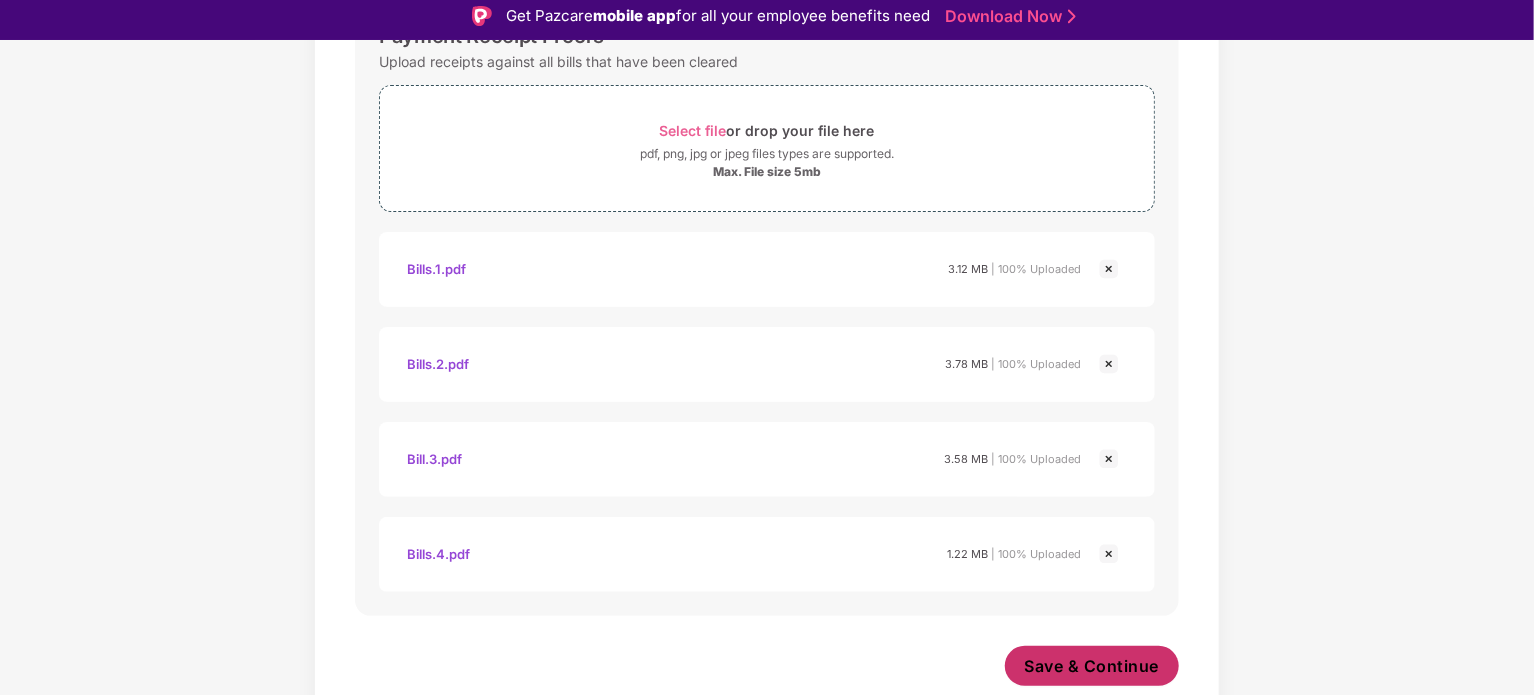 click on "Save & Continue" at bounding box center (1092, 666) 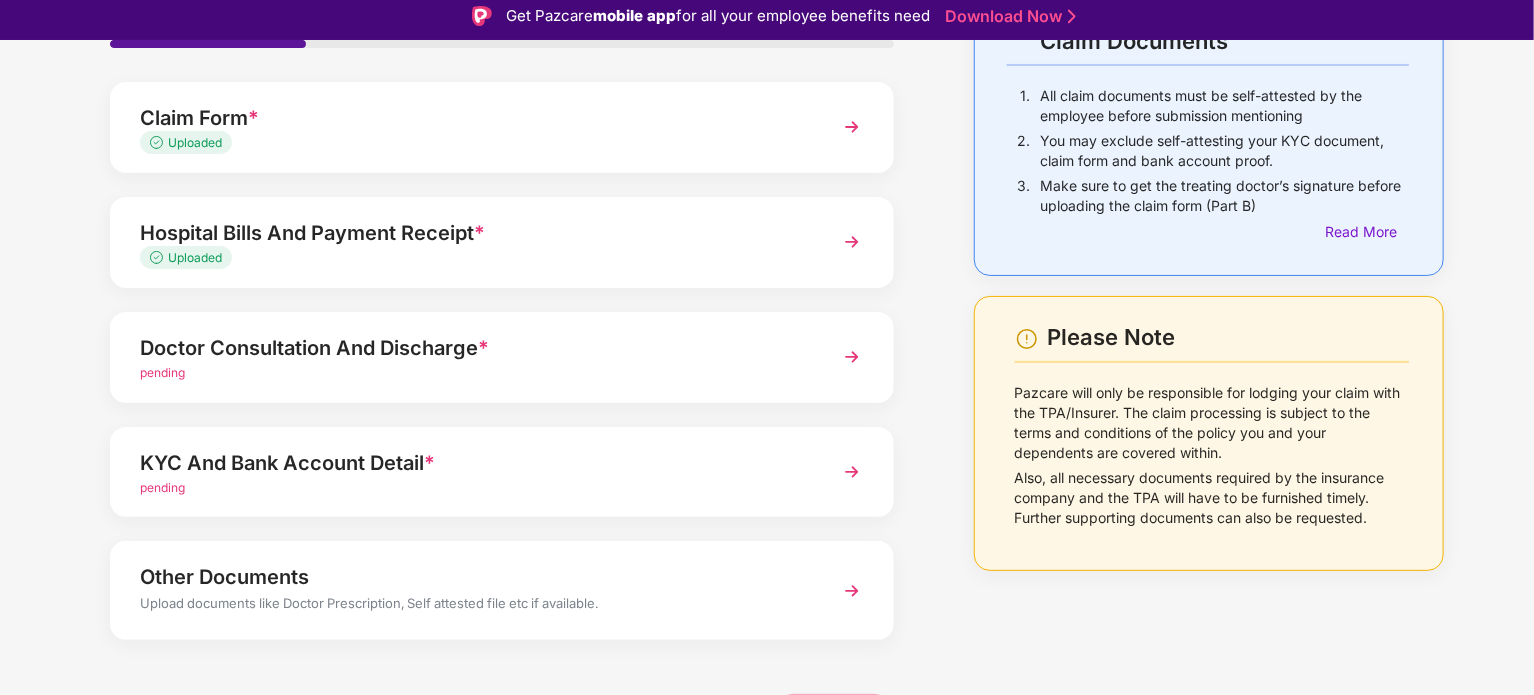 scroll, scrollTop: 184, scrollLeft: 0, axis: vertical 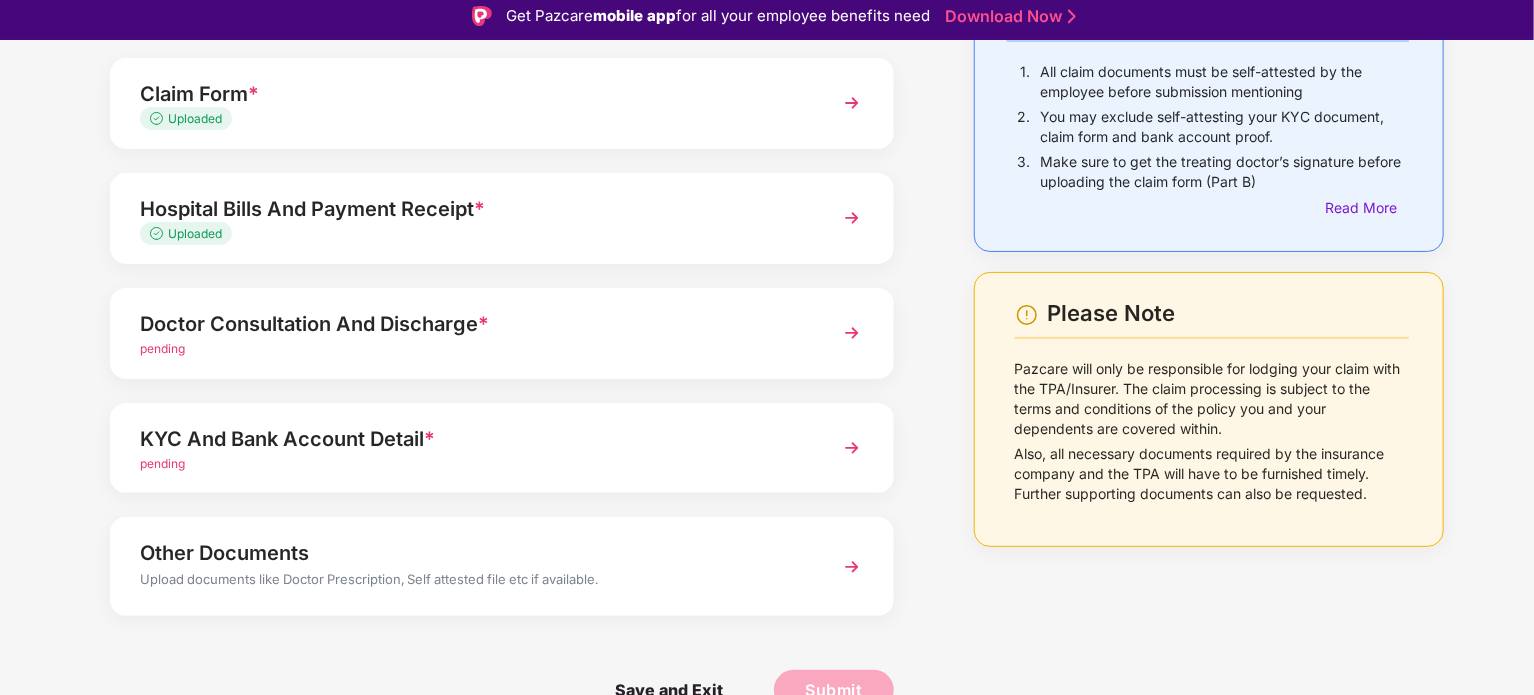 click on "pending" at bounding box center [471, 349] 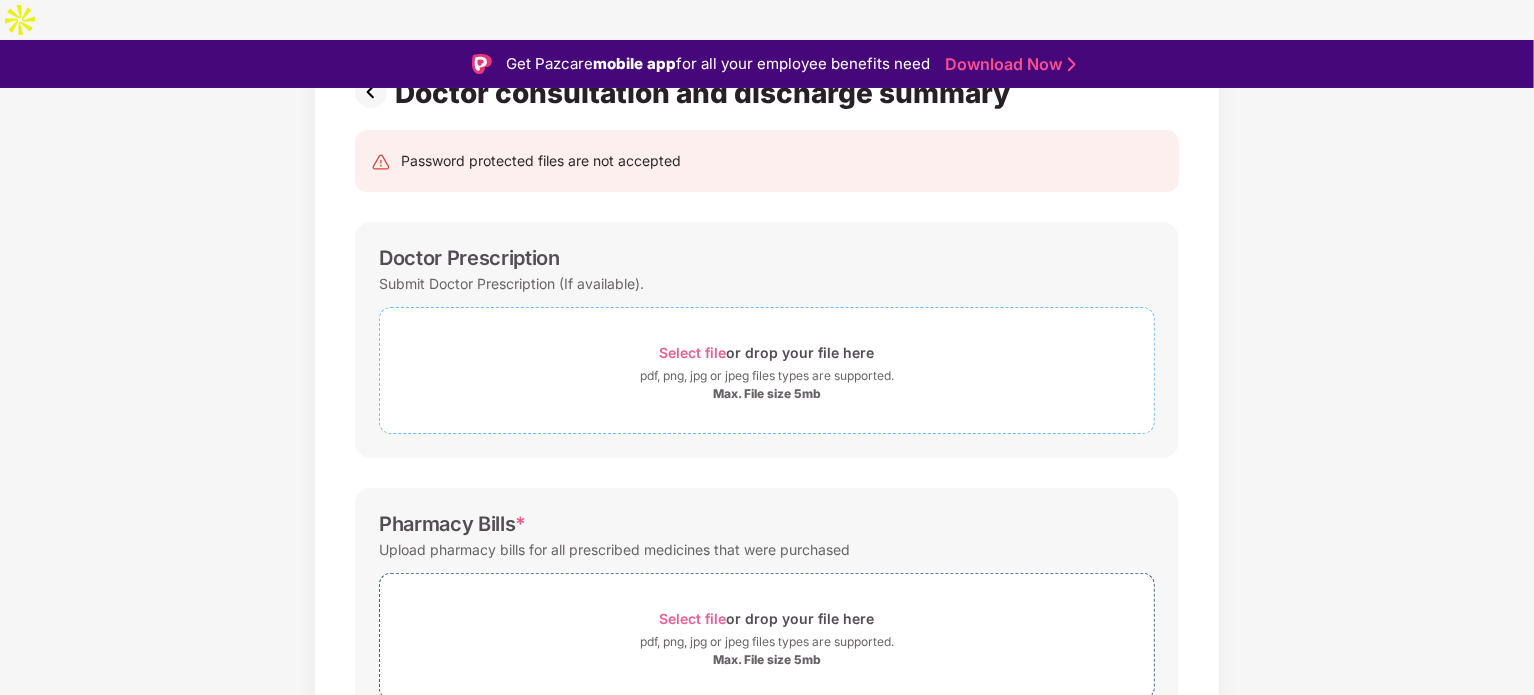 scroll, scrollTop: 157, scrollLeft: 0, axis: vertical 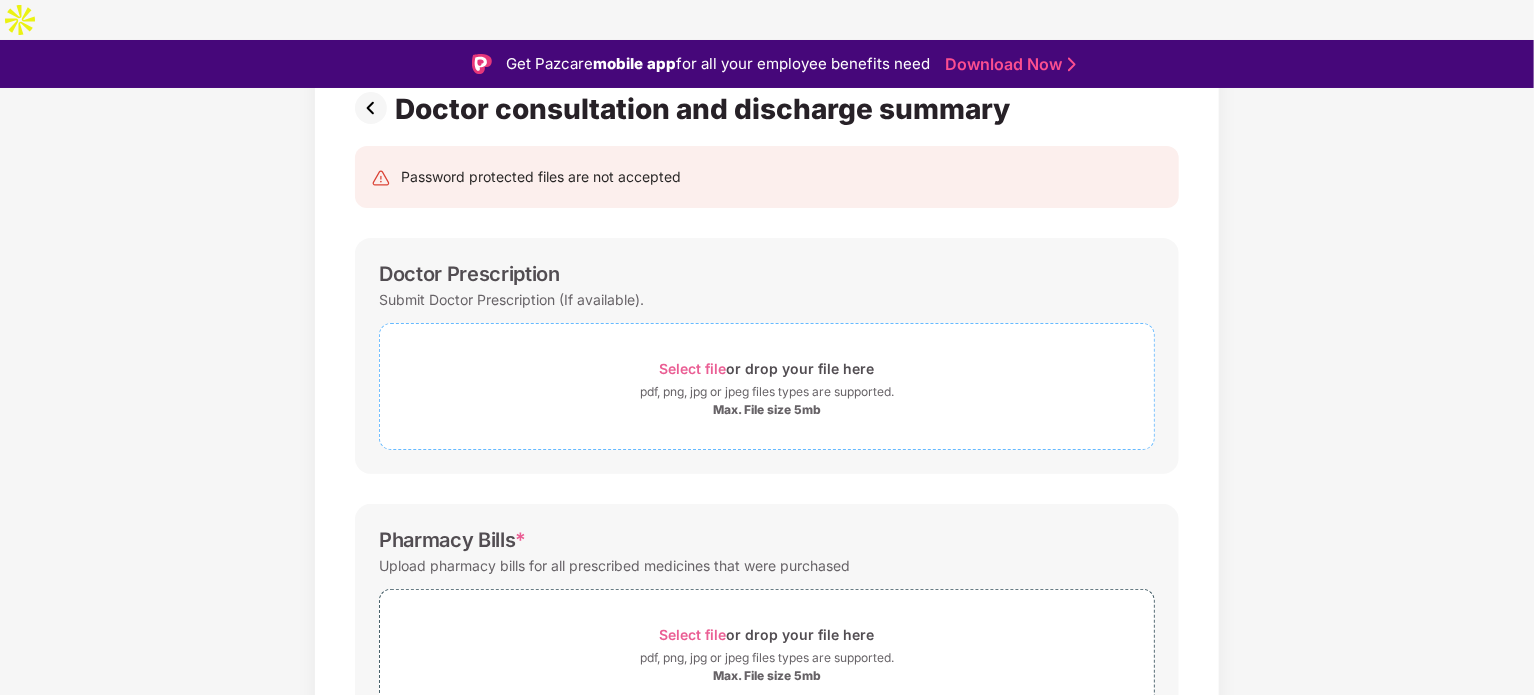 click on "Select file" at bounding box center (693, 368) 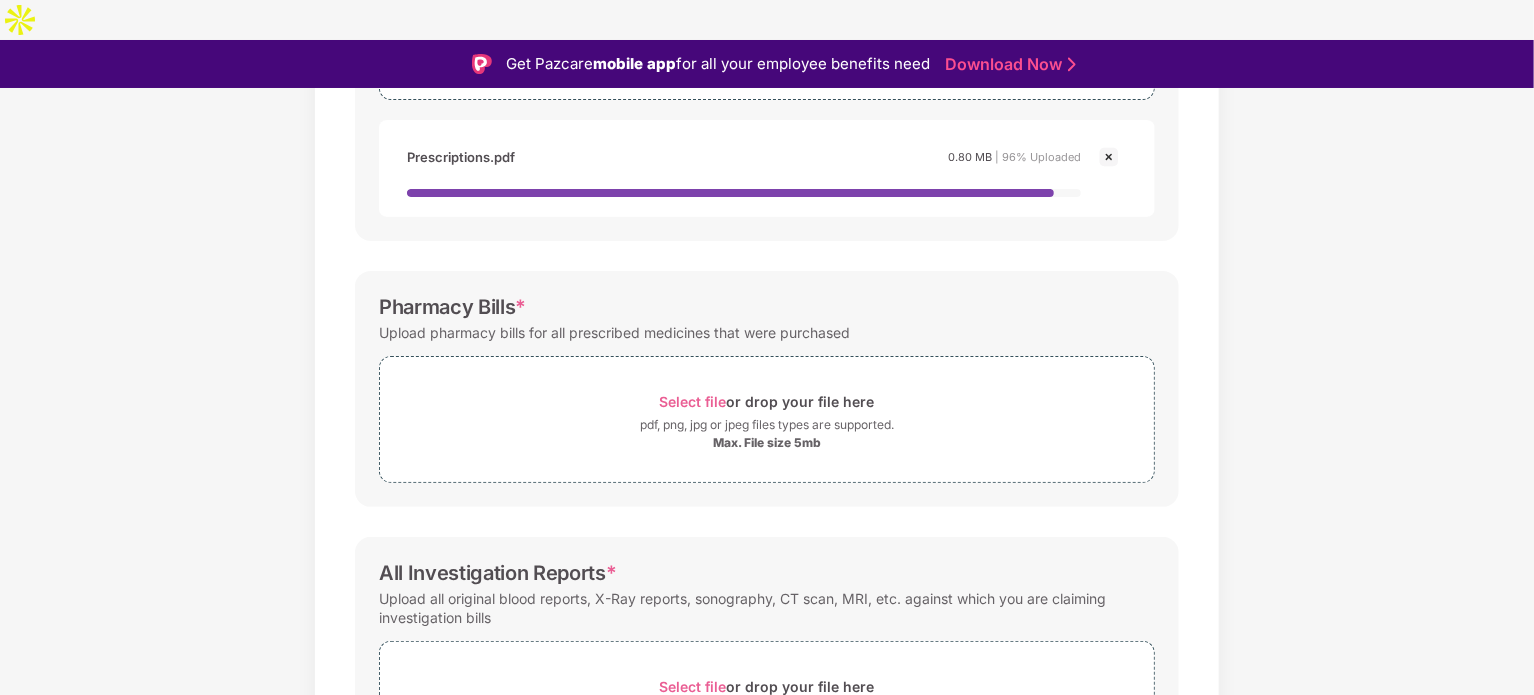 scroll, scrollTop: 526, scrollLeft: 0, axis: vertical 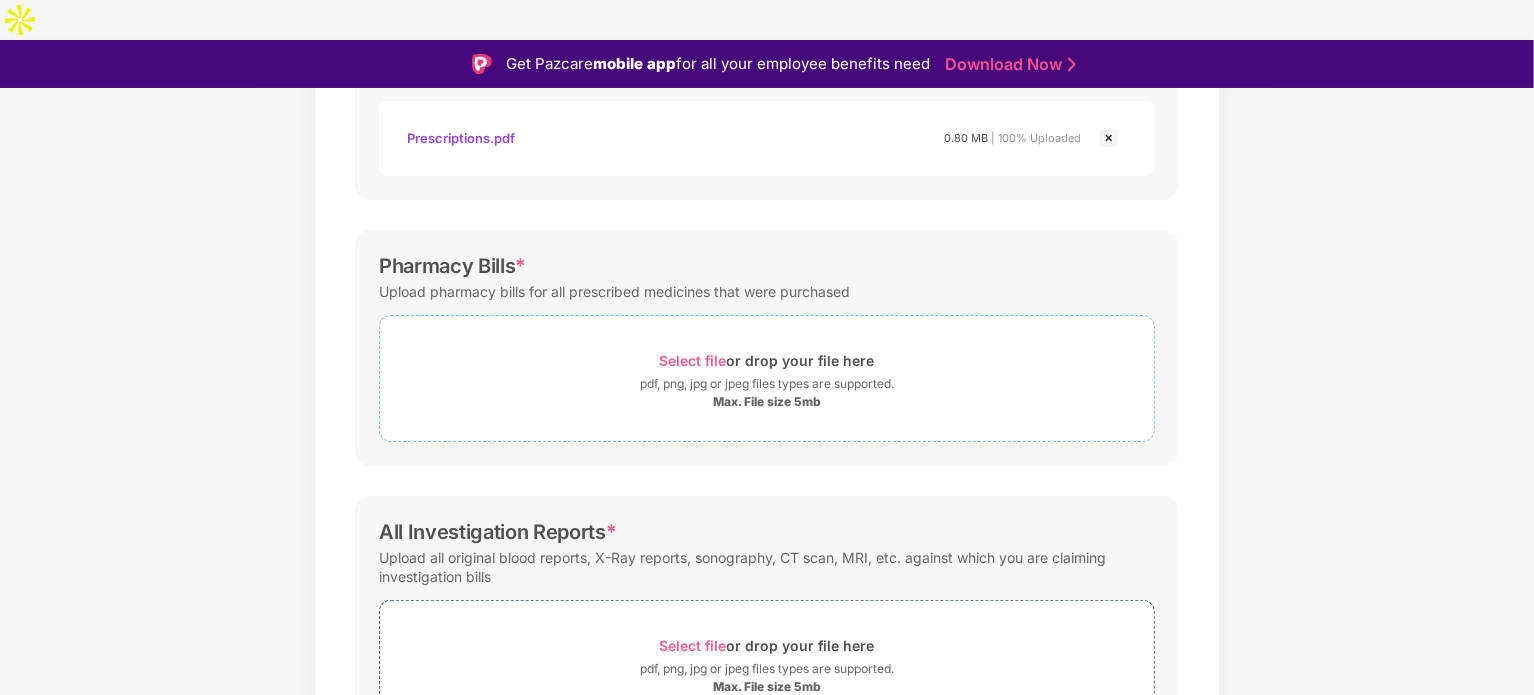 click on "Max. File size 5mb" at bounding box center [767, 402] 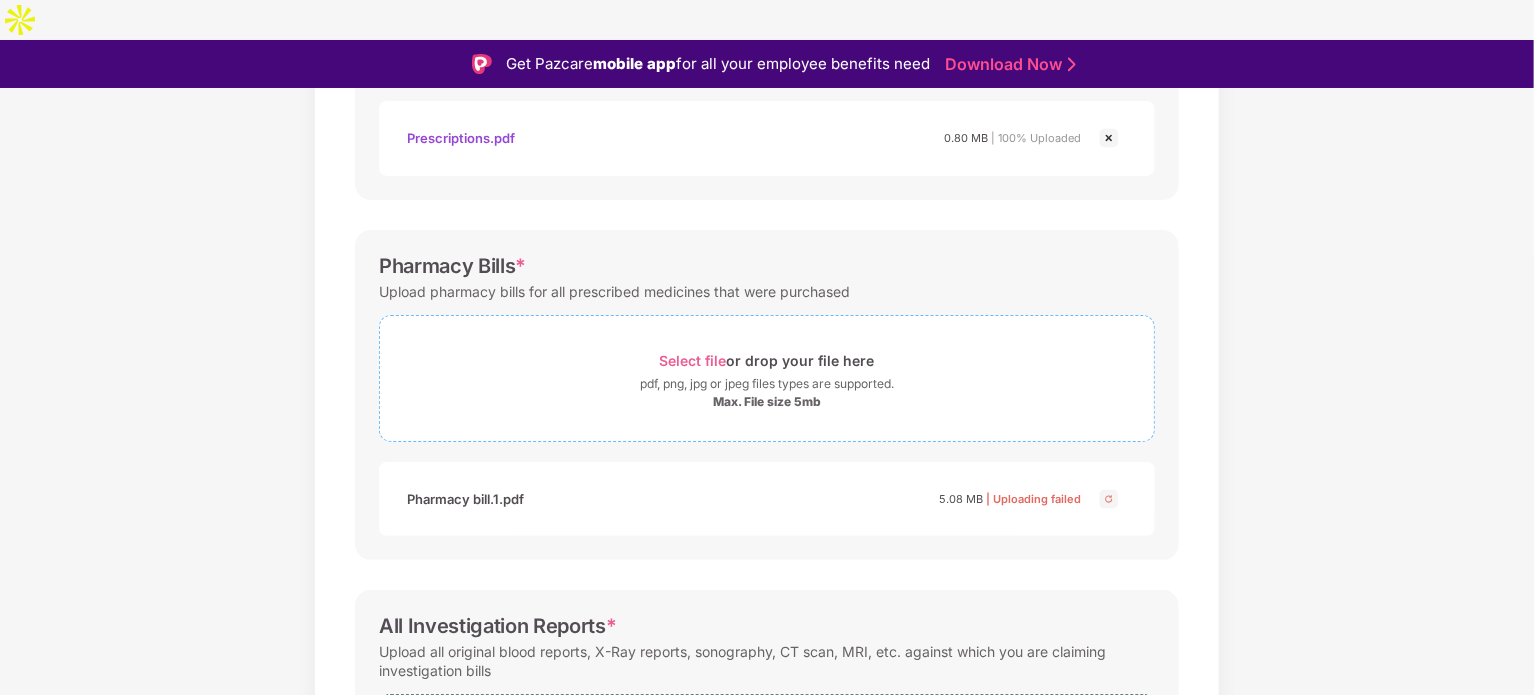 click on "pdf, png, jpg or jpeg files types are supported." at bounding box center (767, 384) 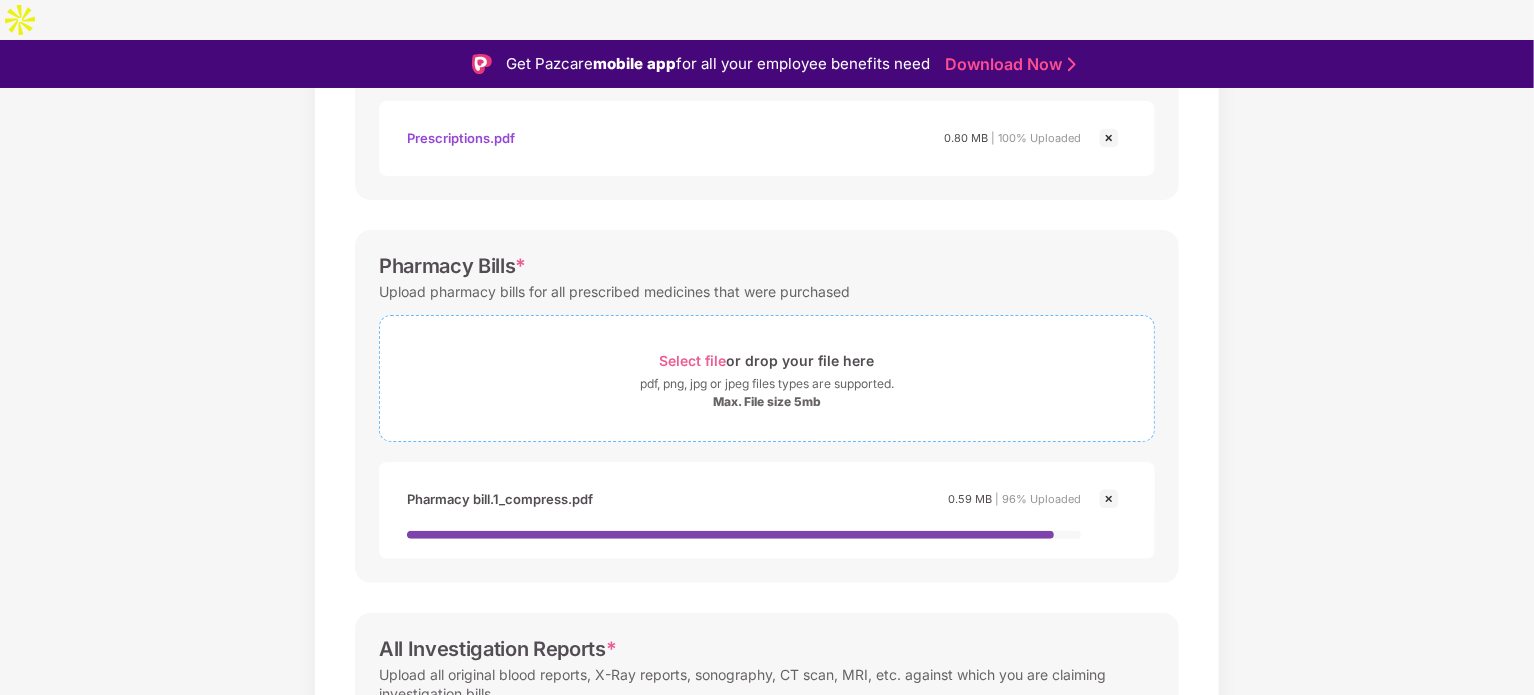 click on "Select file  or drop your file here" at bounding box center (767, 360) 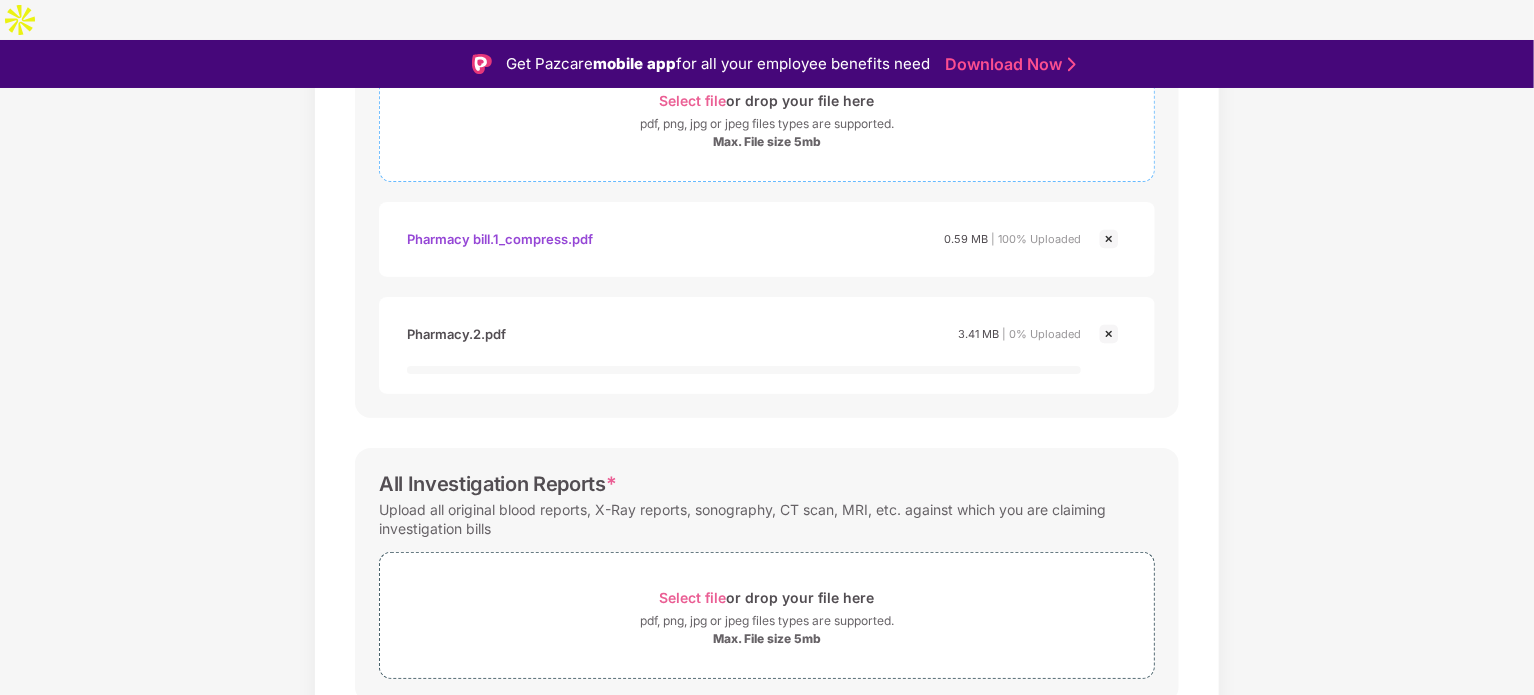 scroll, scrollTop: 825, scrollLeft: 0, axis: vertical 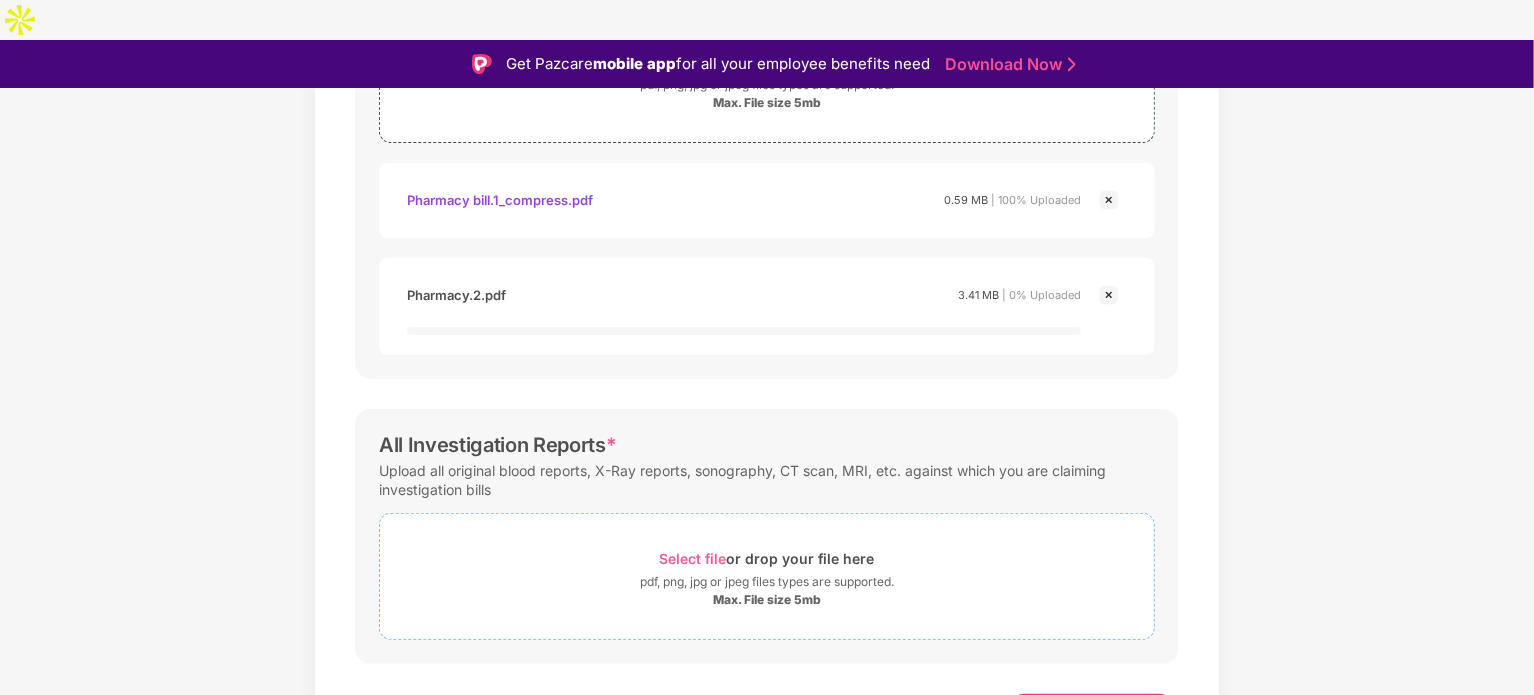 click on "pdf, png, jpg or jpeg files types are supported." at bounding box center (767, 582) 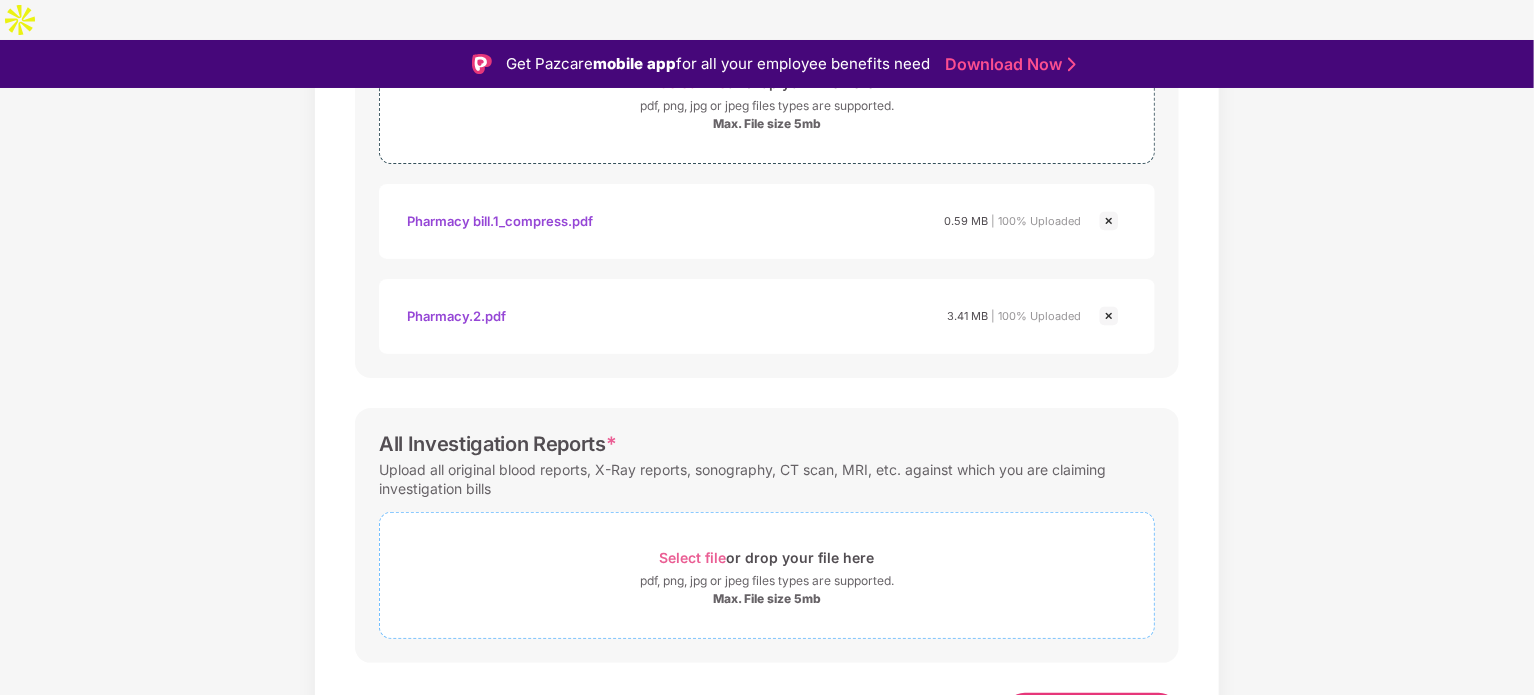 scroll, scrollTop: 803, scrollLeft: 0, axis: vertical 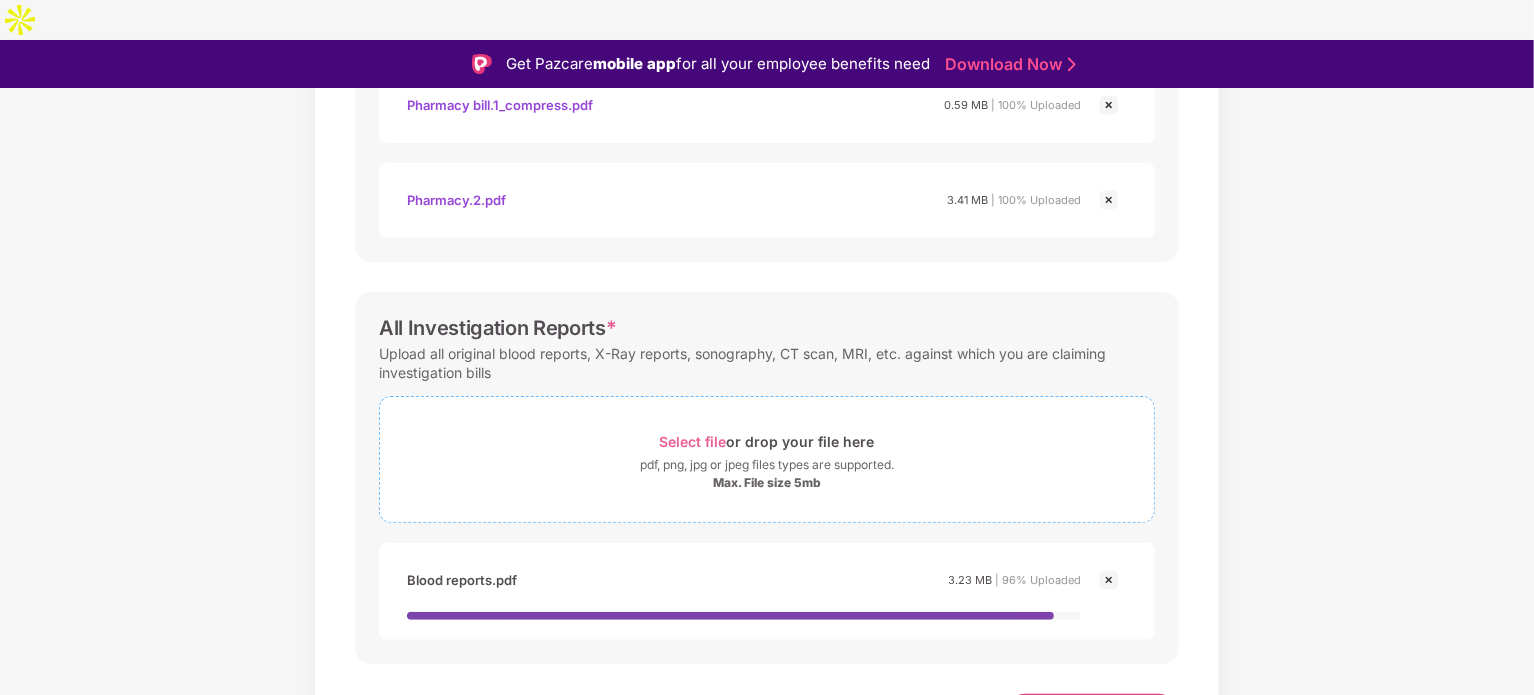 click on "Select file" at bounding box center [693, 441] 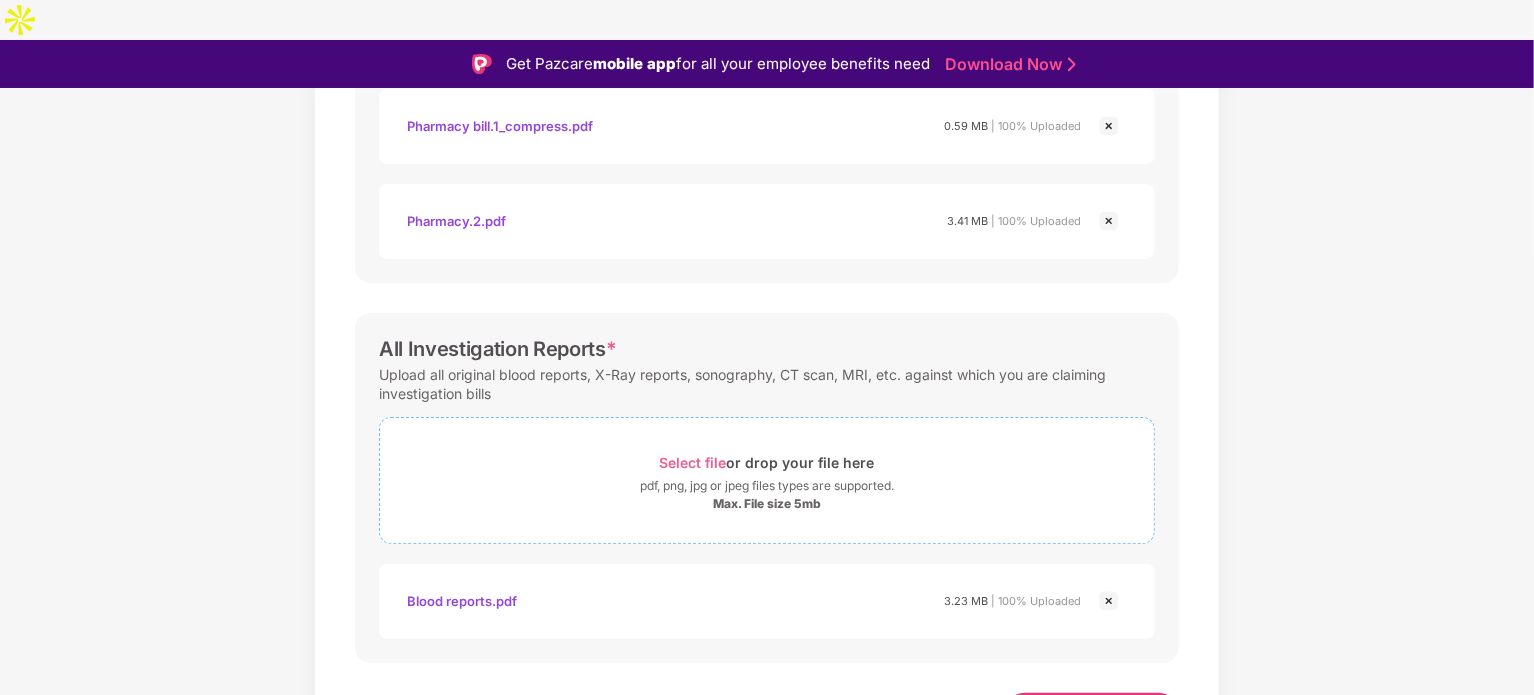 scroll, scrollTop: 898, scrollLeft: 0, axis: vertical 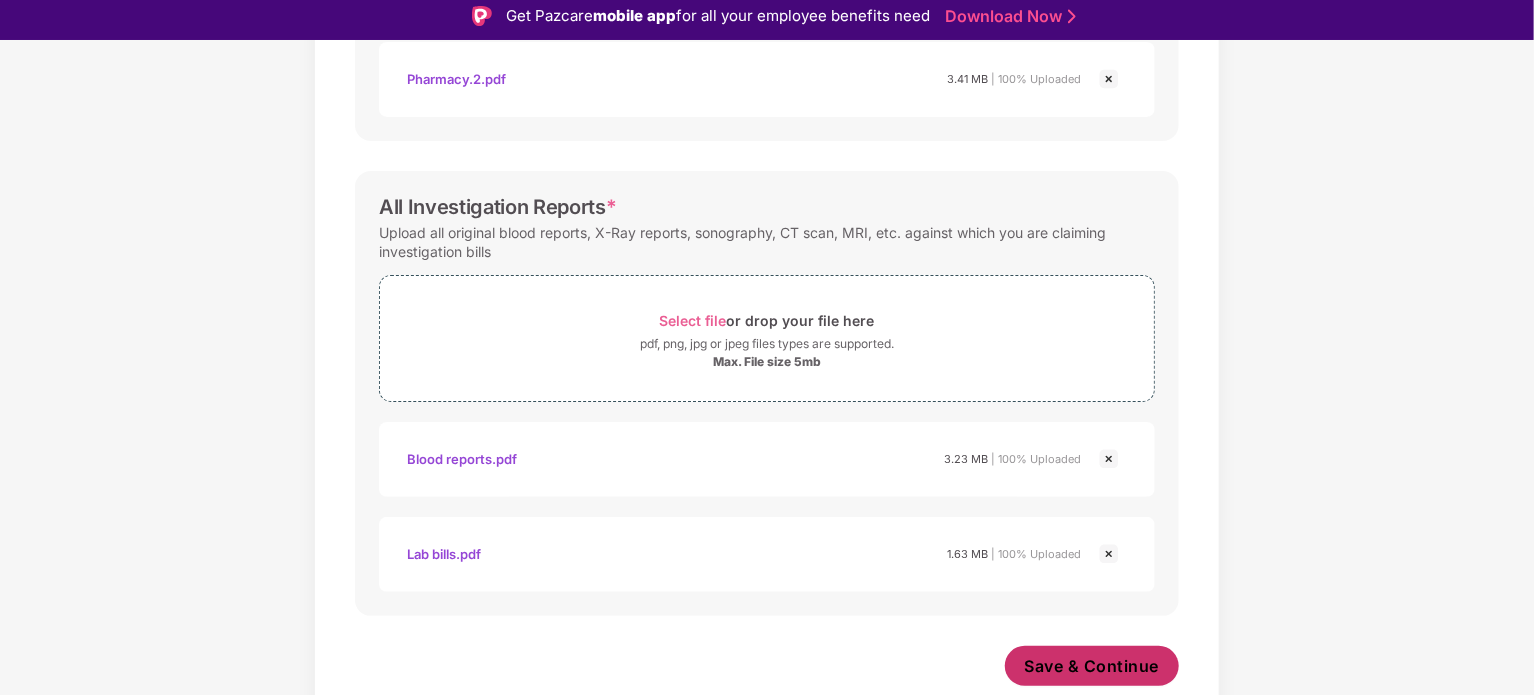 click on "Save & Continue" at bounding box center (1092, 666) 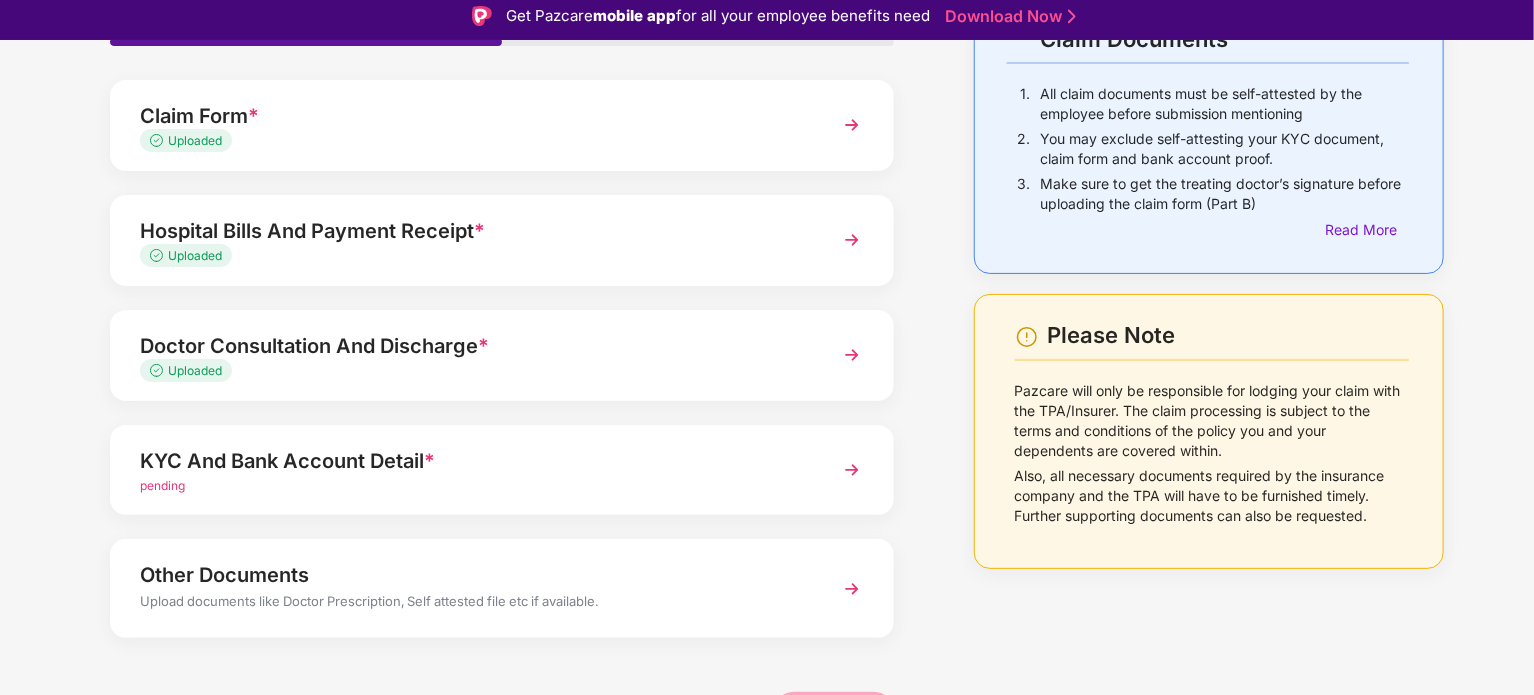 scroll, scrollTop: 188, scrollLeft: 0, axis: vertical 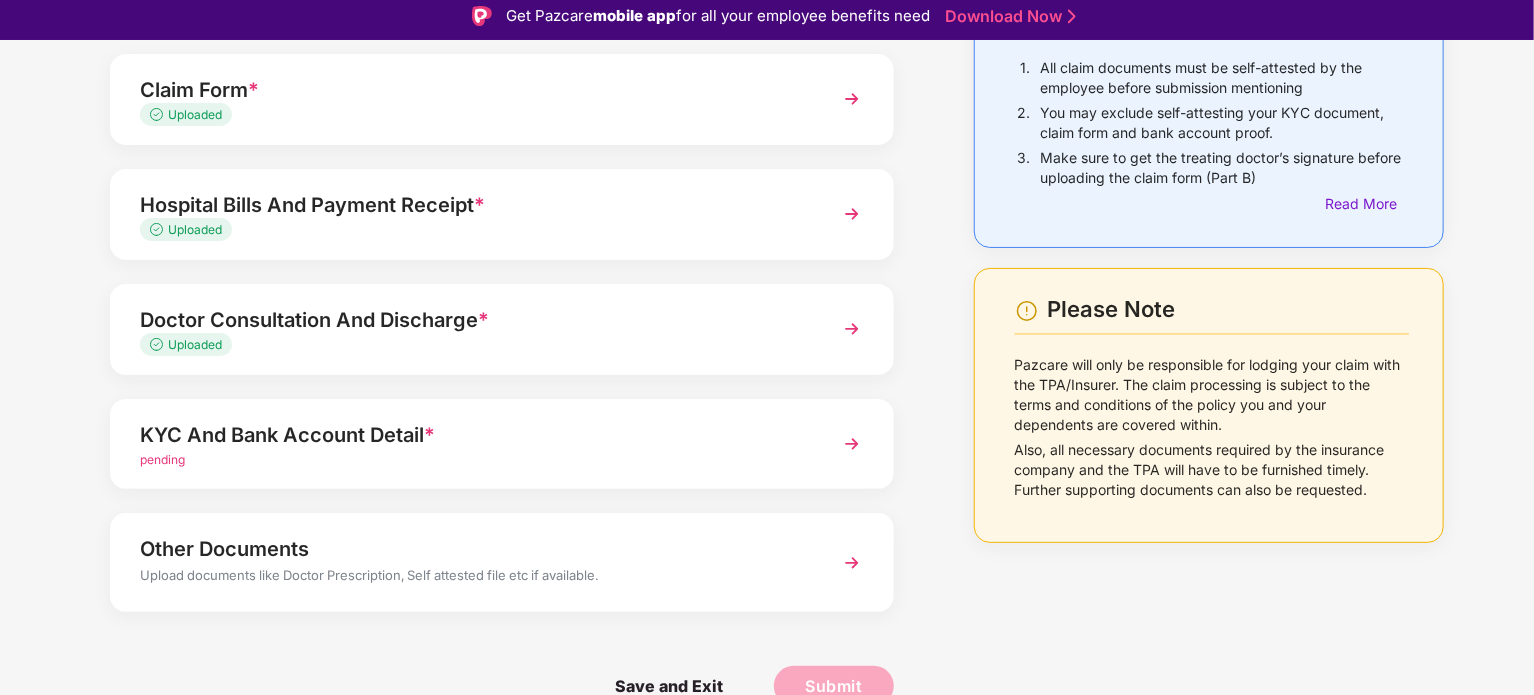 click on "KYC And Bank Account Detail *" at bounding box center (471, 435) 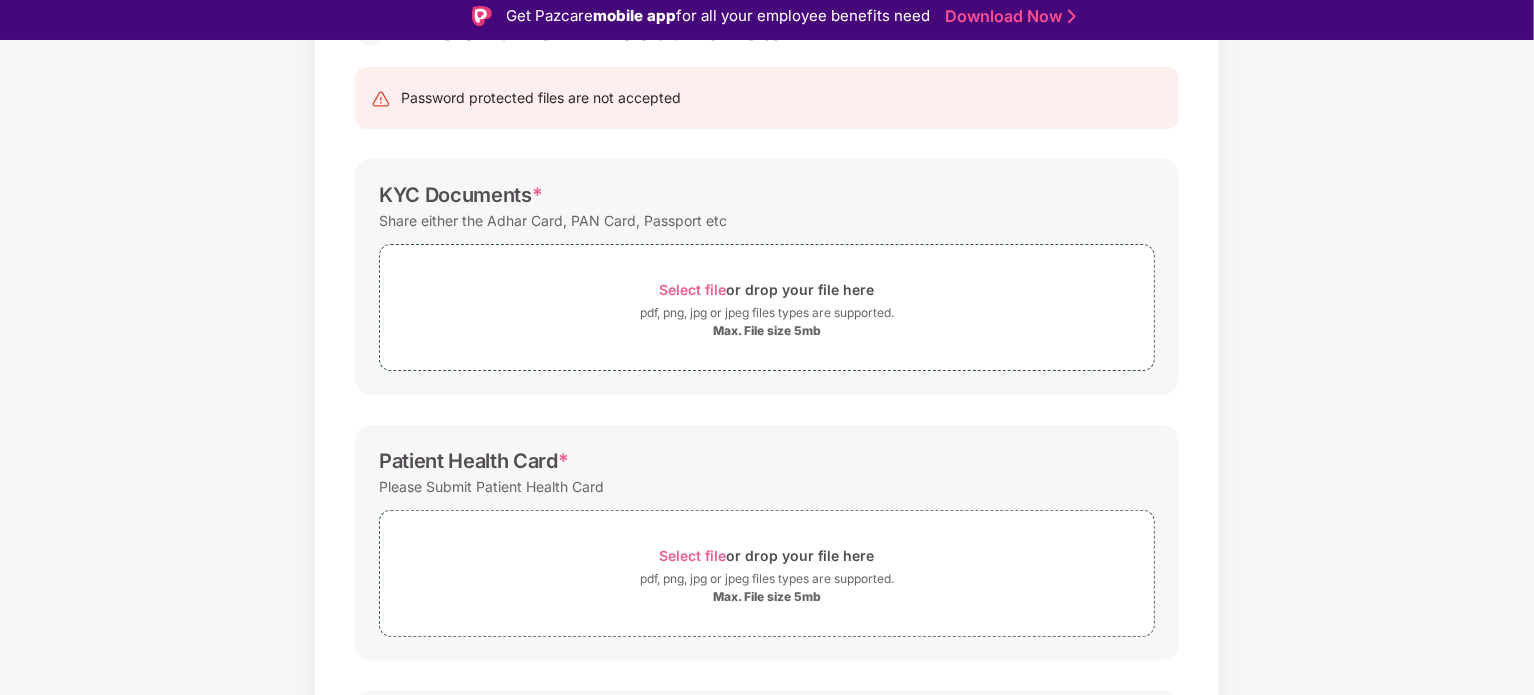 scroll, scrollTop: 0, scrollLeft: 0, axis: both 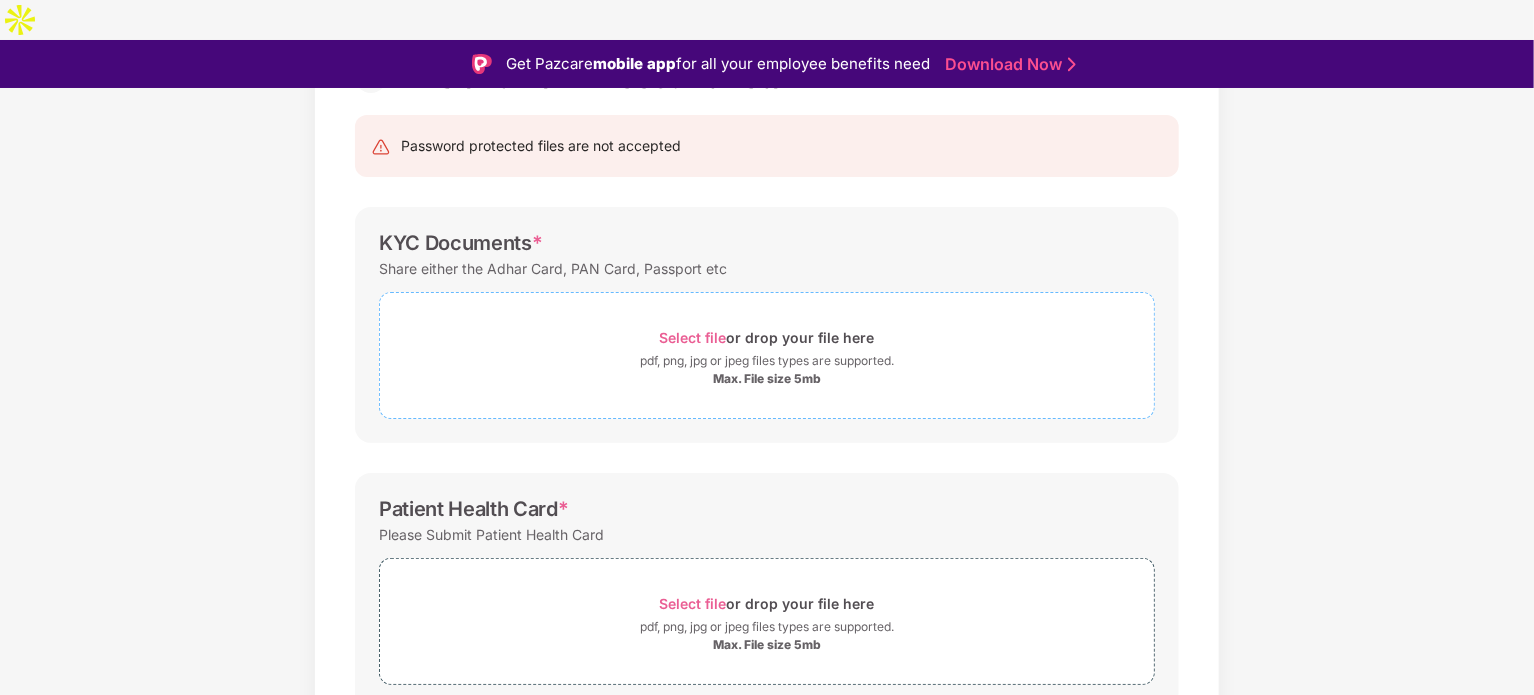 click on "pdf, png, jpg or jpeg files types are supported." at bounding box center (767, 361) 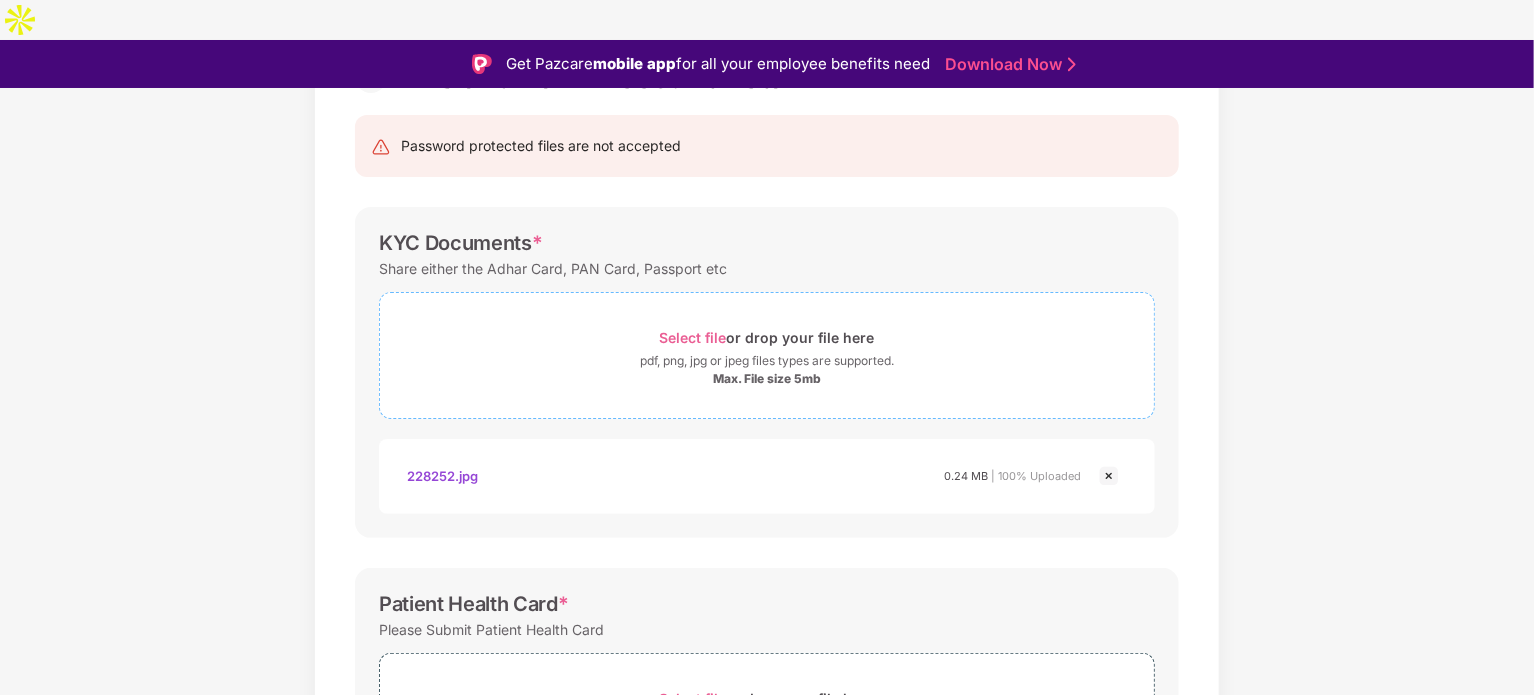 click on "Select file  or drop your file here" at bounding box center [767, 337] 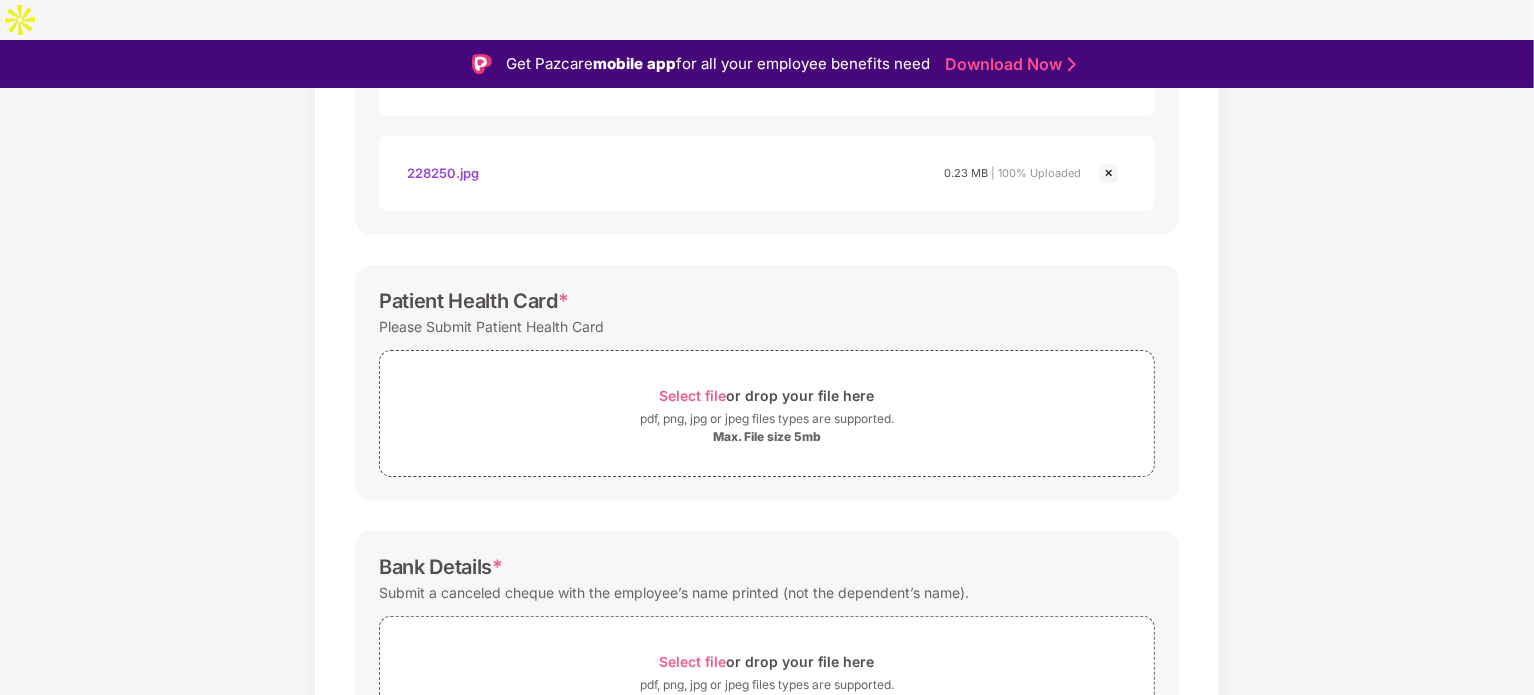 scroll, scrollTop: 631, scrollLeft: 0, axis: vertical 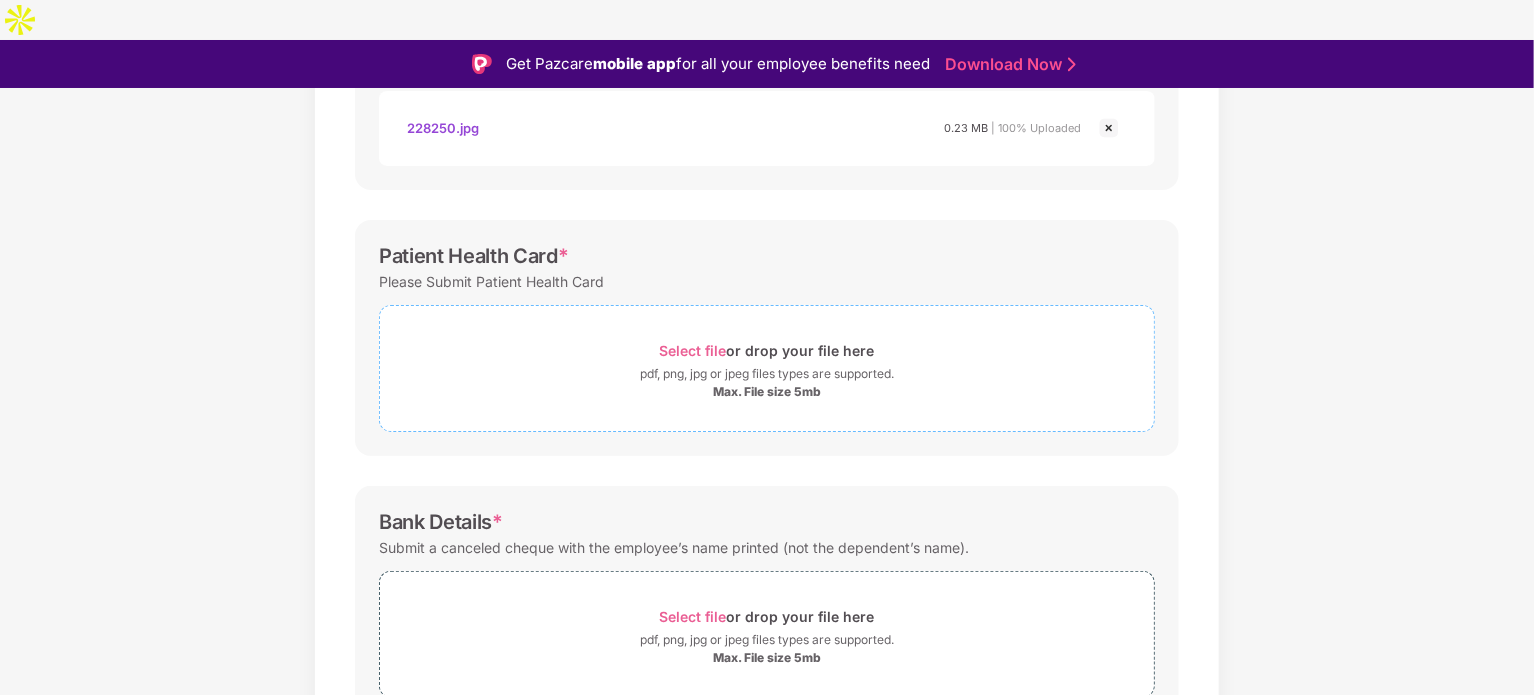 click on "pdf, png, jpg or jpeg files types are supported." at bounding box center [767, 374] 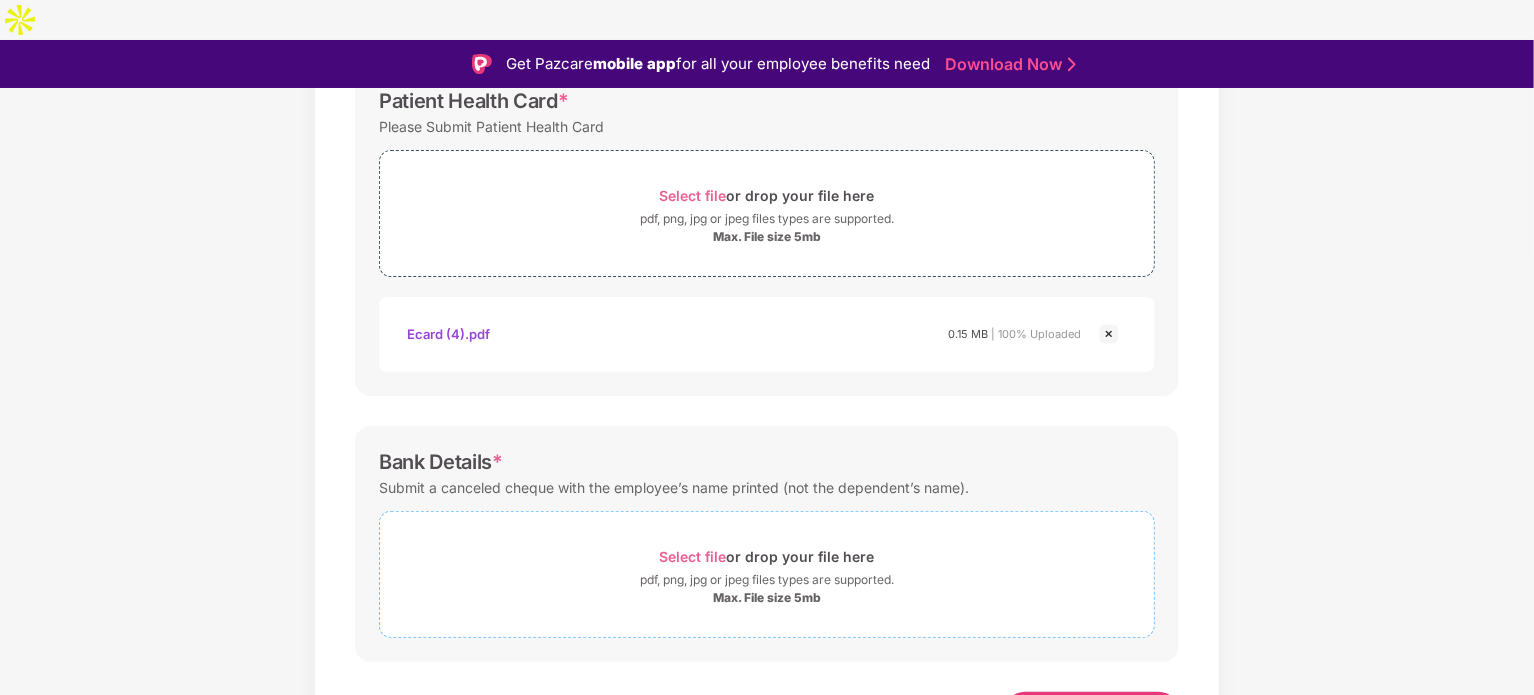 click on "pdf, png, jpg or jpeg files types are supported." at bounding box center (767, 580) 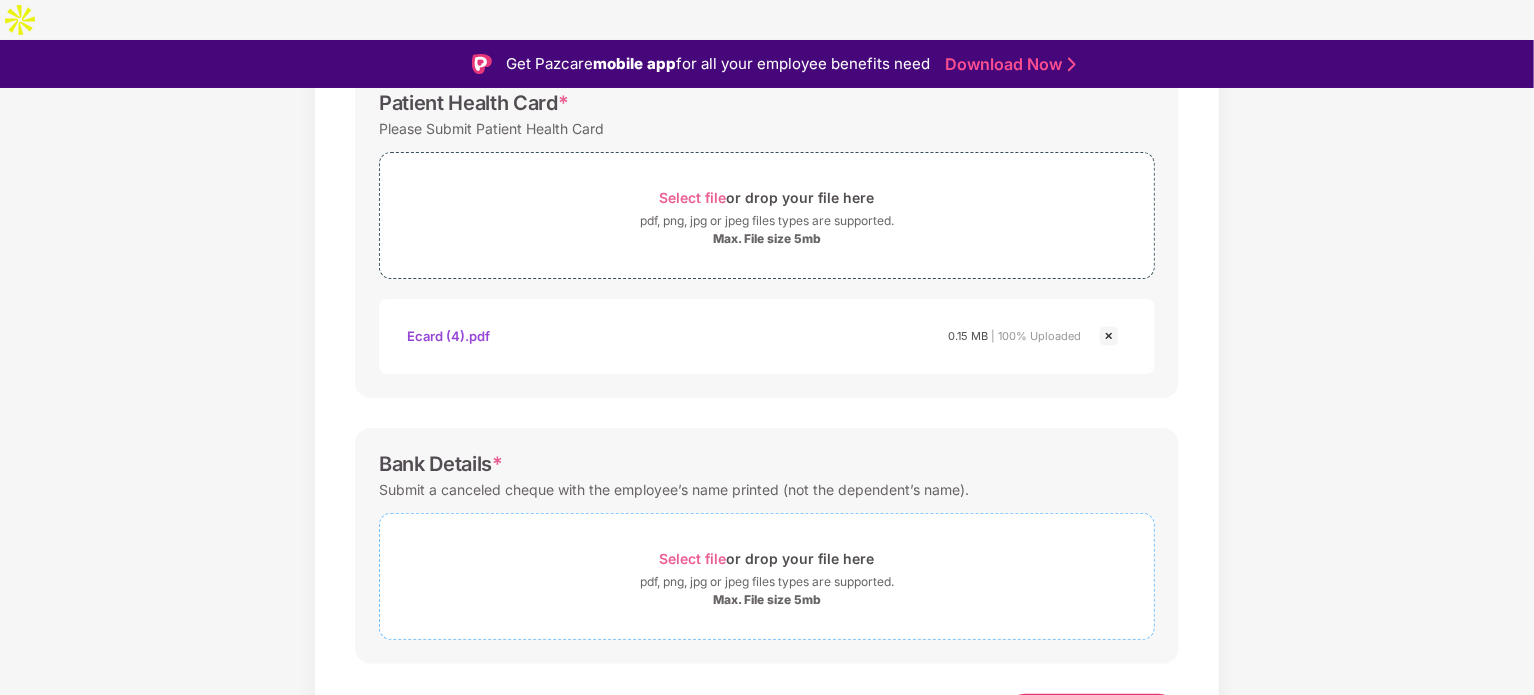 scroll, scrollTop: 784, scrollLeft: 0, axis: vertical 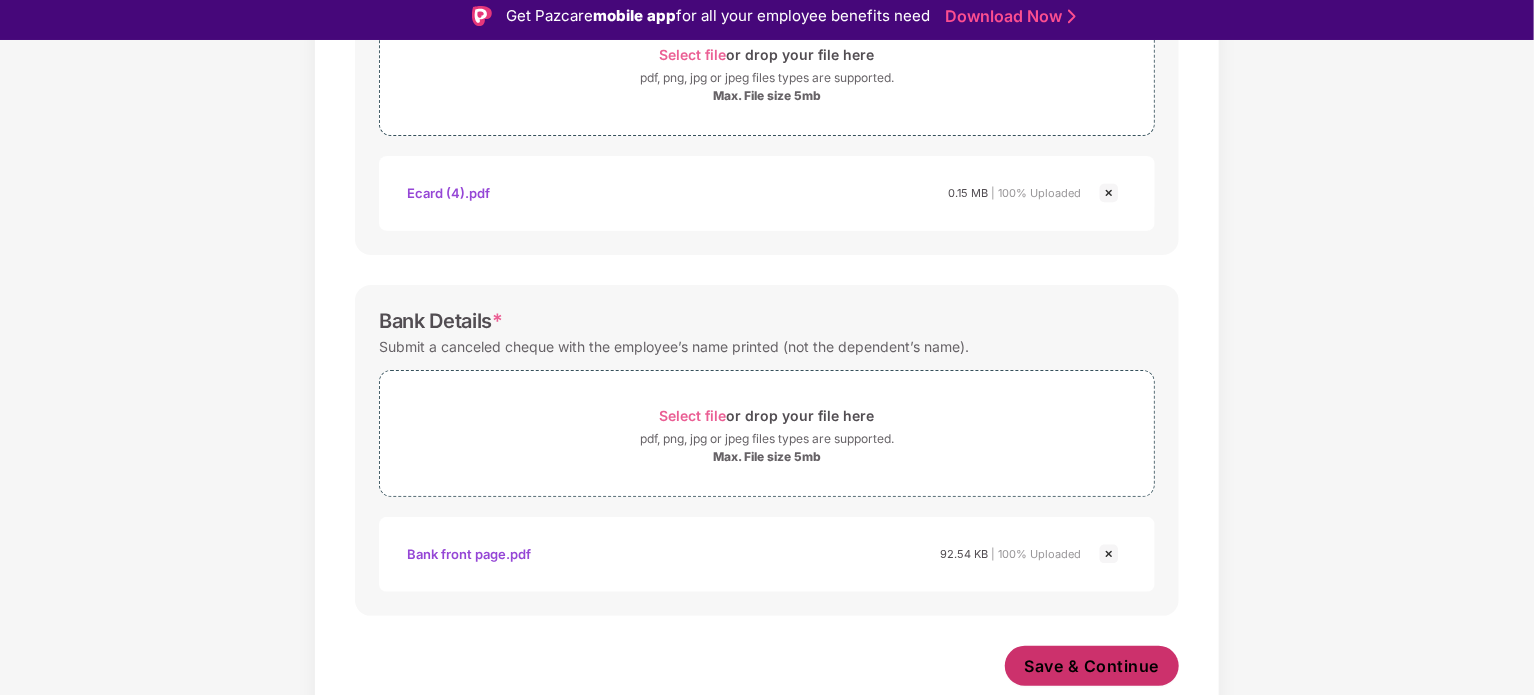click on "Save & Continue" at bounding box center [1092, 666] 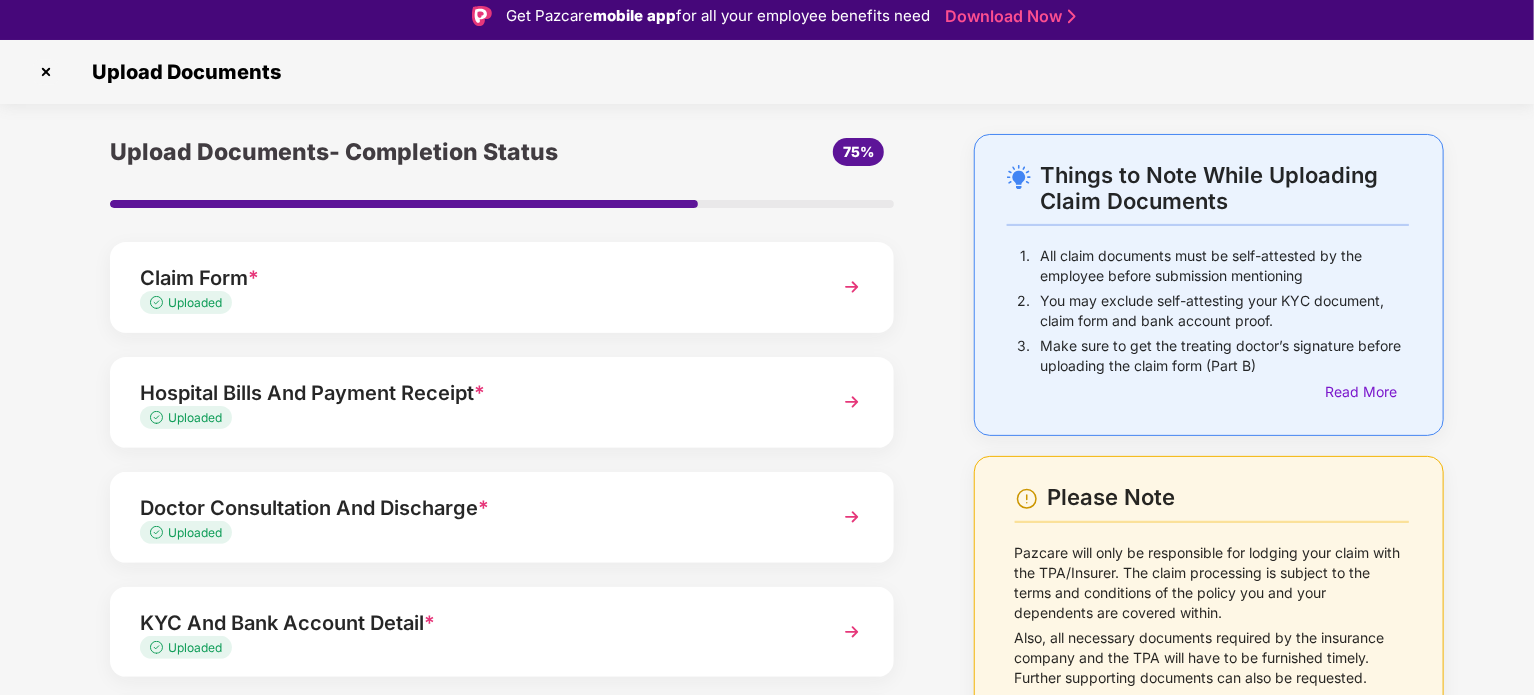 scroll, scrollTop: 188, scrollLeft: 0, axis: vertical 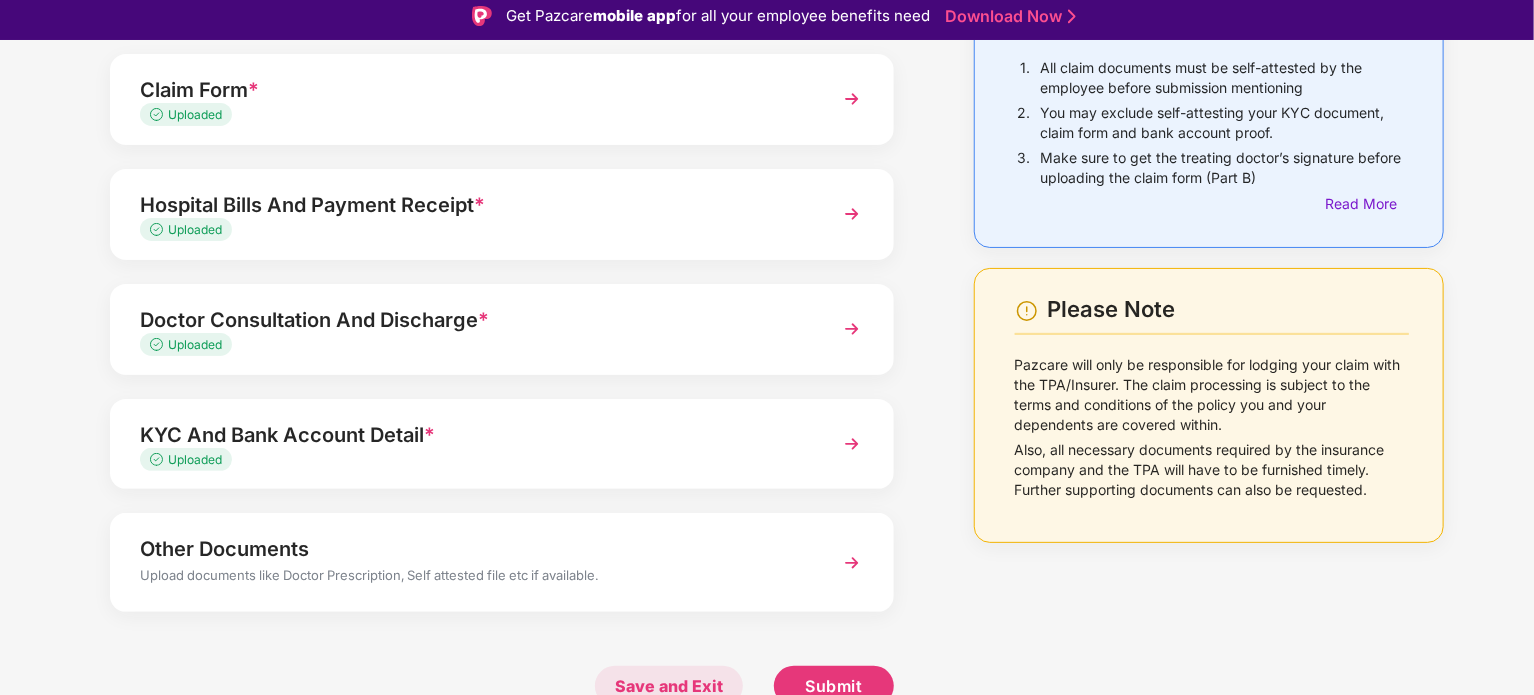 click on "Save and Exit" at bounding box center [669, 686] 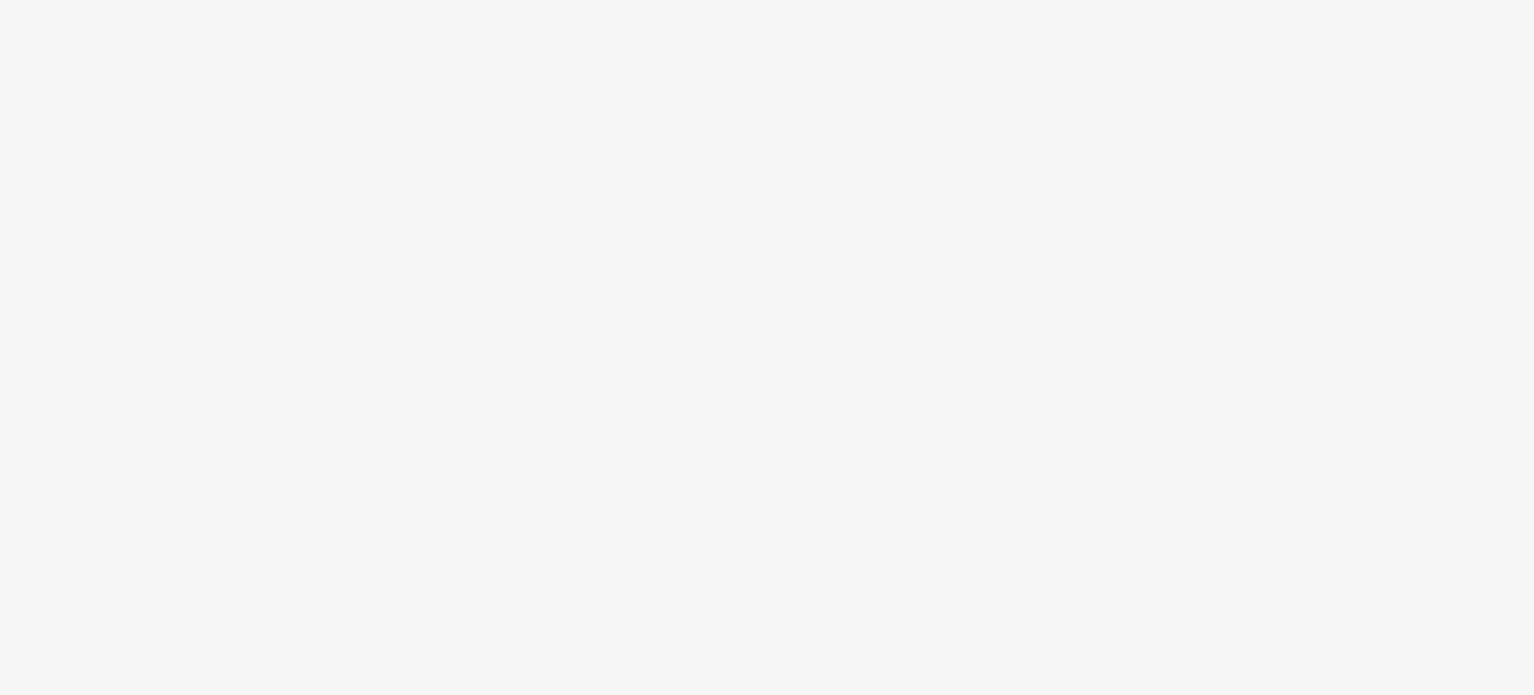 scroll, scrollTop: 0, scrollLeft: 0, axis: both 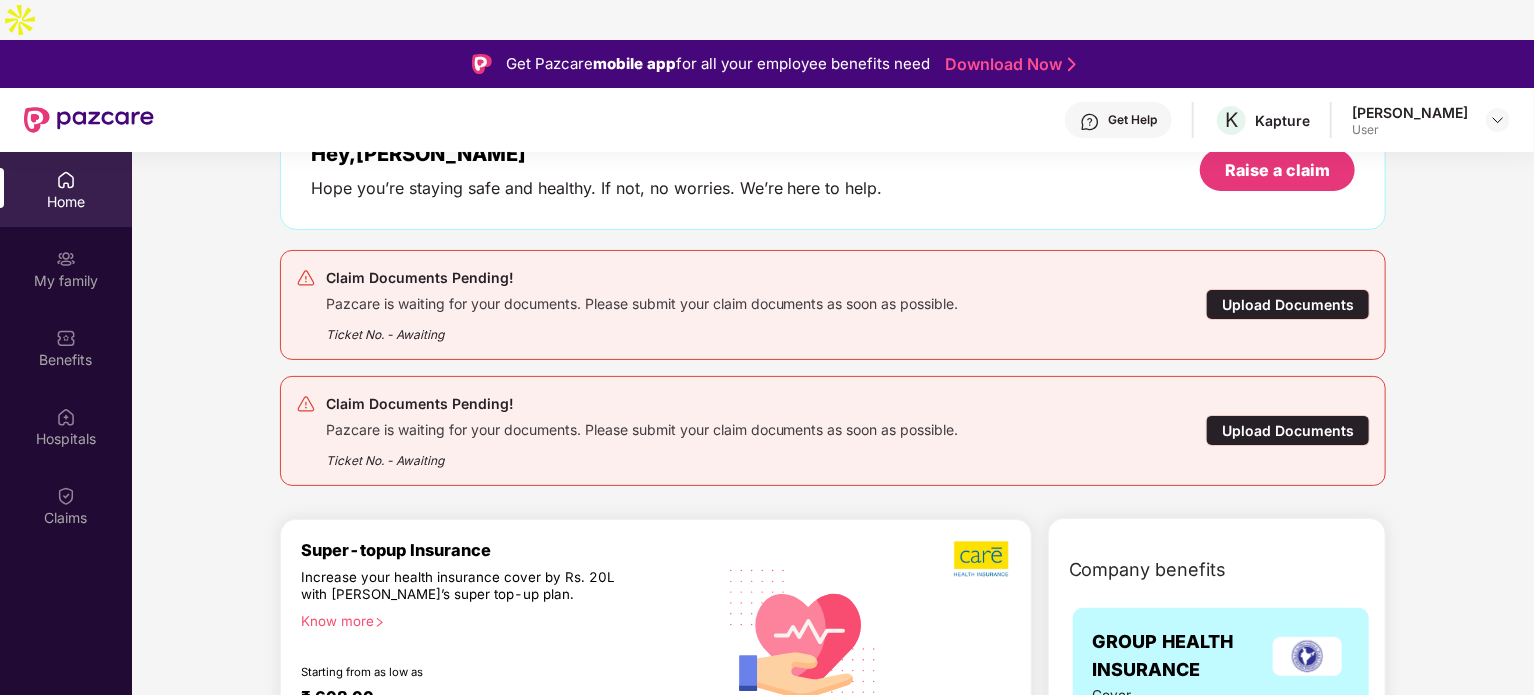 click on "Upload Documents" at bounding box center (1288, 430) 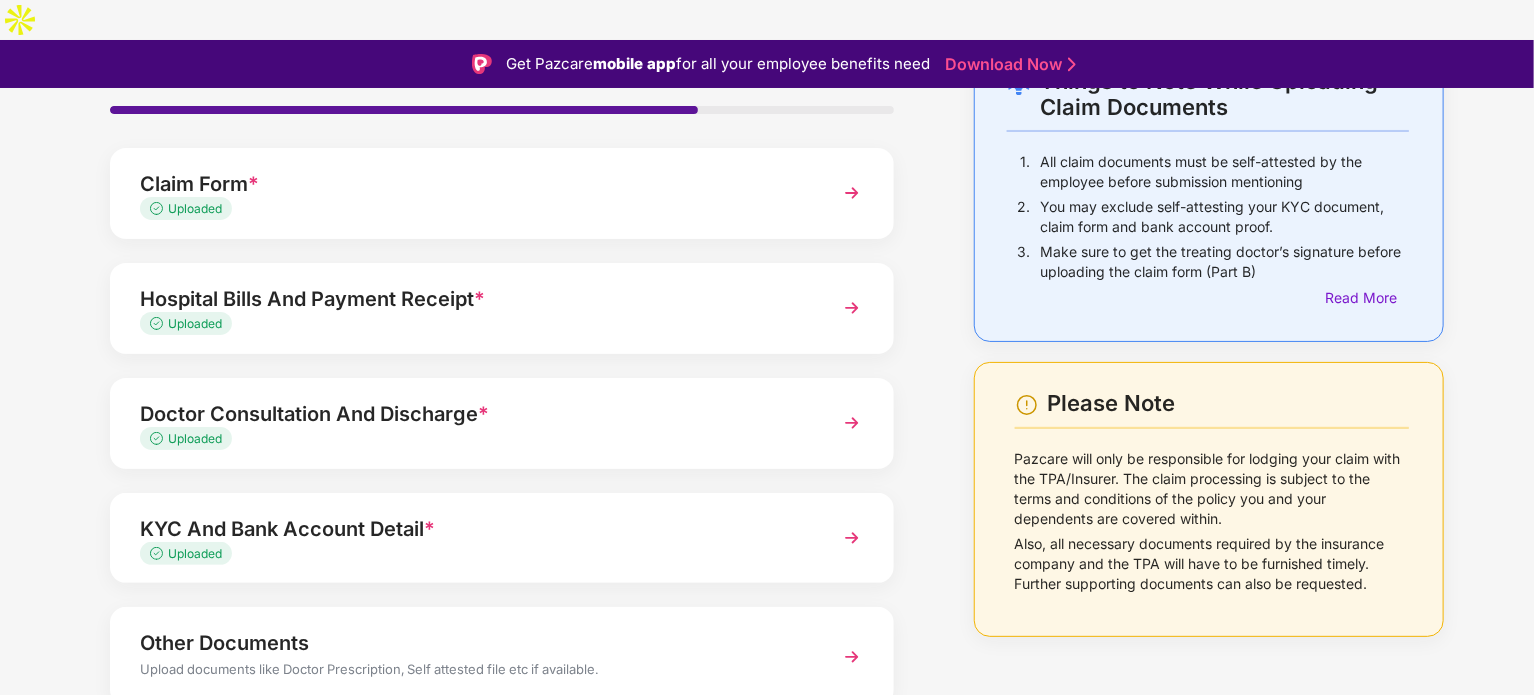 scroll, scrollTop: 188, scrollLeft: 0, axis: vertical 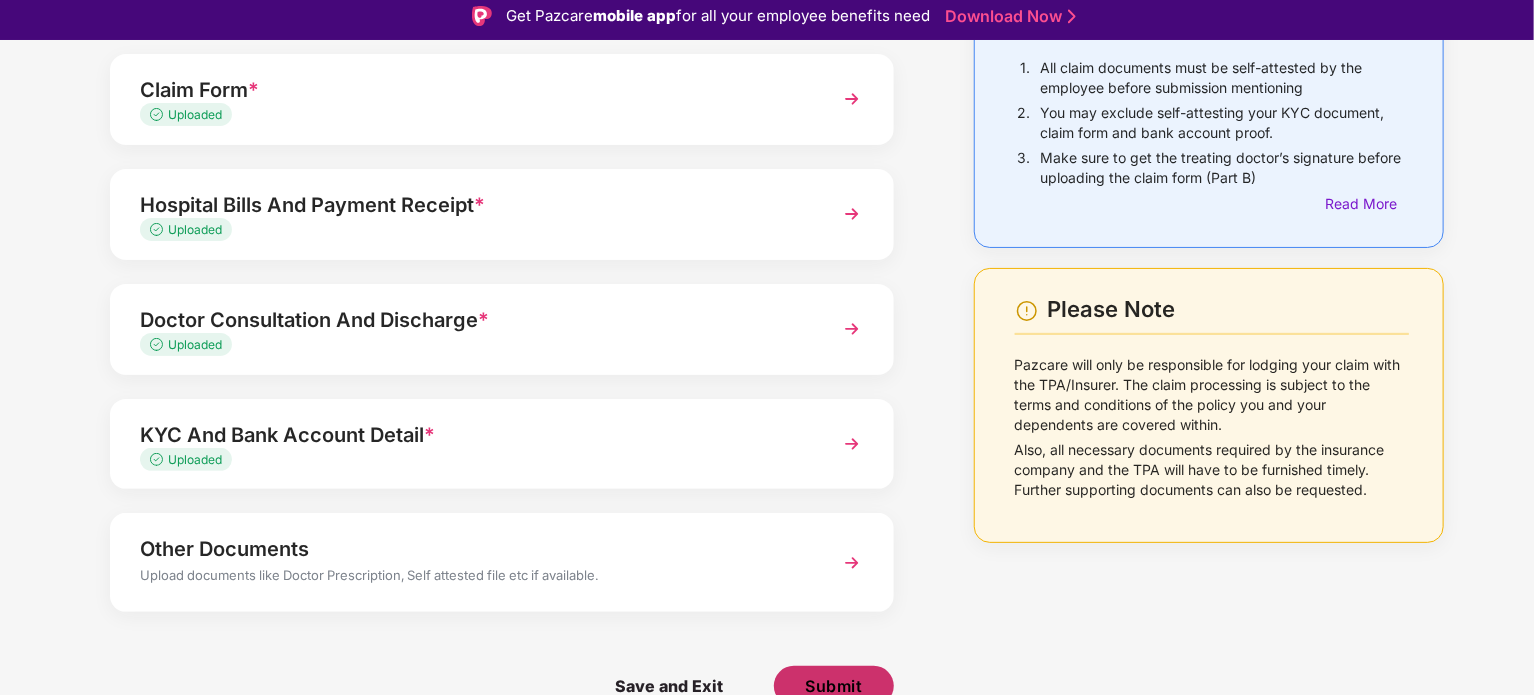 click on "Submit" at bounding box center (833, 686) 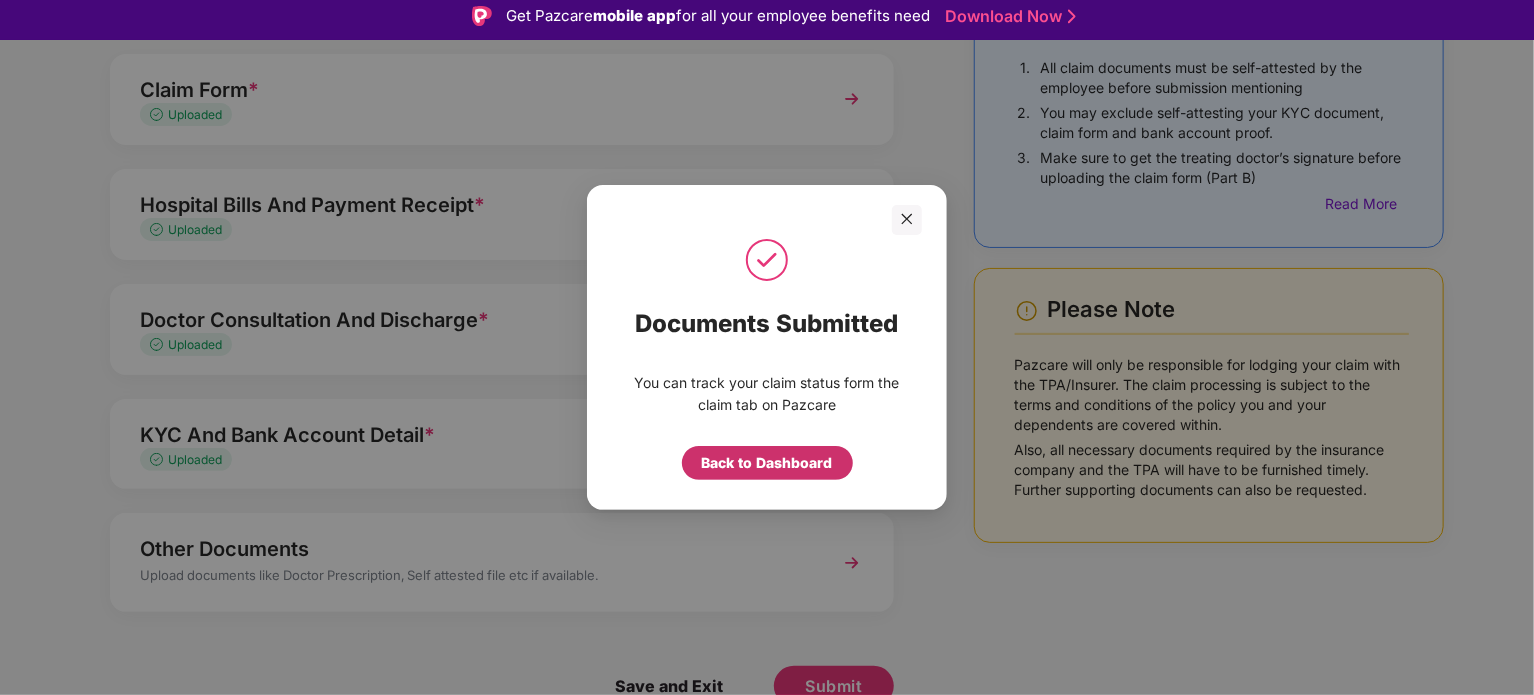click on "Back to Dashboard" at bounding box center [767, 463] 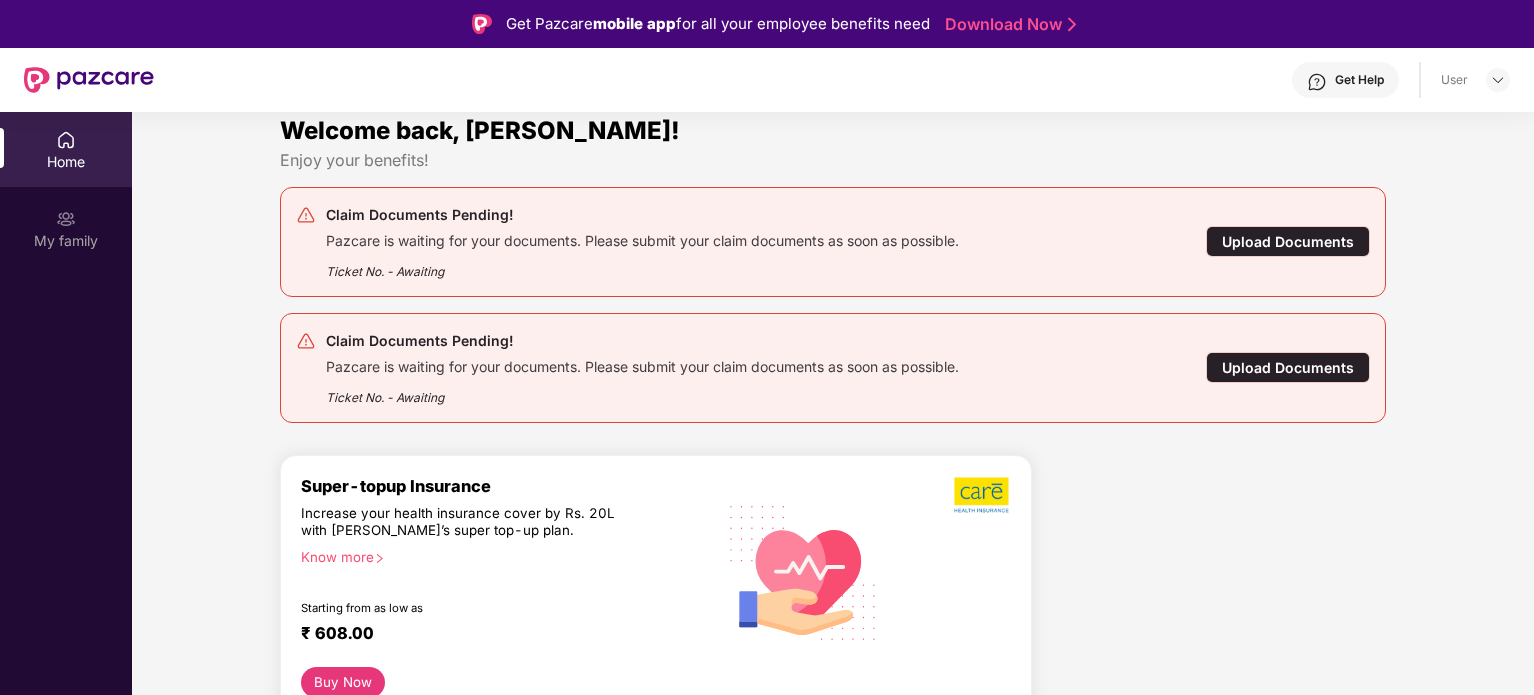scroll, scrollTop: 0, scrollLeft: 0, axis: both 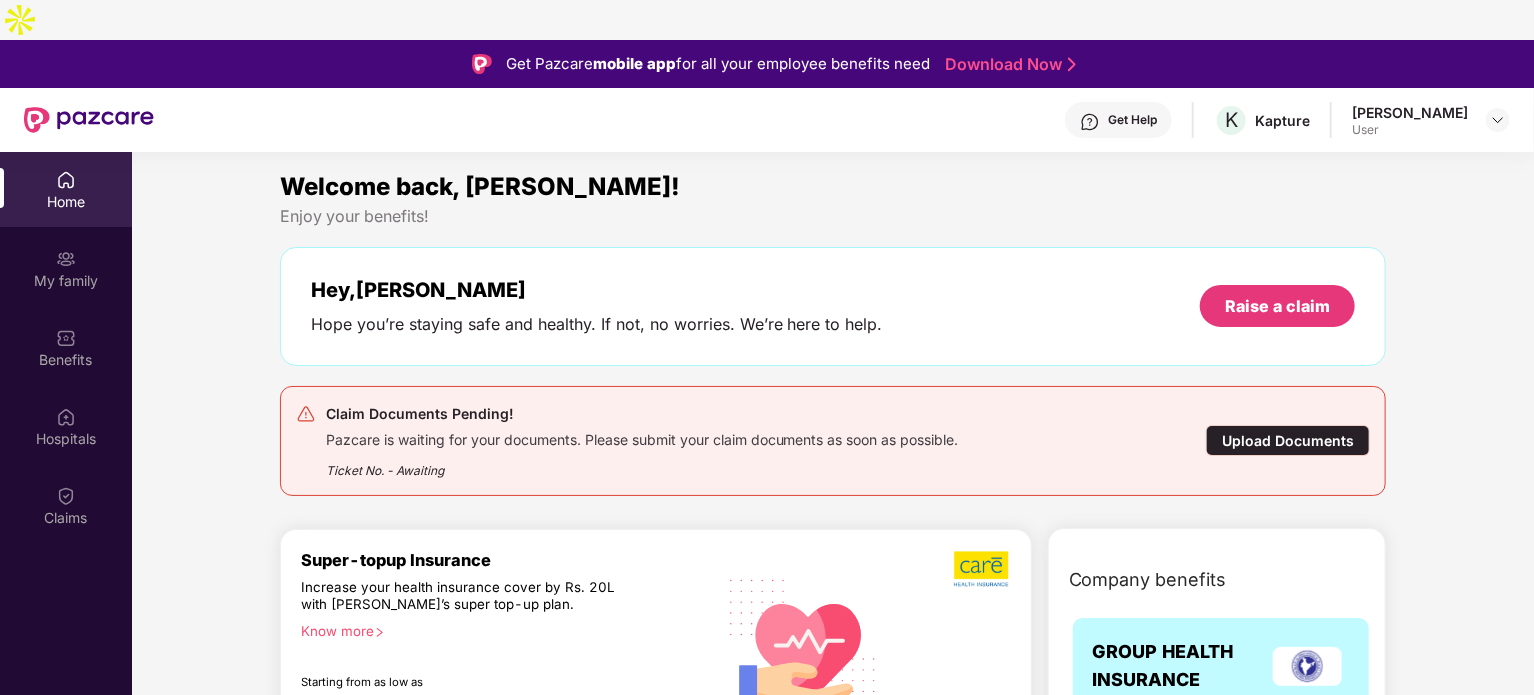 click on "Upload Documents" at bounding box center [1288, 440] 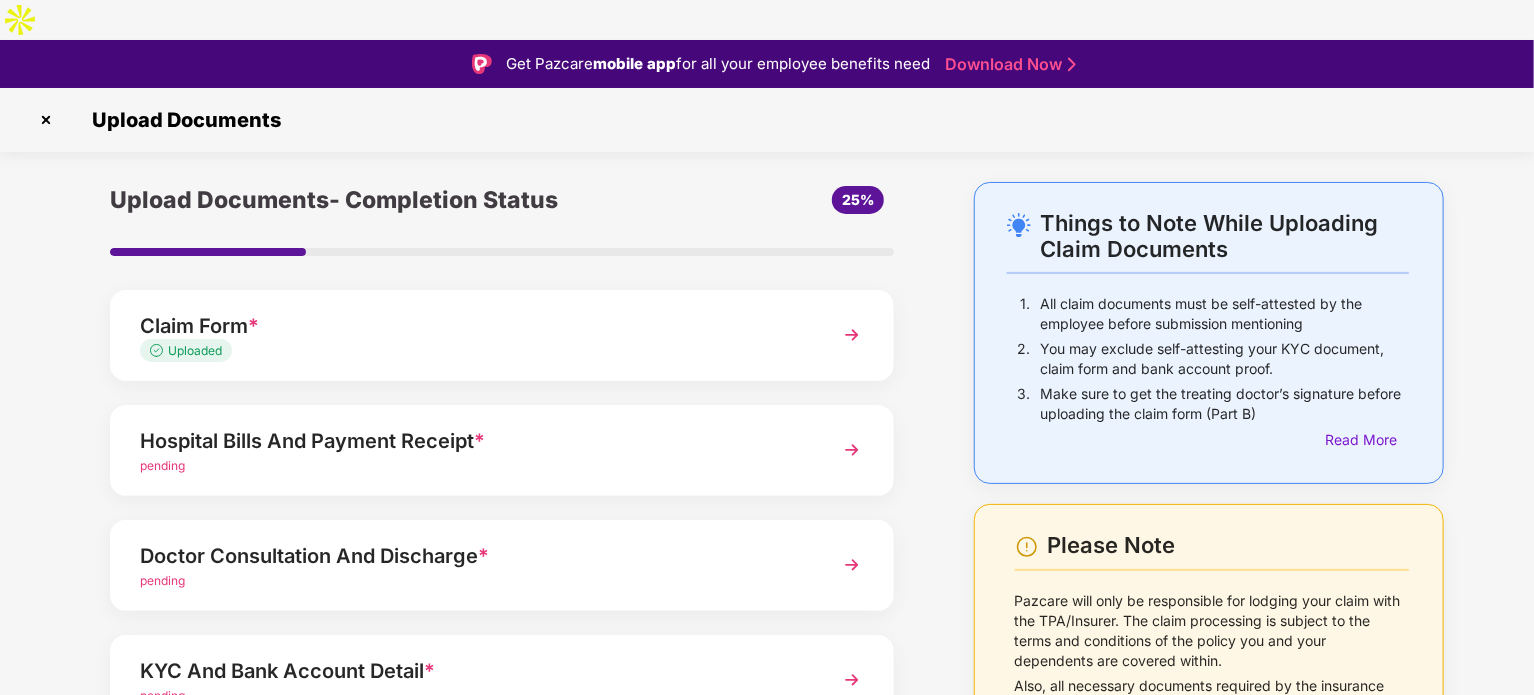 click on "Hospital Bills And Payment Receipt *" at bounding box center [471, 441] 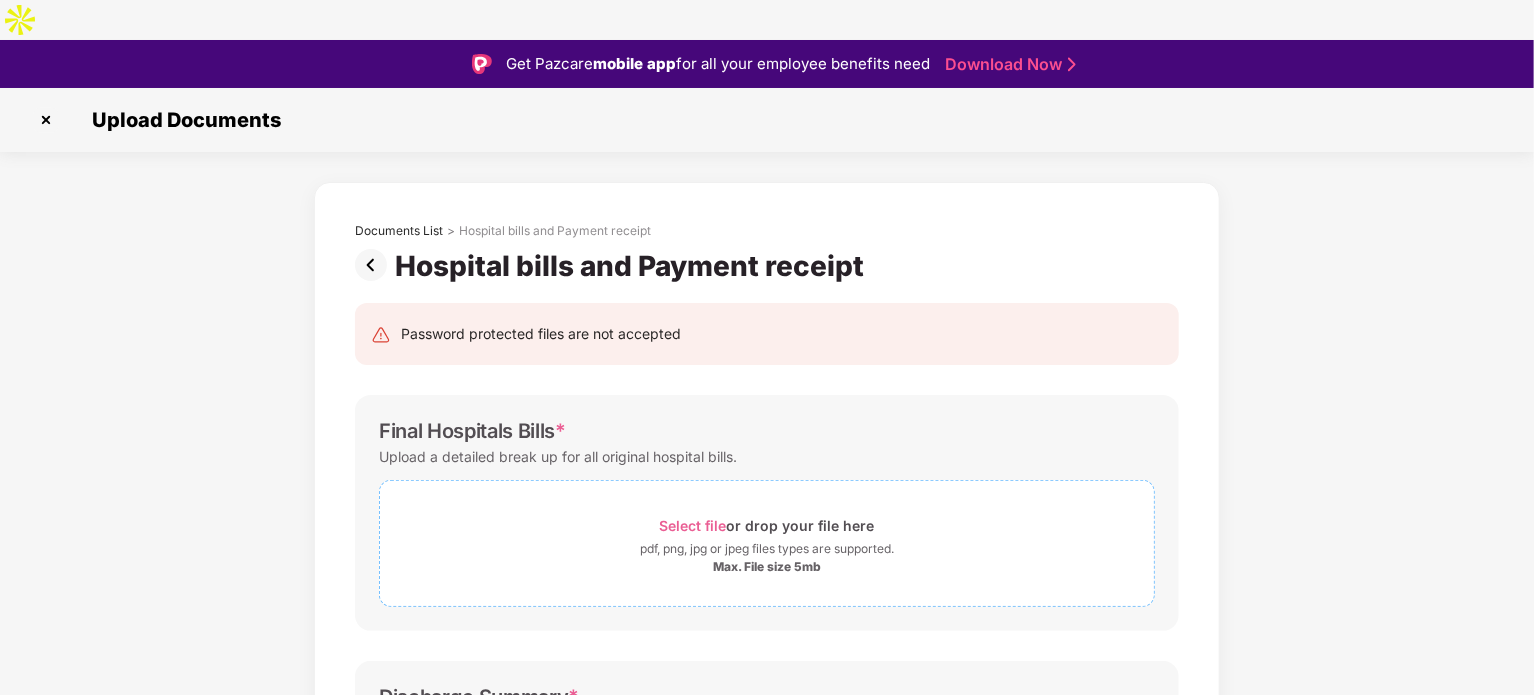 click on "Select file" at bounding box center [693, 525] 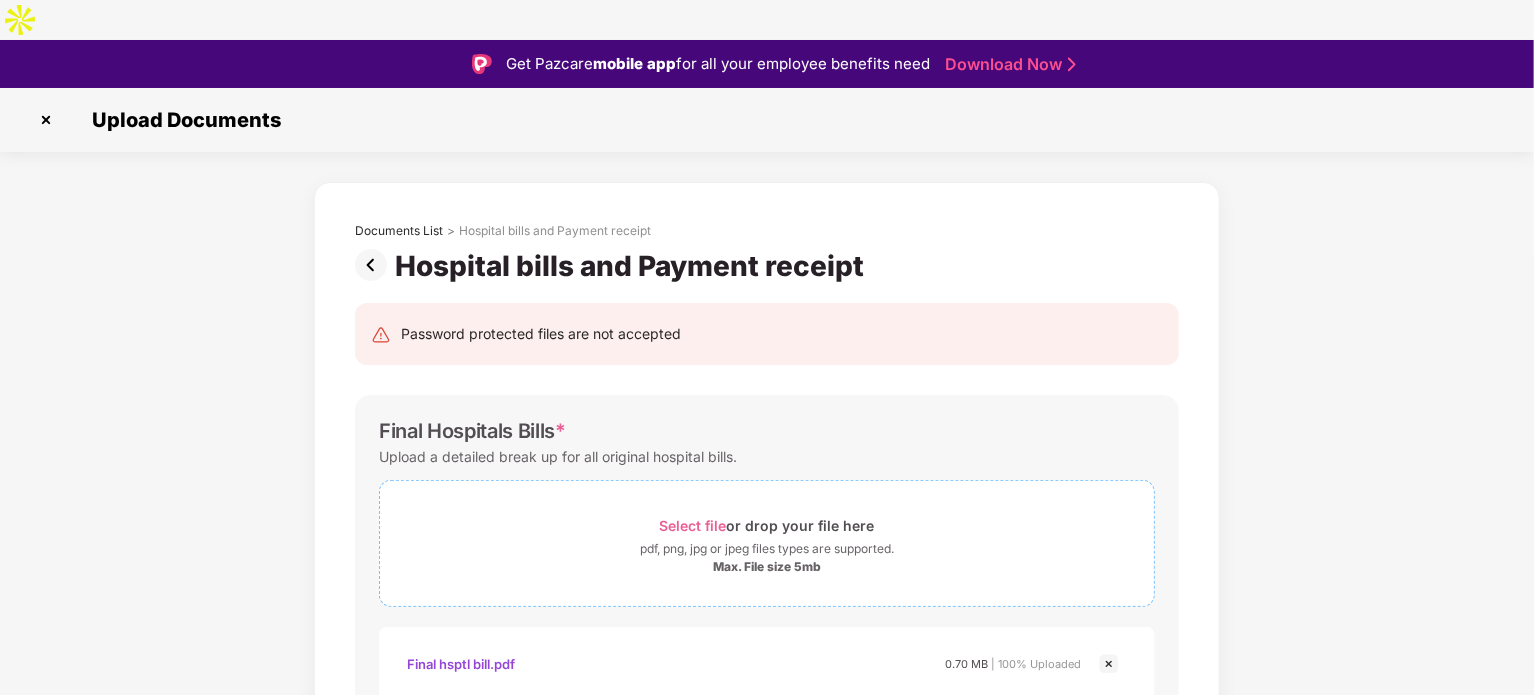 click on "Select file" at bounding box center (693, 525) 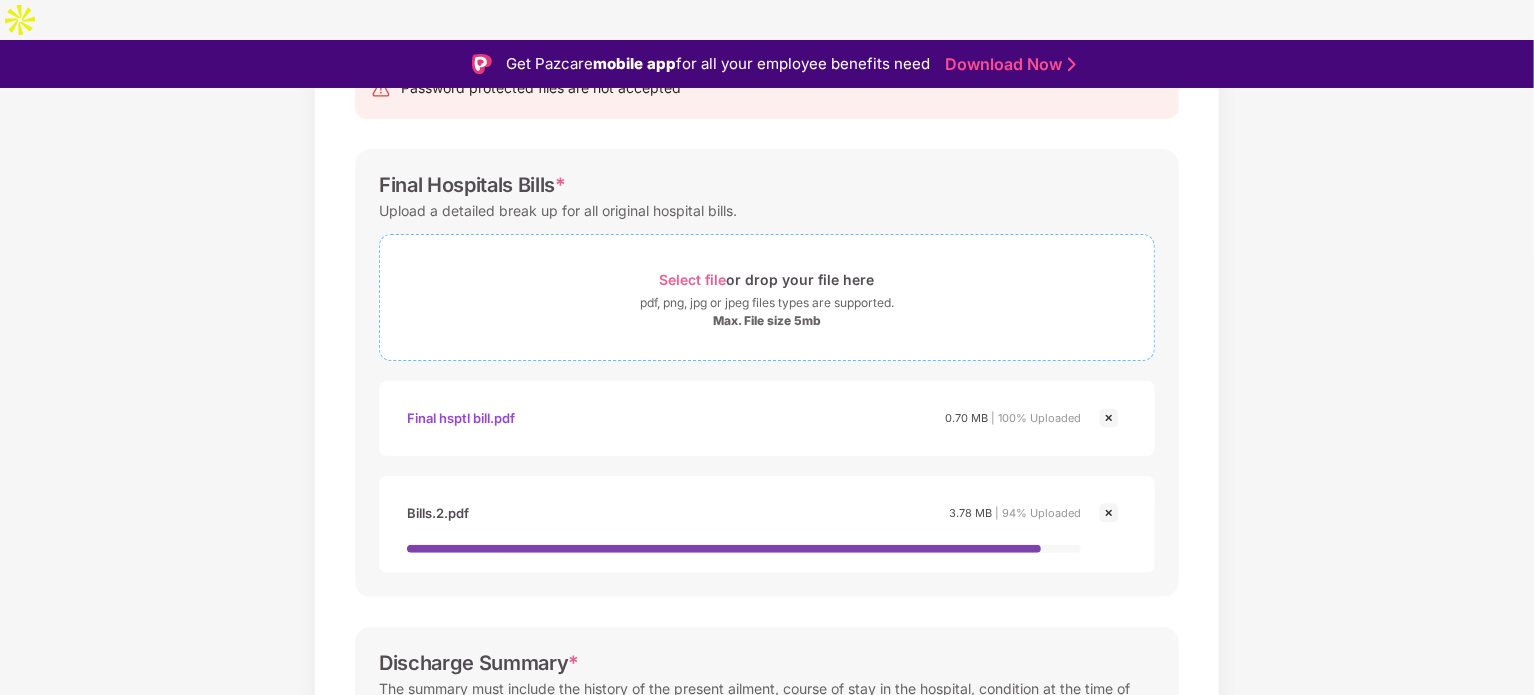 scroll, scrollTop: 258, scrollLeft: 0, axis: vertical 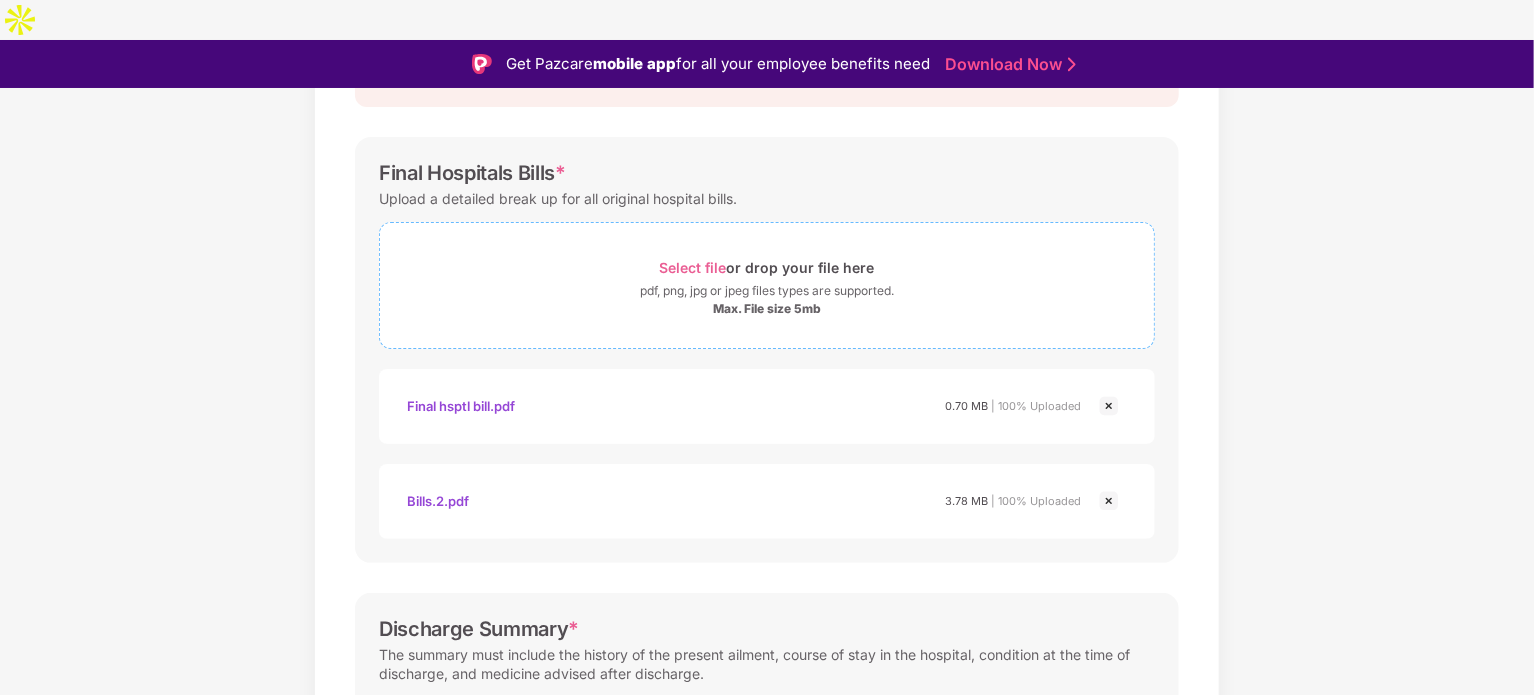 click on "Select file  or drop your file here" at bounding box center [767, 267] 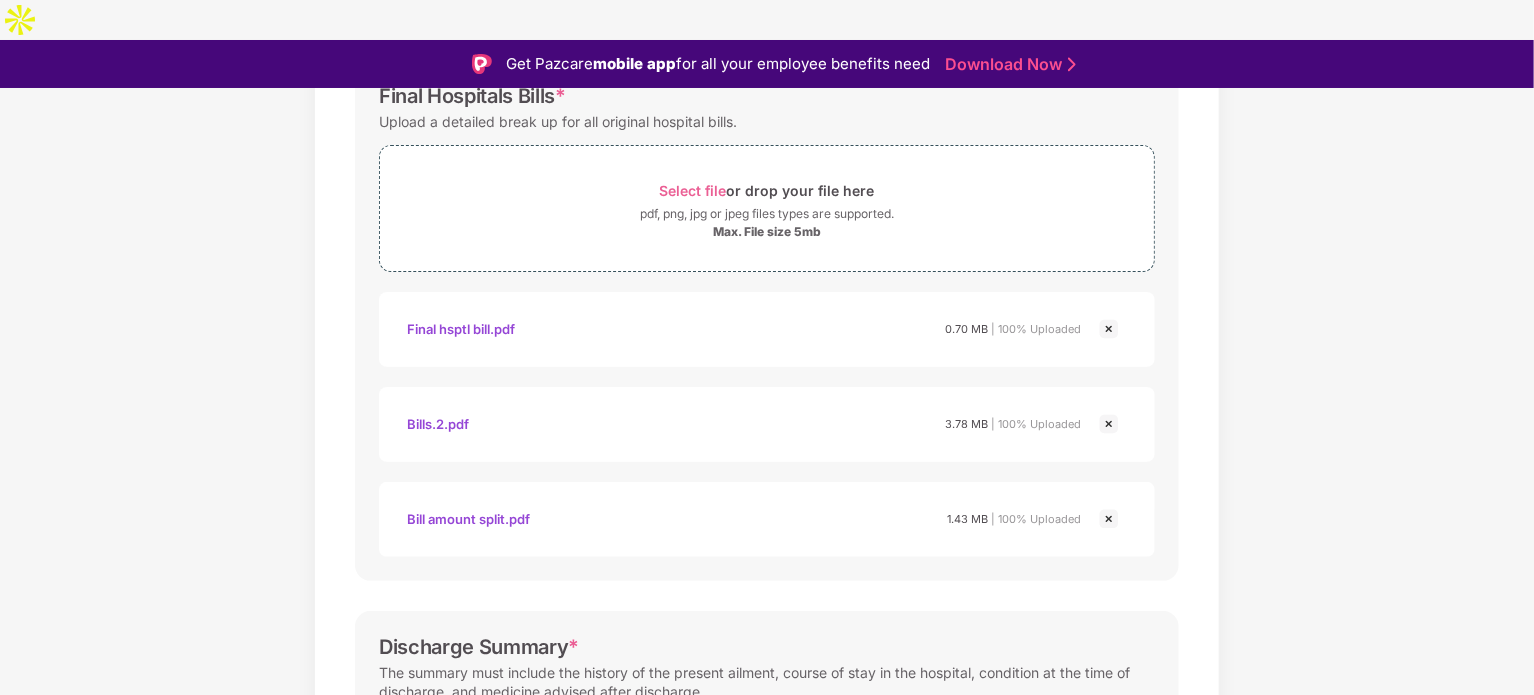 scroll, scrollTop: 347, scrollLeft: 0, axis: vertical 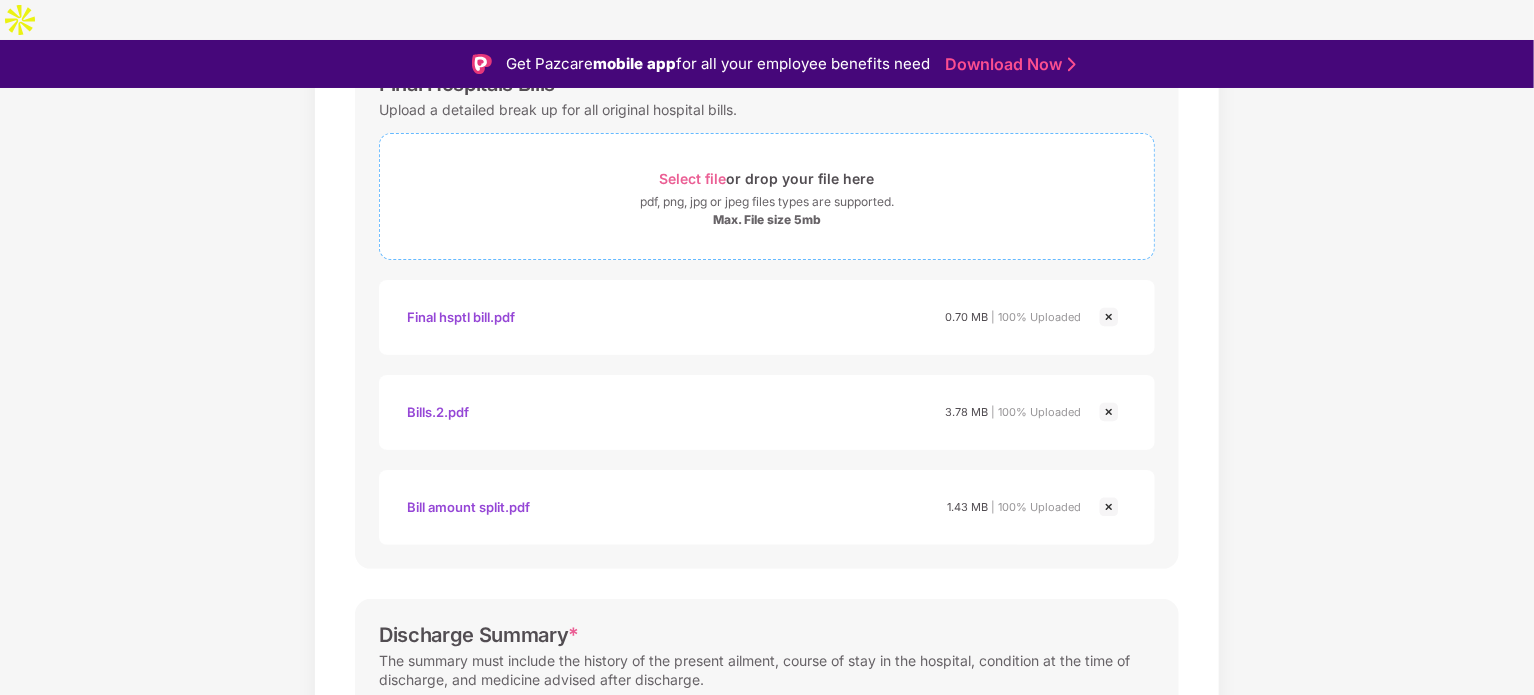 click on "Select file  or drop your file here" at bounding box center (767, 178) 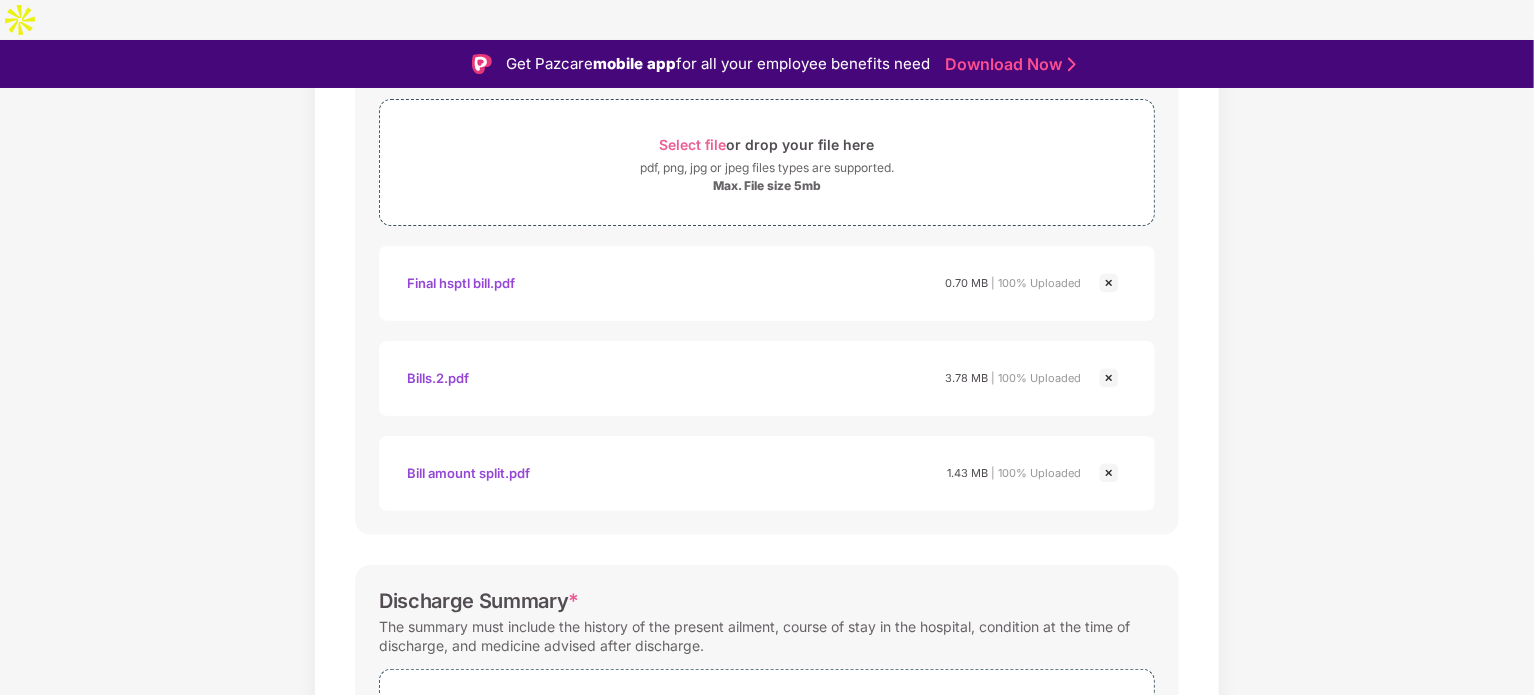 scroll, scrollTop: 385, scrollLeft: 0, axis: vertical 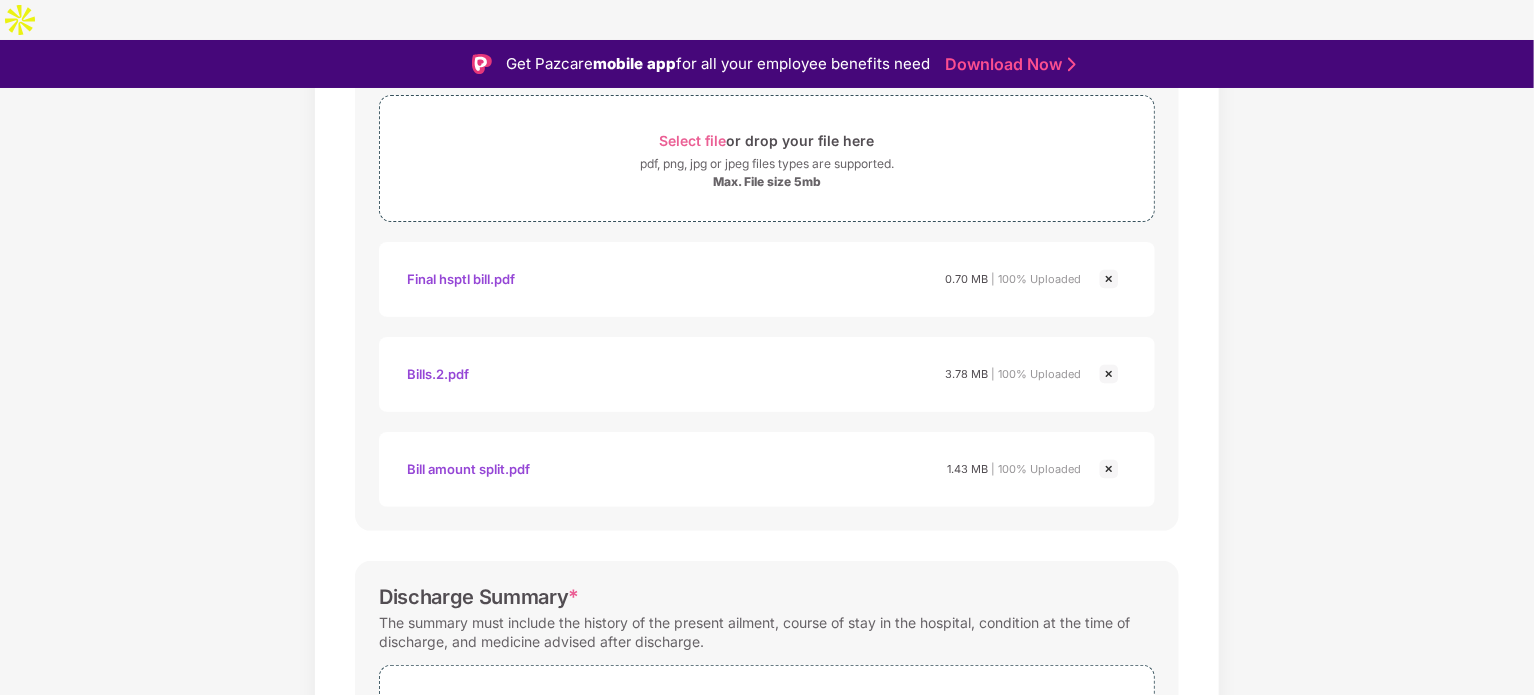 click at bounding box center [1109, 374] 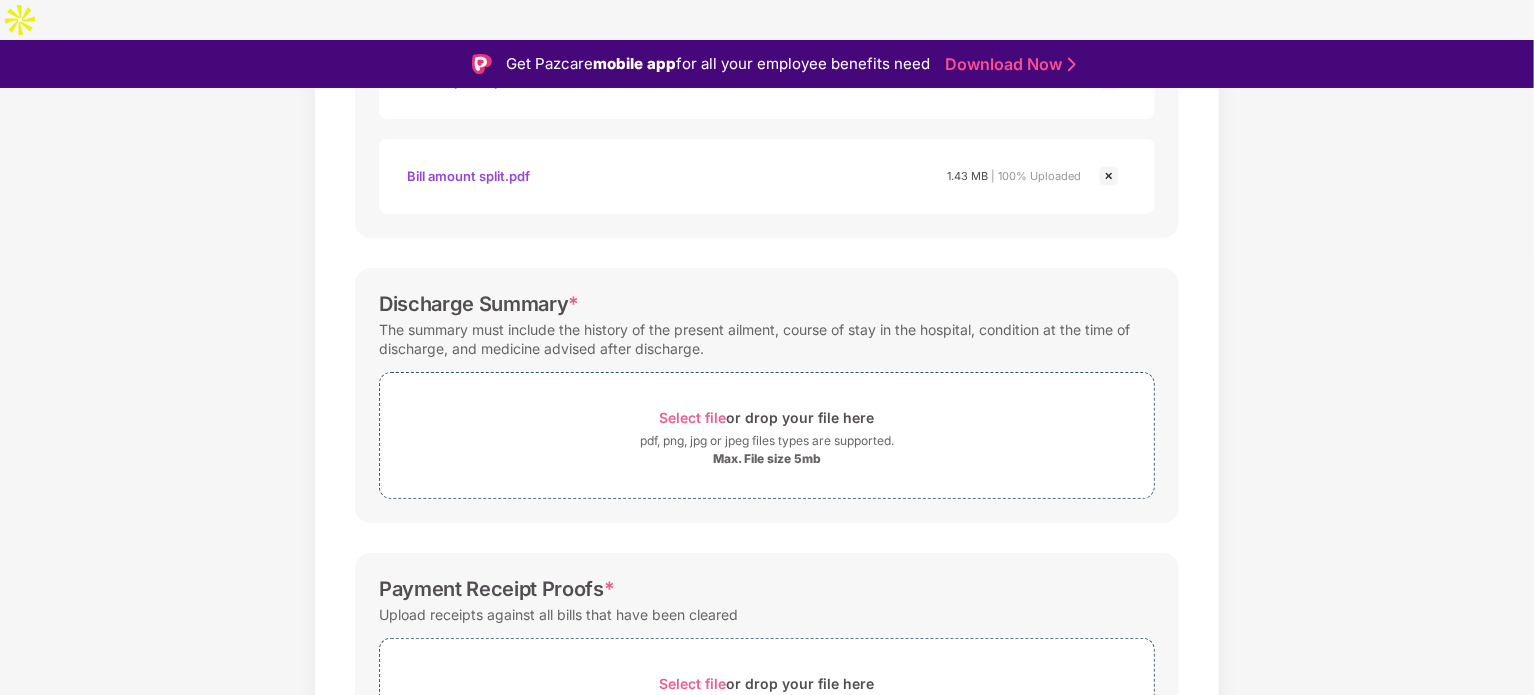 scroll, scrollTop: 653, scrollLeft: 0, axis: vertical 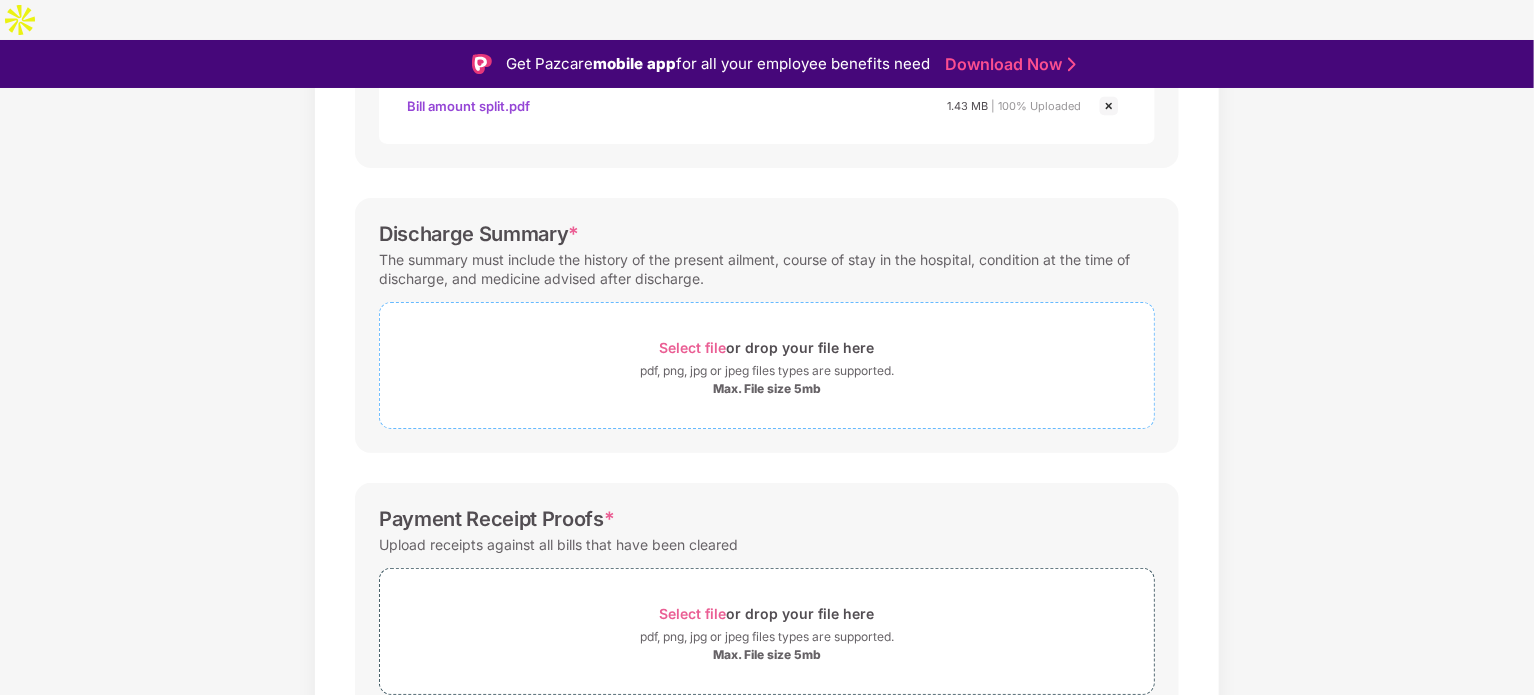 click on "Select file  or drop your file here" at bounding box center (767, 347) 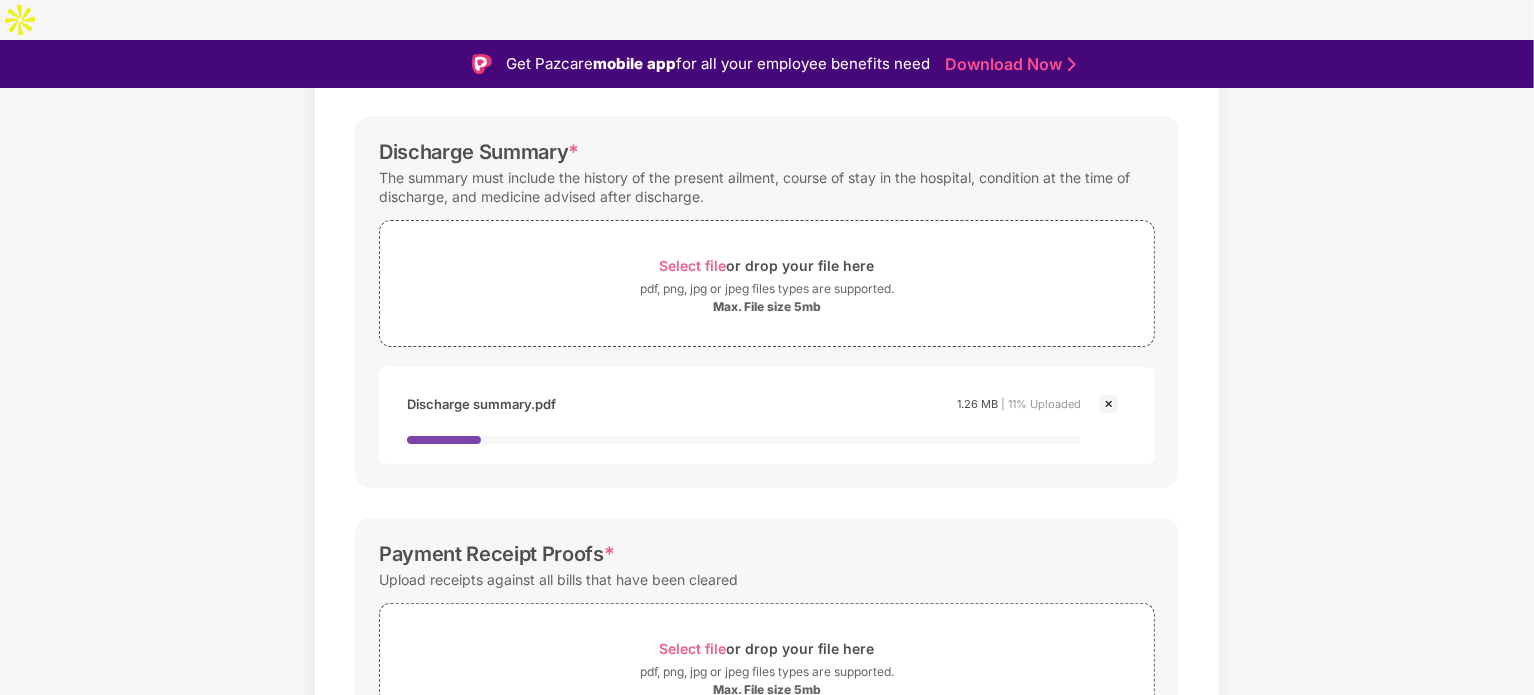 scroll, scrollTop: 825, scrollLeft: 0, axis: vertical 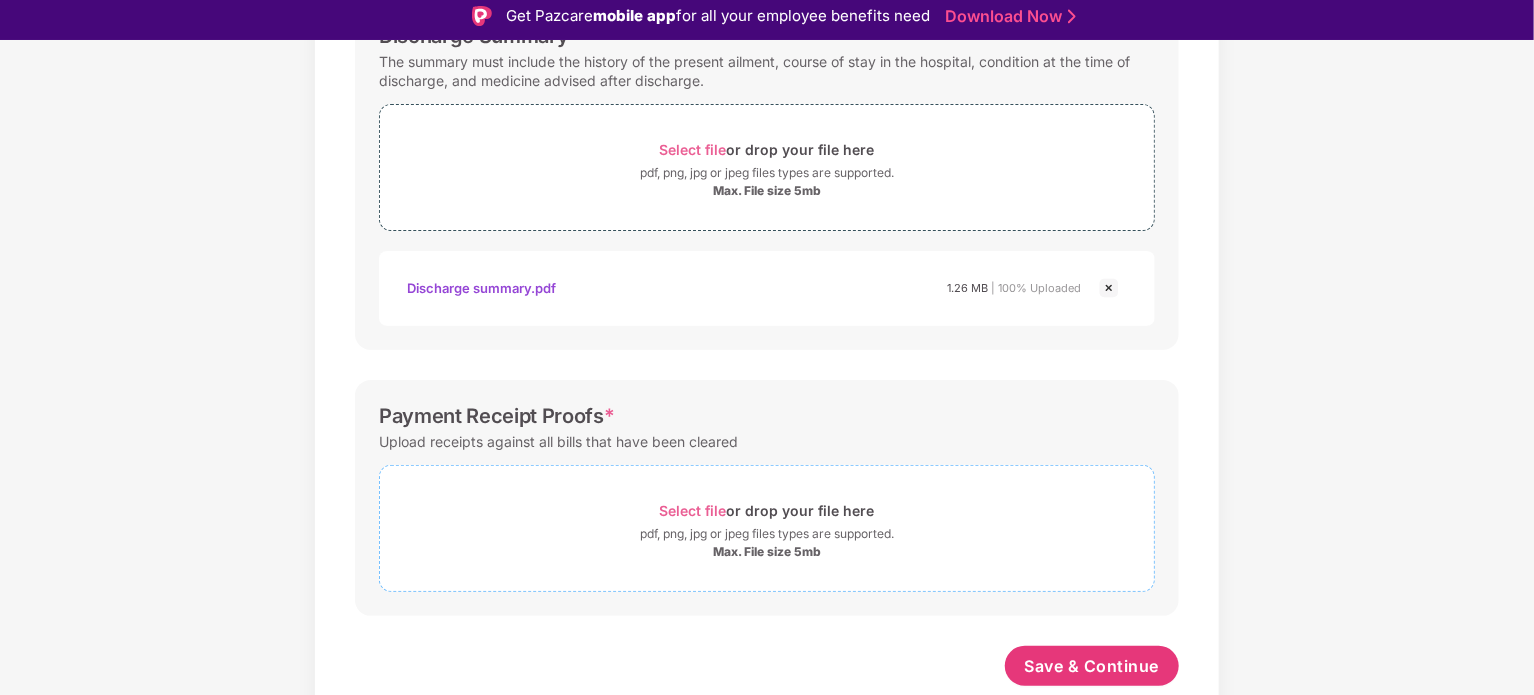 click on "pdf, png, jpg or jpeg files types are supported." at bounding box center [767, 534] 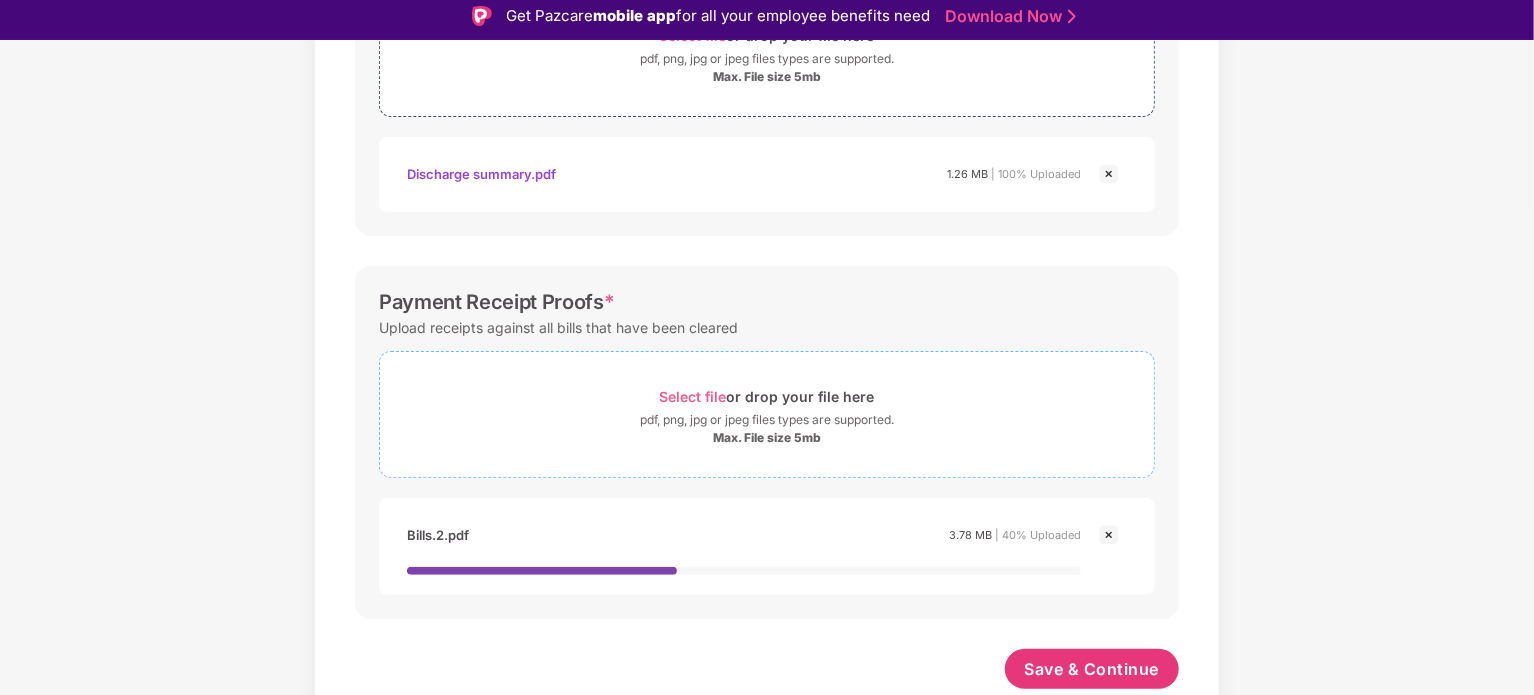 scroll, scrollTop: 920, scrollLeft: 0, axis: vertical 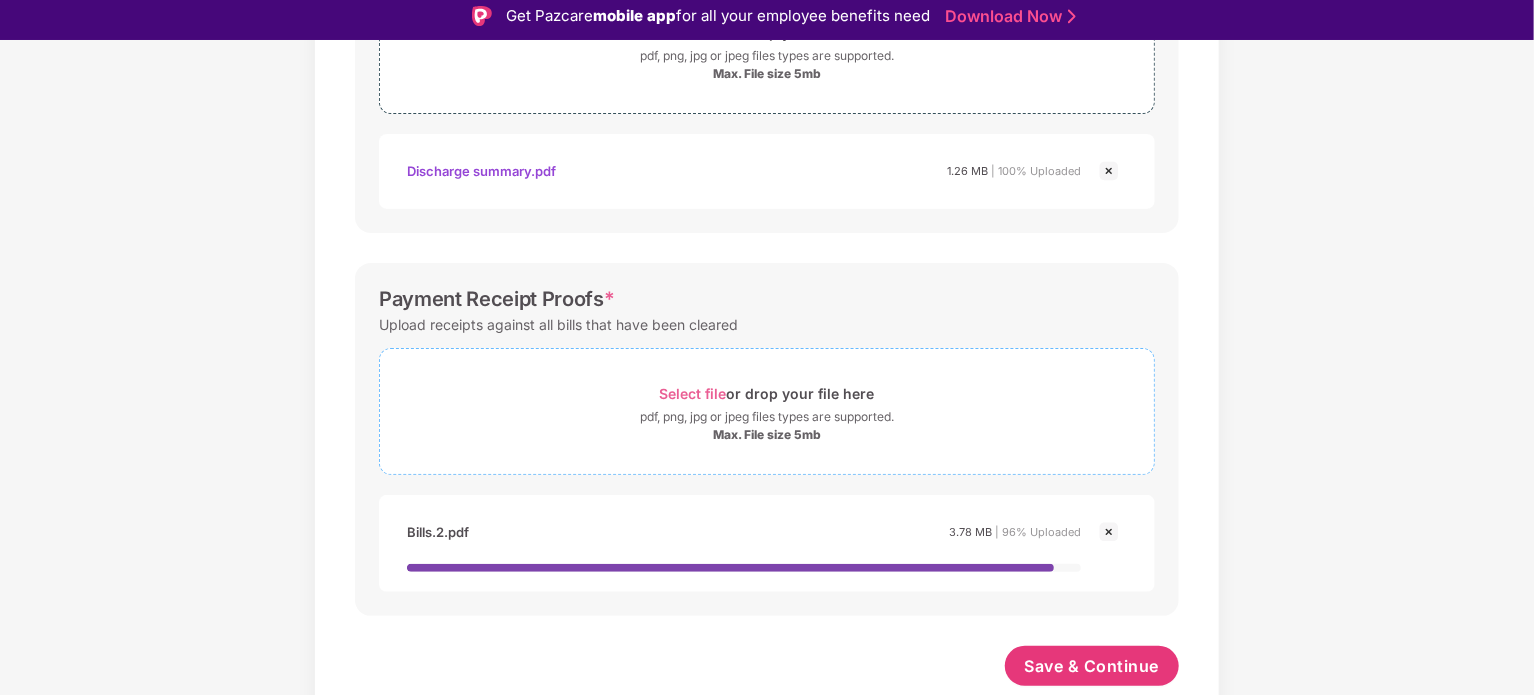 click on "Select file" at bounding box center [693, 393] 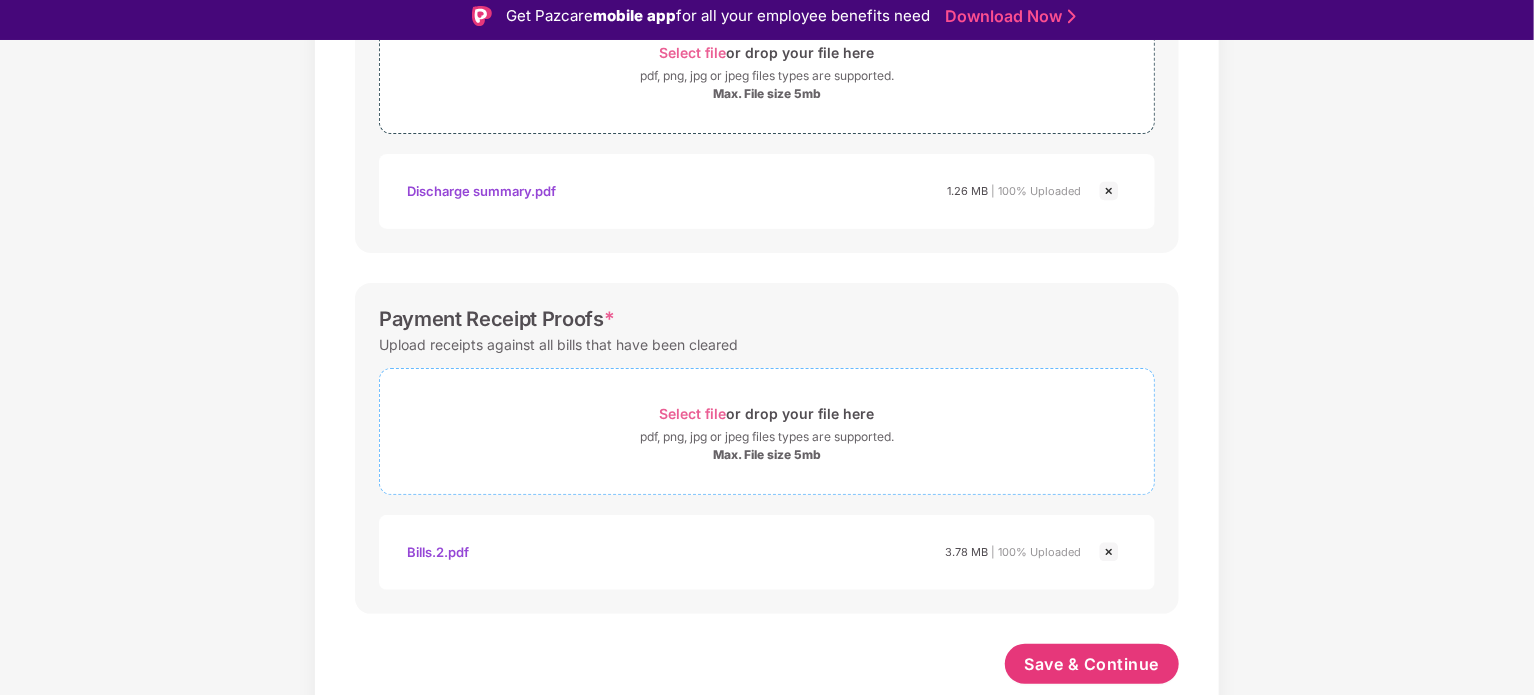 scroll, scrollTop: 898, scrollLeft: 0, axis: vertical 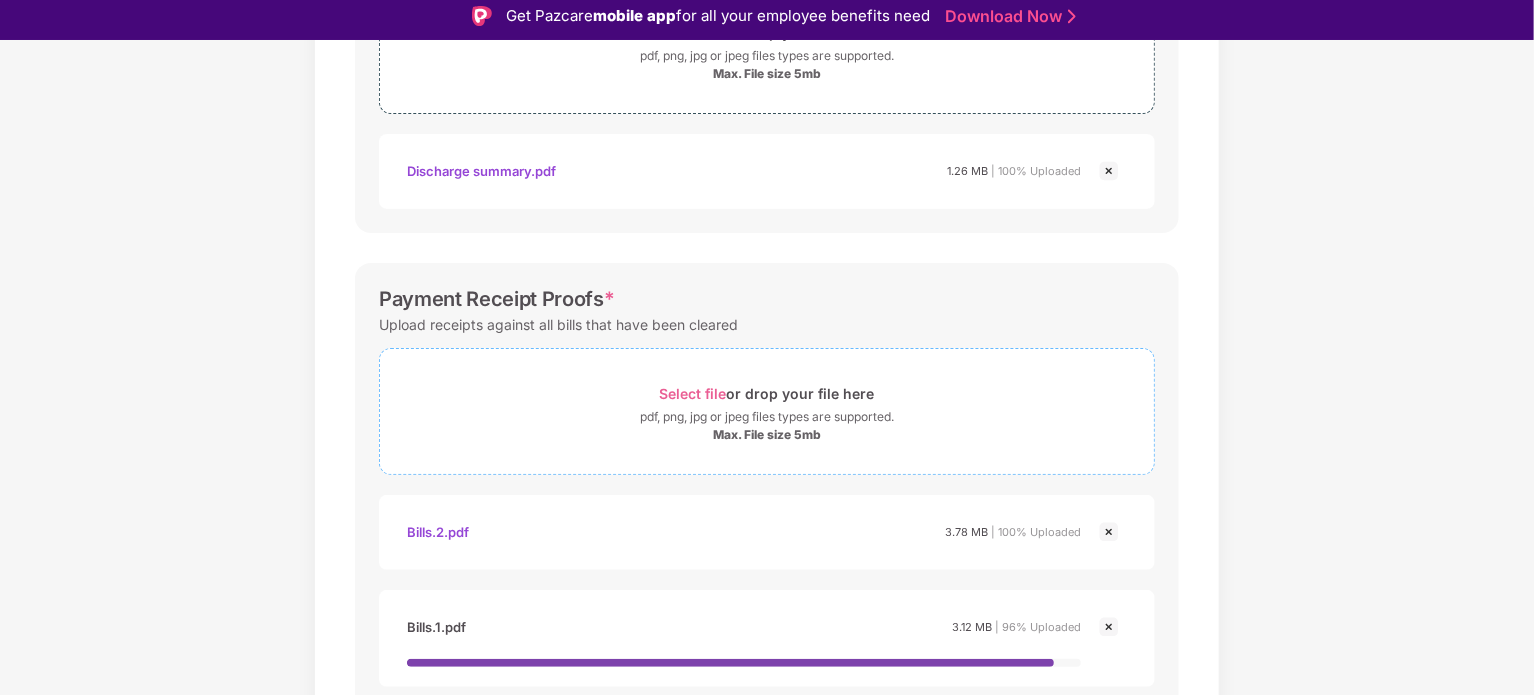 click on "Select file" at bounding box center (693, 393) 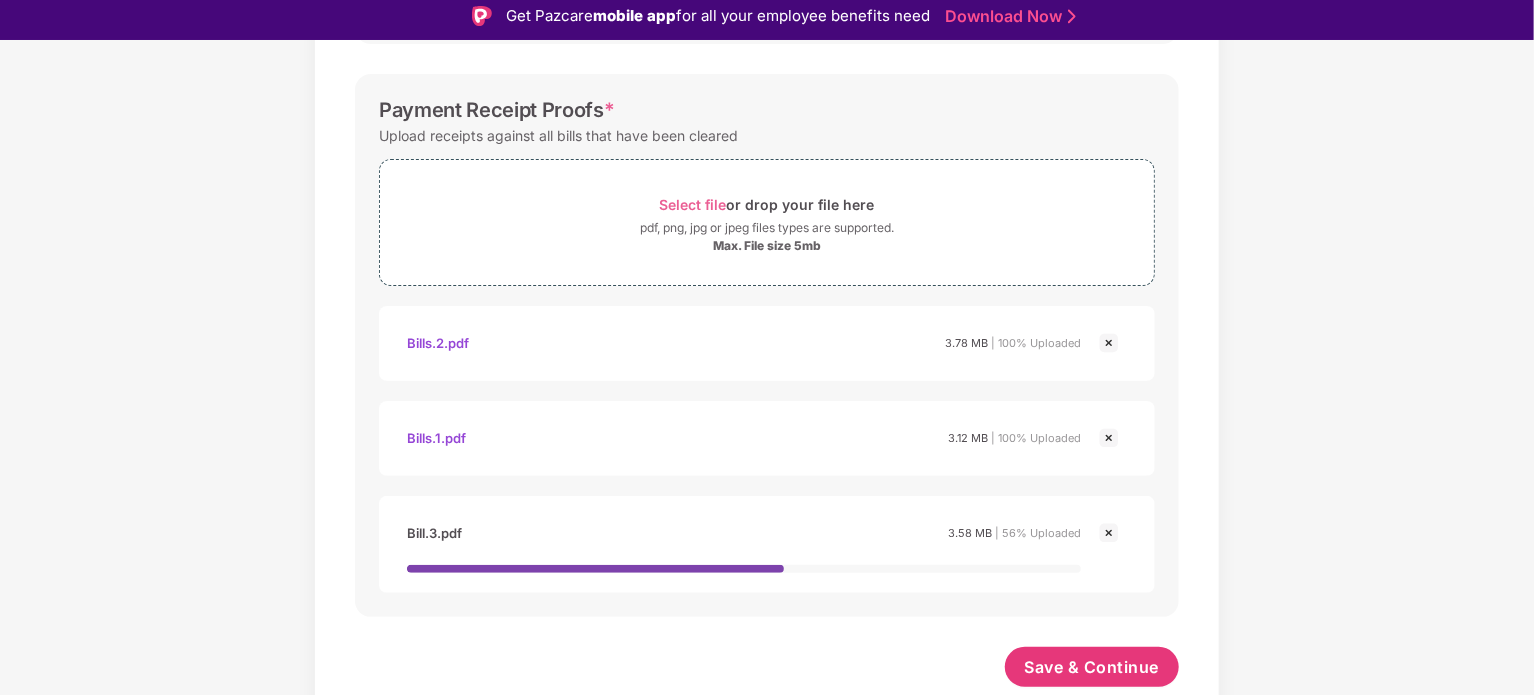 scroll, scrollTop: 1110, scrollLeft: 0, axis: vertical 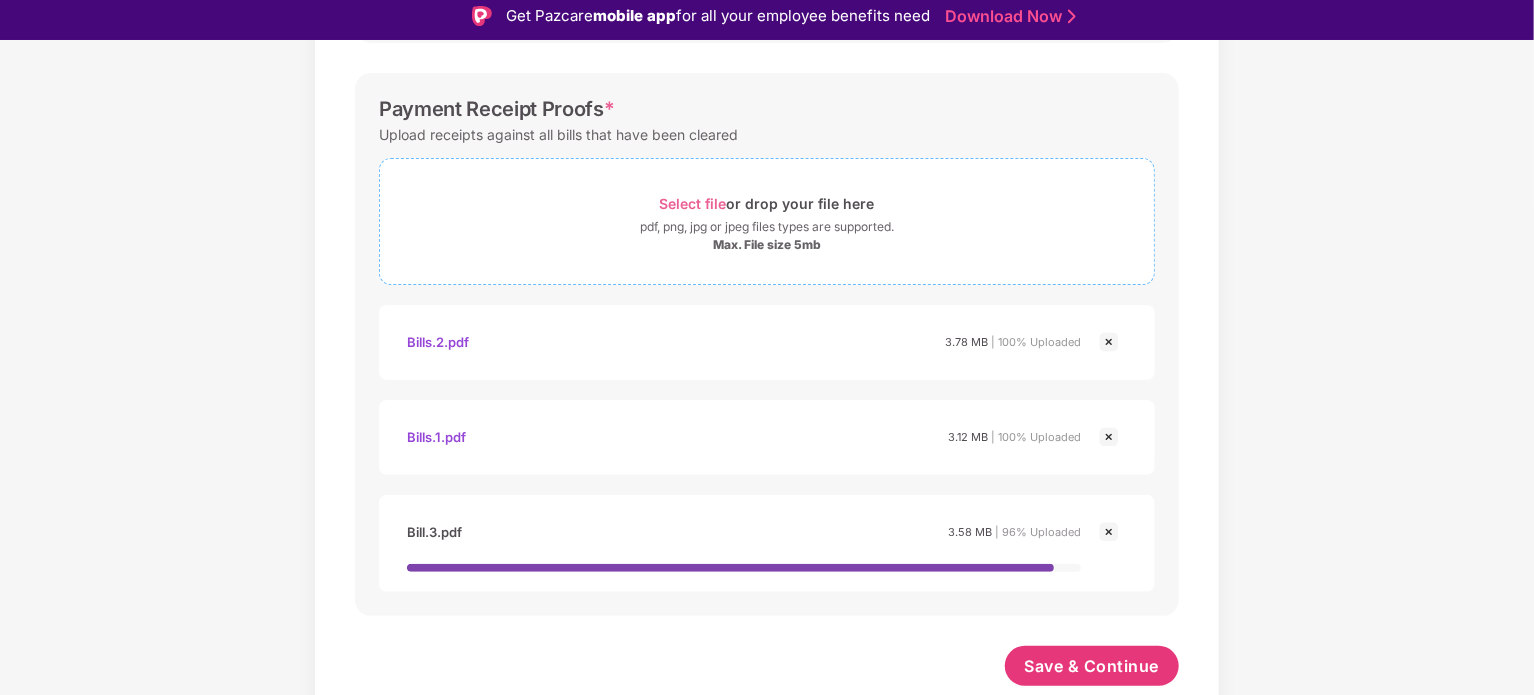 click on "Select file" at bounding box center [693, 203] 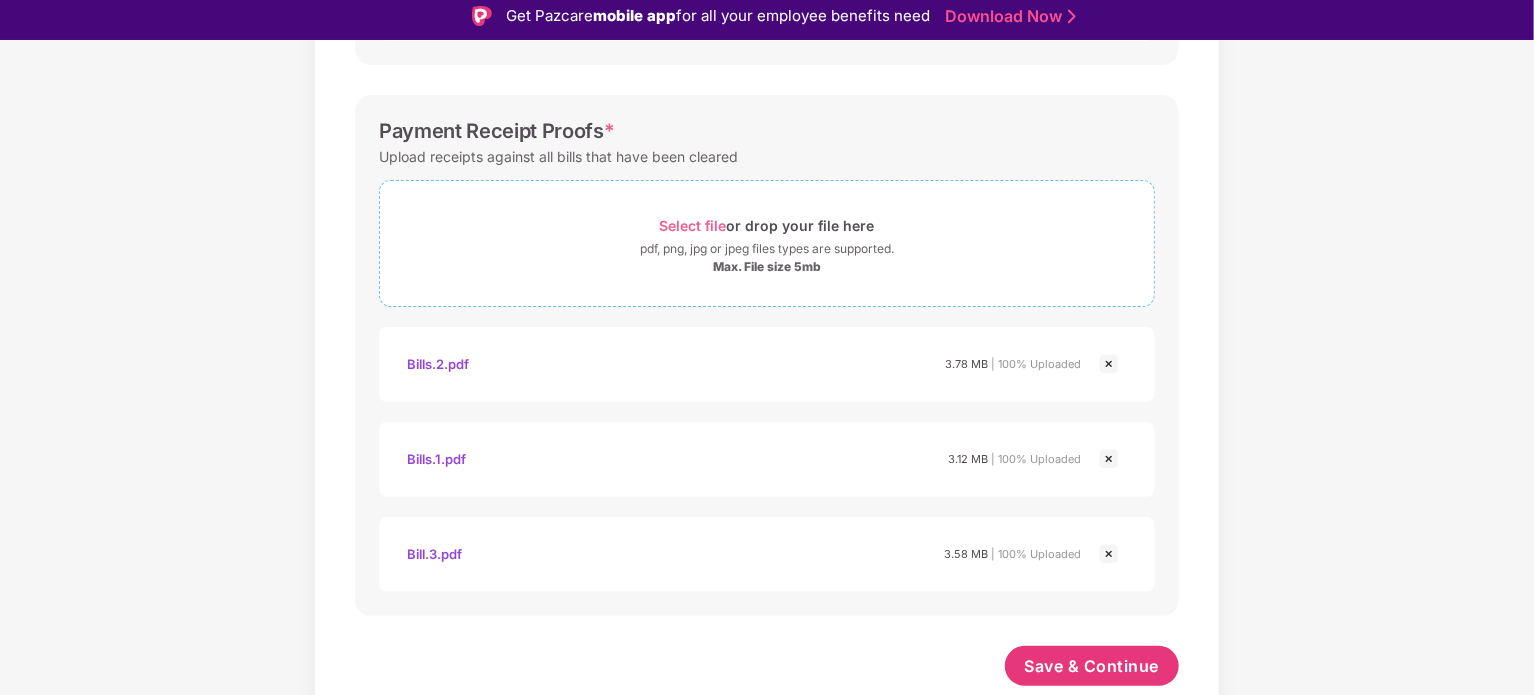 scroll, scrollTop: 1088, scrollLeft: 0, axis: vertical 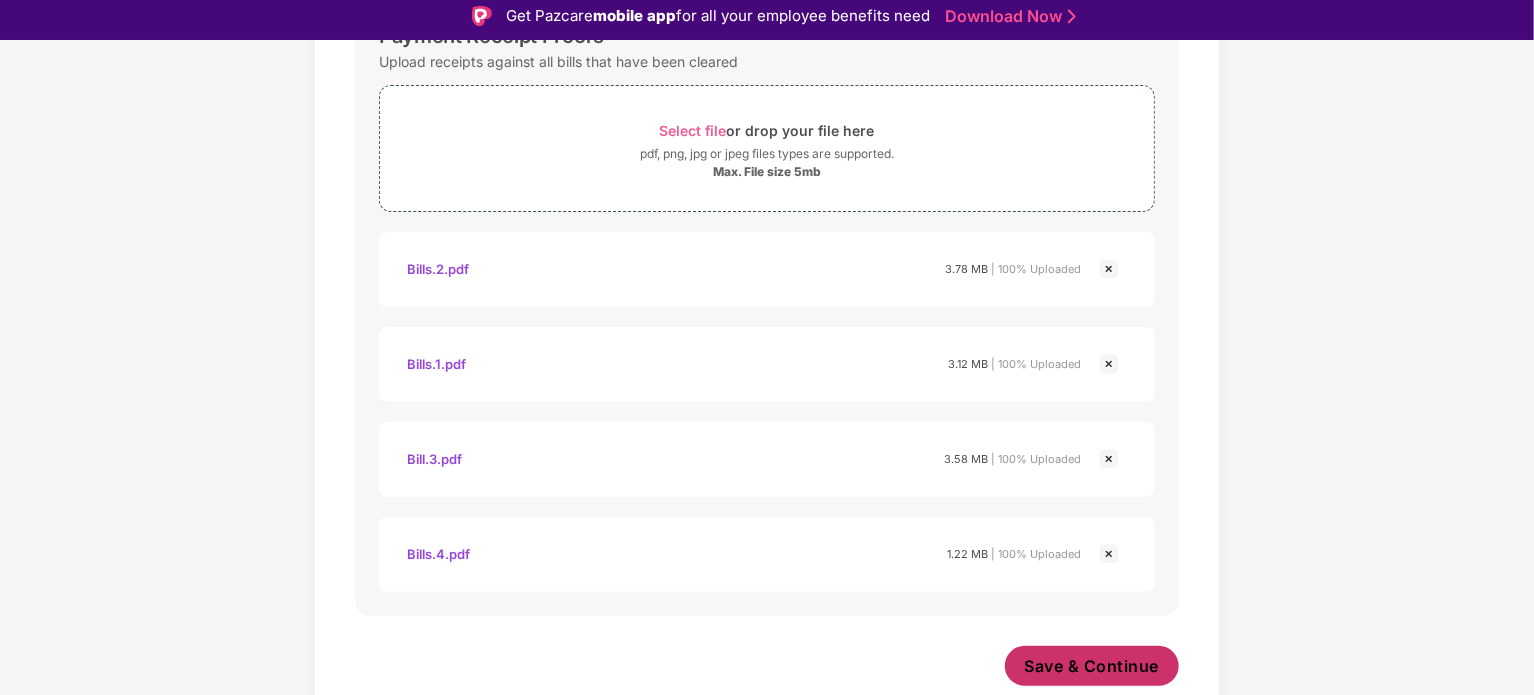 click on "Save & Continue" at bounding box center (1092, 666) 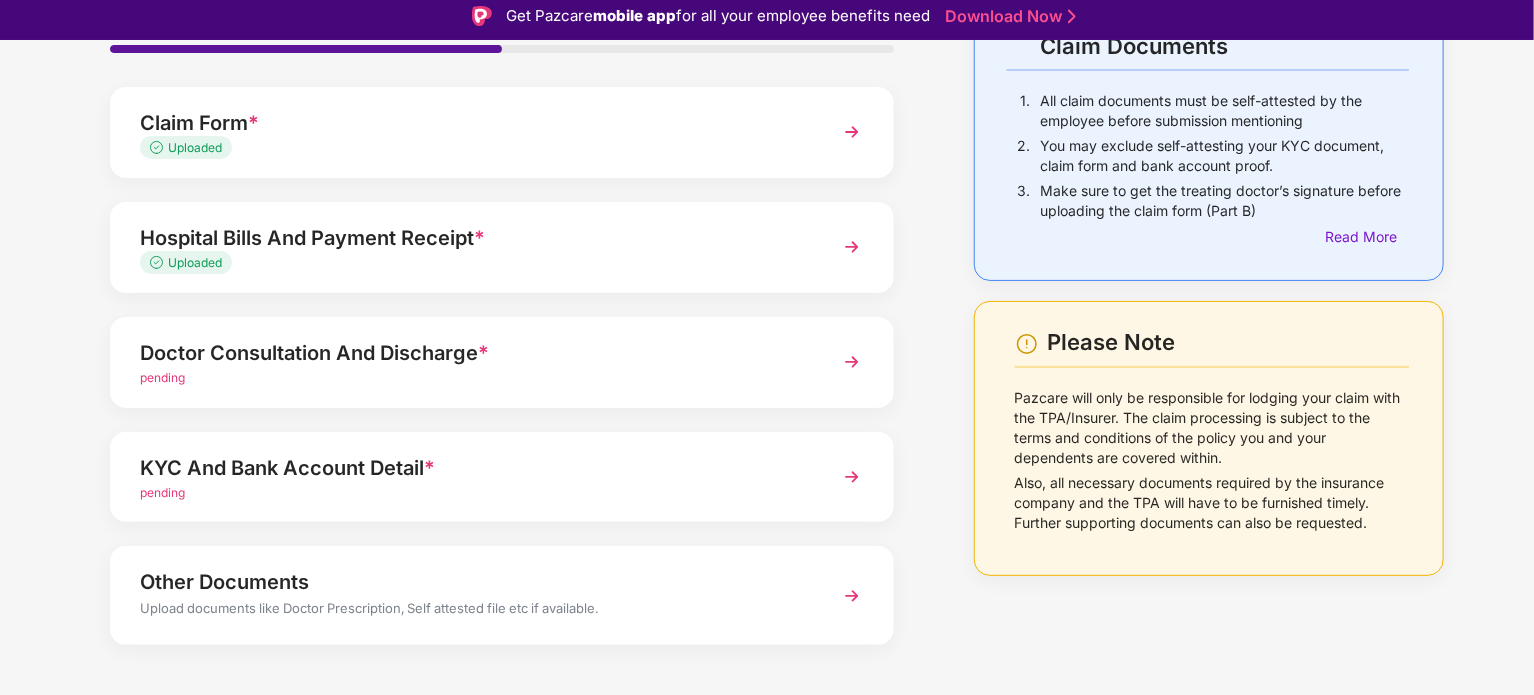 scroll, scrollTop: 172, scrollLeft: 0, axis: vertical 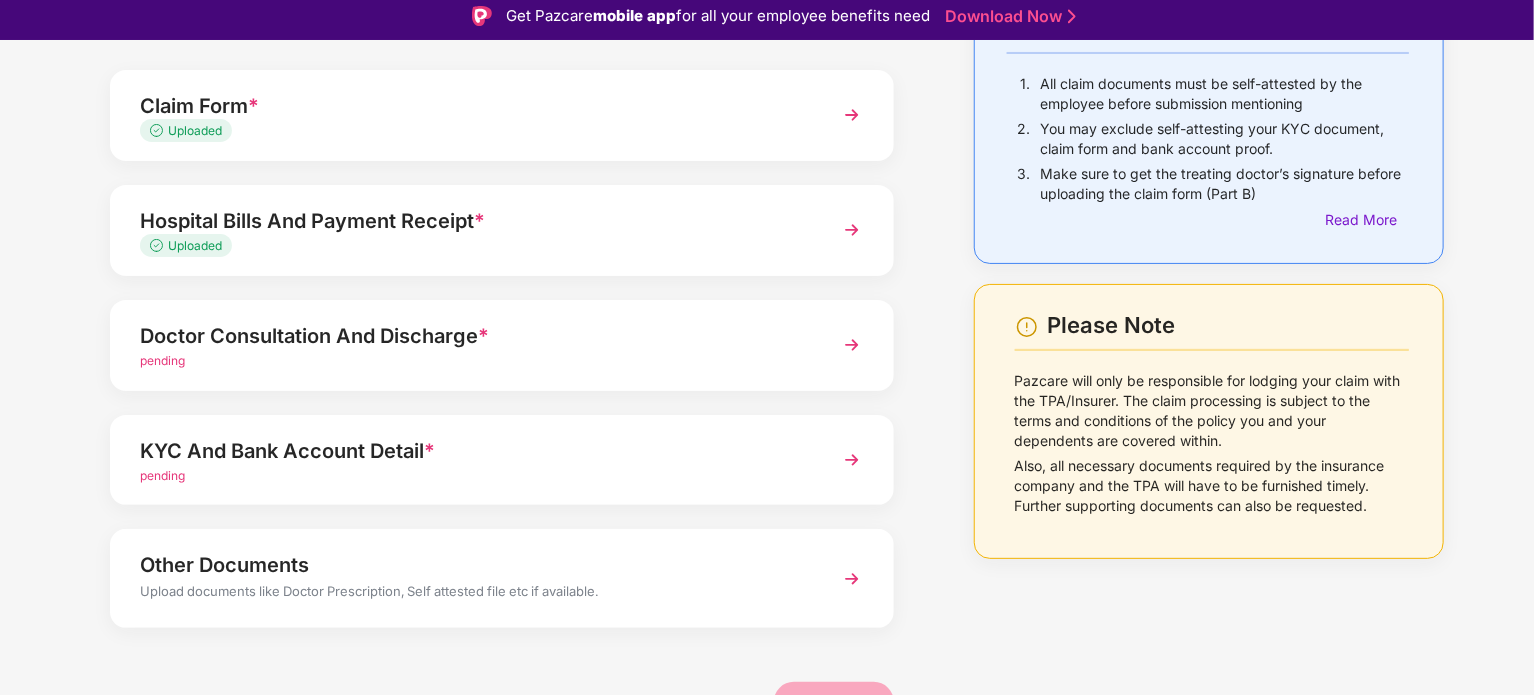 click on "pending" at bounding box center [471, 361] 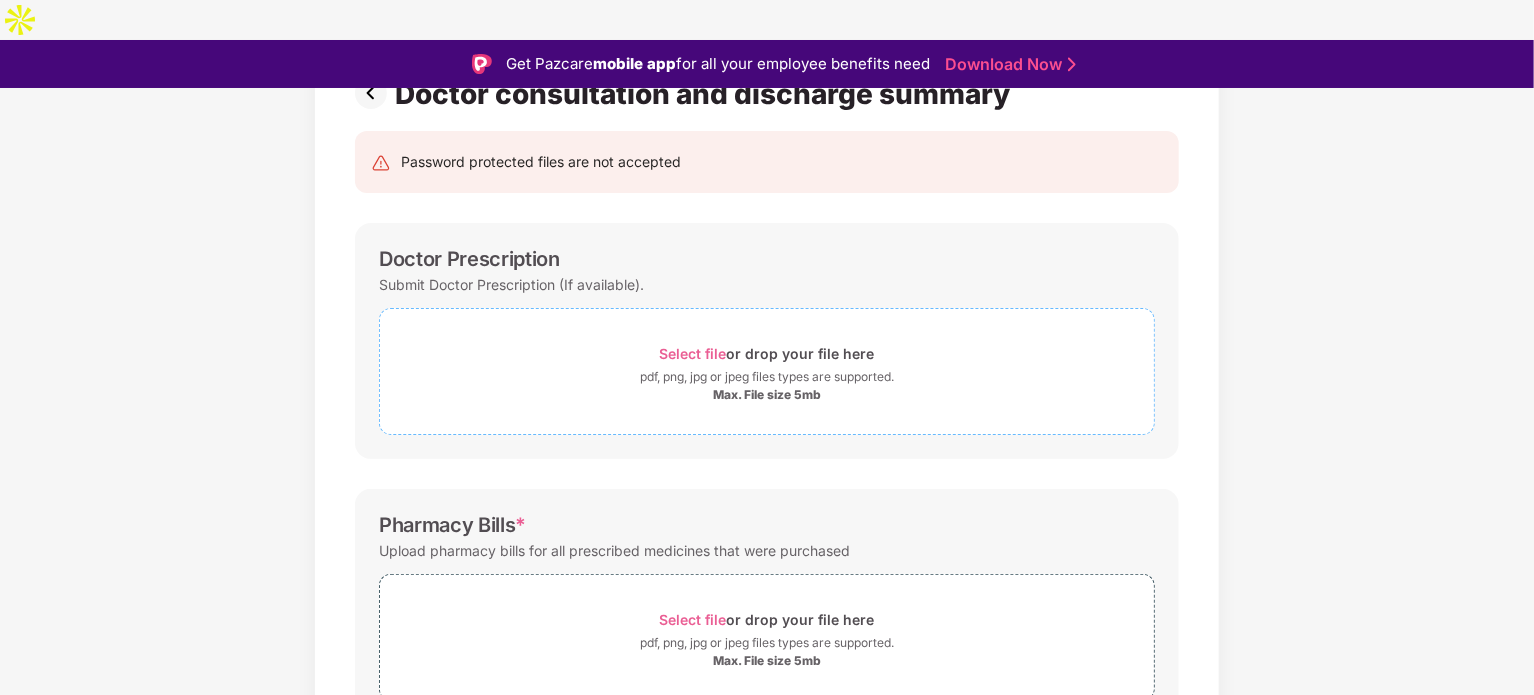click on "Select file" at bounding box center [693, 353] 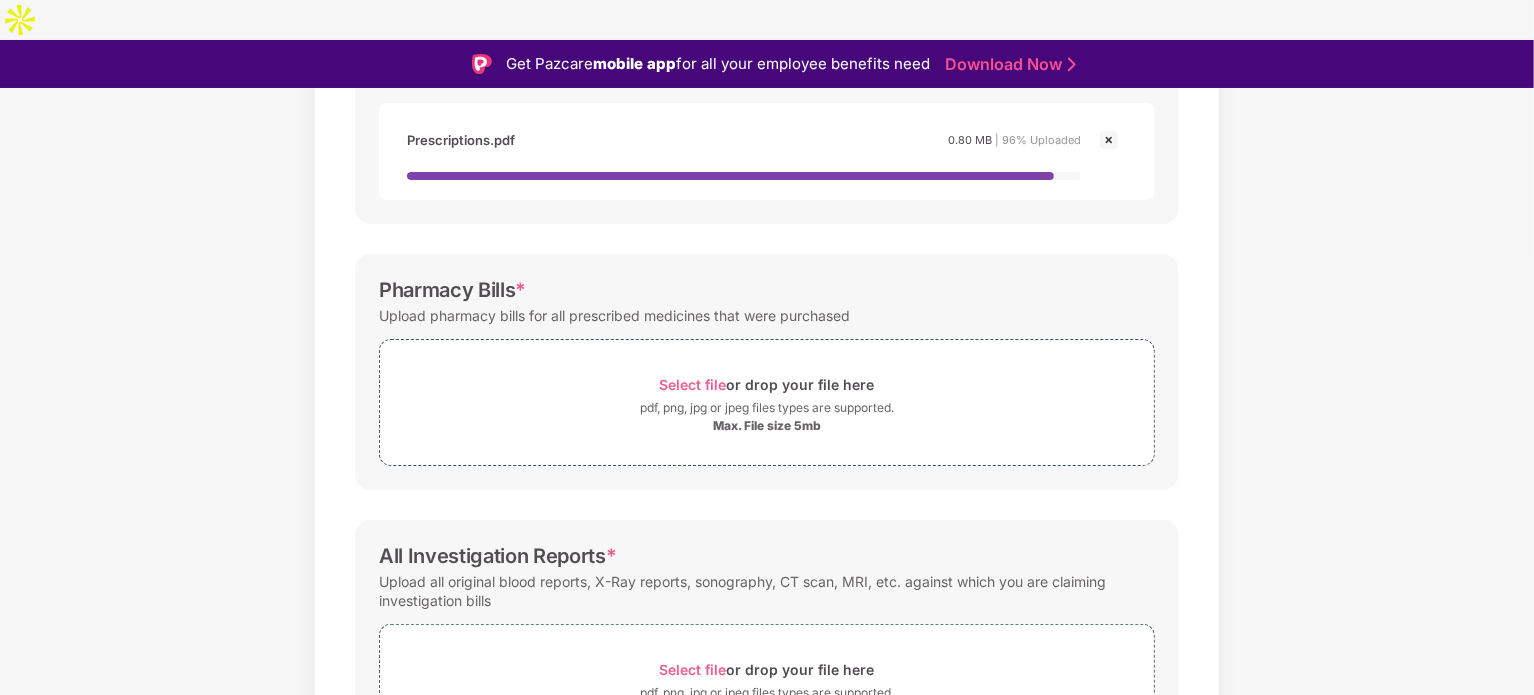 scroll, scrollTop: 568, scrollLeft: 0, axis: vertical 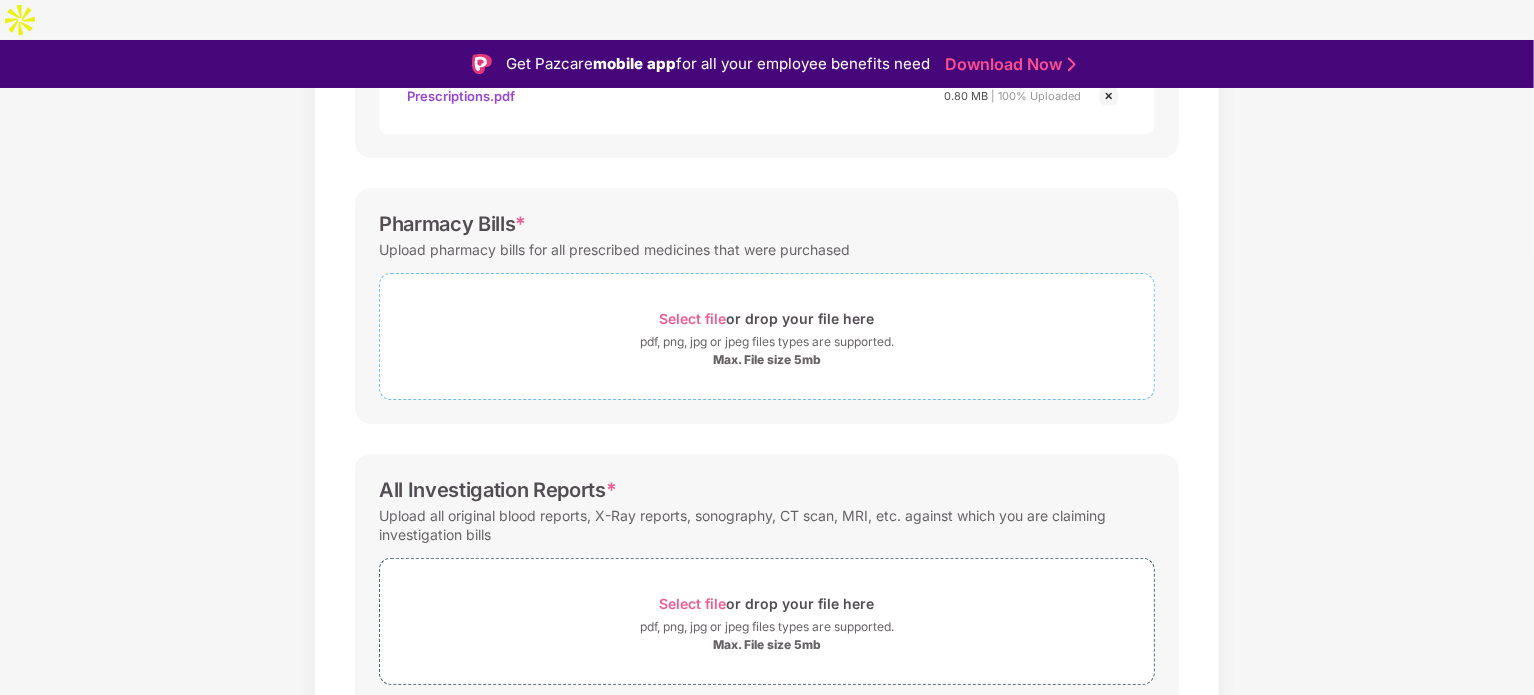 click on "Select file  or drop your file here pdf, png, jpg or jpeg files types are supported. Max. File size 5mb" at bounding box center [767, 336] 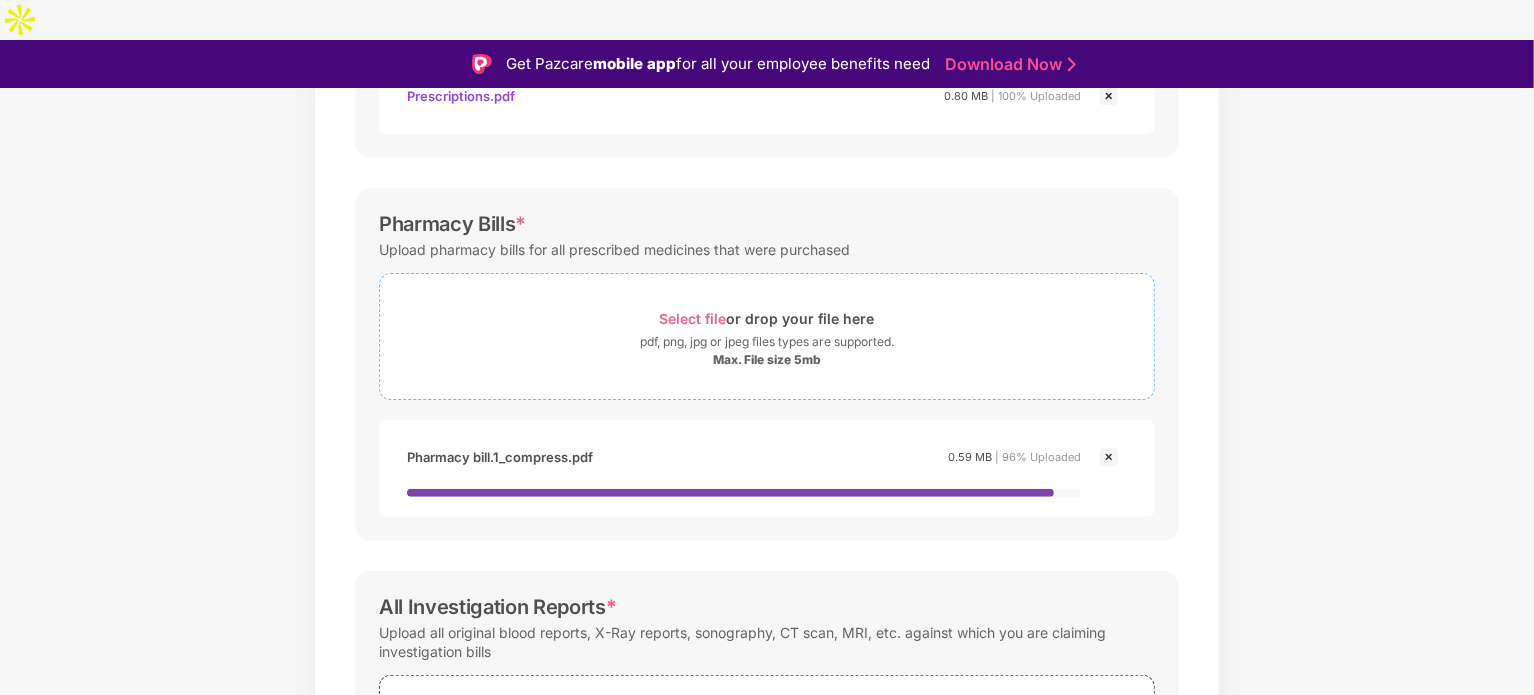 click on "Max. File size 5mb" at bounding box center (767, 360) 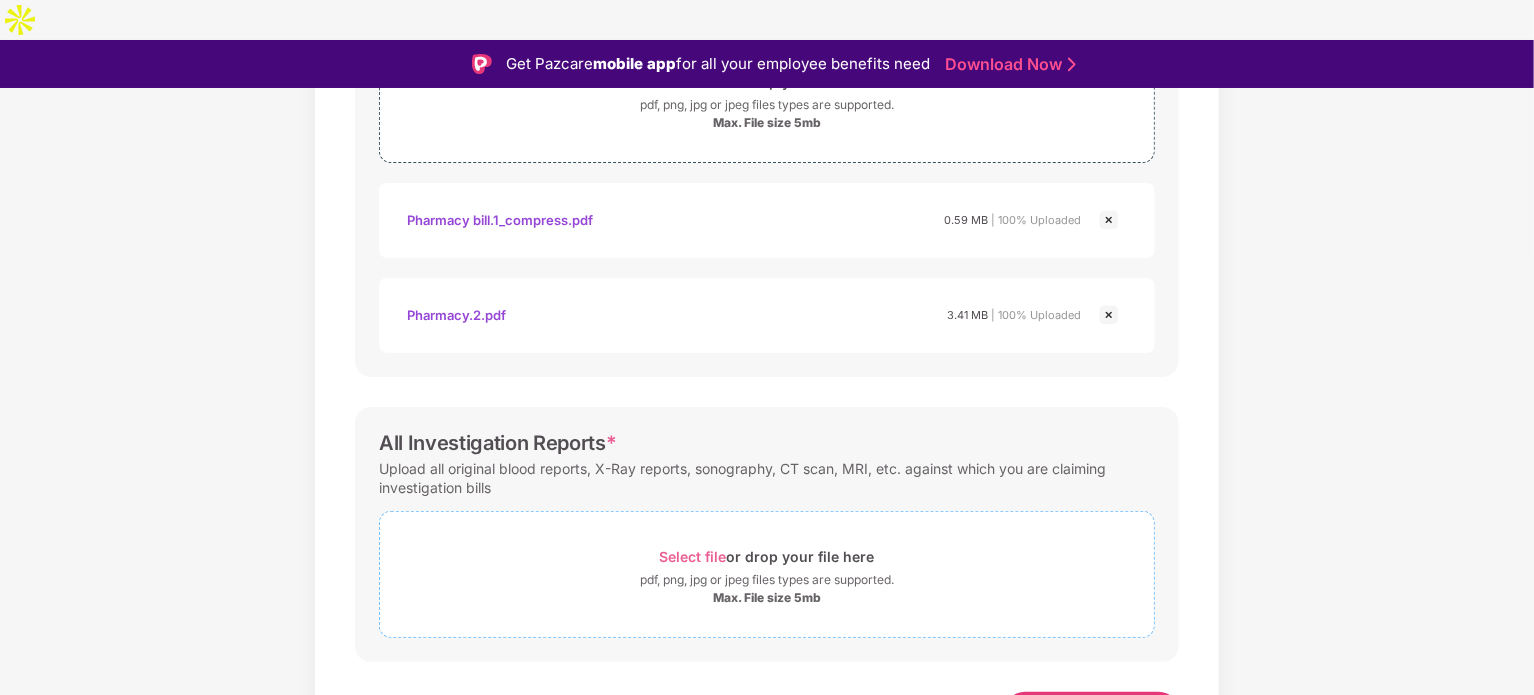 click on "pdf, png, jpg or jpeg files types are supported." at bounding box center [767, 580] 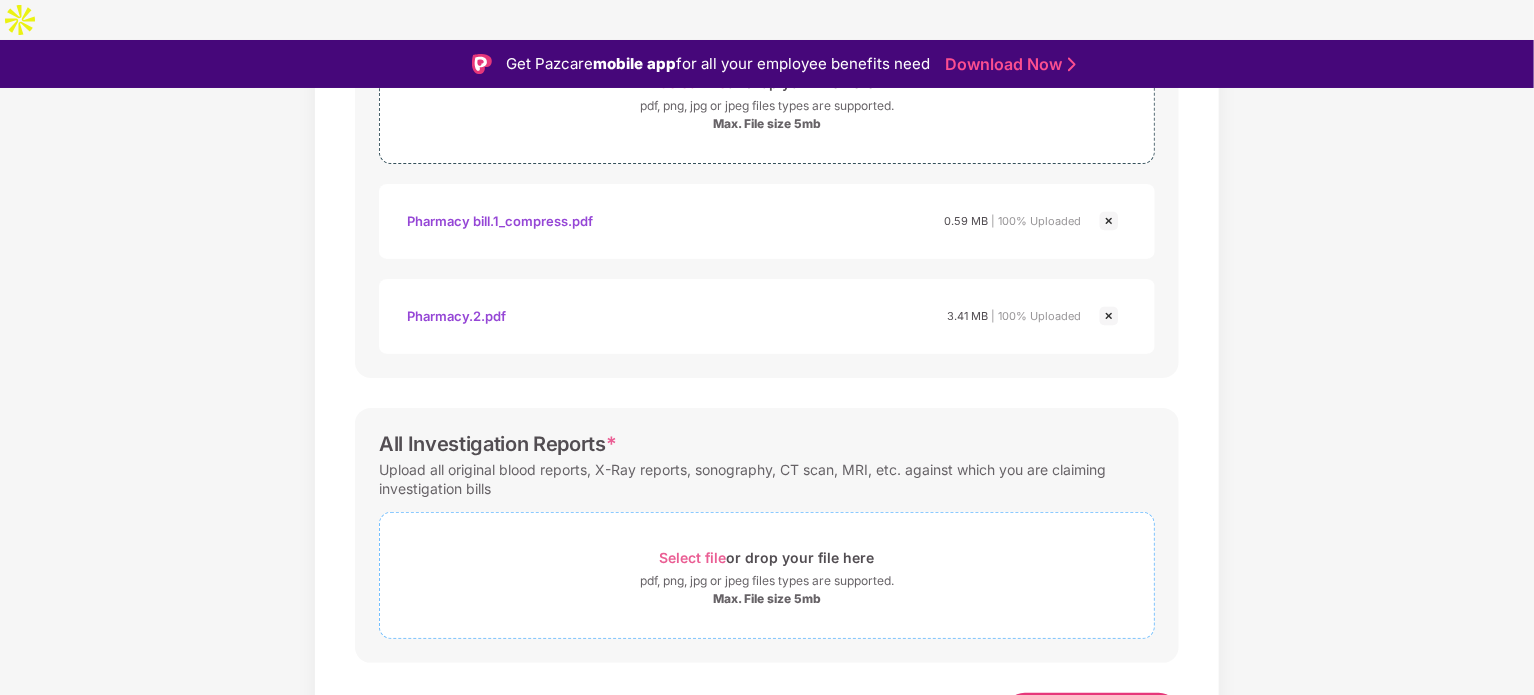 scroll, scrollTop: 803, scrollLeft: 0, axis: vertical 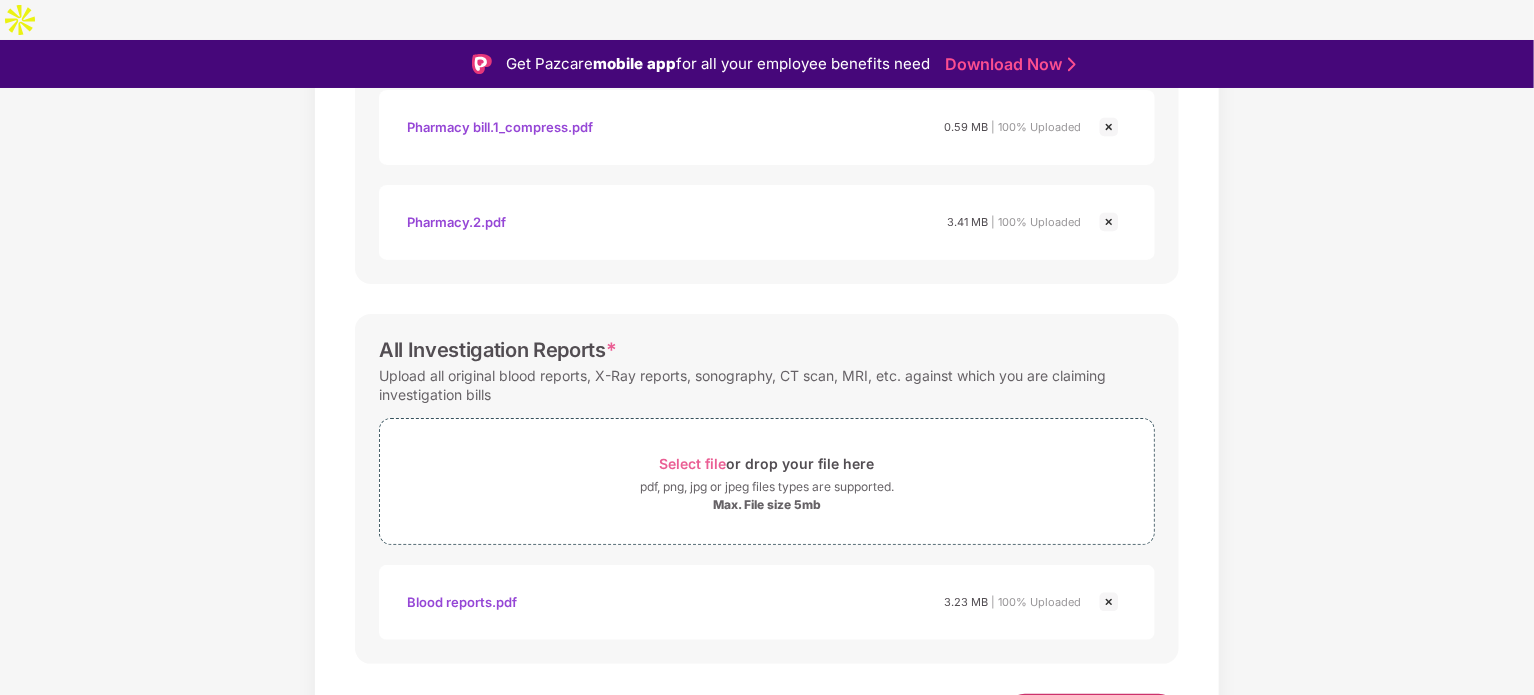 click on "Save & Continue" at bounding box center (1092, 714) 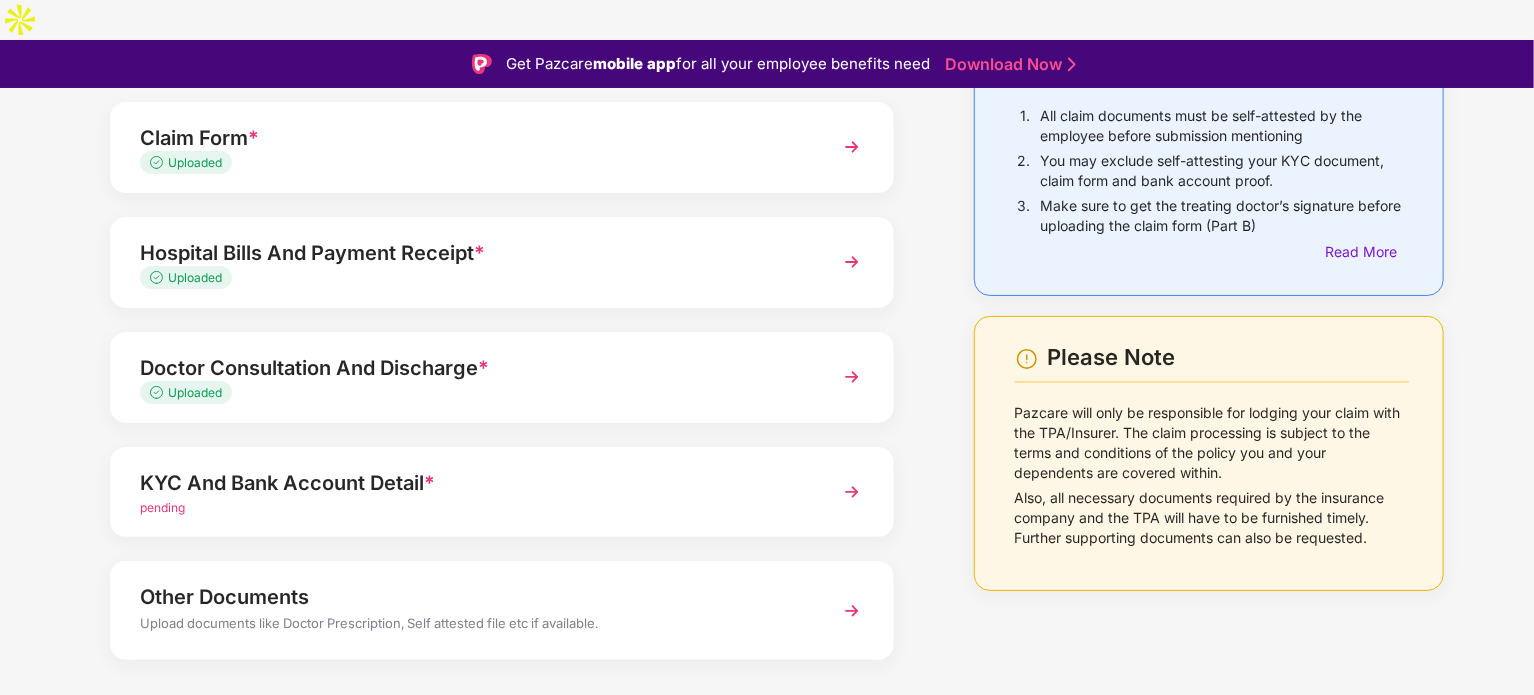 scroll, scrollTop: 188, scrollLeft: 0, axis: vertical 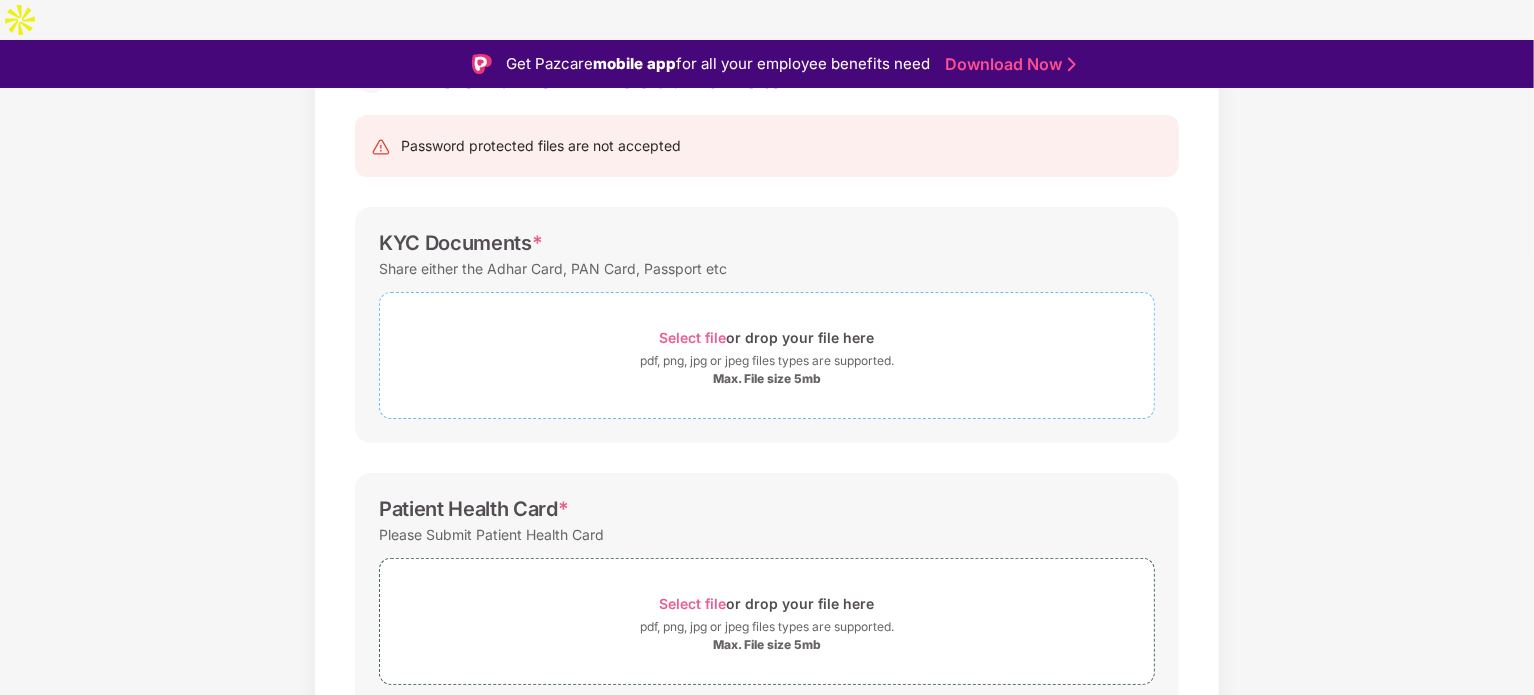 click on "Select file  or drop your file here pdf, png, jpg or jpeg files types are supported. Max. File size 5mb" at bounding box center (767, 355) 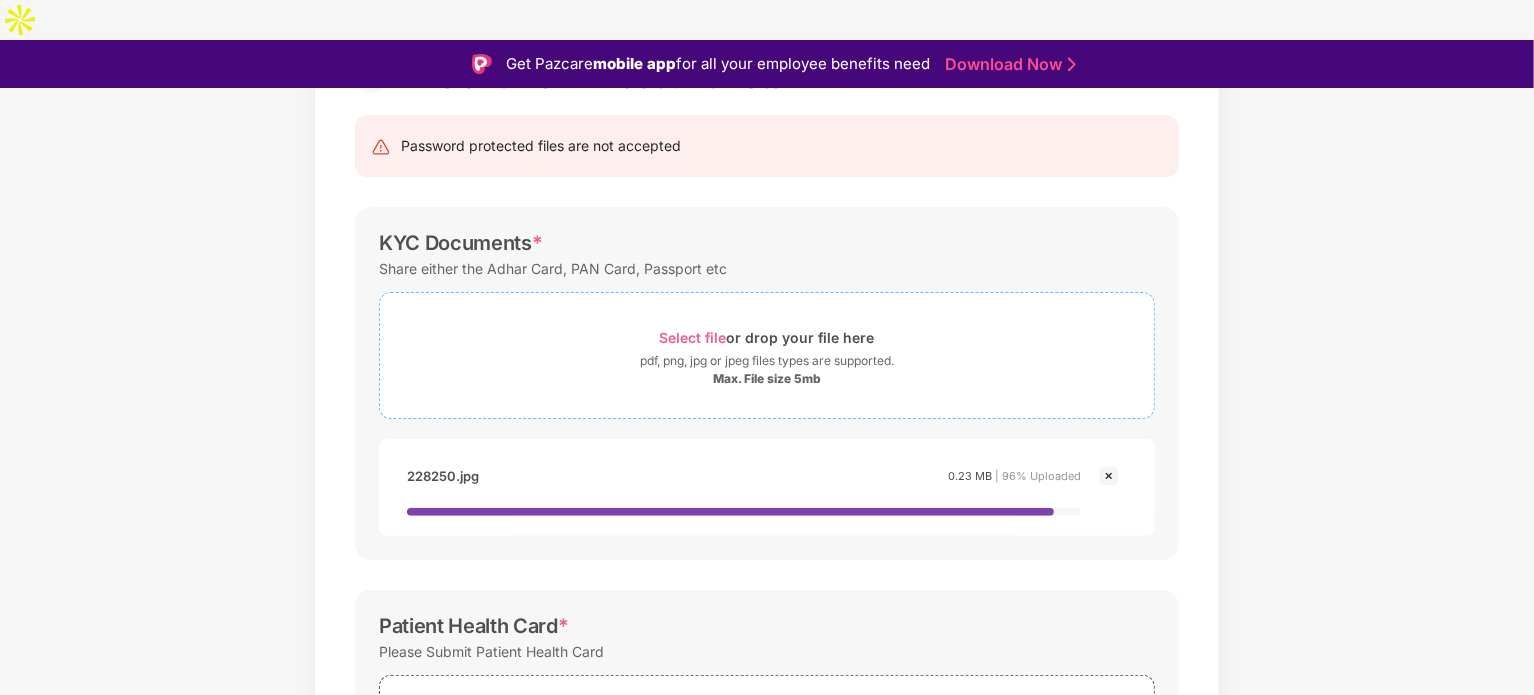 click on "Select file  or drop your file here" at bounding box center (767, 337) 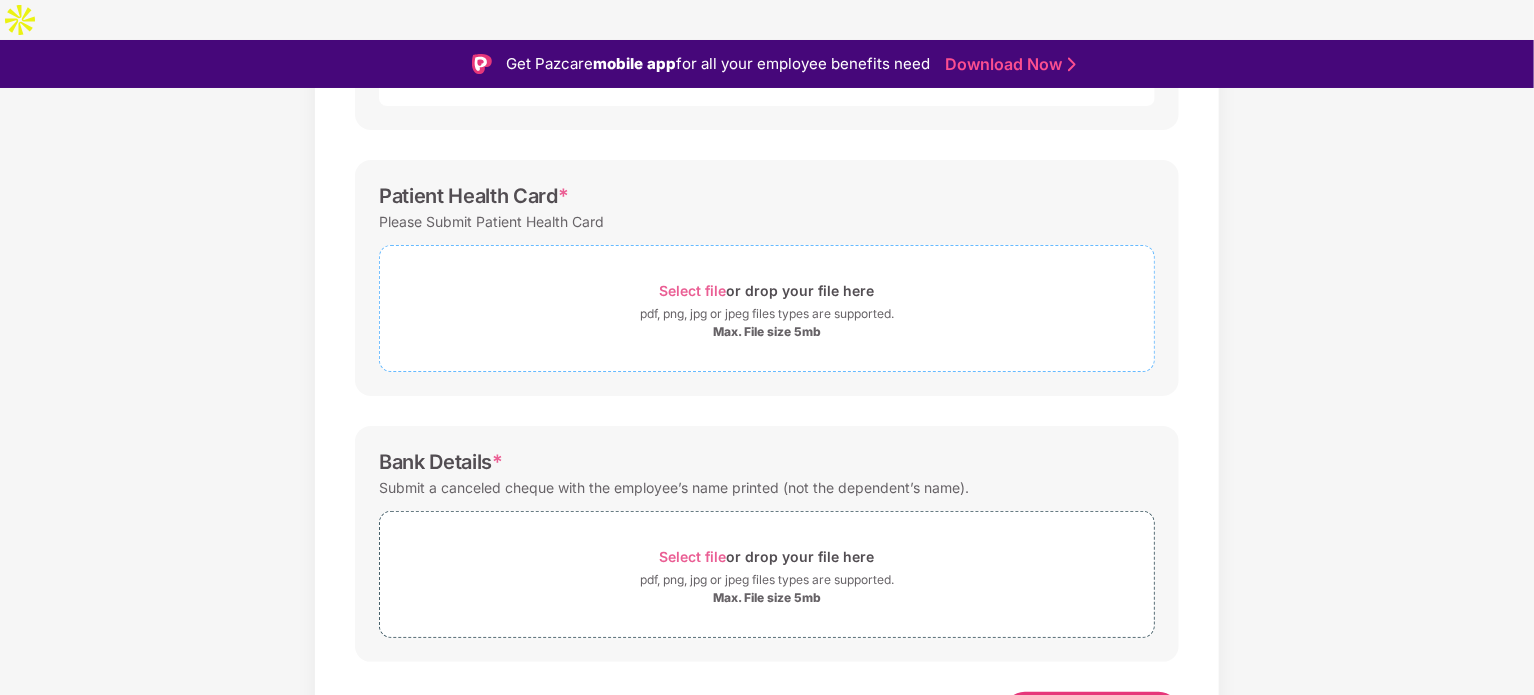 scroll, scrollTop: 689, scrollLeft: 0, axis: vertical 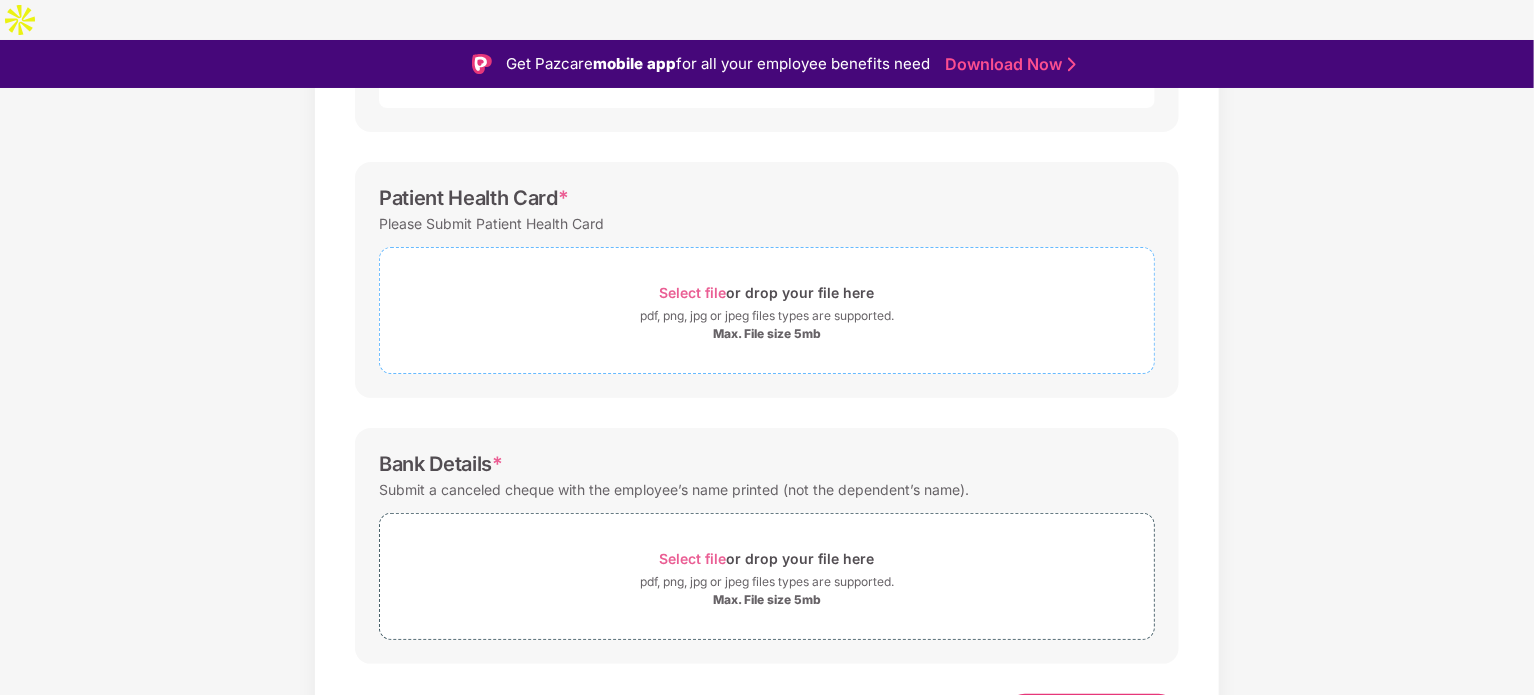 click on "Select file  or drop your file here pdf, png, jpg or jpeg files types are supported. Max. File size 5mb" at bounding box center [767, 310] 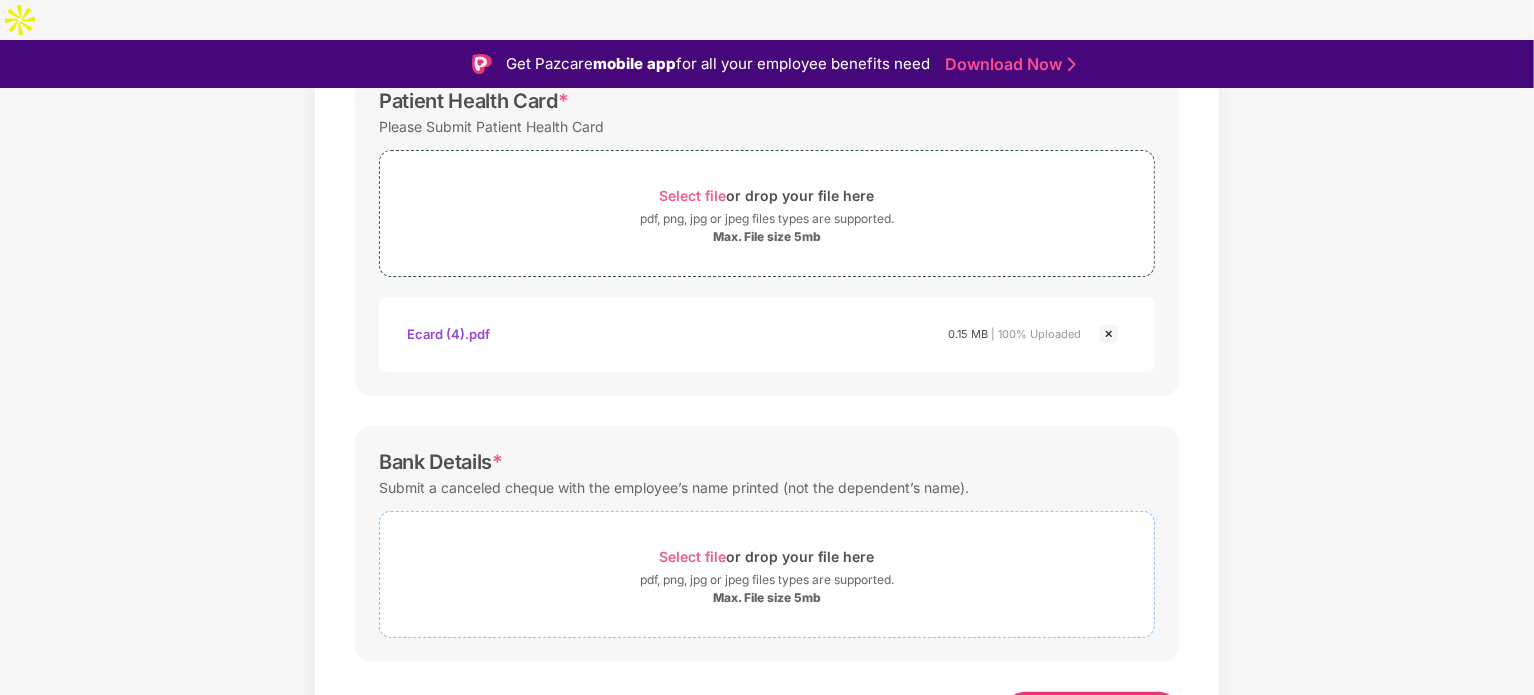 click on "Select file  or drop your file here" at bounding box center [767, 556] 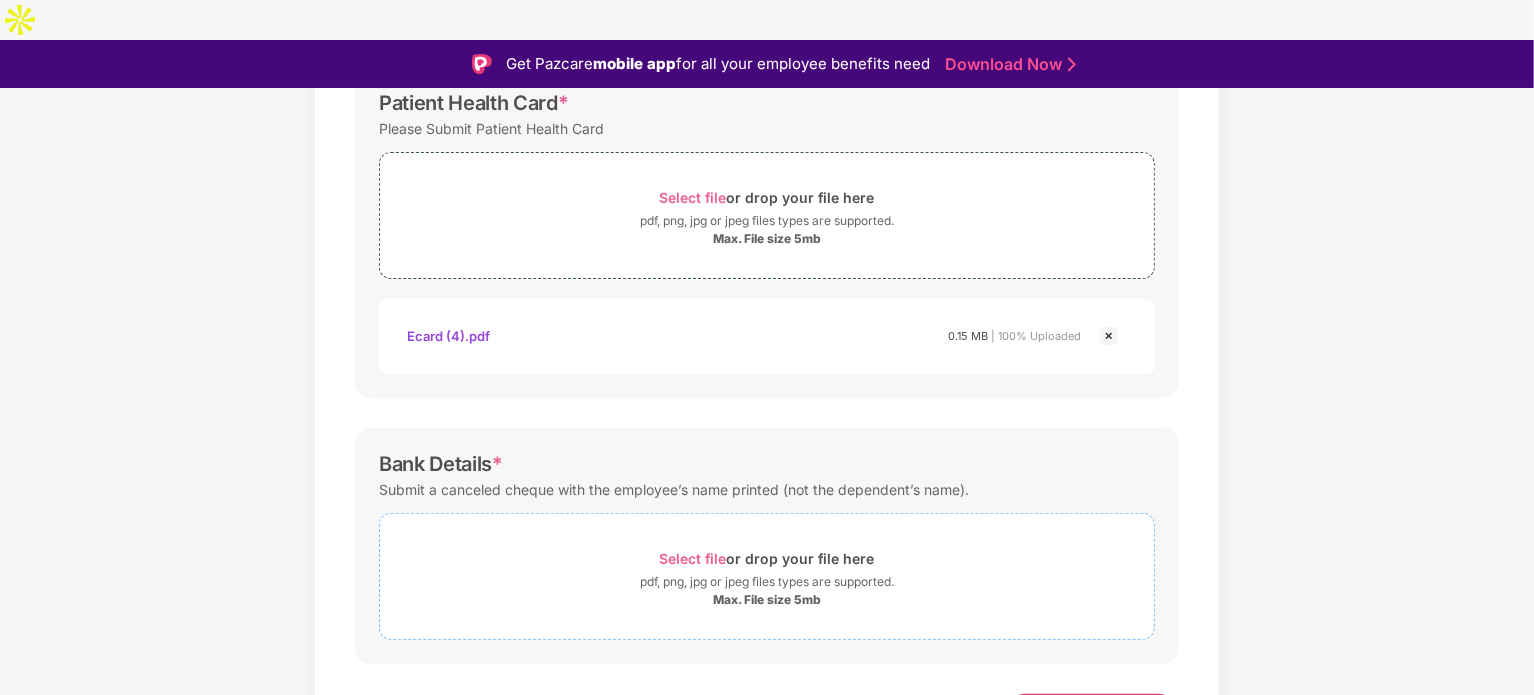 scroll, scrollTop: 784, scrollLeft: 0, axis: vertical 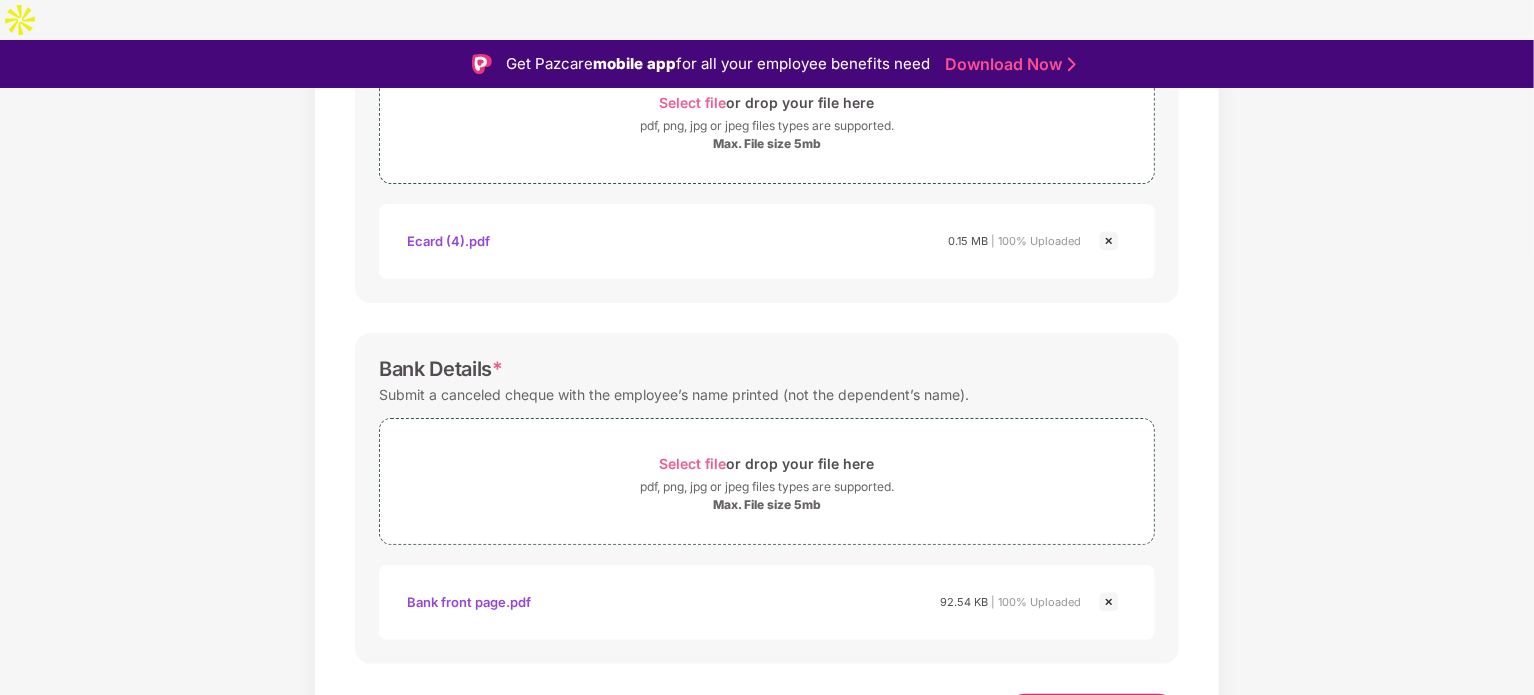 click on "Save & Continue" at bounding box center (1092, 714) 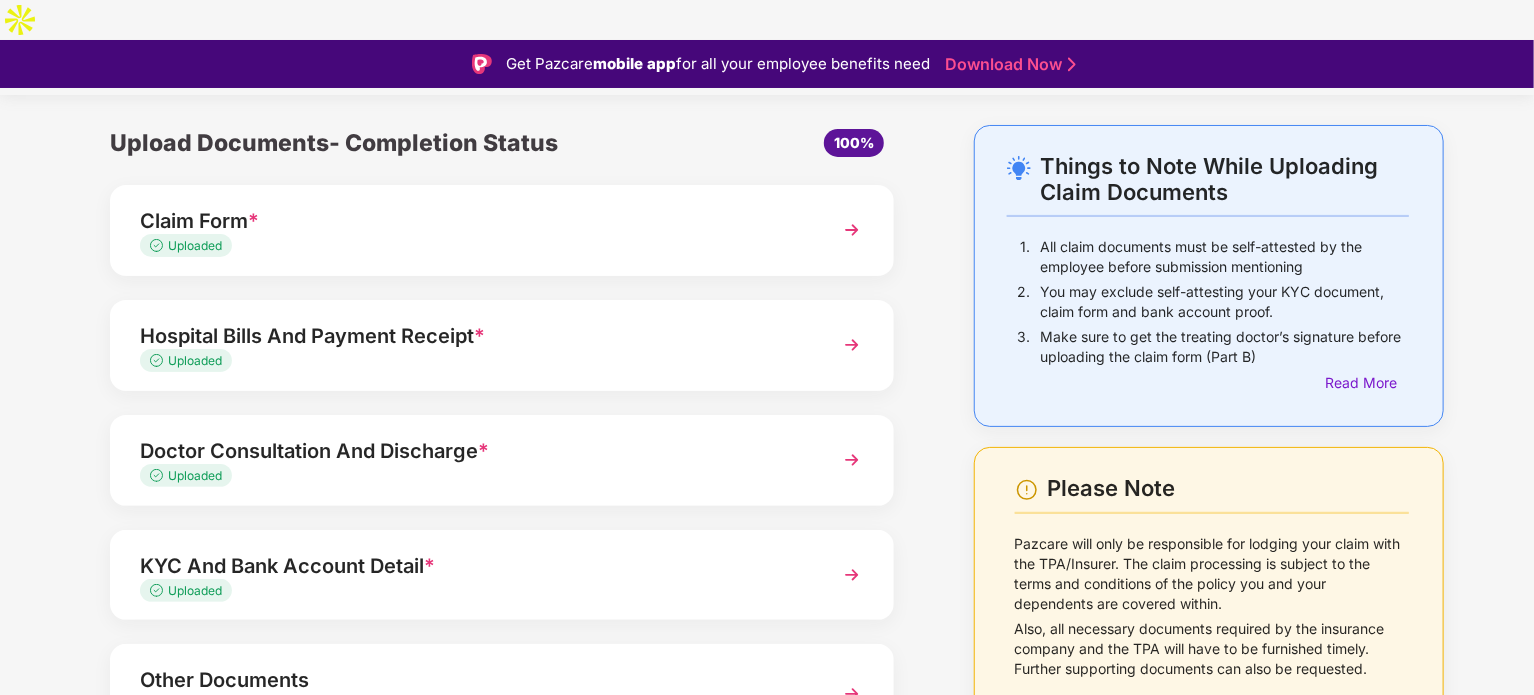 scroll, scrollTop: 140, scrollLeft: 0, axis: vertical 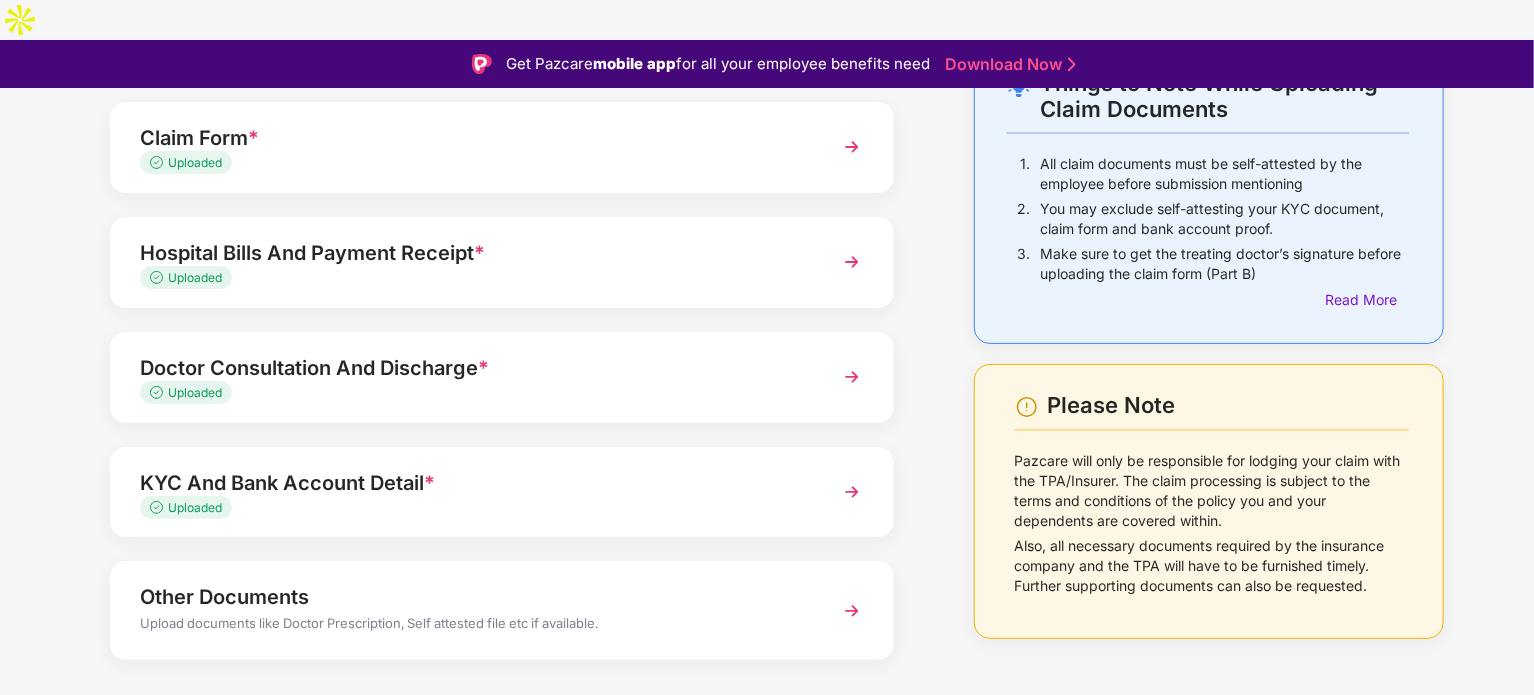 click on "Save and Exit" at bounding box center (669, 734) 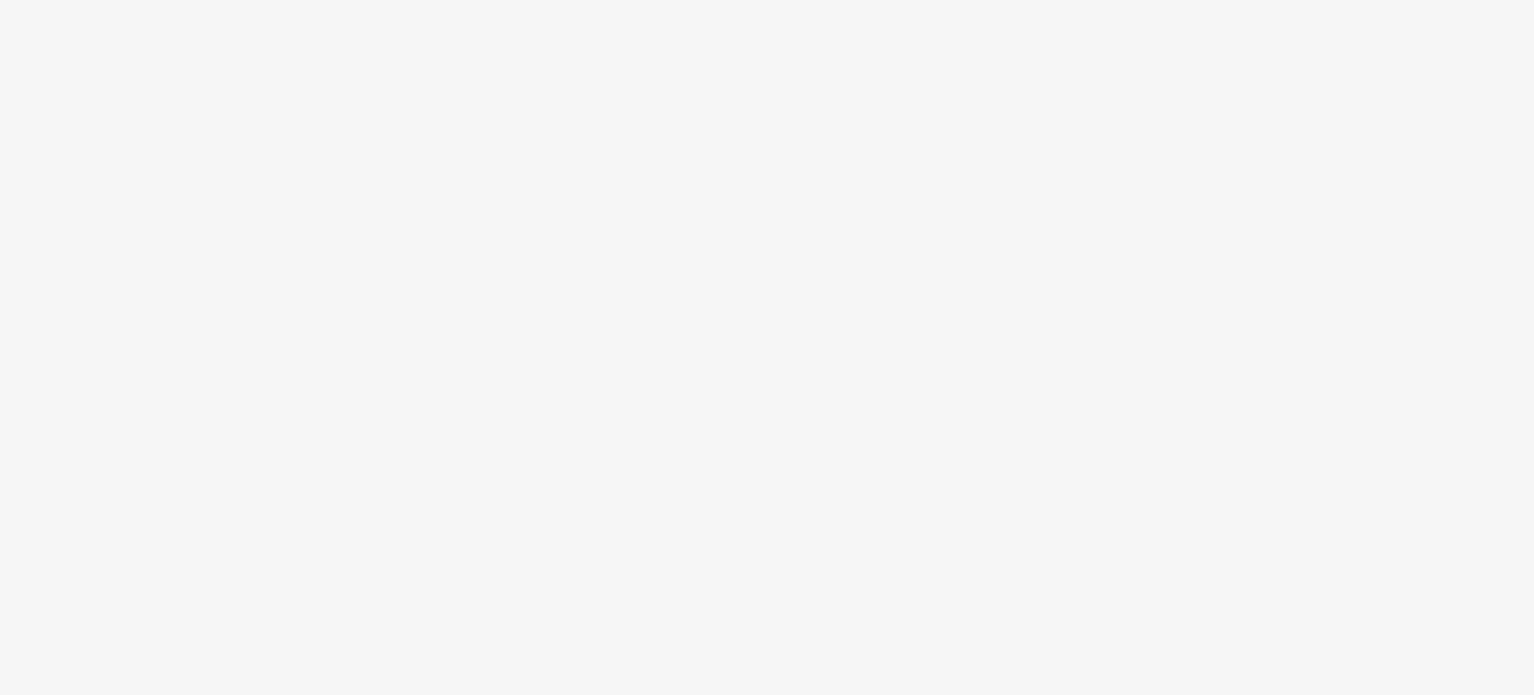 scroll, scrollTop: 0, scrollLeft: 0, axis: both 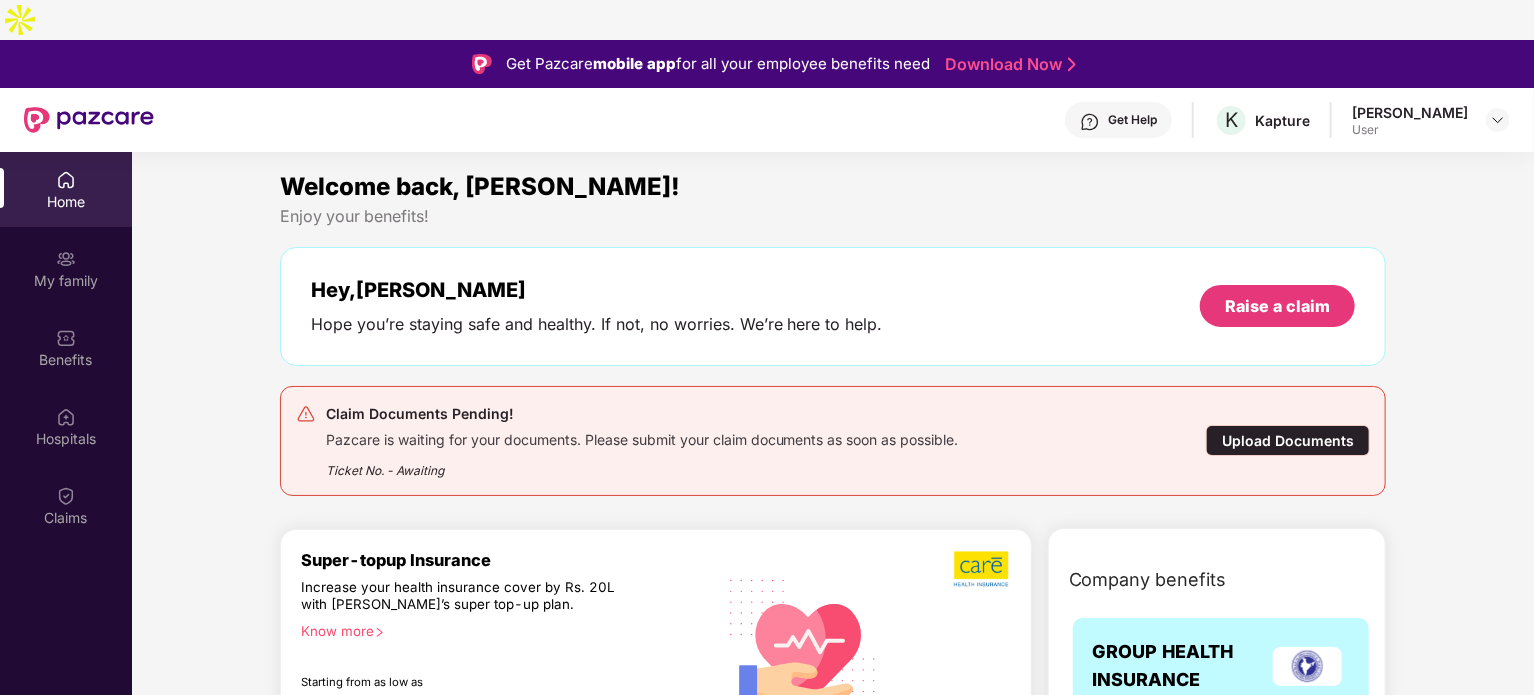 click on "Upload Documents" at bounding box center (1288, 440) 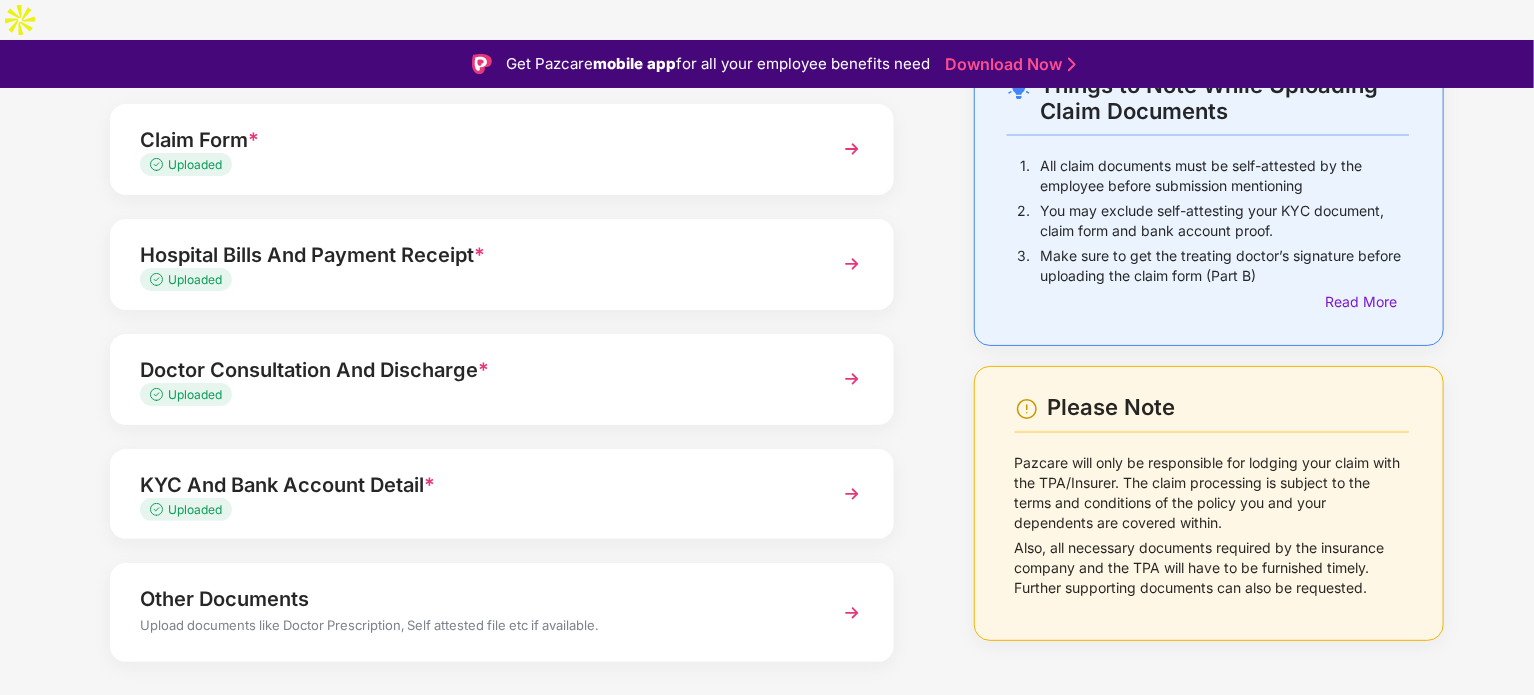 scroll, scrollTop: 140, scrollLeft: 0, axis: vertical 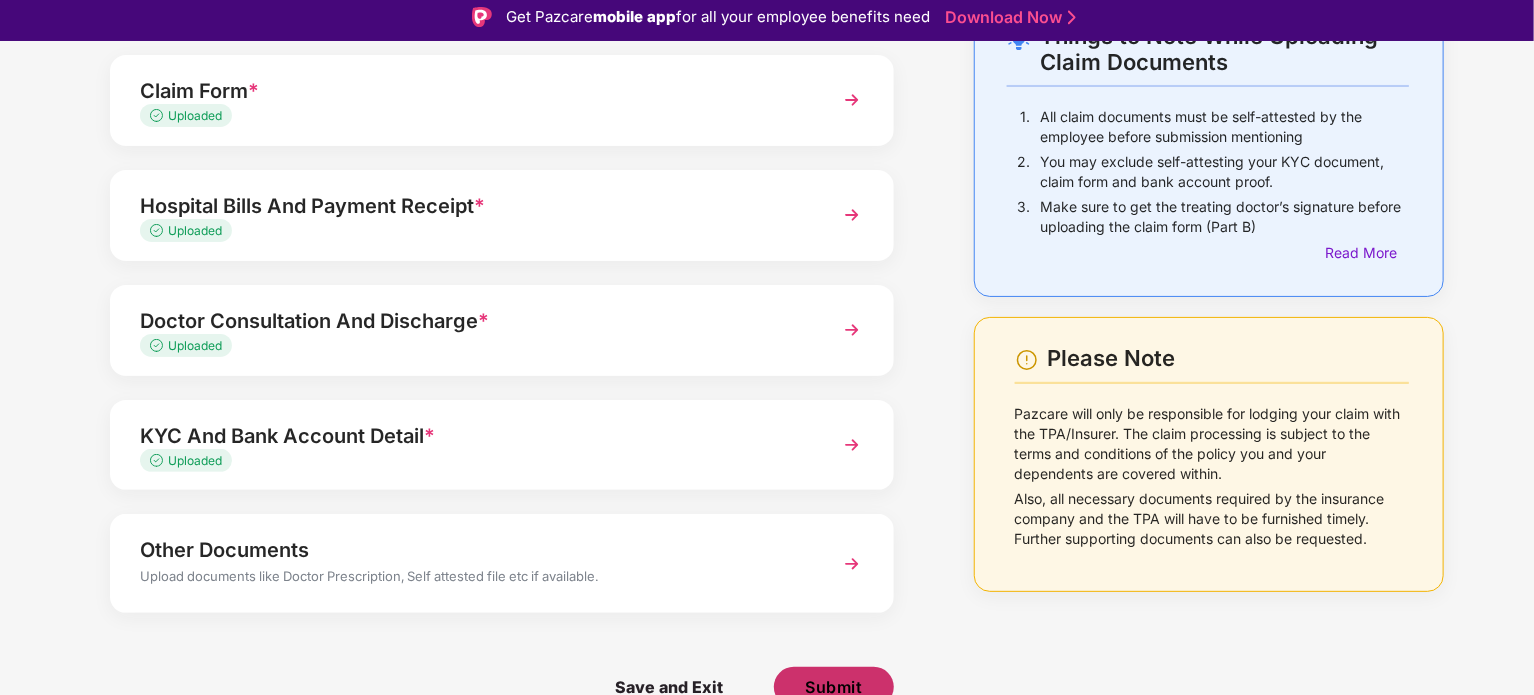 click on "Submit" at bounding box center [833, 687] 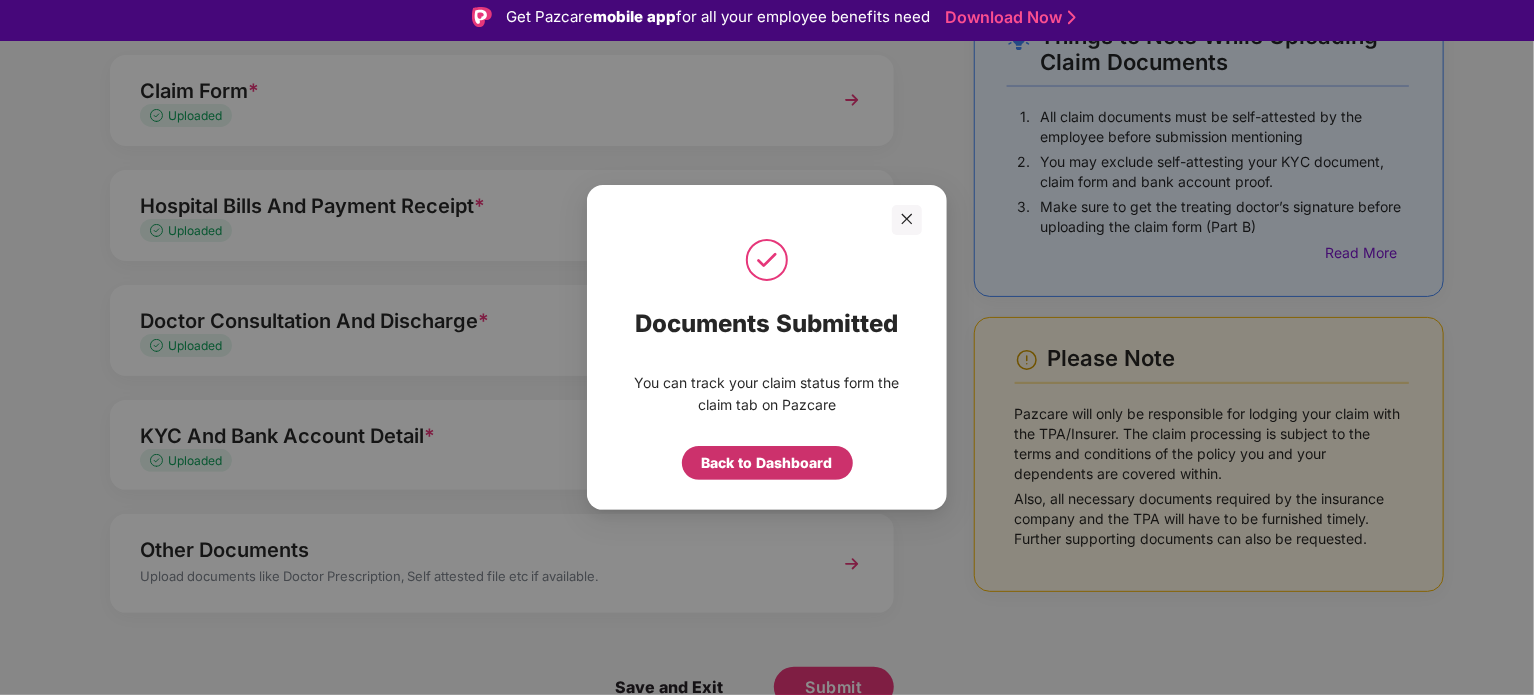 click on "Back to Dashboard" at bounding box center (767, 463) 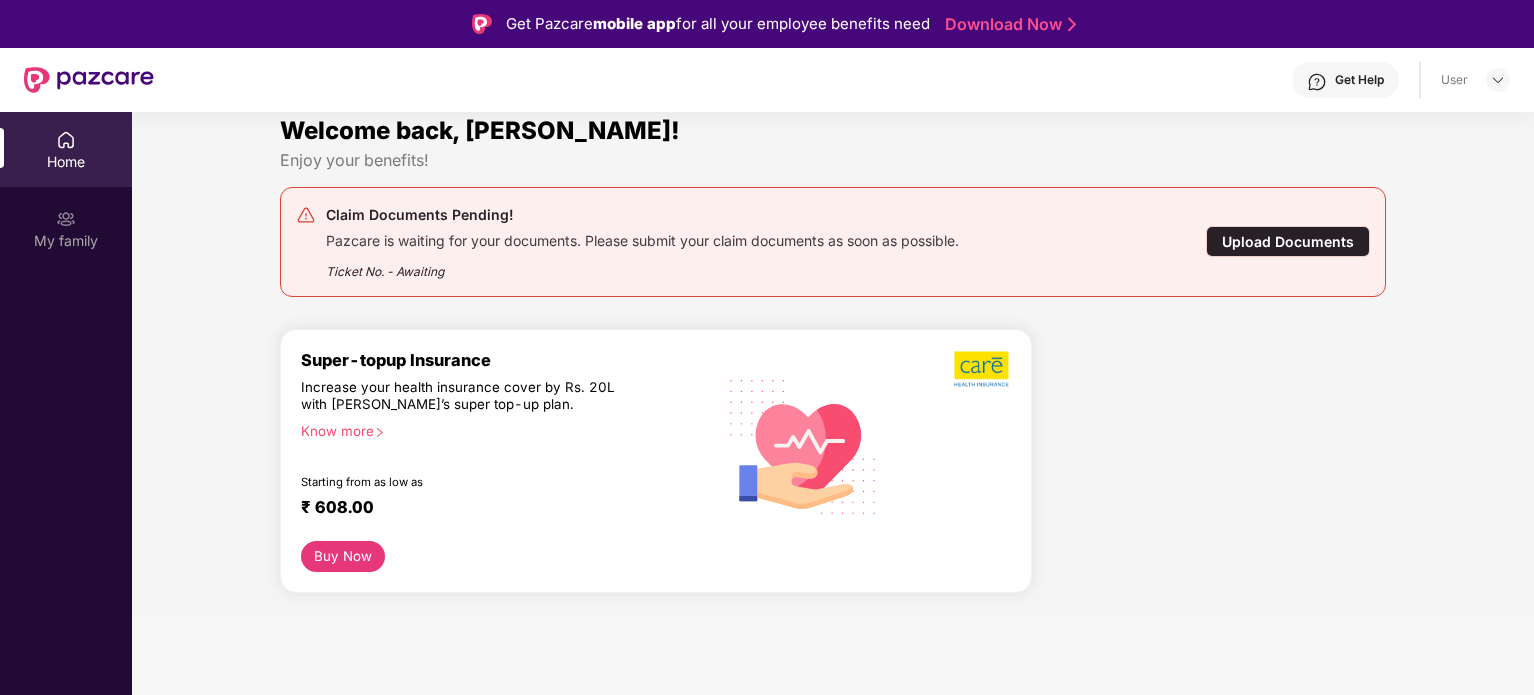 scroll, scrollTop: 0, scrollLeft: 0, axis: both 